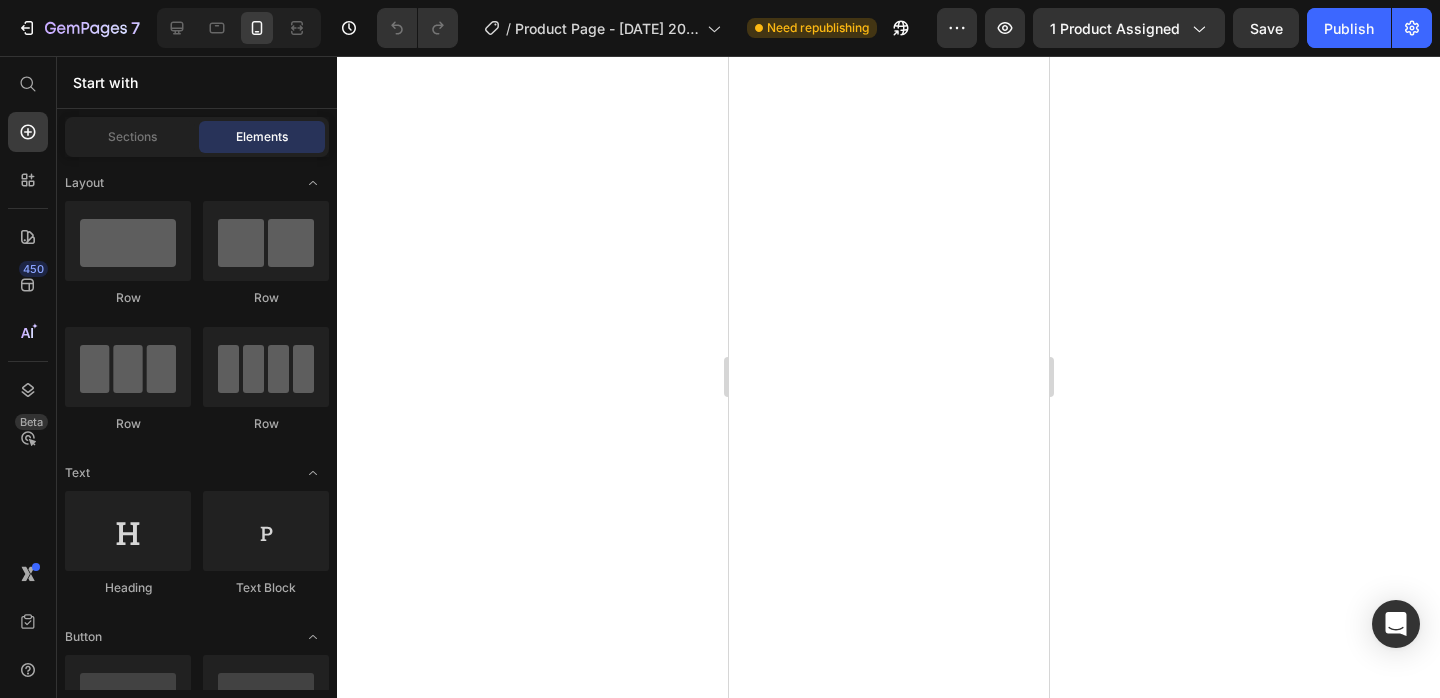 scroll, scrollTop: 0, scrollLeft: 0, axis: both 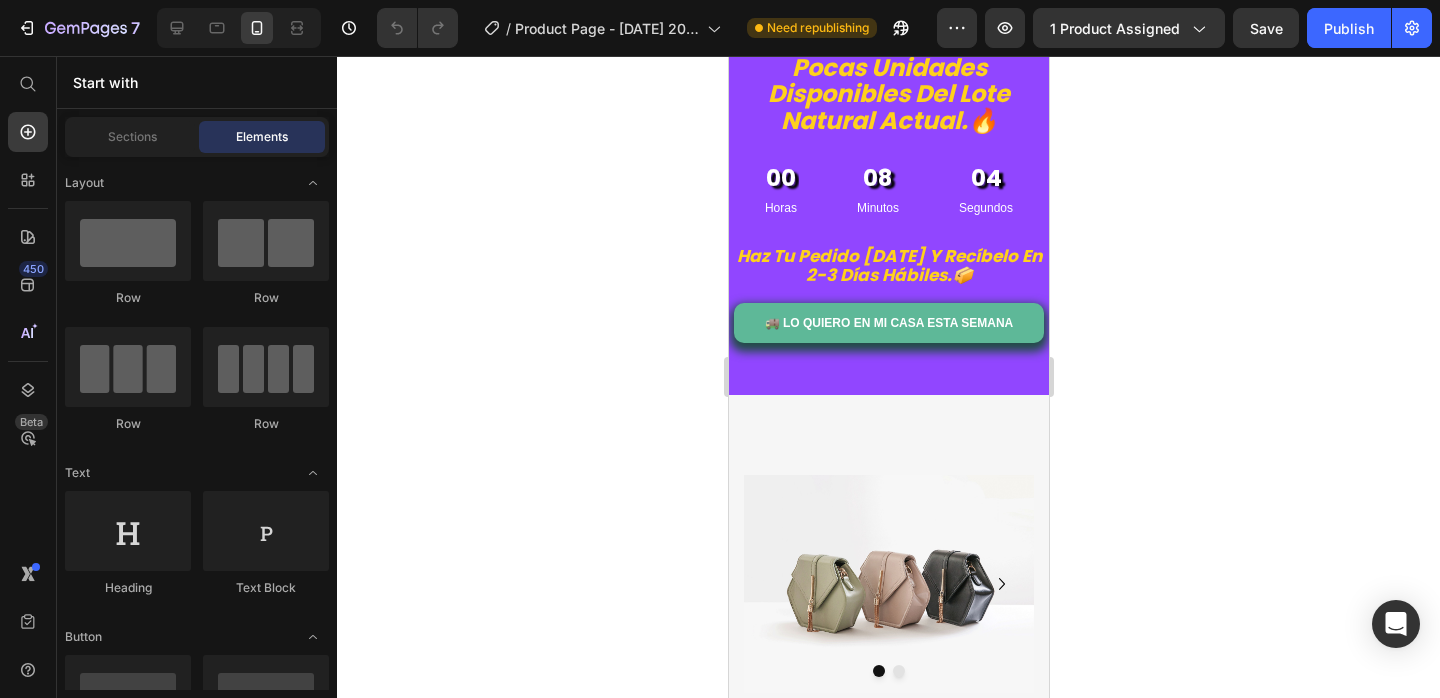 click 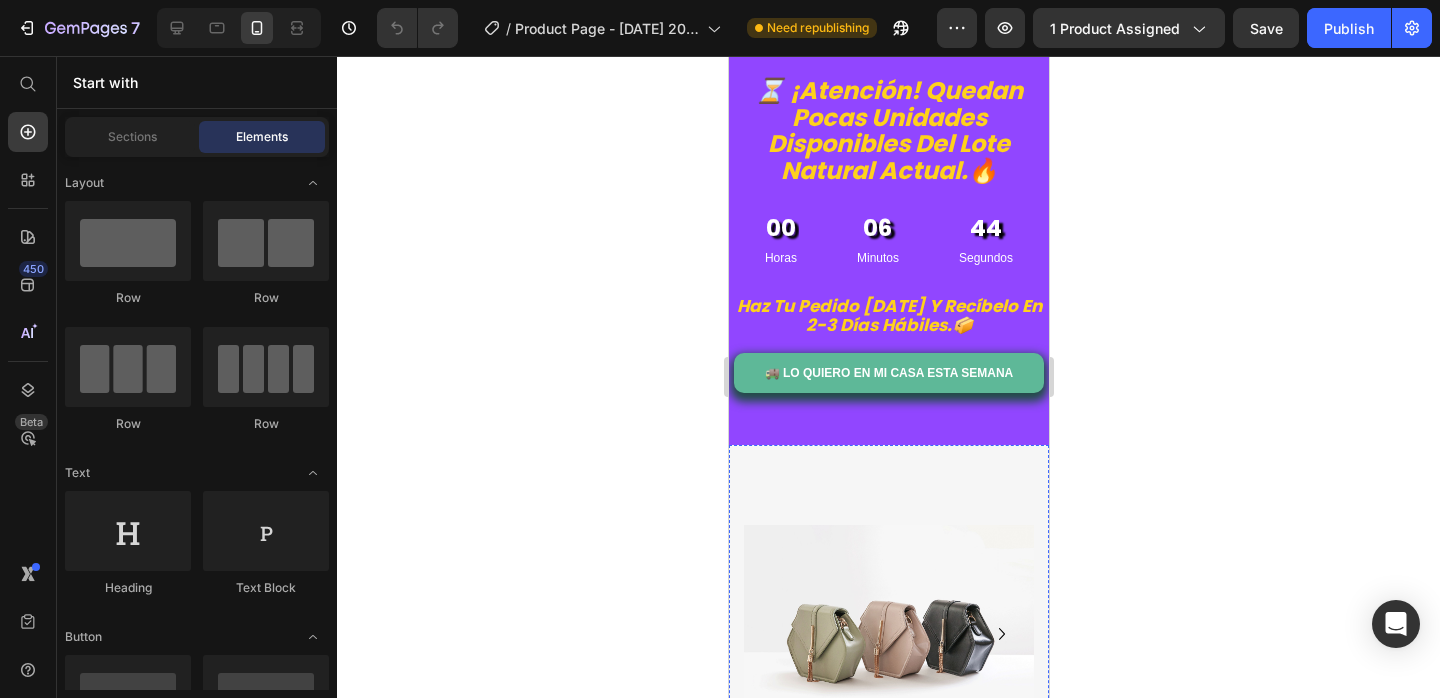 scroll, scrollTop: 4306, scrollLeft: 0, axis: vertical 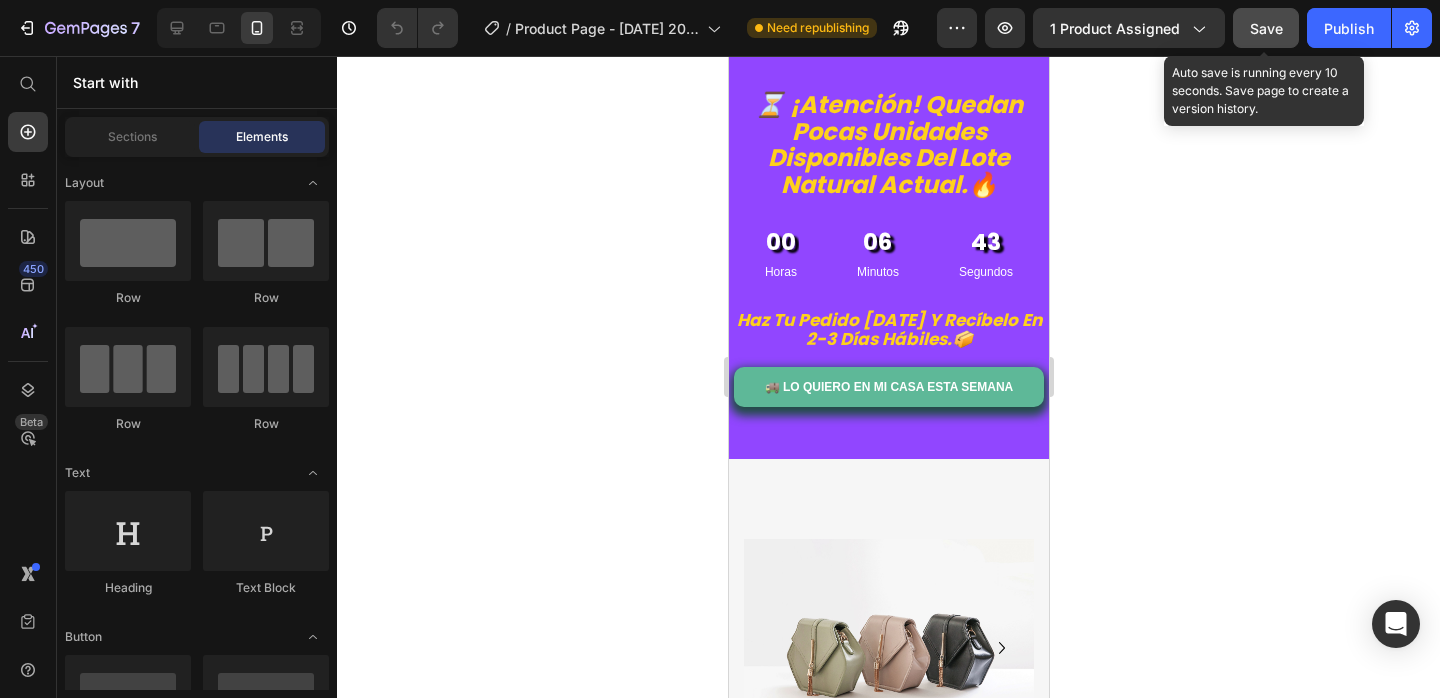 click on "Save" 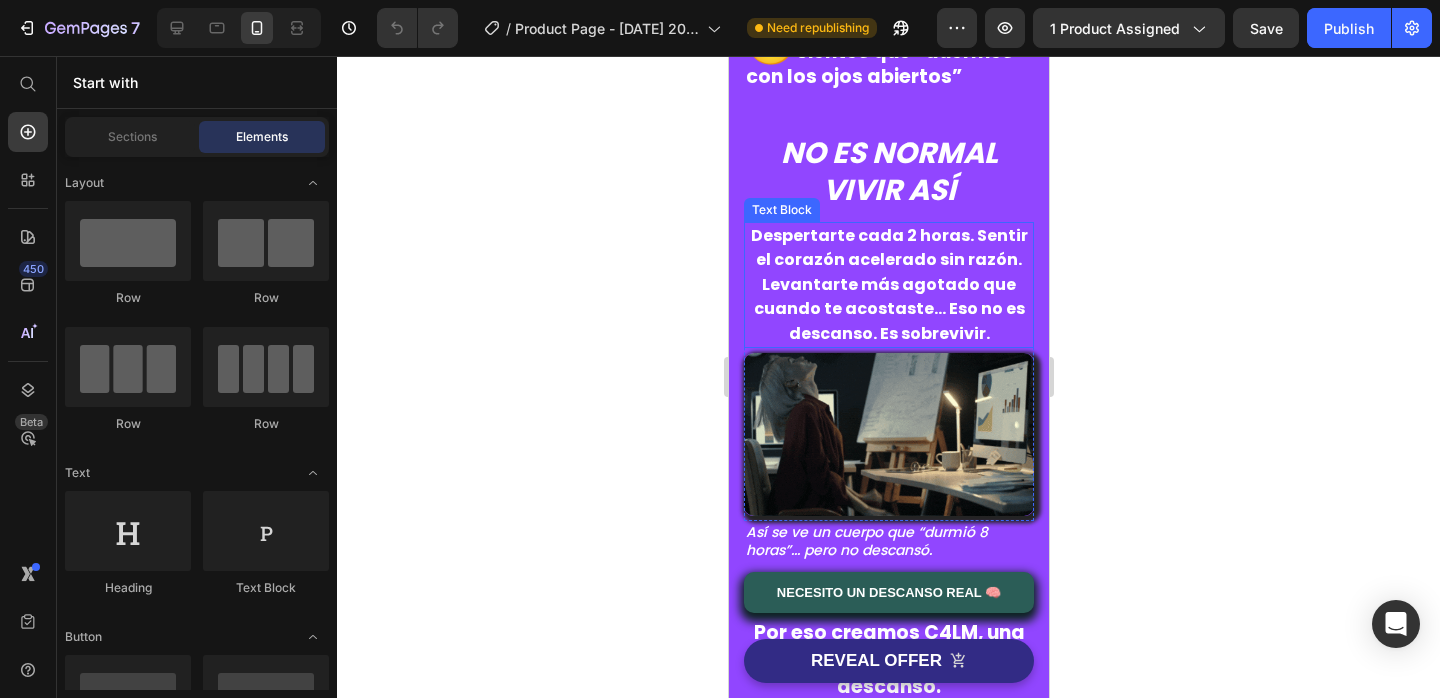 scroll, scrollTop: 1266, scrollLeft: 0, axis: vertical 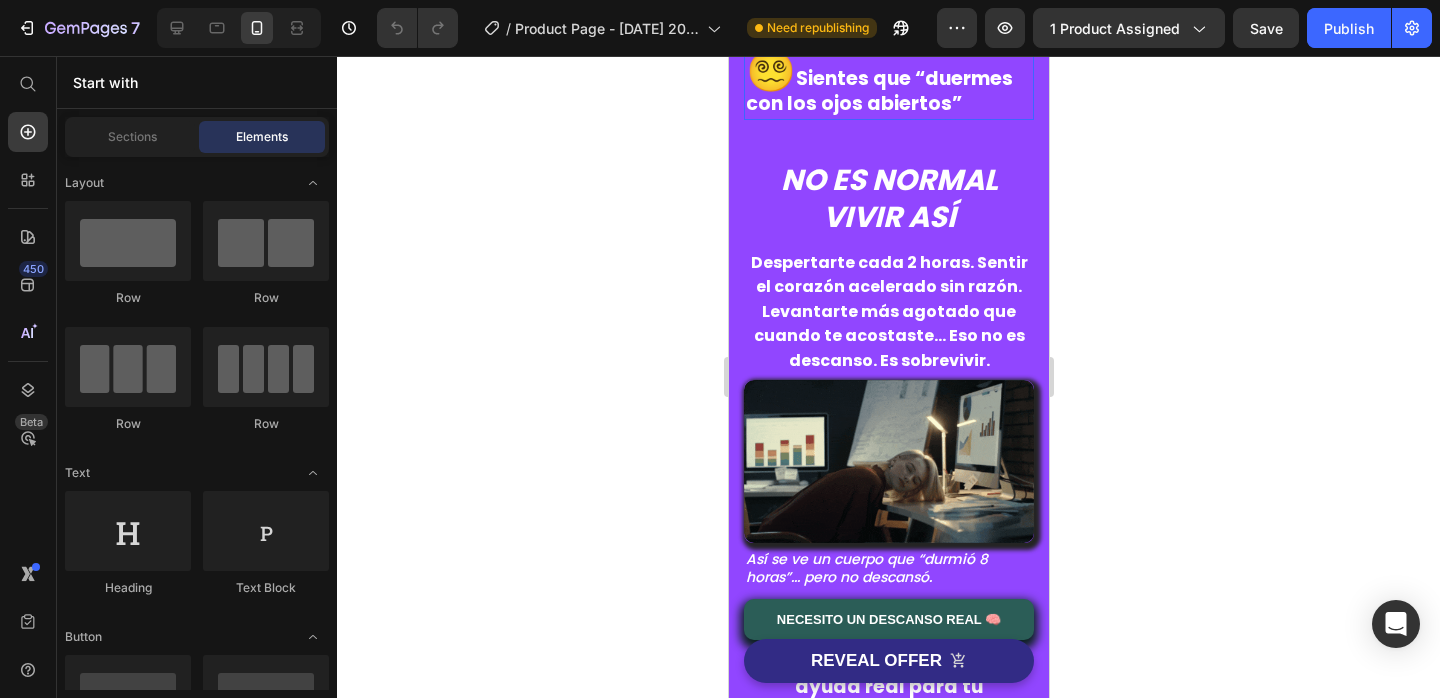 click on "Sientes que “duermes con los ojos abiertos”" at bounding box center (878, 91) 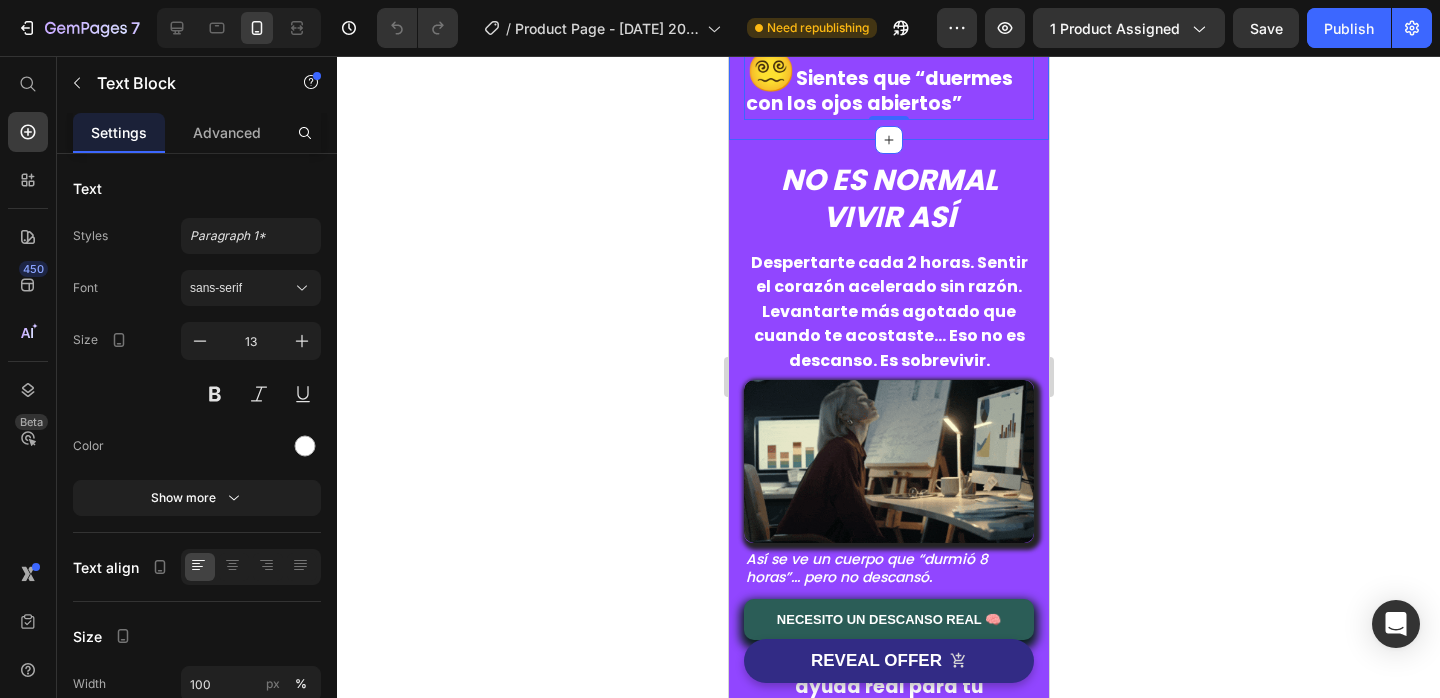 click on "¿Te SUENA ALGUNO DE ESTOS? Heading Row   💤   Das vueltas 40 minutos para quedarte dormid@   🥱  Te despiertas más cansad@ que cuando te acostaste   ⏰  Te levantas a mitad de la noche sin razón   🧠  Estás agotad@ pero con la cabeza activa   😵‍💫  Sientes que “duermes con los ojos abiertos” Text Block   0 Row Section 5" at bounding box center (888, -144) 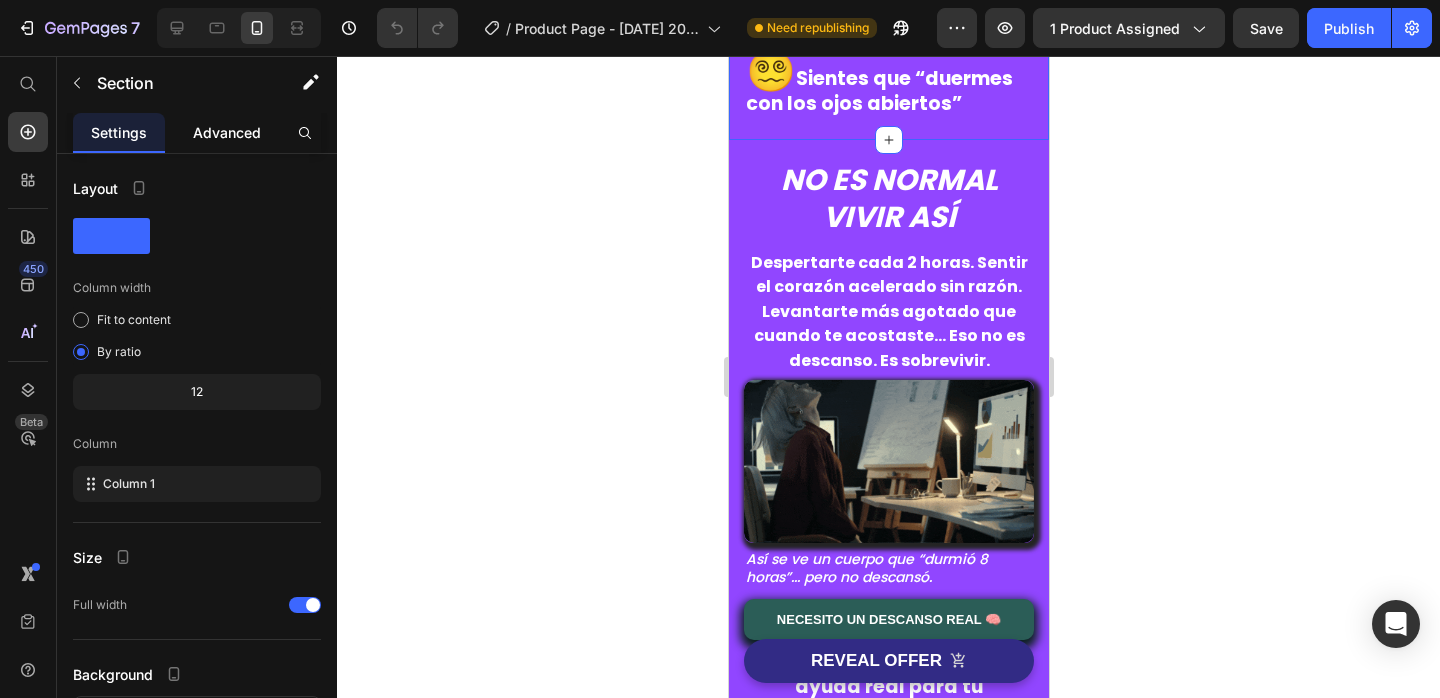 click on "Advanced" at bounding box center [227, 132] 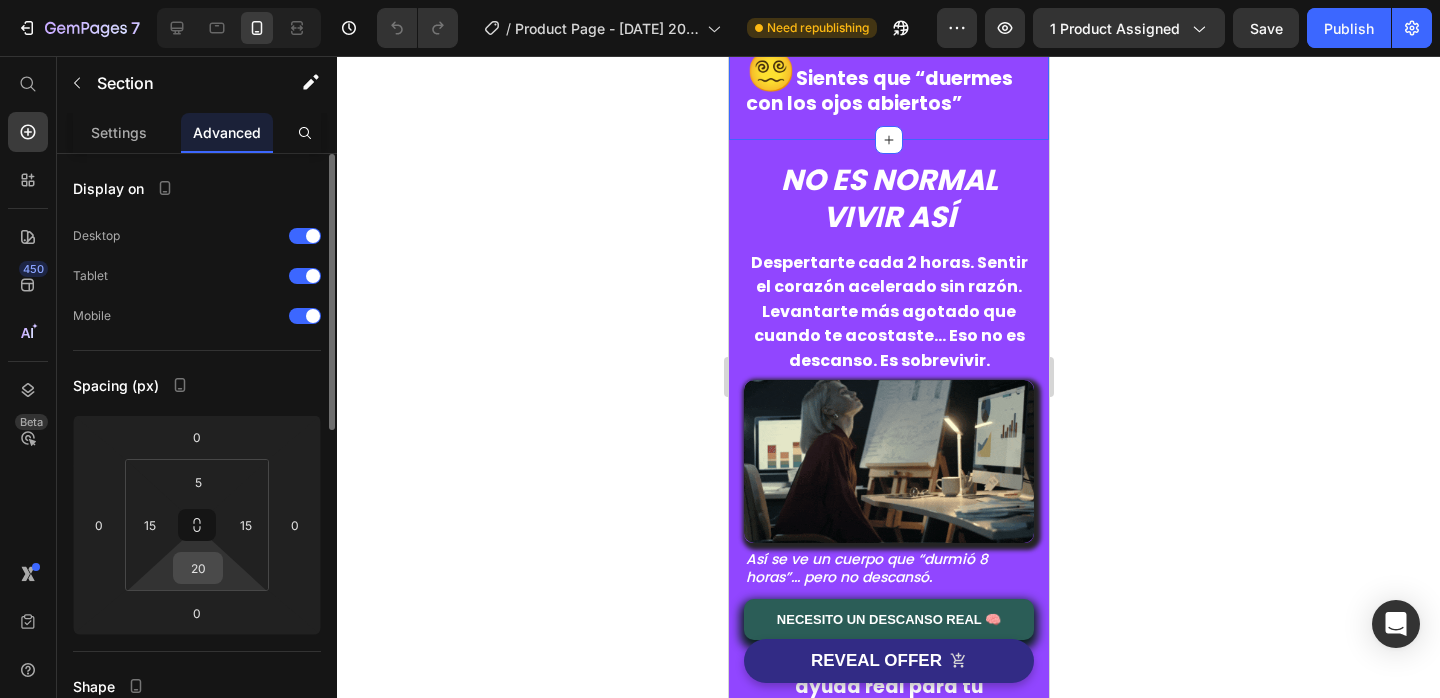 click on "20" at bounding box center [198, 568] 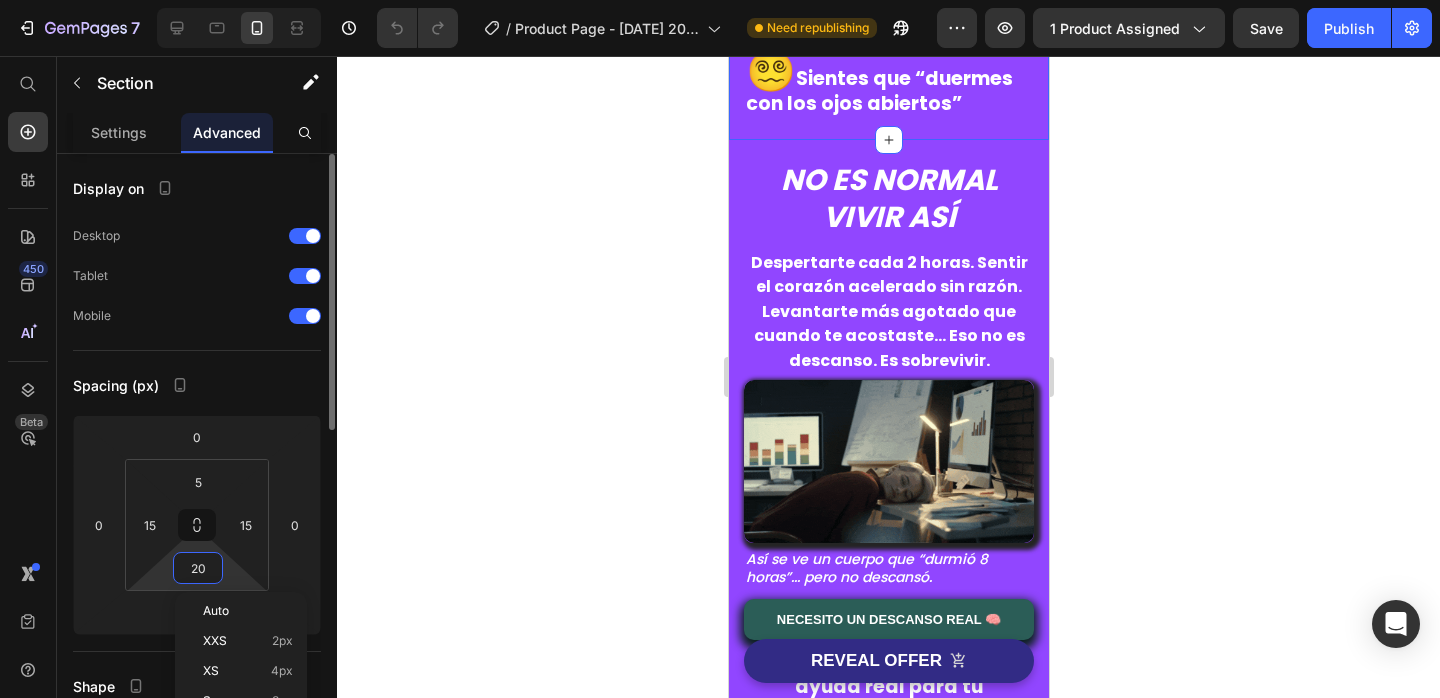 type on "0" 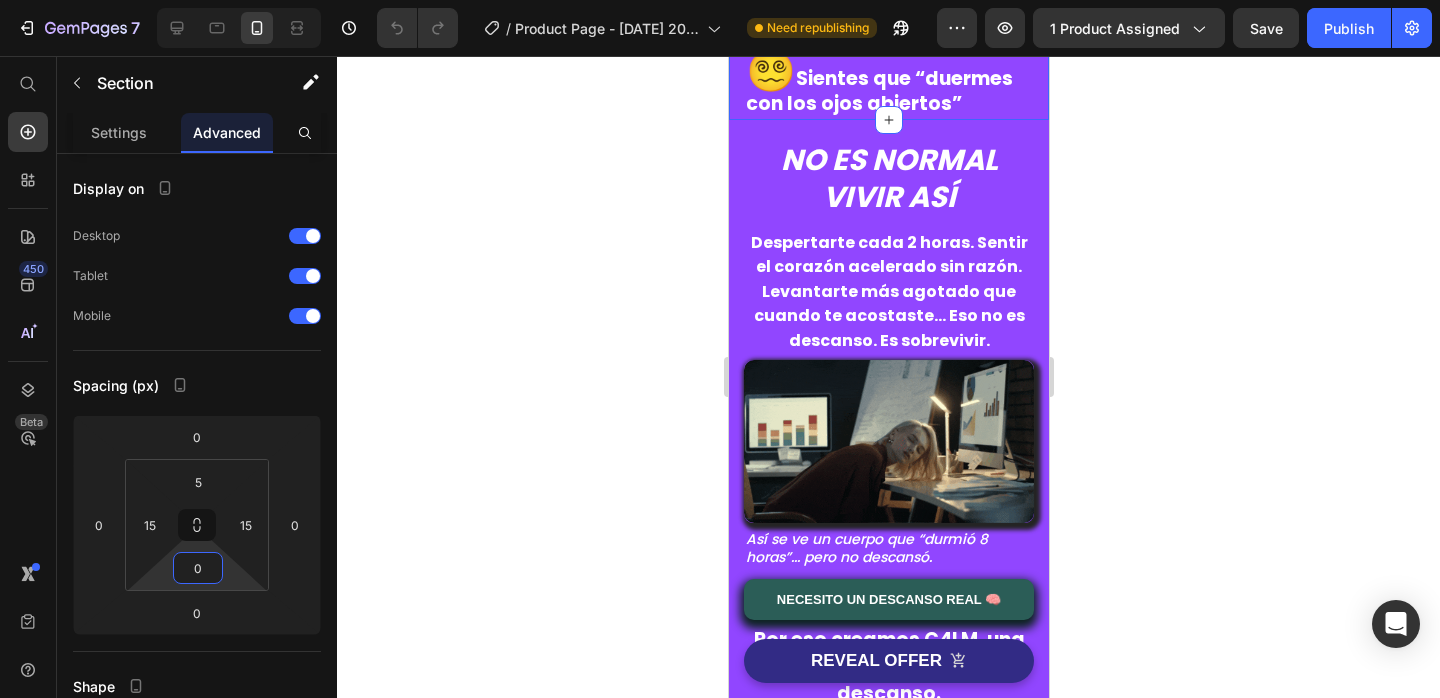 click 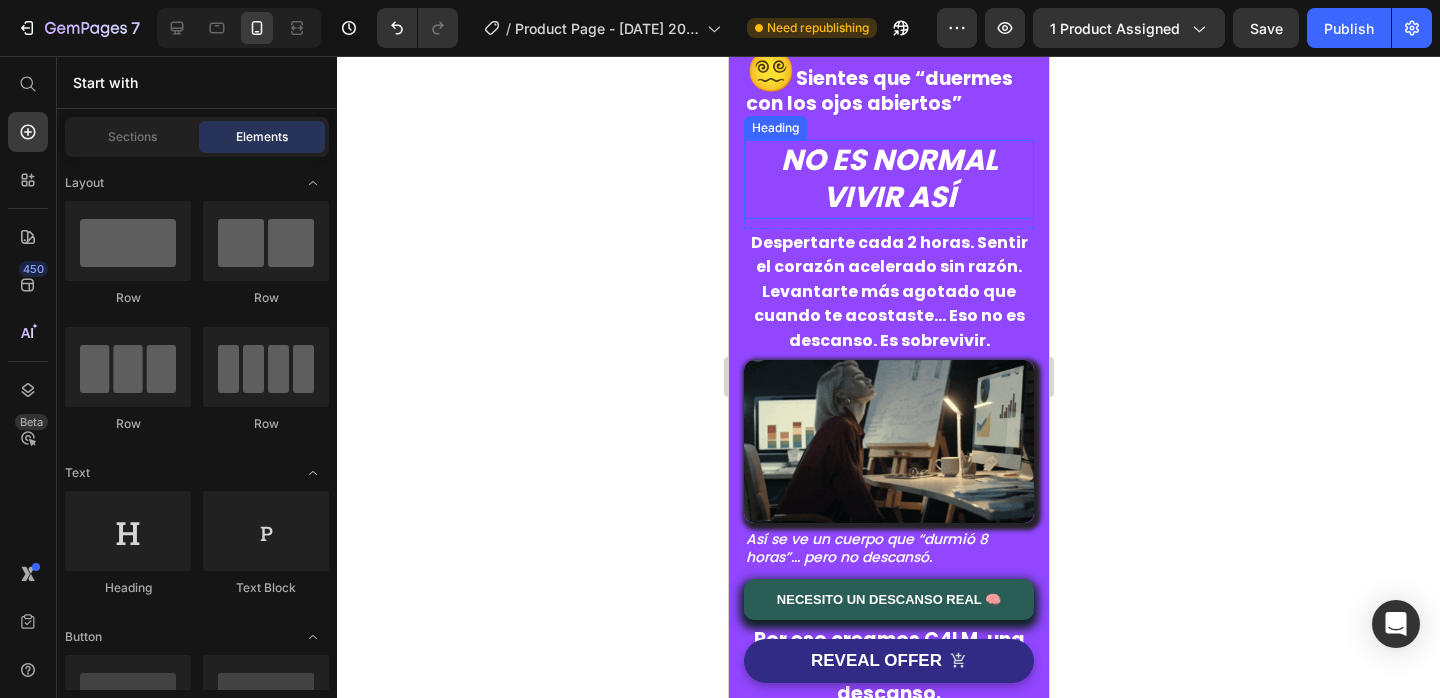 click on "No es normal vivir así  Heading" at bounding box center [888, 179] 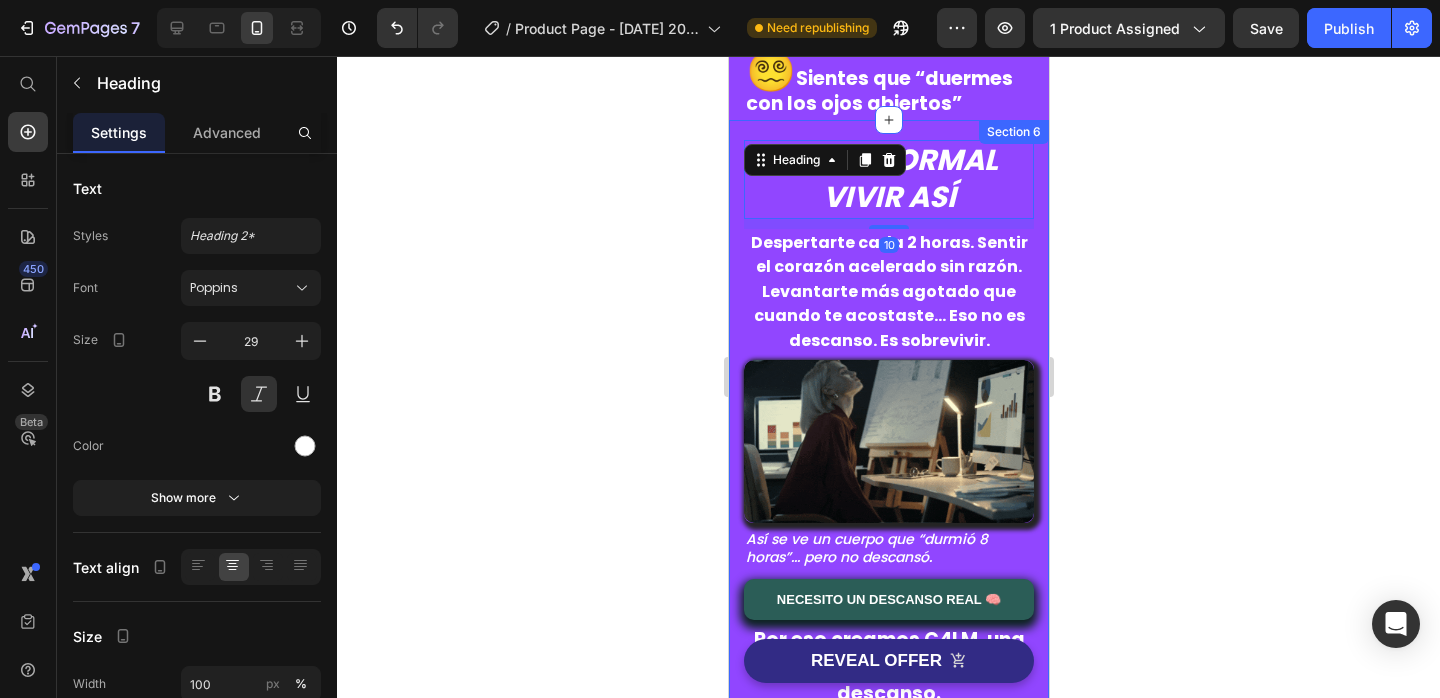 click on "No es normal vivir así  Heading   10 Row Despertarte cada 2 horas. Sentir el corazón acelerado sin razón. Levantarte más agotado que cuando te acostaste… Eso no es descanso. Es sobrevivir. Text Block Image Row Así se ve un cuerpo que “durmió 8 horas”... pero no descansó. Heading NECESITO UN DESCANSO REAL 🧠    Button Por eso creamos C4LM, una ayuda real para tu descanso. Text Block Section 6" at bounding box center [888, 425] 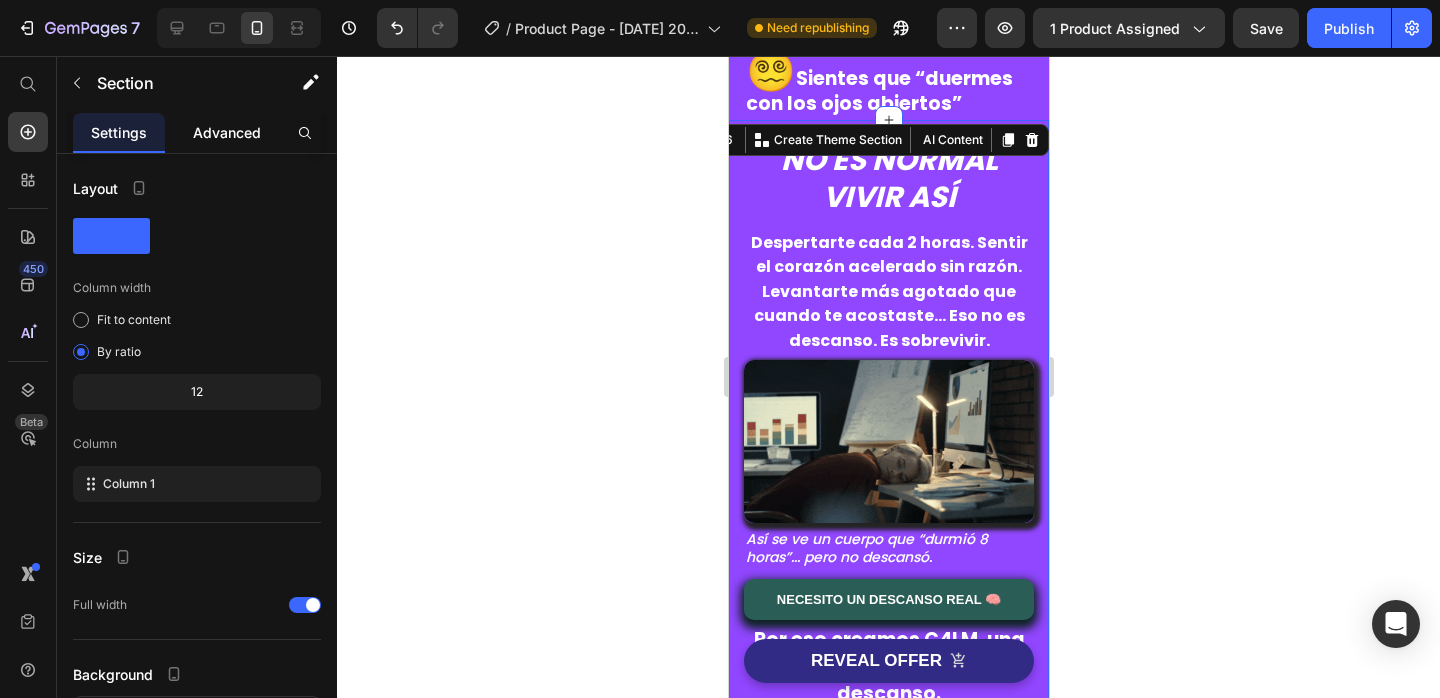 click on "Advanced" at bounding box center [227, 132] 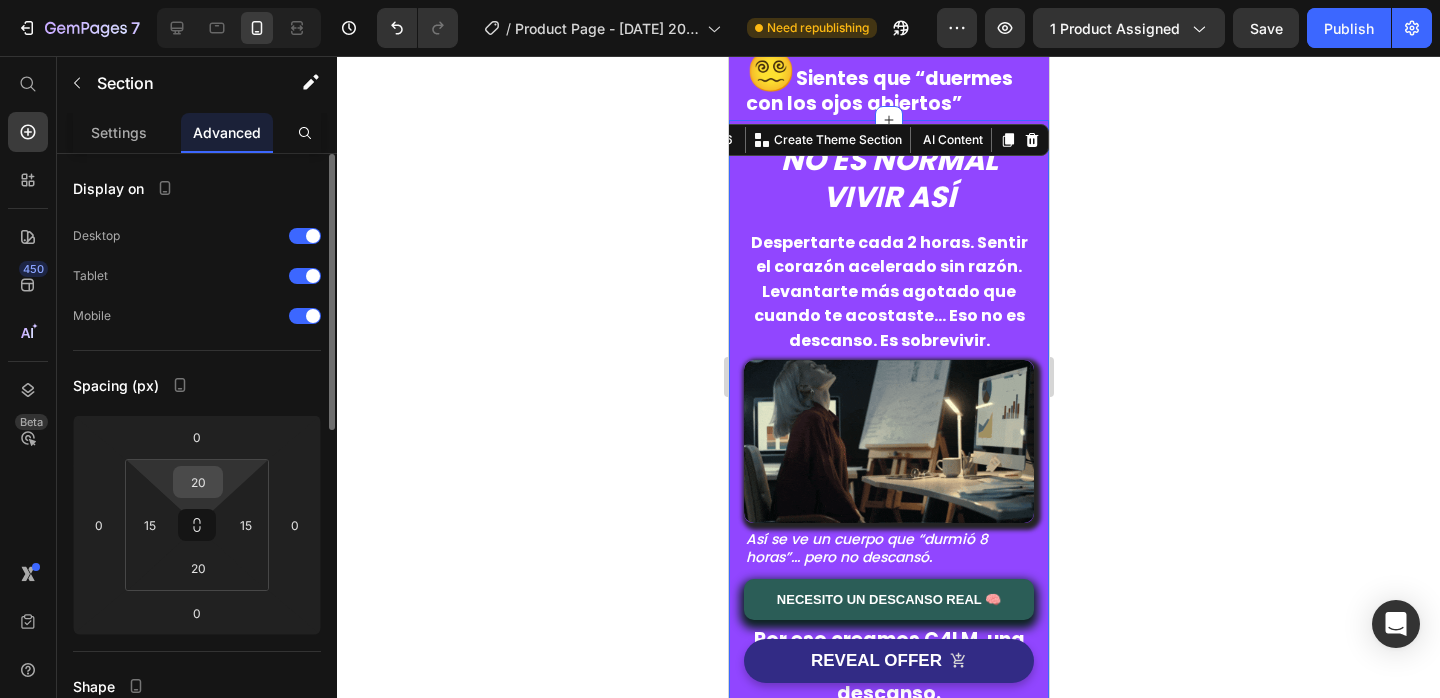 click on "20" at bounding box center (198, 482) 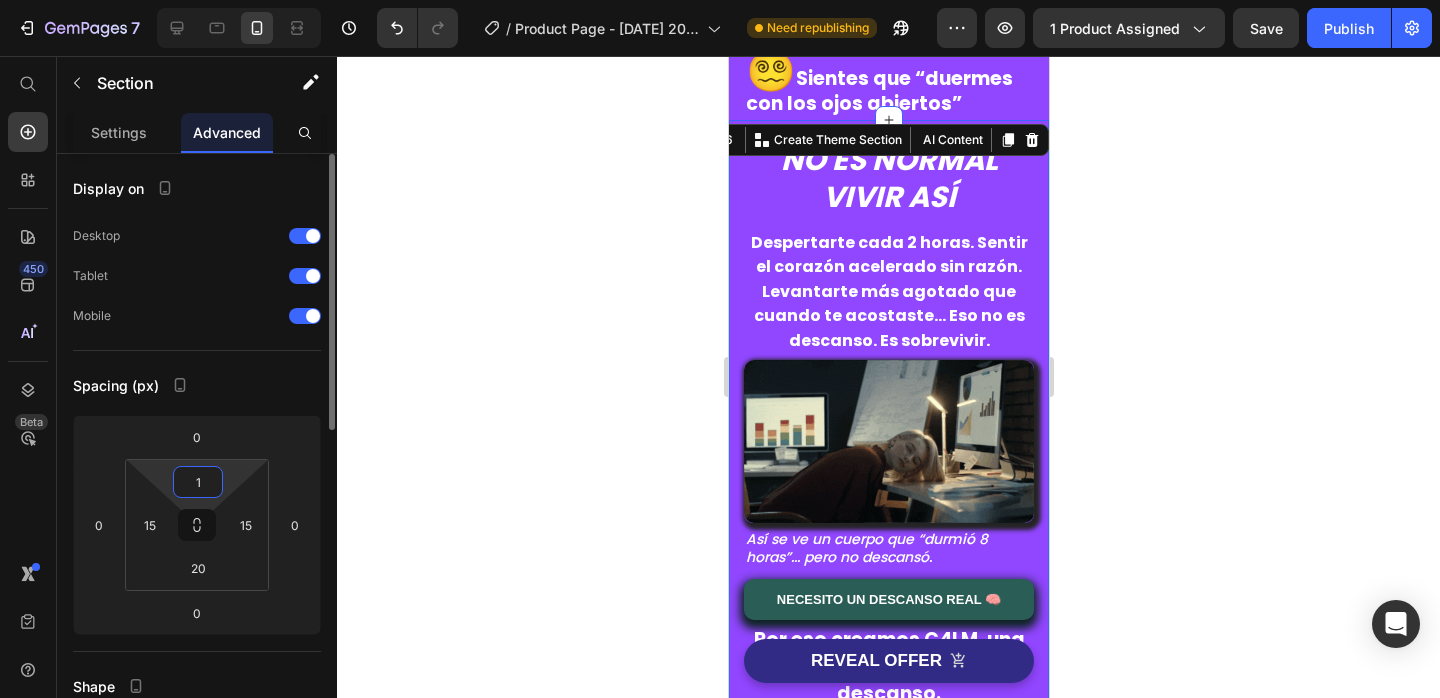 type on "15" 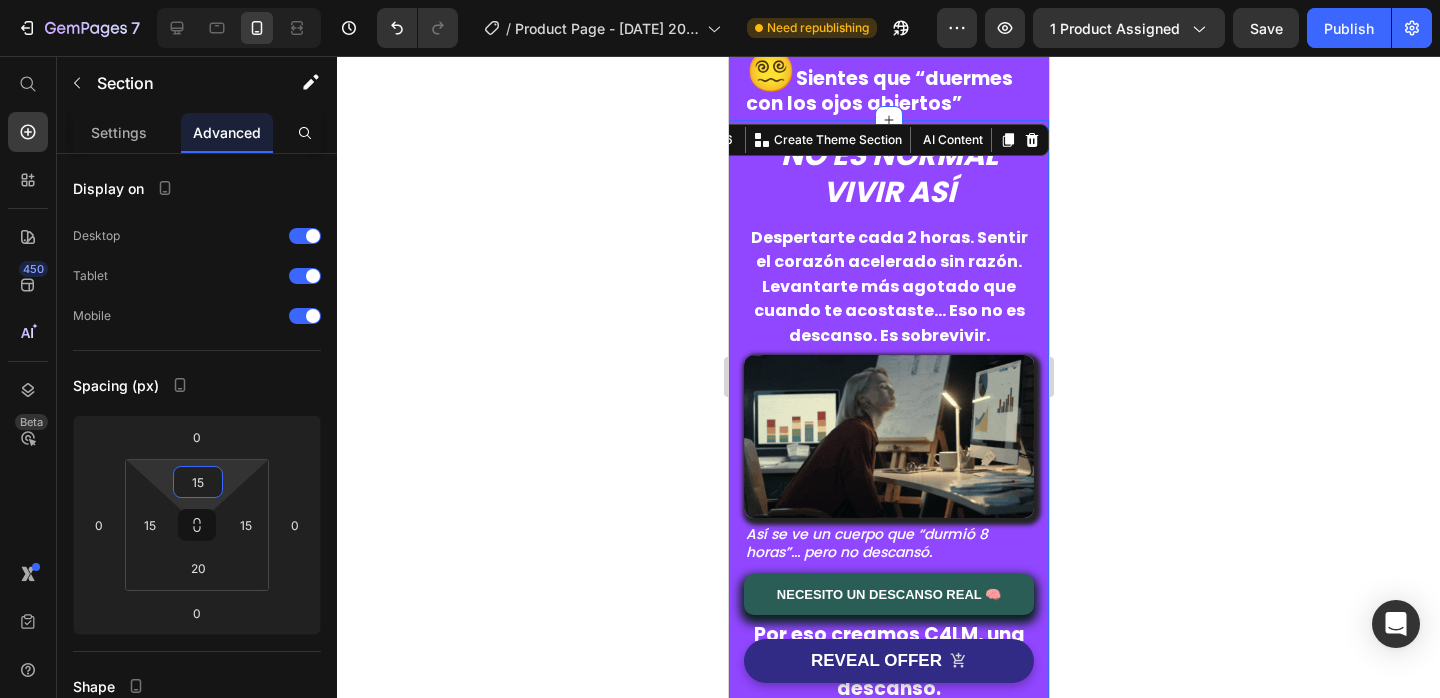 click 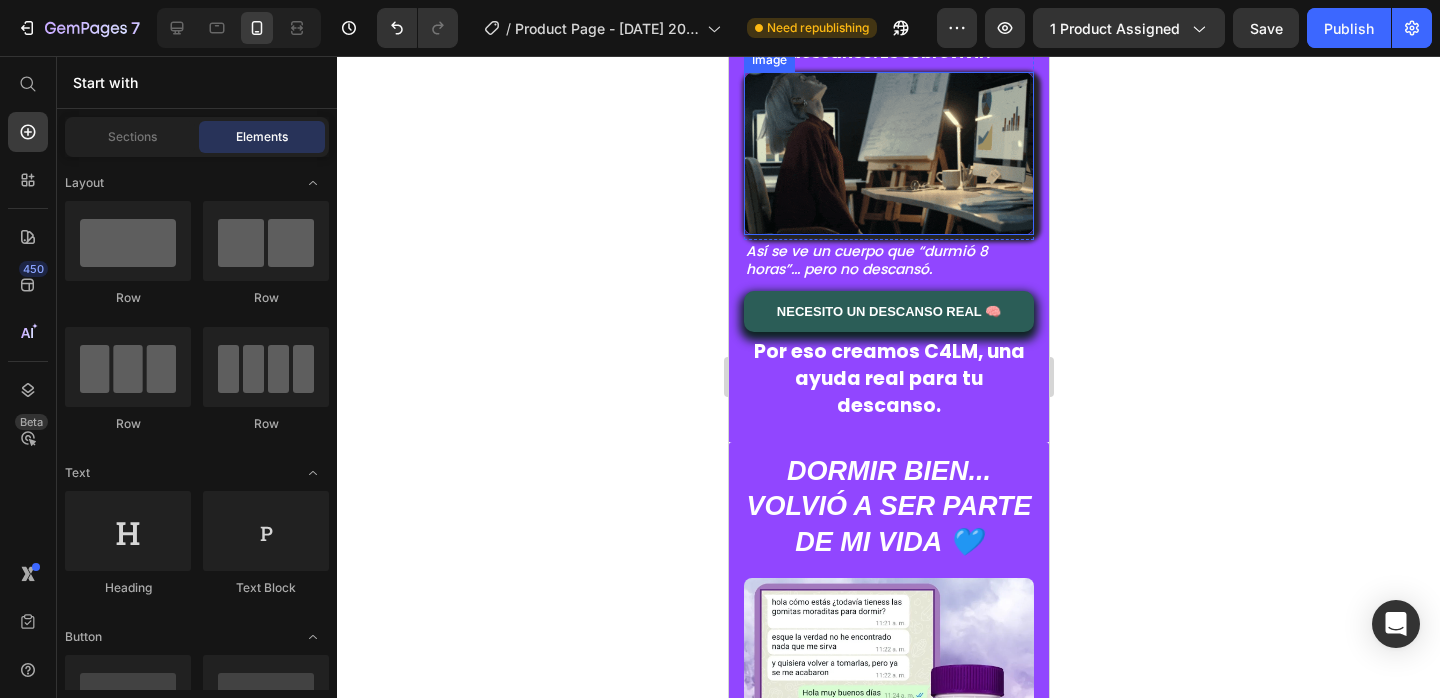 scroll, scrollTop: 1547, scrollLeft: 0, axis: vertical 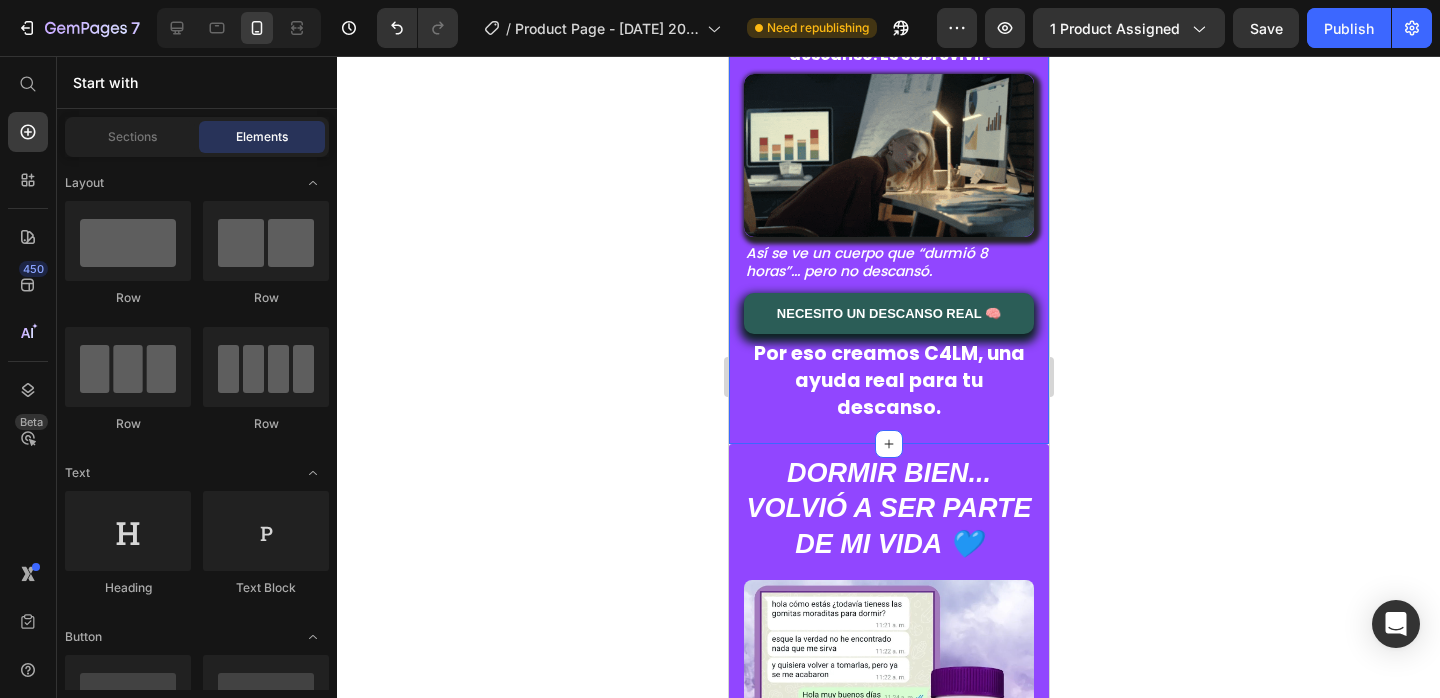 click on "No es normal vivir así  Heading Row Despertarte cada 2 horas. Sentir el corazón acelerado sin razón. Levantarte más agotado que cuando te acostaste… Eso no es descanso. Es sobrevivir. Text Block Image Row Así se ve un cuerpo que “durmió 8 horas”... pero no descansó. Heading NECESITO UN DESCANSO REAL 🧠    Button Por eso creamos C4LM, una ayuda real para tu descanso. Text Block Section 6" at bounding box center (888, 142) 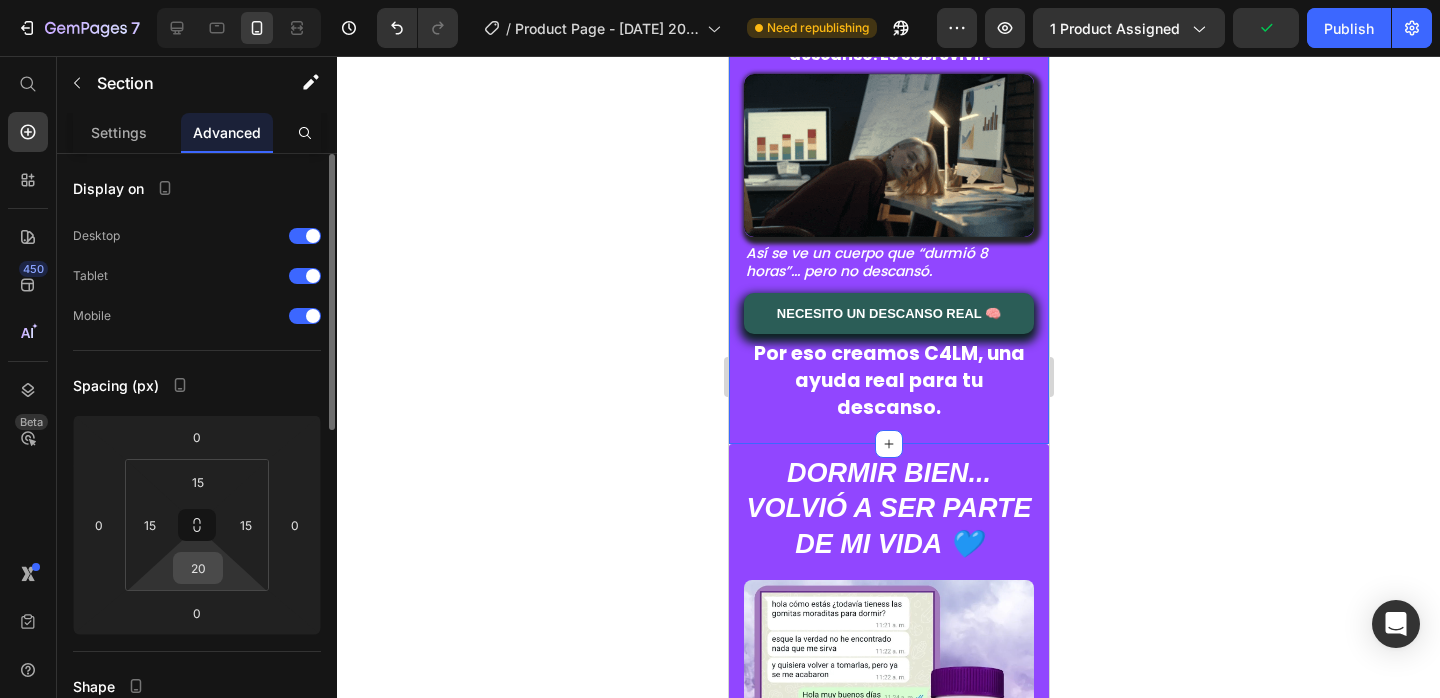 click on "20" at bounding box center (198, 568) 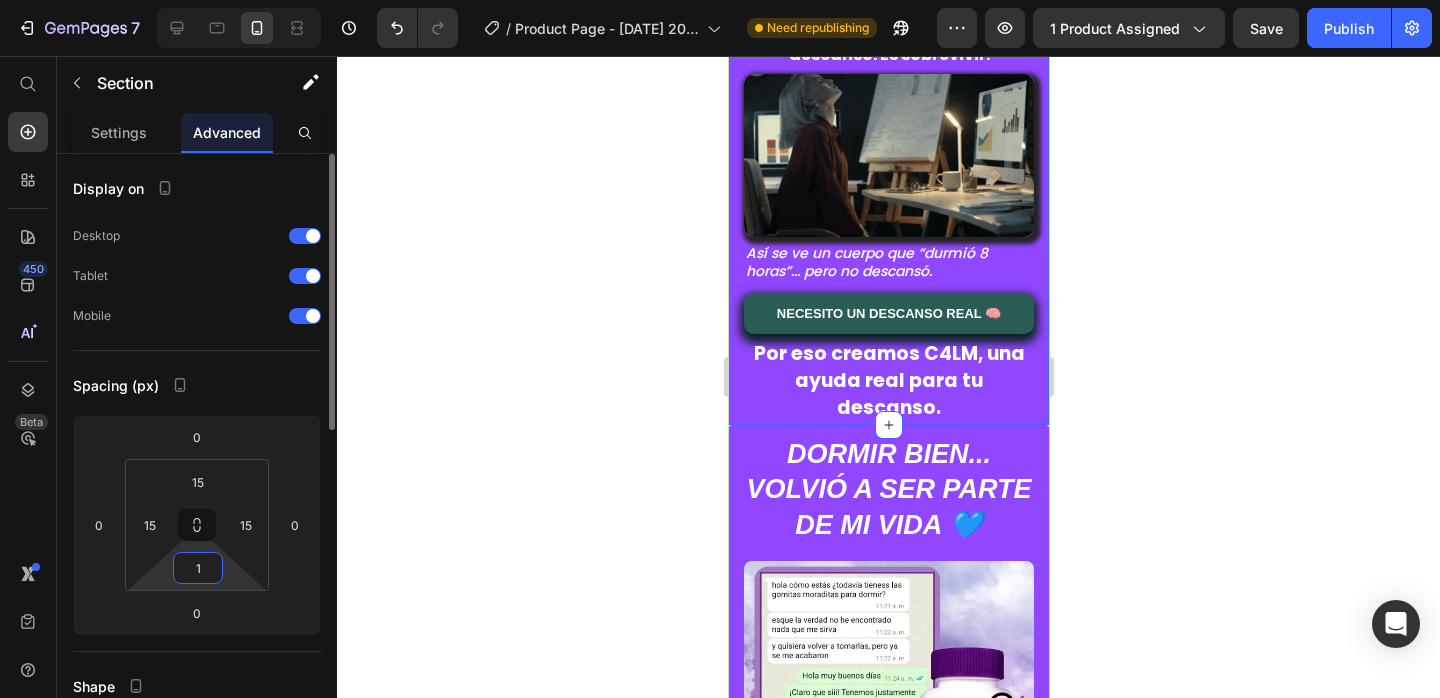 type on "10" 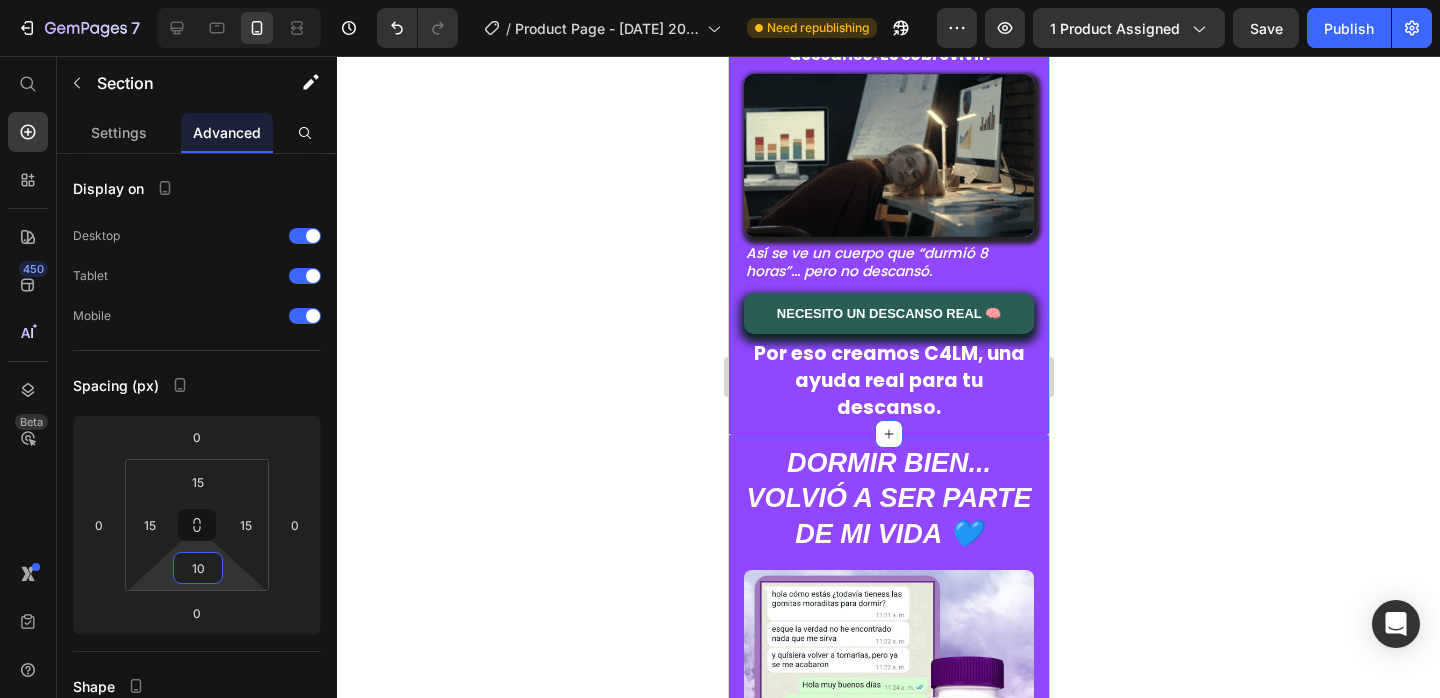 click 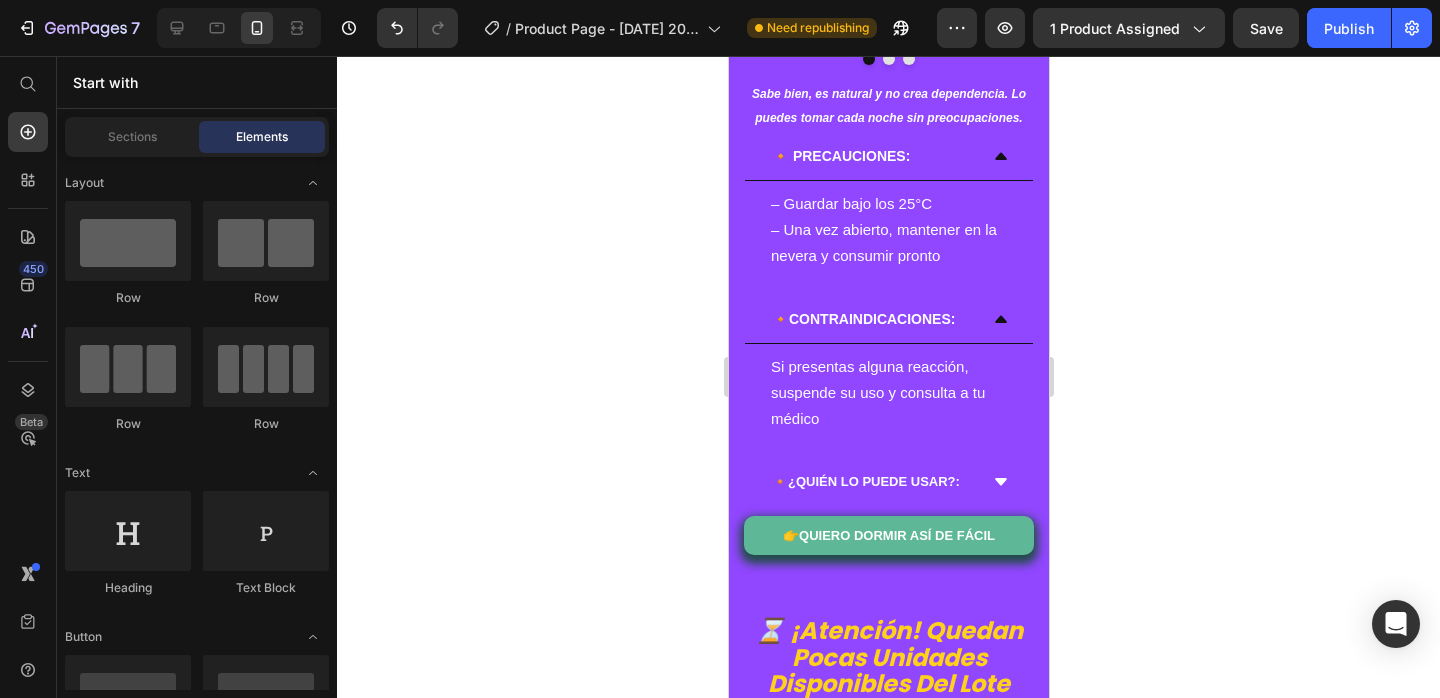 scroll, scrollTop: 3784, scrollLeft: 0, axis: vertical 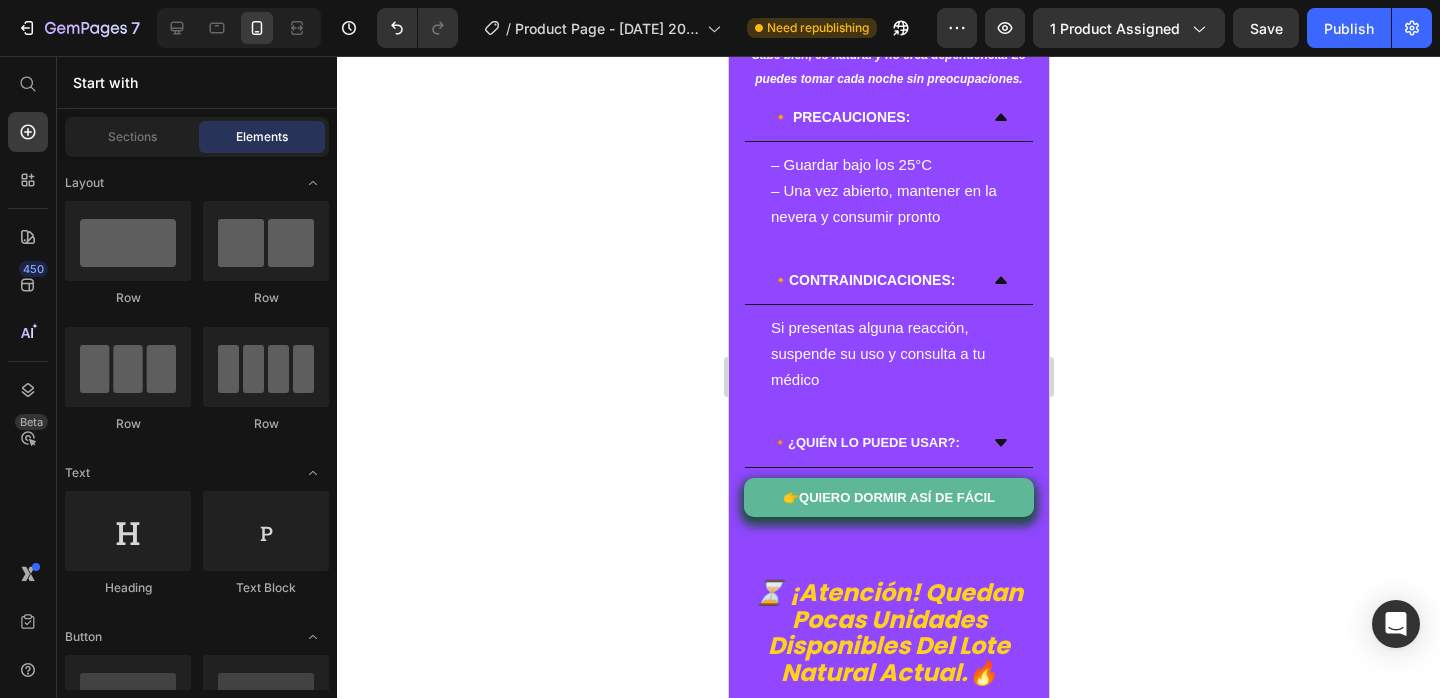 click on "🔸  ¿Quién lo puede usar?:" at bounding box center (888, 443) 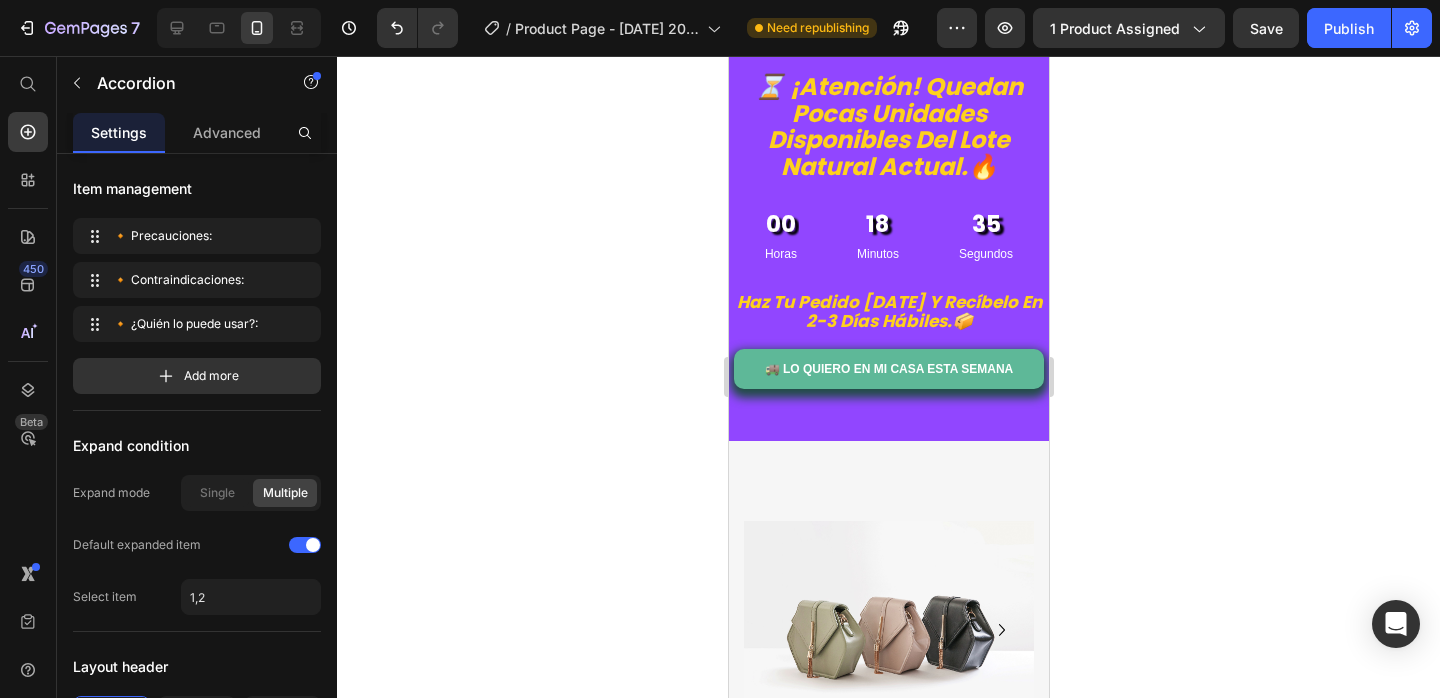 scroll, scrollTop: 4225, scrollLeft: 0, axis: vertical 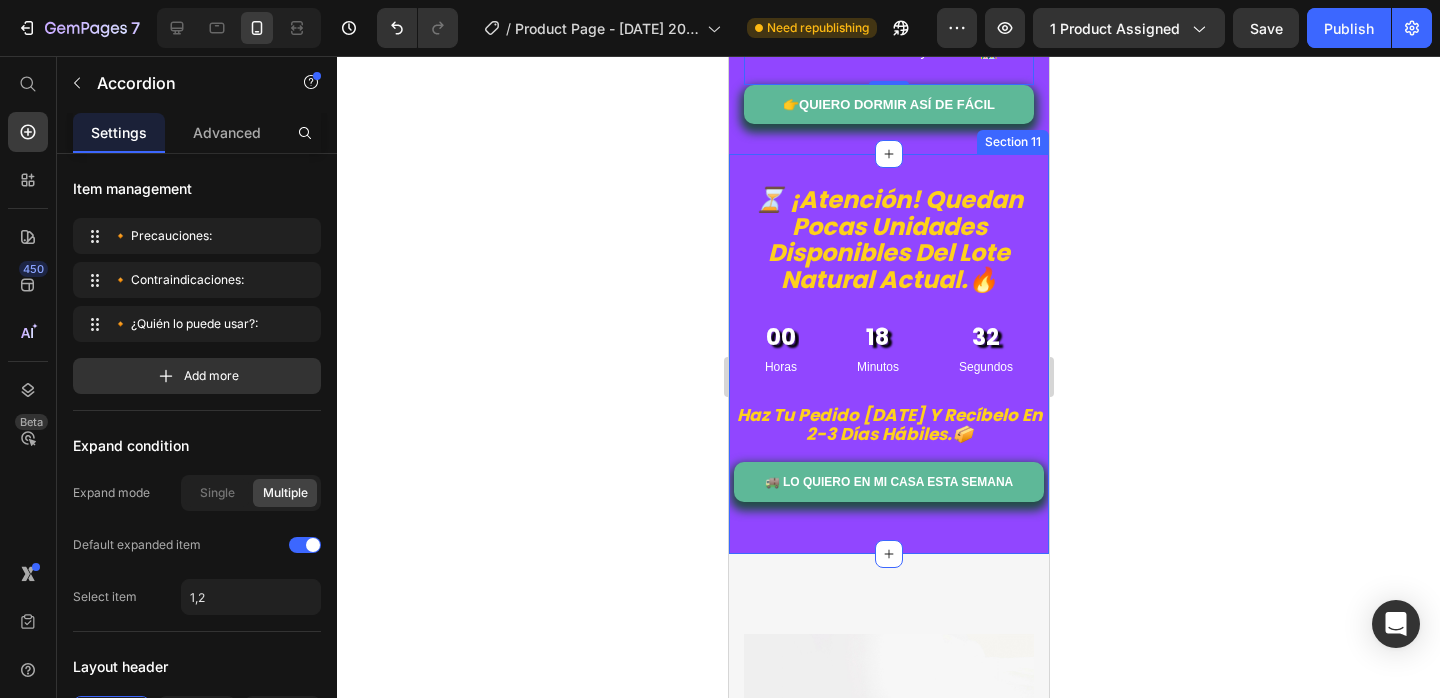 click on "⏳ ¡Atención! Quedan pocas unidades disponibles del lote natural actual.🔥 Heading 00 Horas 18 Minutos 32 Segundos Countdown Timer Haz tu pedido [DATE] y recíbelo en 2-3 días hábiles.📦 Heading 🚚 Lo quiero en mi casa esta semana    Button Section 11" at bounding box center [888, 354] 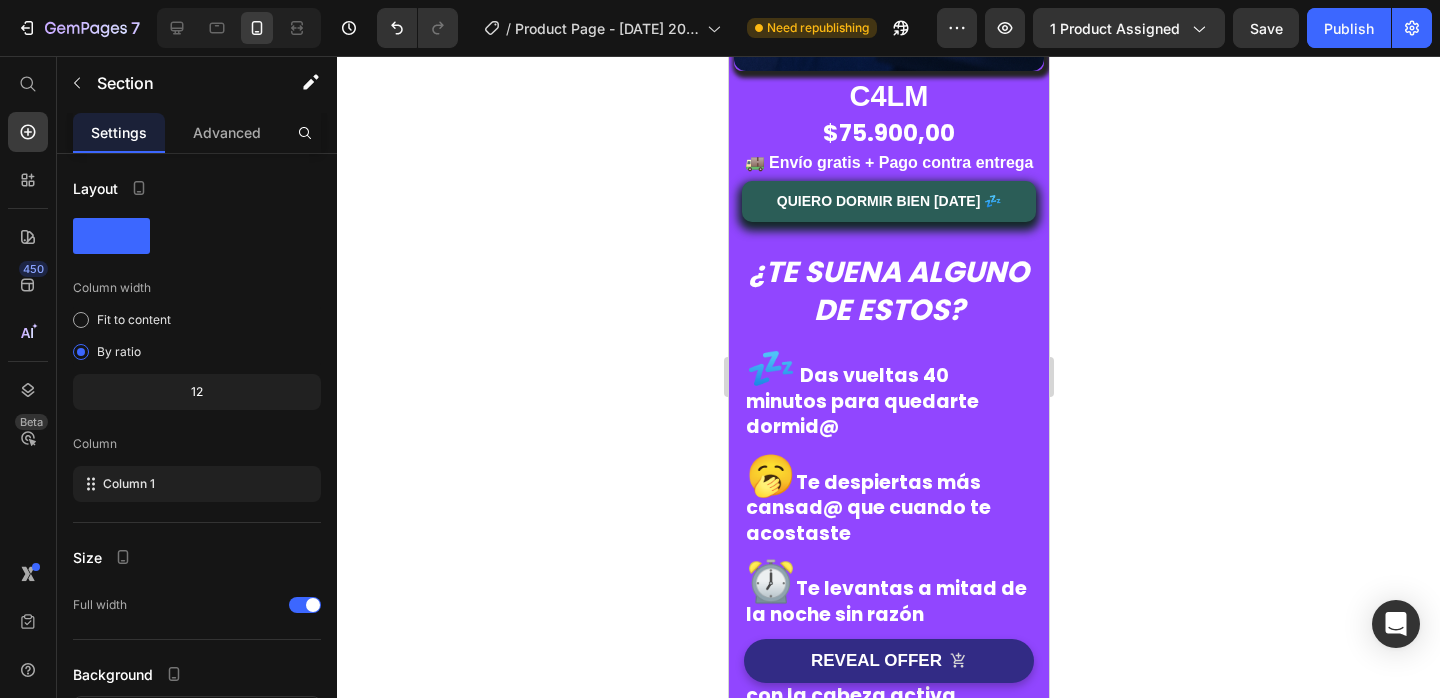 scroll, scrollTop: 562, scrollLeft: 0, axis: vertical 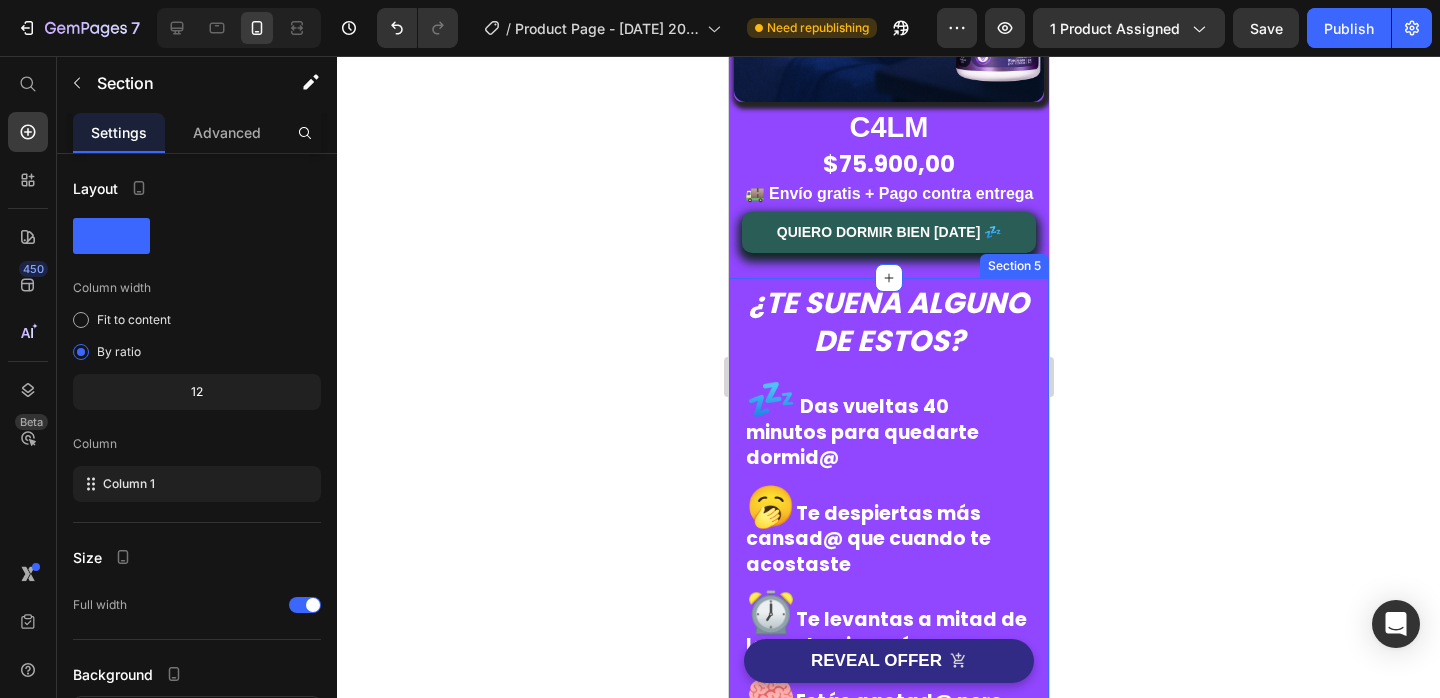 click on "¿Te SUENA ALGUNO DE ESTOS? Heading Row   💤   Das vueltas 40 minutos para quedarte dormid@   🥱  Te despiertas más cansad@ que cuando te acostaste   ⏰  Te levantas a mitad de la noche sin razón   🧠  Estás agotad@ pero con la cabeza activa   😵‍💫  Sientes que “duermes con los ojos abiertos” Text Block Row Section 5" at bounding box center [888, 550] 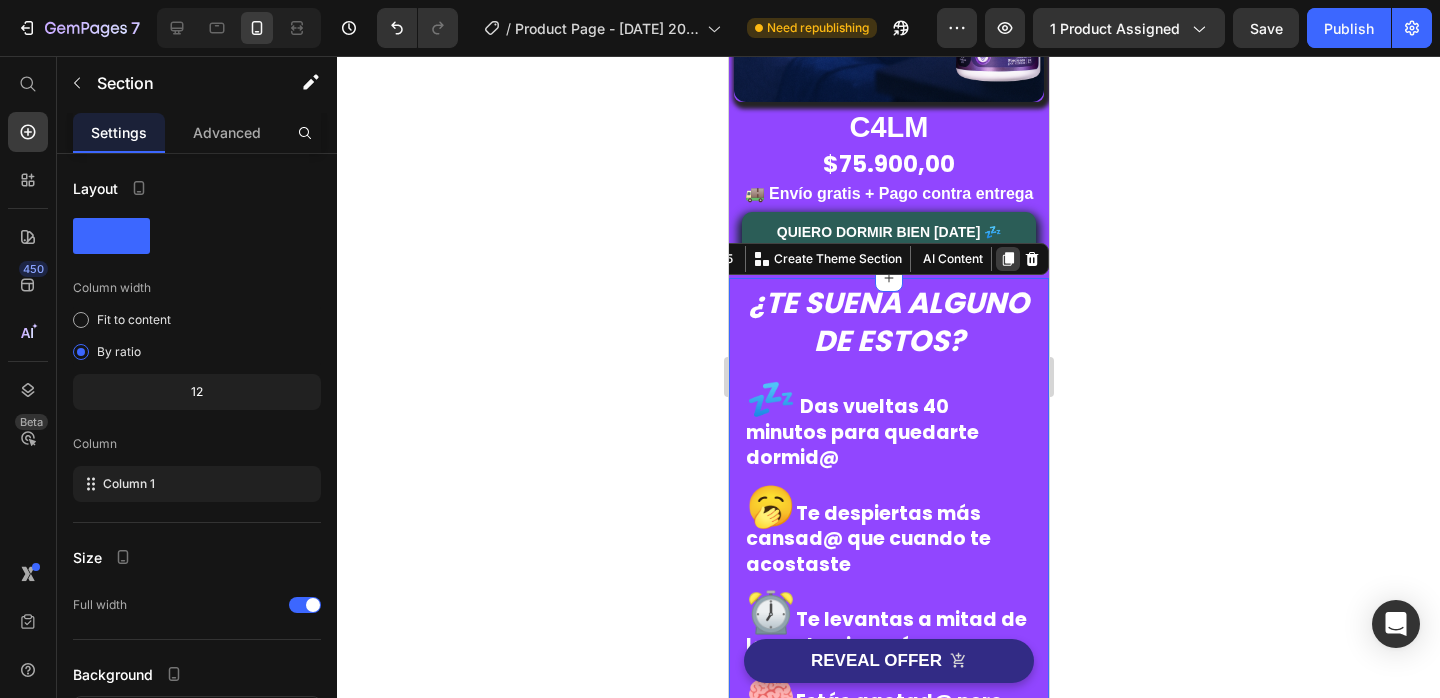 click 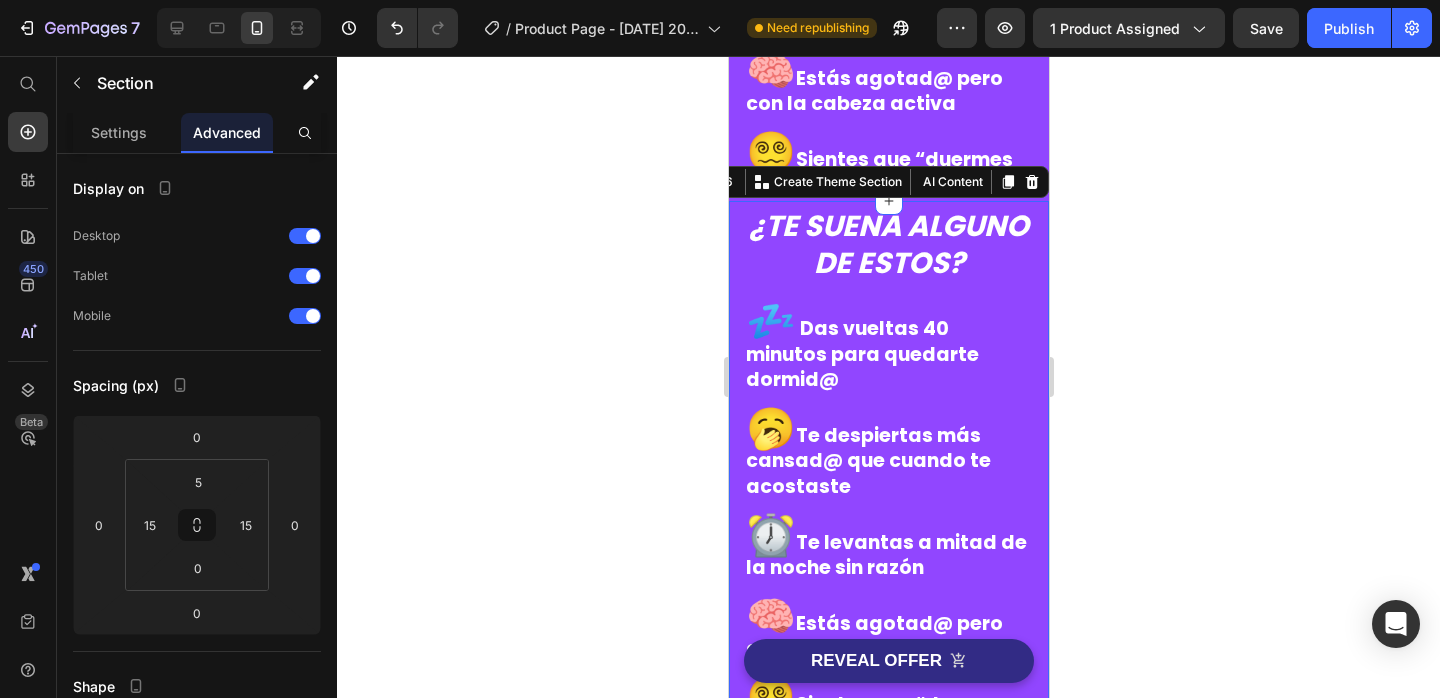 scroll, scrollTop: 1234, scrollLeft: 0, axis: vertical 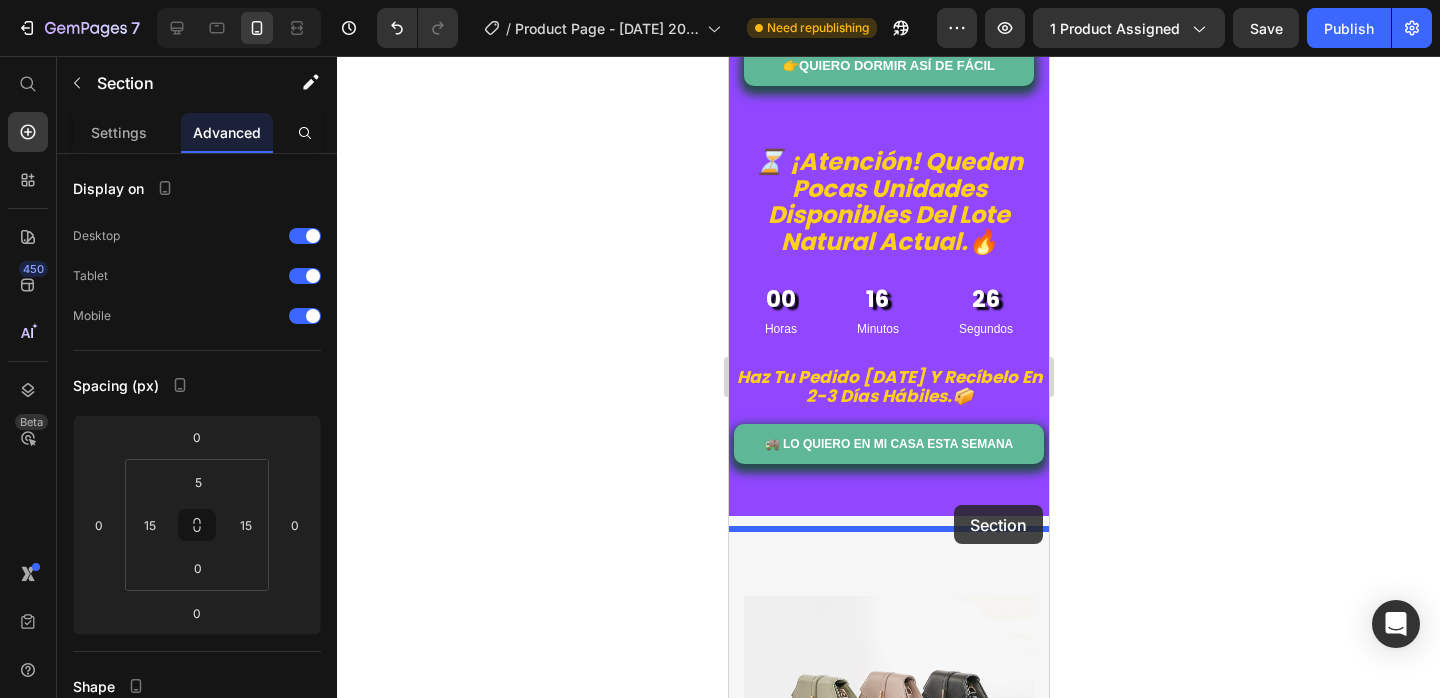drag, startPoint x: 731, startPoint y: 111, endPoint x: 931, endPoint y: 510, distance: 446.3194 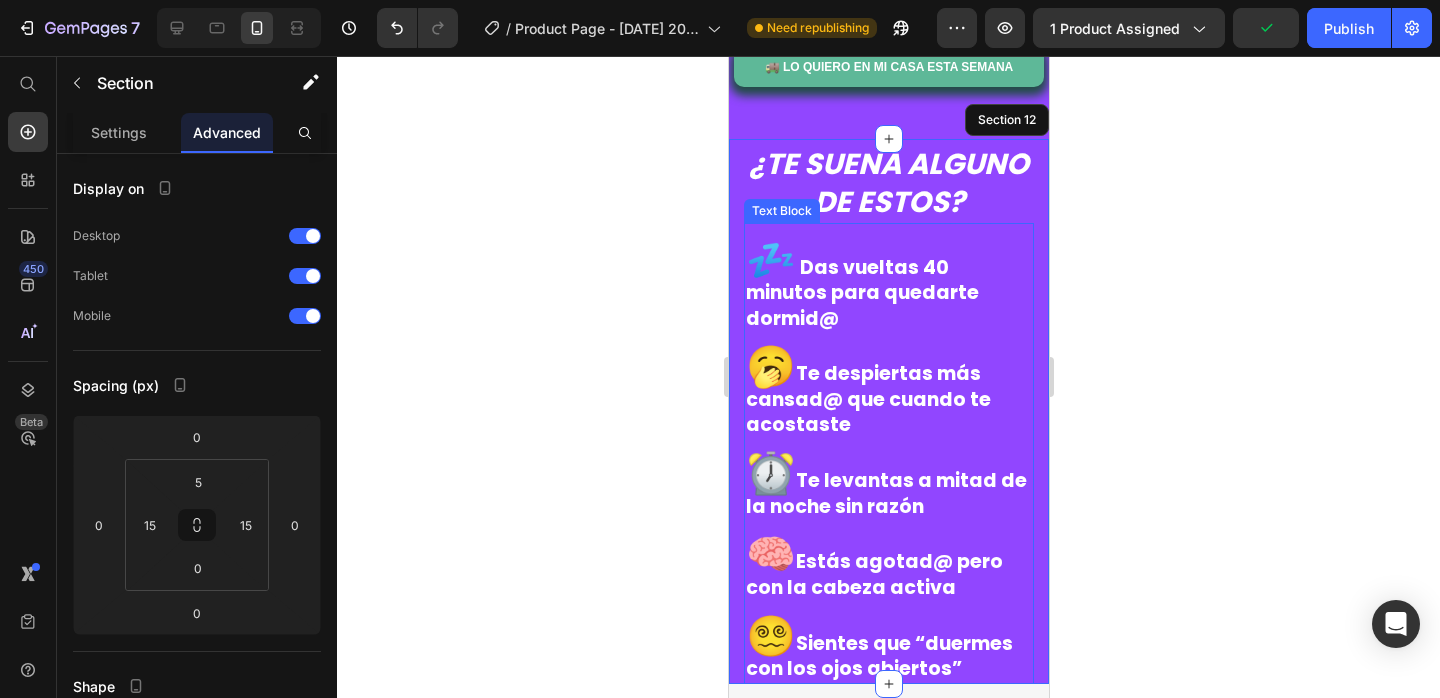 scroll, scrollTop: 4593, scrollLeft: 0, axis: vertical 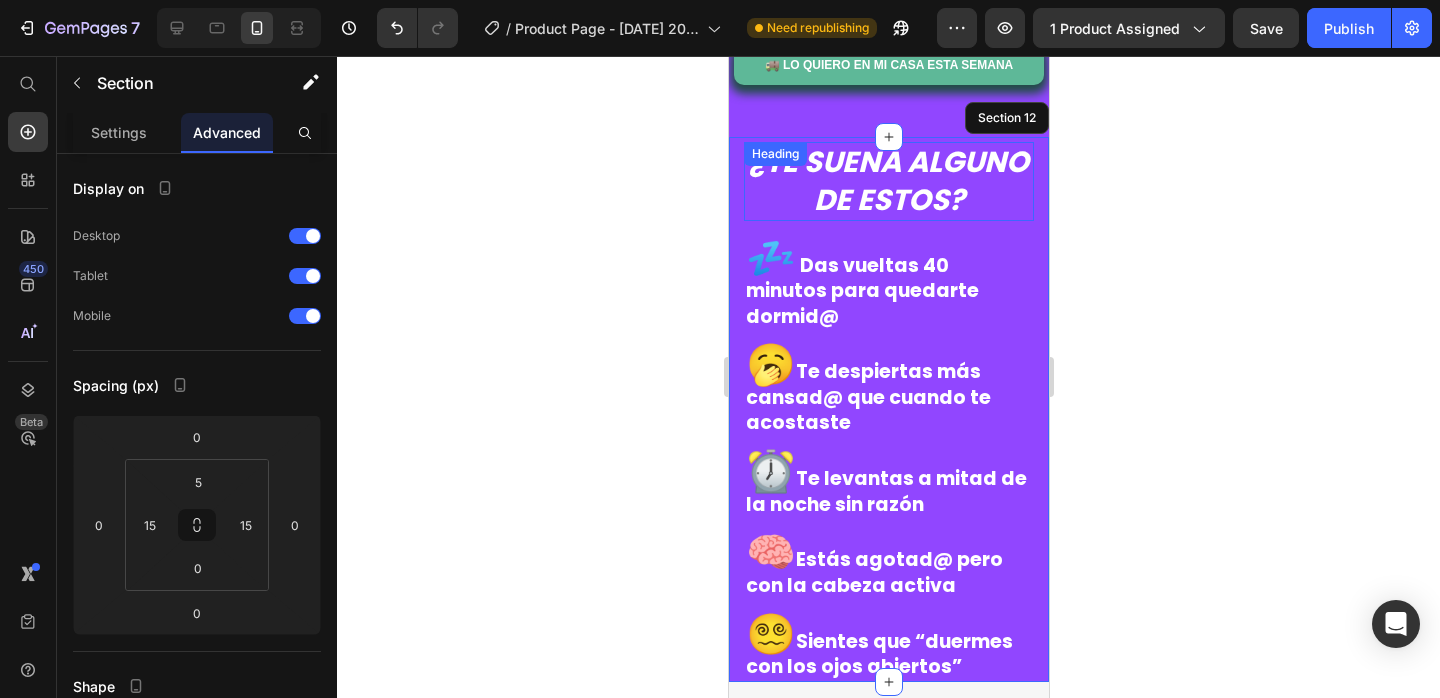 click on "¿Te SUENA ALGUNO DE ESTOS?" at bounding box center [888, 181] 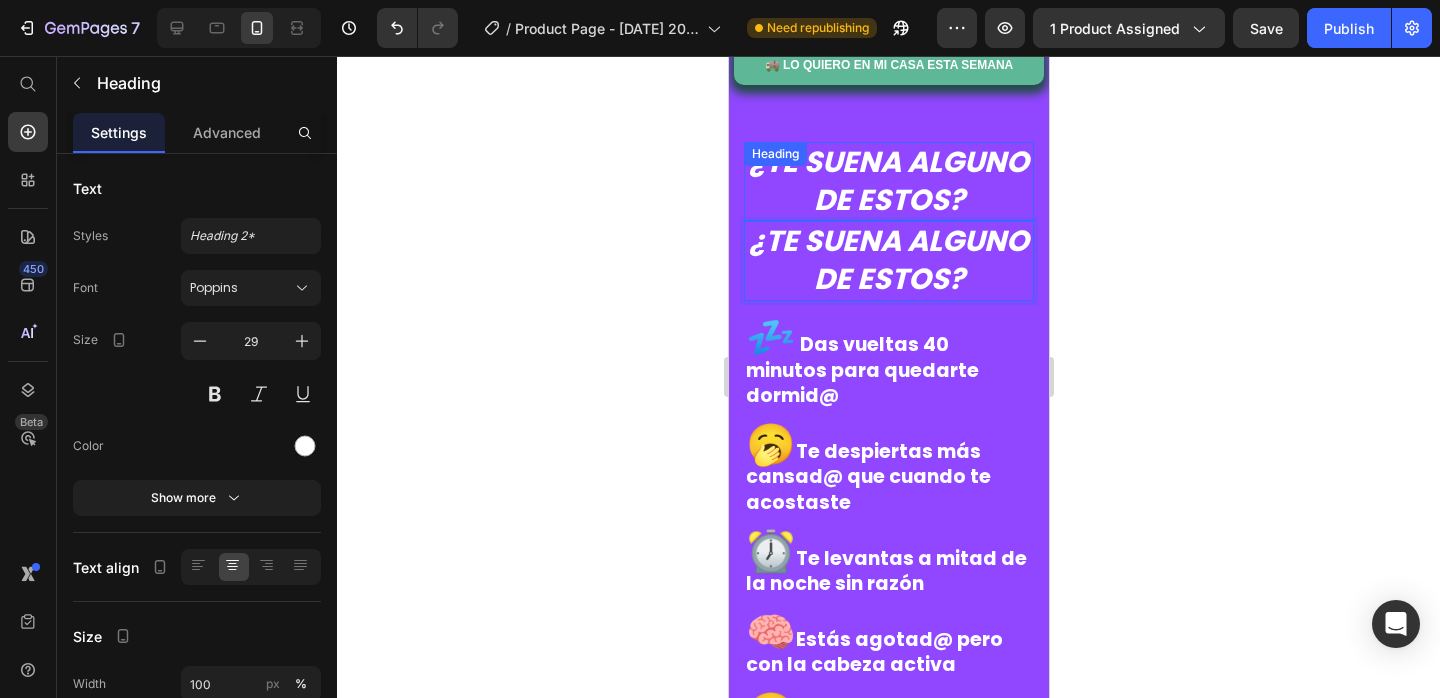 click on "¿Te SUENA ALGUNO DE ESTOS?" at bounding box center [888, 181] 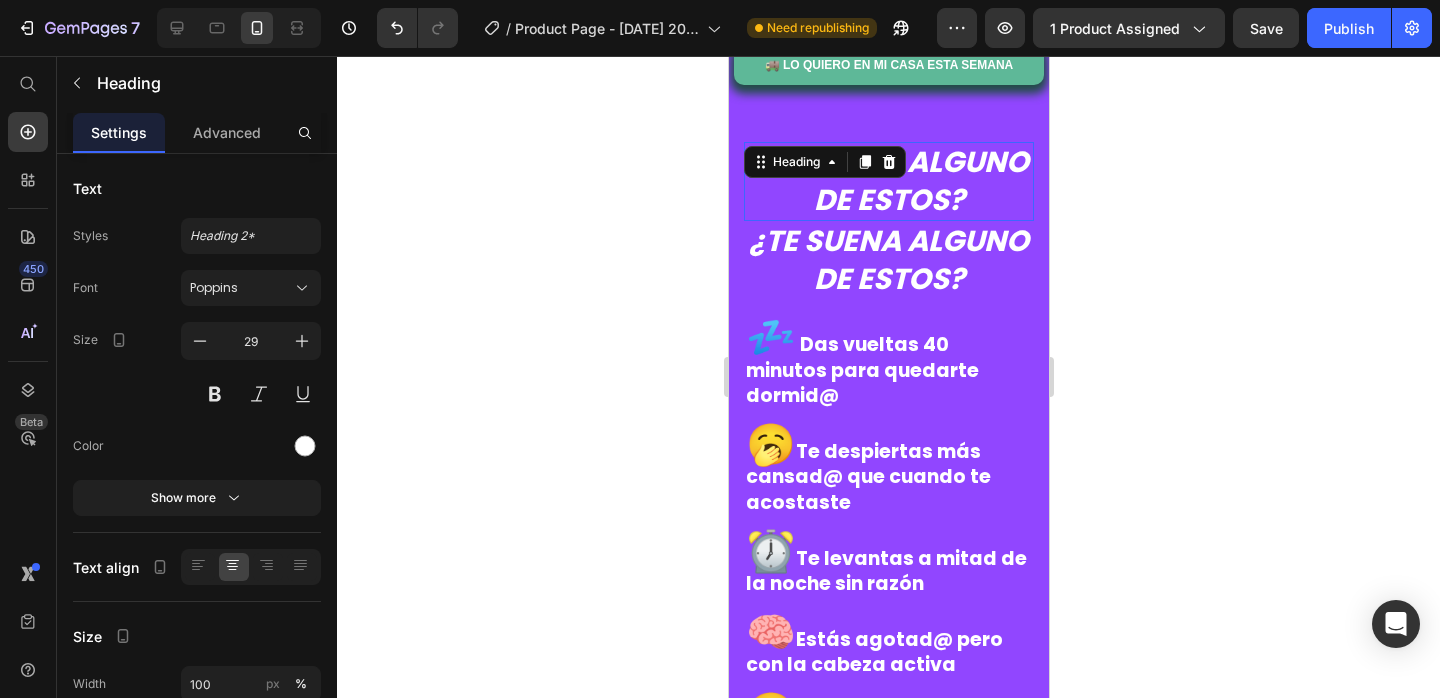 click 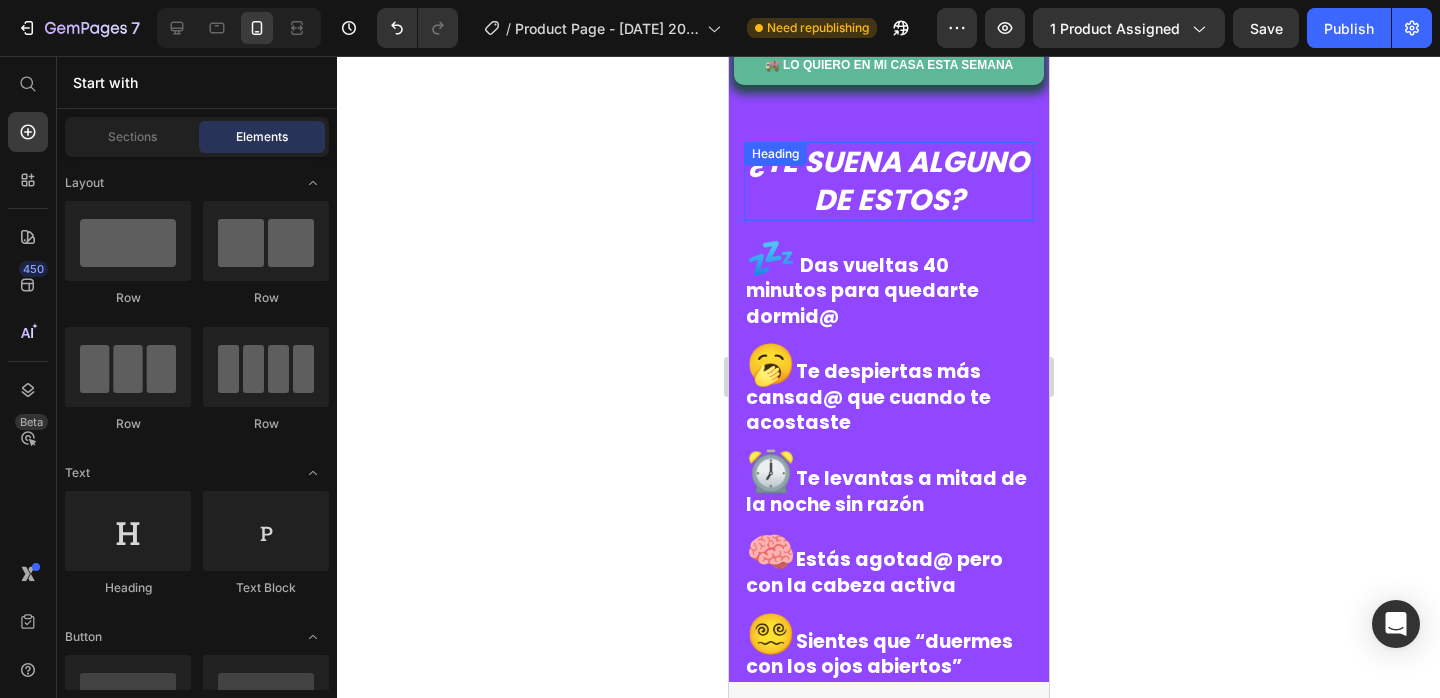 click on "¿Te SUENA ALGUNO DE ESTOS?" at bounding box center [888, 181] 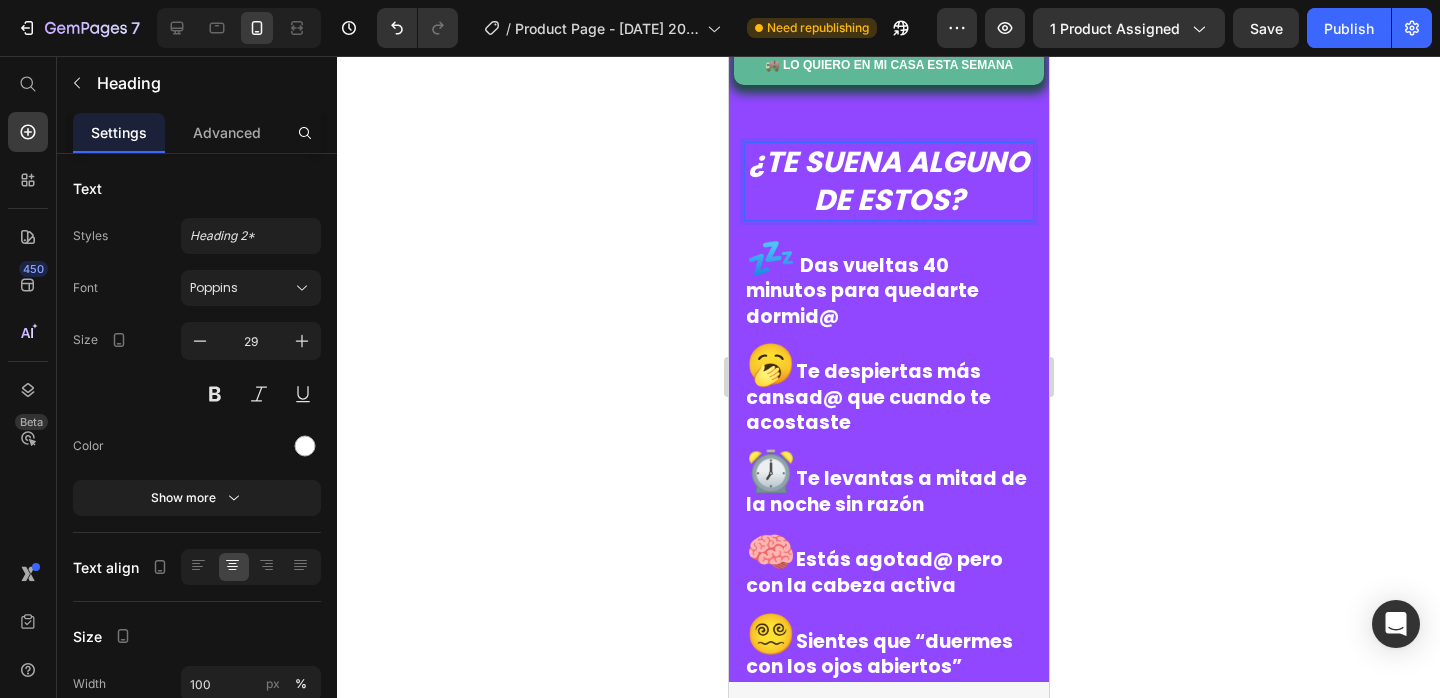 click on "¿Te SUENA ALGUNO DE ESTOS?" at bounding box center [888, 181] 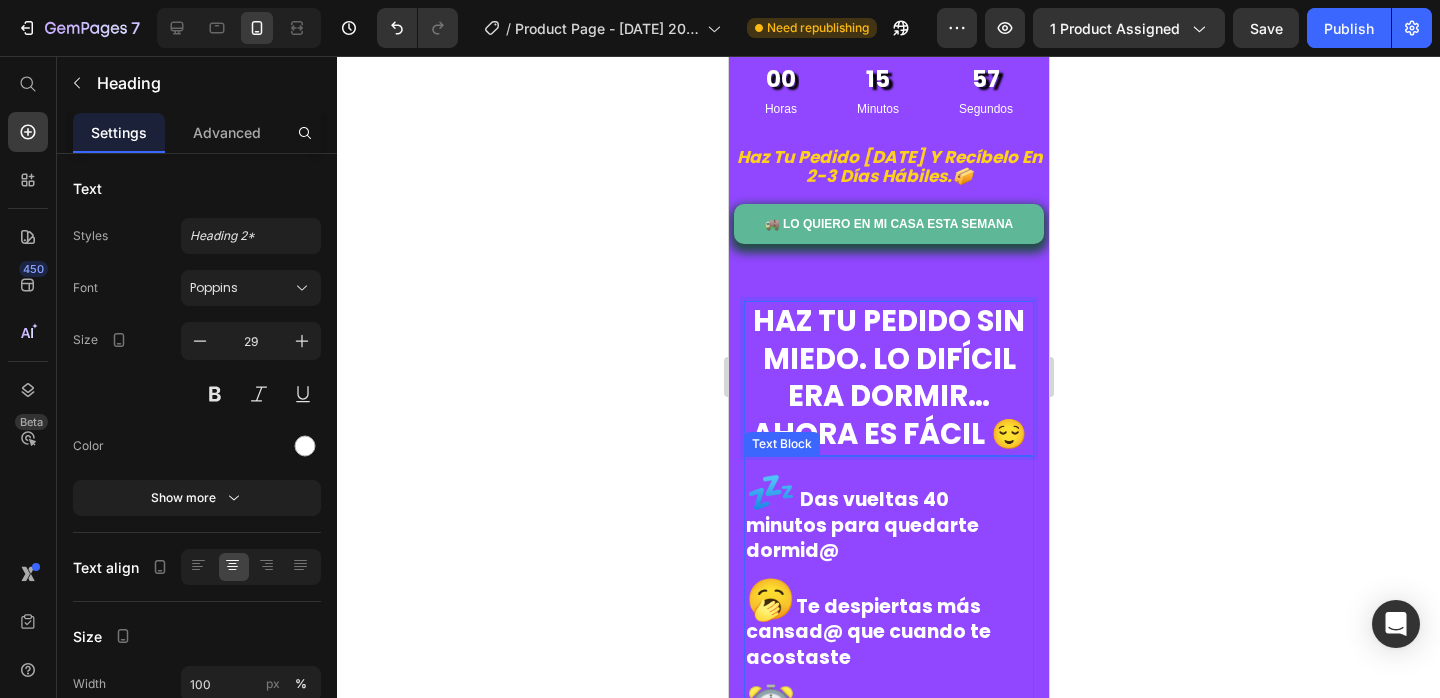 scroll, scrollTop: 4326, scrollLeft: 0, axis: vertical 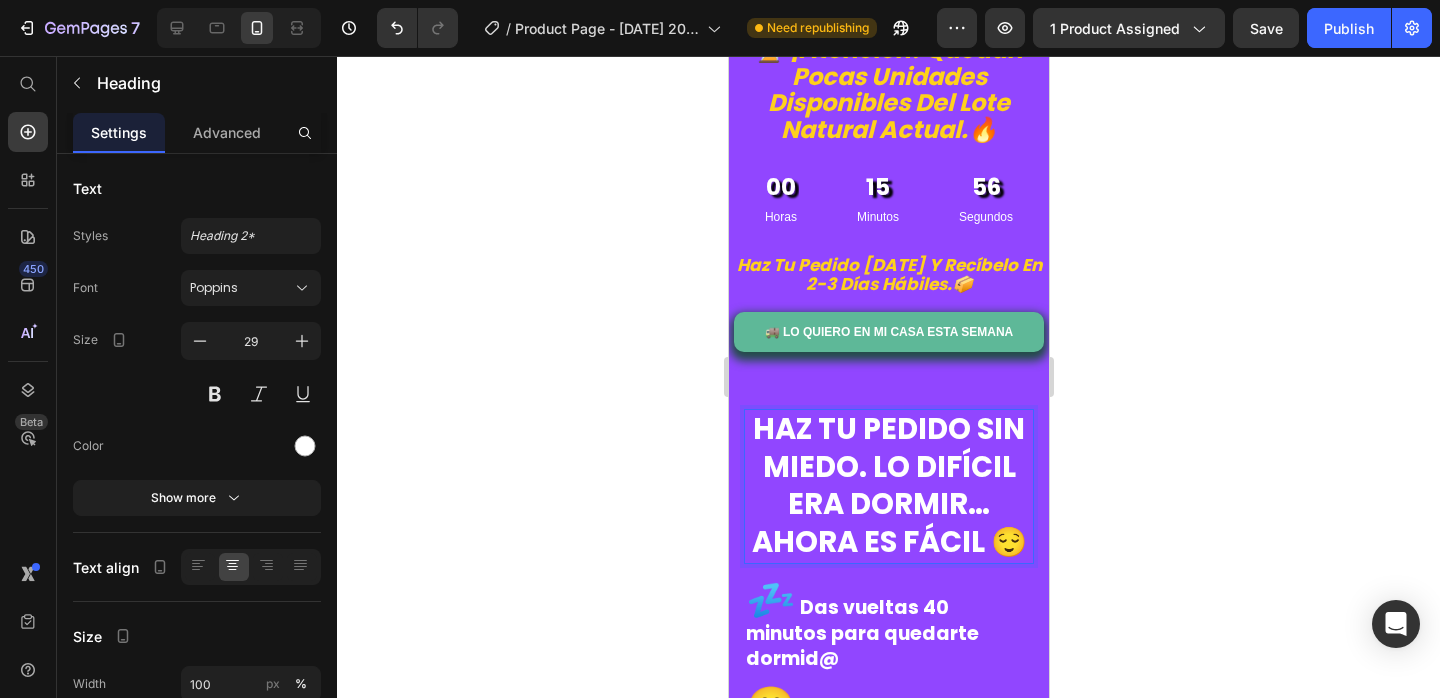 click on "Haz tu pedido sin miedo. Lo difícil era dormir… ahora es fácil 😌" at bounding box center [888, 486] 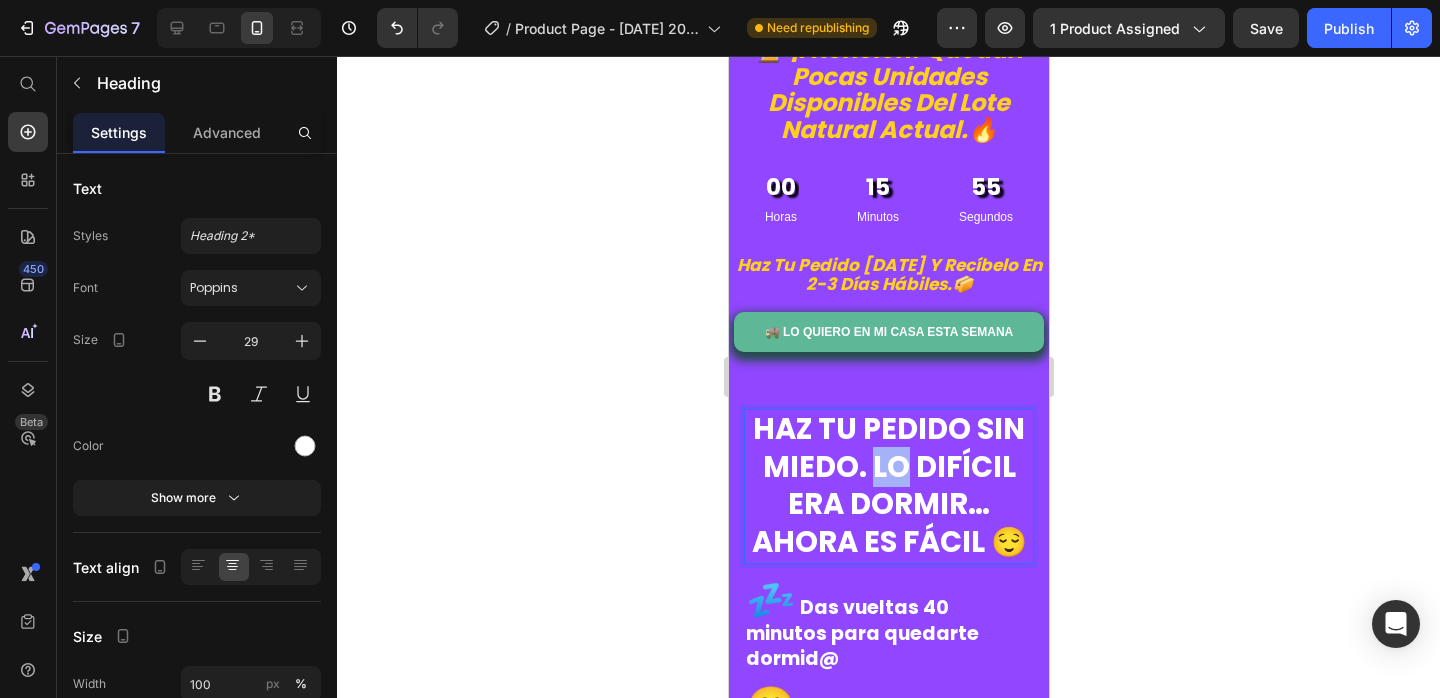 click on "Haz tu pedido sin miedo. Lo difícil era dormir… ahora es fácil 😌" at bounding box center [888, 486] 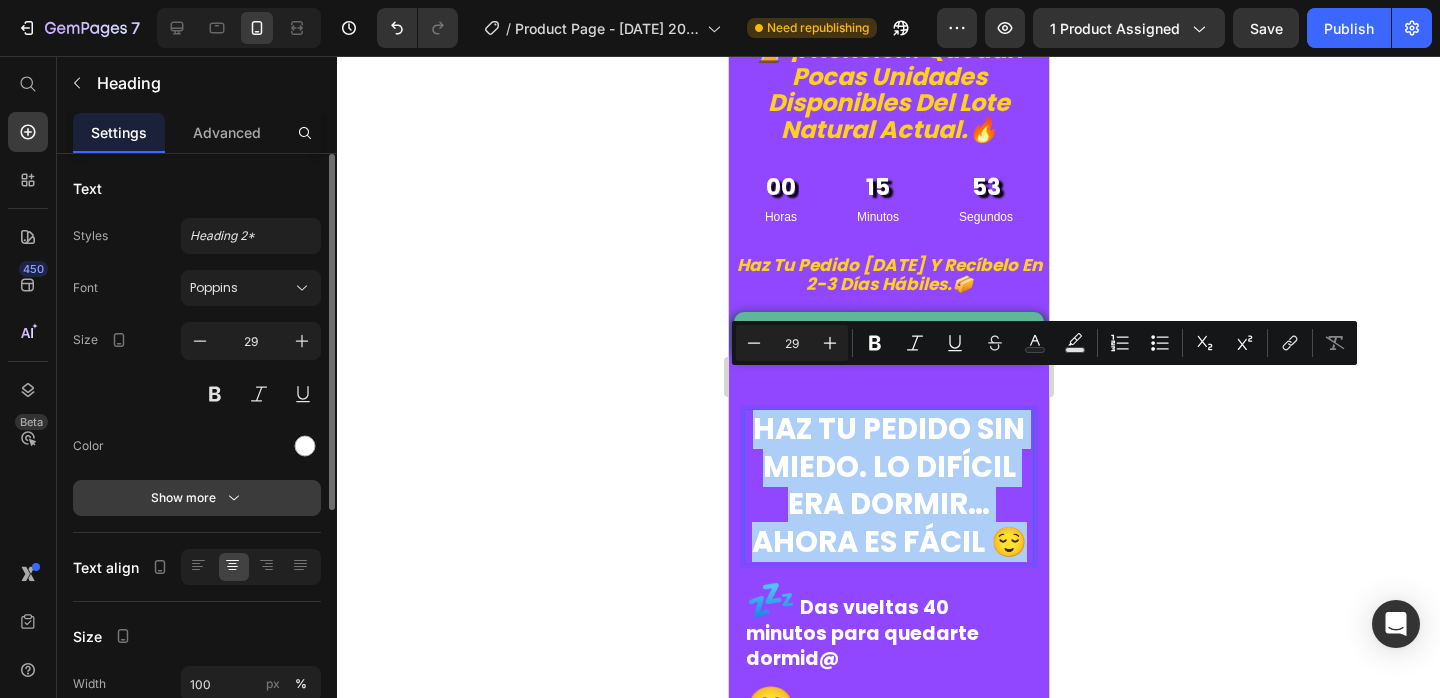 click 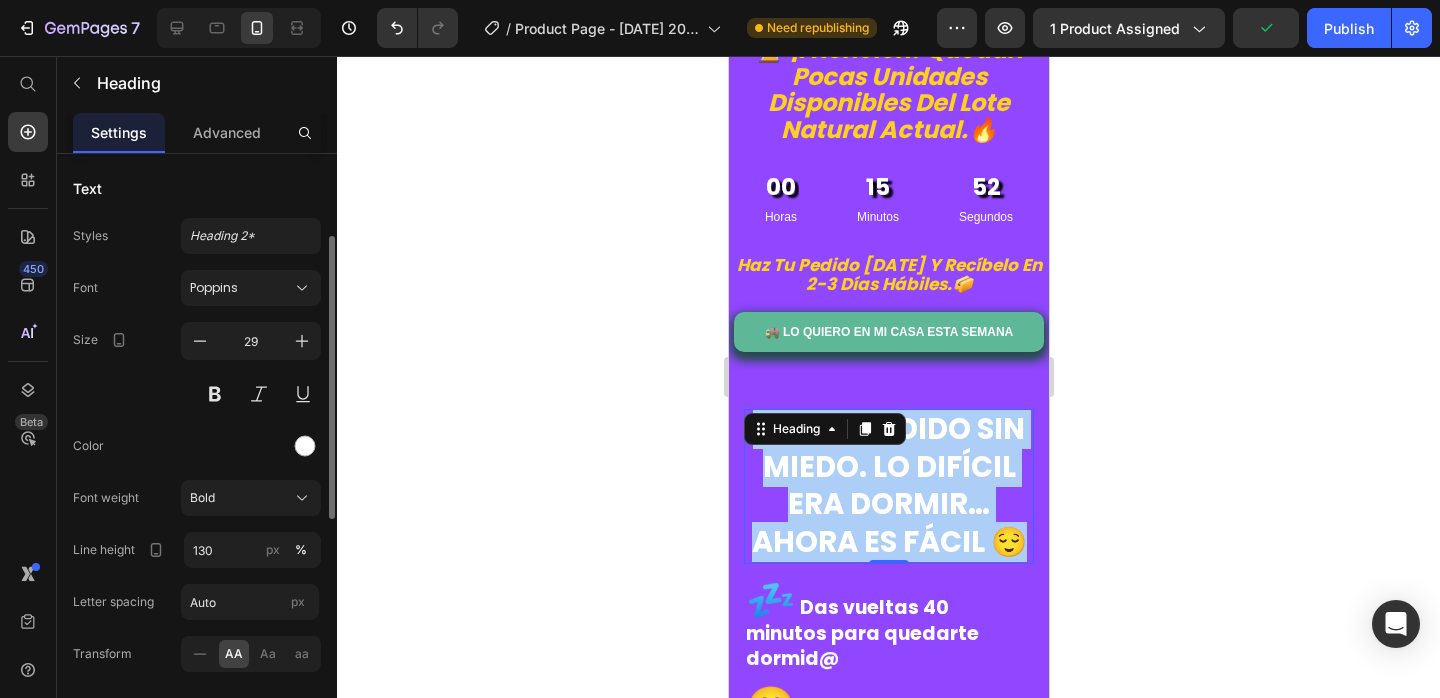 scroll, scrollTop: 90, scrollLeft: 0, axis: vertical 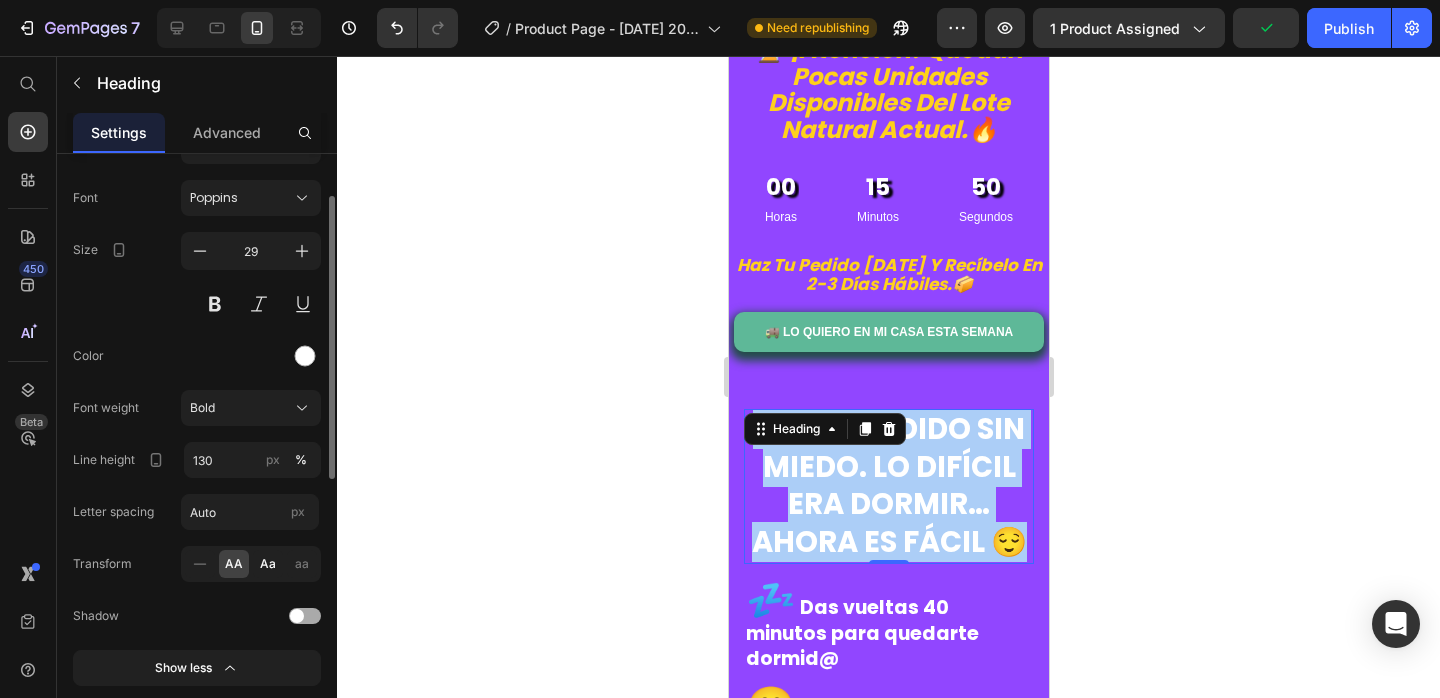click on "Aa" 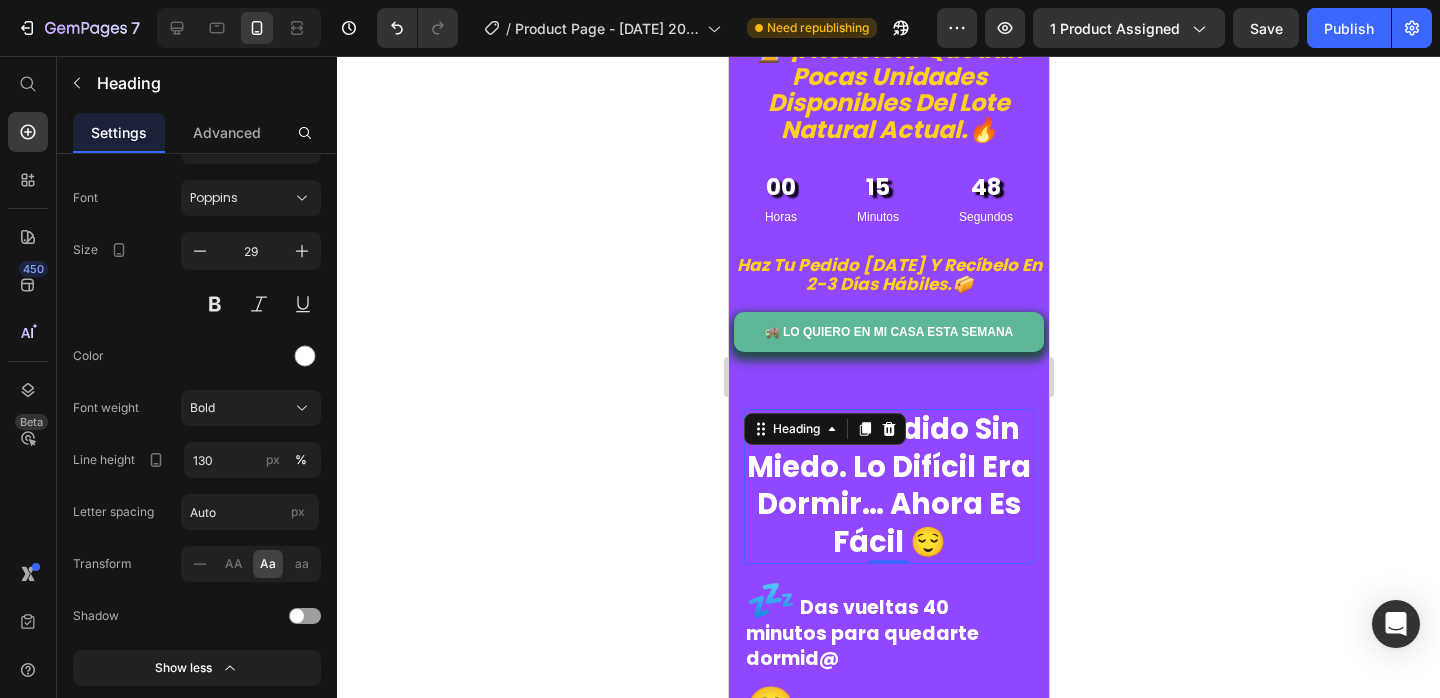 click 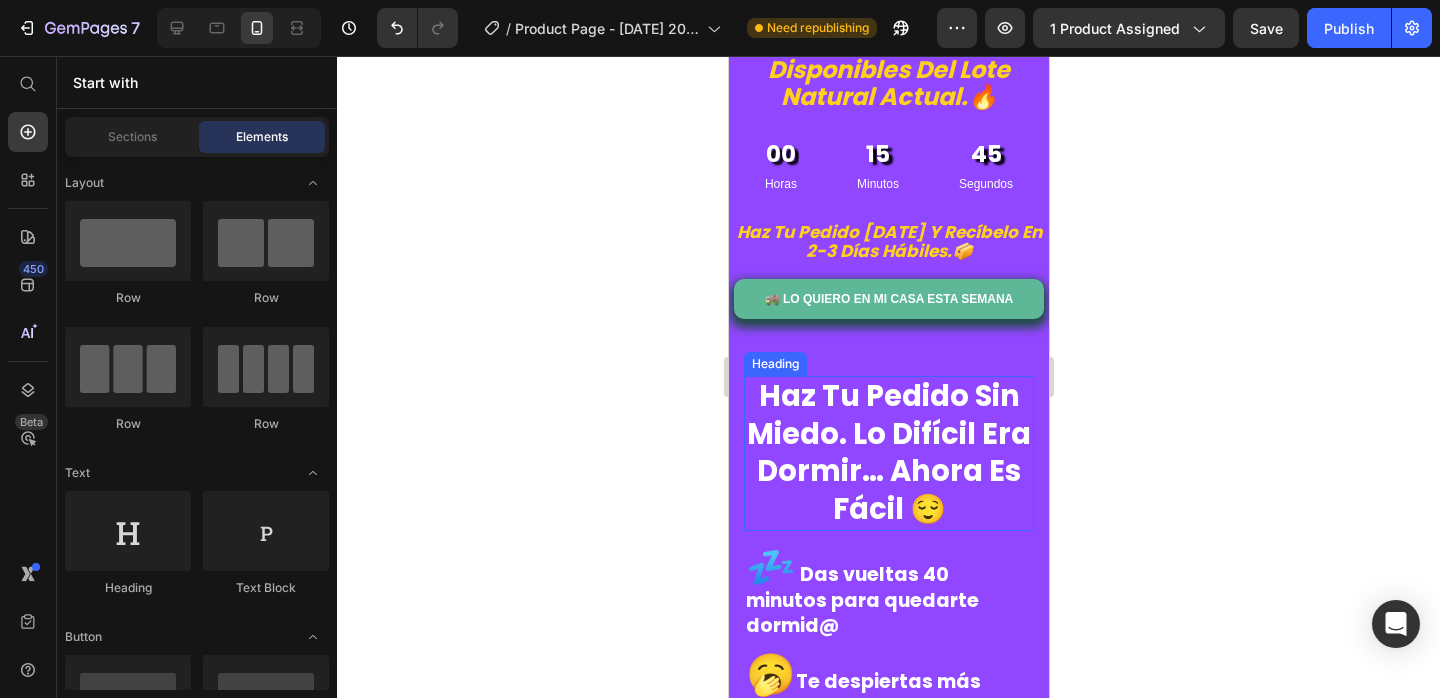 scroll, scrollTop: 4367, scrollLeft: 0, axis: vertical 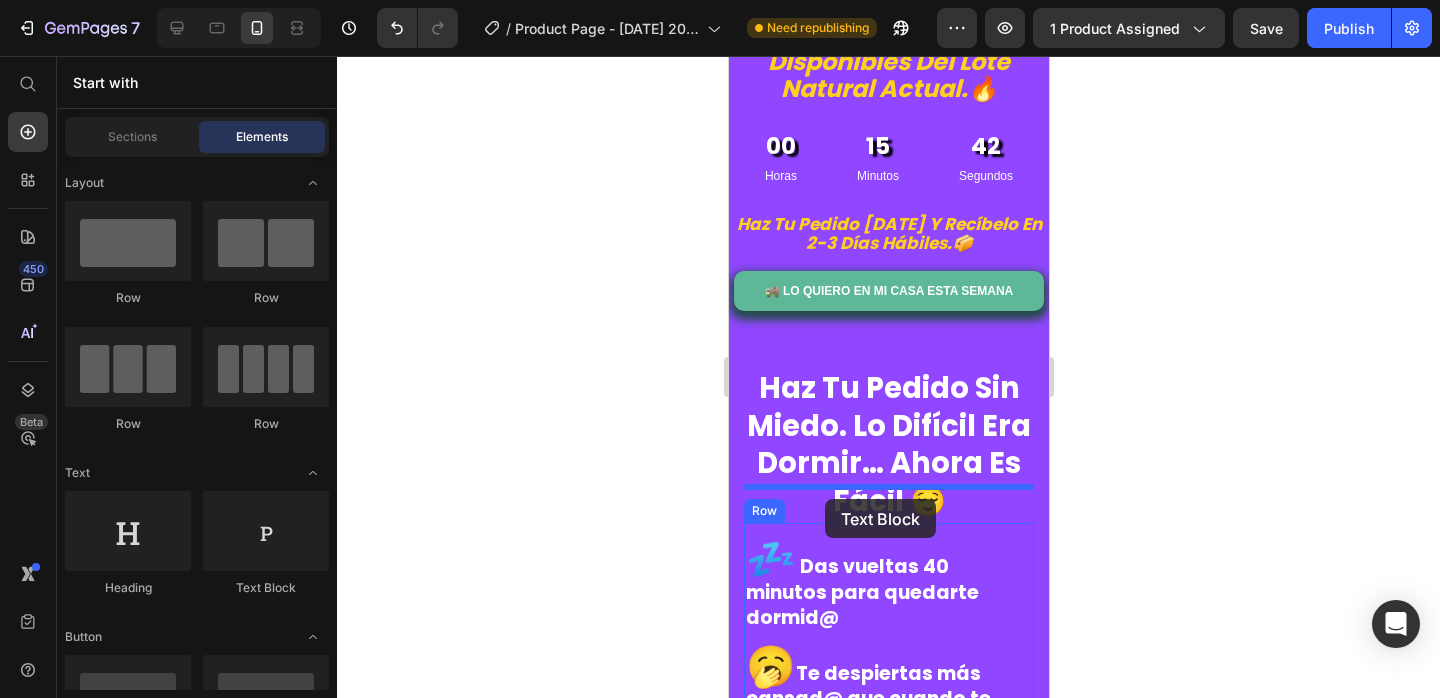 drag, startPoint x: 990, startPoint y: 586, endPoint x: 824, endPoint y: 499, distance: 187.41664 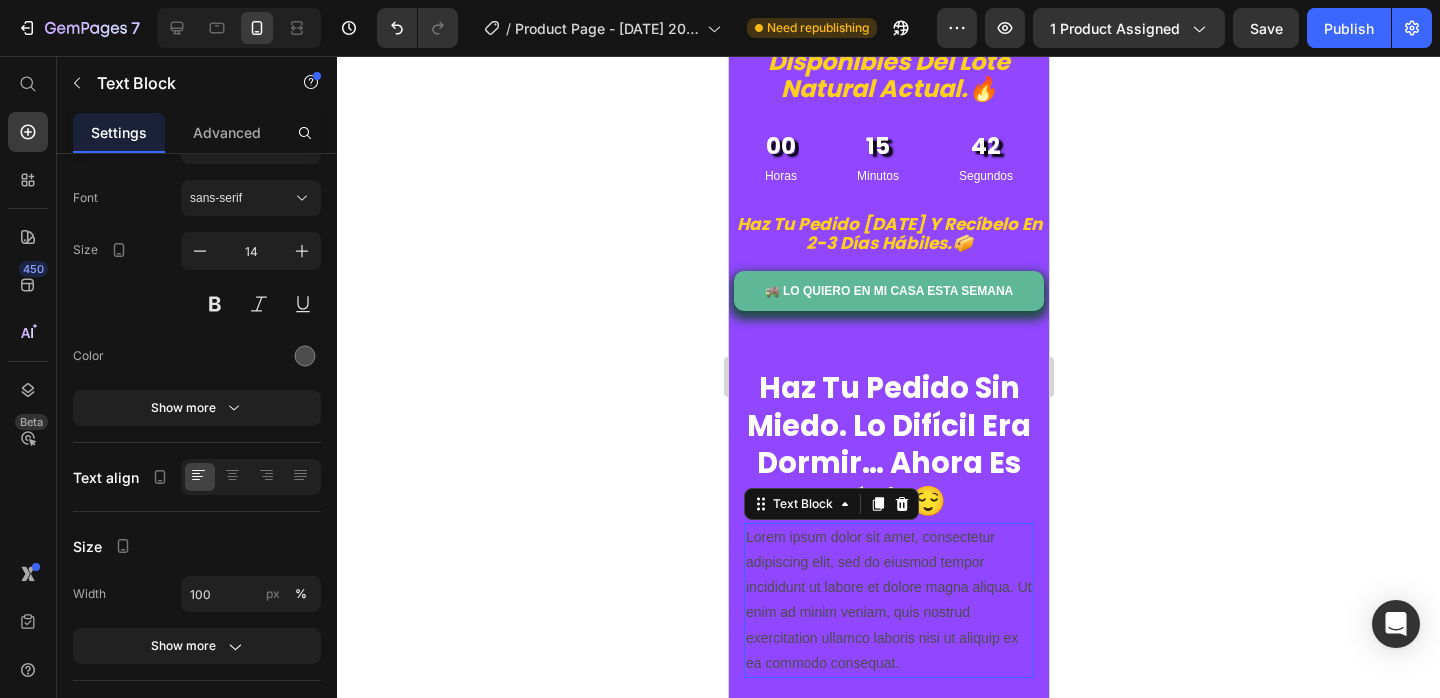 scroll, scrollTop: 0, scrollLeft: 0, axis: both 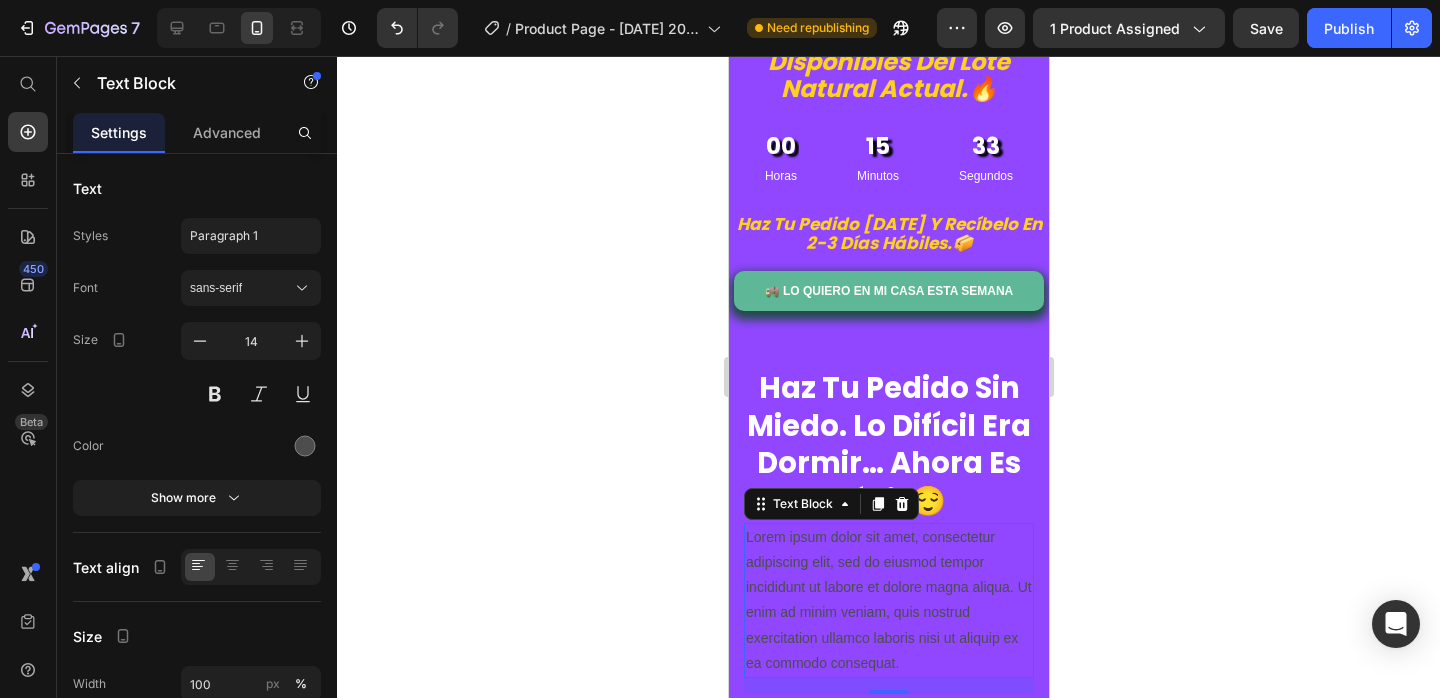 click on "Lorem ipsum dolor sit amet, consectetur adipiscing elit, sed do eiusmod tempor incididunt ut labore et dolore magna aliqua. Ut enim ad minim veniam, quis nostrud exercitation ullamco laboris nisi ut aliquip ex ea commodo consequat." at bounding box center [888, 600] 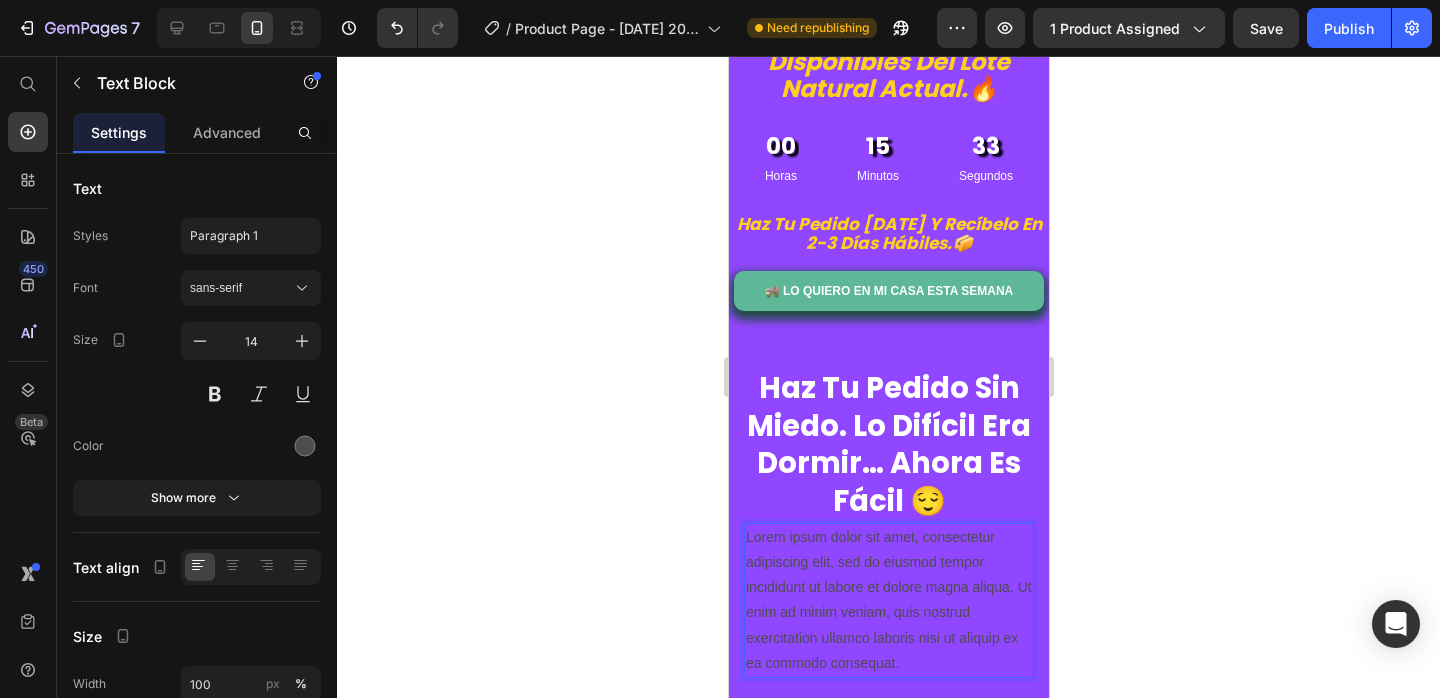 click on "Lorem ipsum dolor sit amet, consectetur adipiscing elit, sed do eiusmod tempor incididunt ut labore et dolore magna aliqua. Ut enim ad minim veniam, quis nostrud exercitation ullamco laboris nisi ut aliquip ex ea commodo consequat." at bounding box center [888, 600] 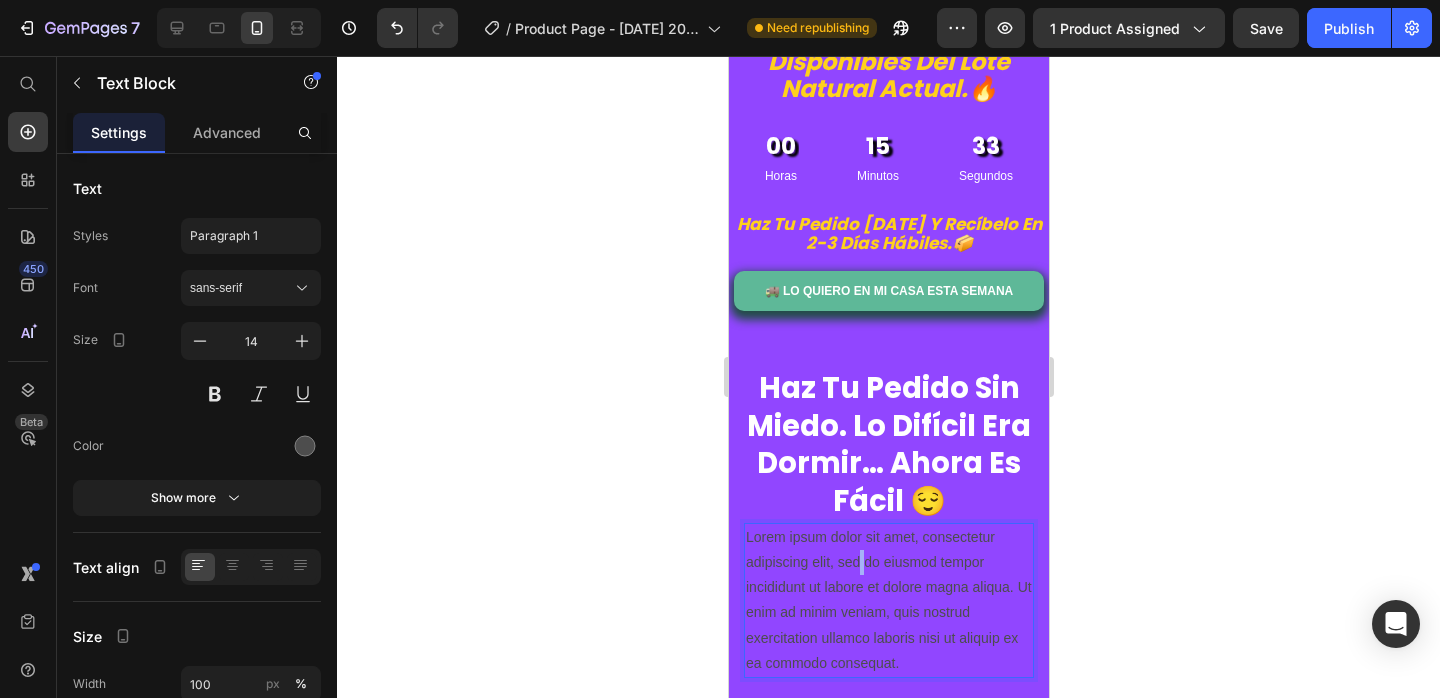 click on "Lorem ipsum dolor sit amet, consectetur adipiscing elit, sed do eiusmod tempor incididunt ut labore et dolore magna aliqua. Ut enim ad minim veniam, quis nostrud exercitation ullamco laboris nisi ut aliquip ex ea commodo consequat." at bounding box center [888, 600] 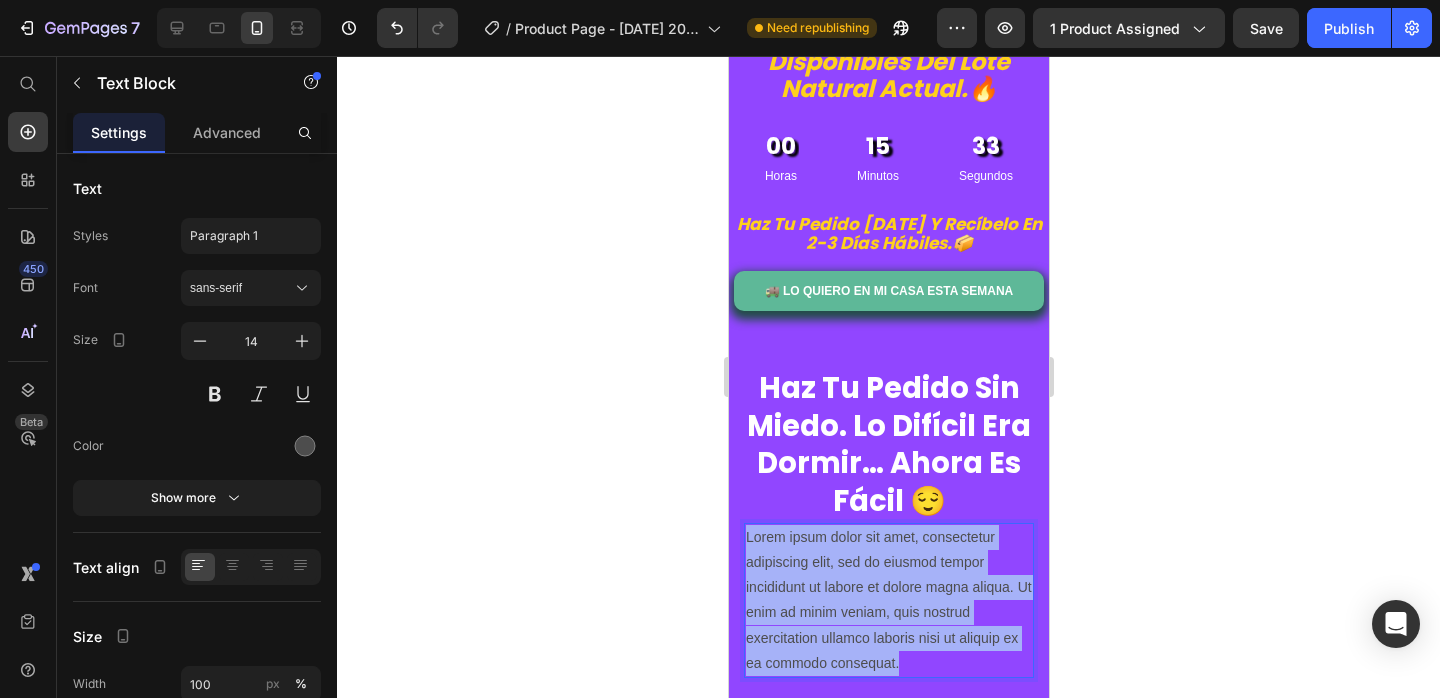 click on "Lorem ipsum dolor sit amet, consectetur adipiscing elit, sed do eiusmod tempor incididunt ut labore et dolore magna aliqua. Ut enim ad minim veniam, quis nostrud exercitation ullamco laboris nisi ut aliquip ex ea commodo consequat." at bounding box center [888, 600] 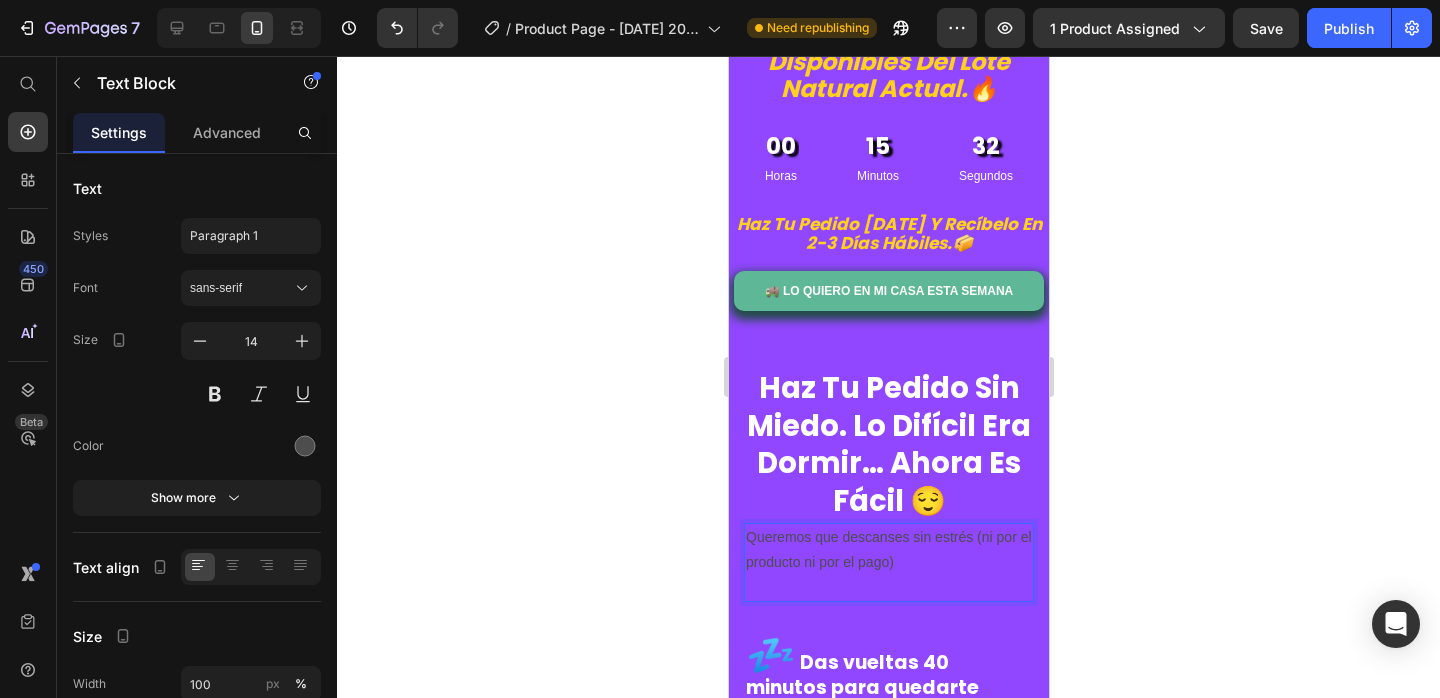 click on "Queremos que descanses sin estrés (ni por el producto ni por el pago)" at bounding box center [888, 550] 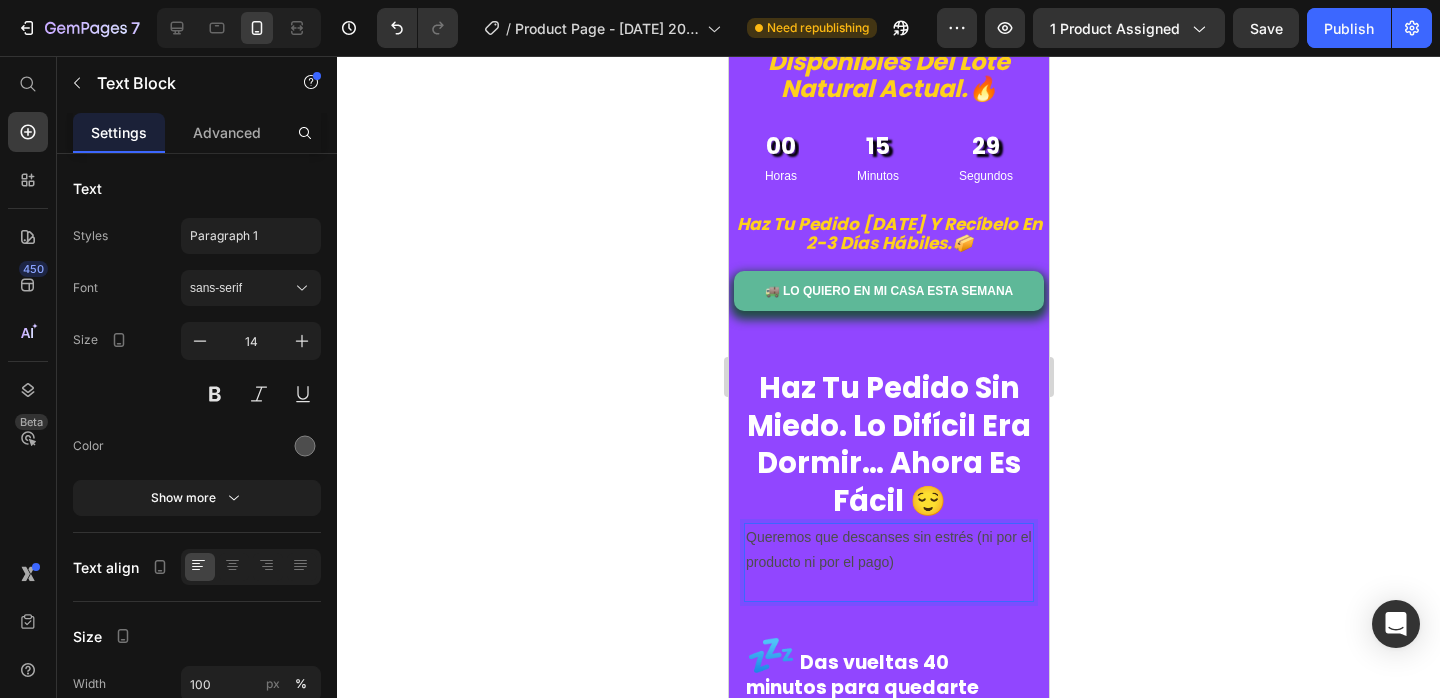 click at bounding box center [888, 587] 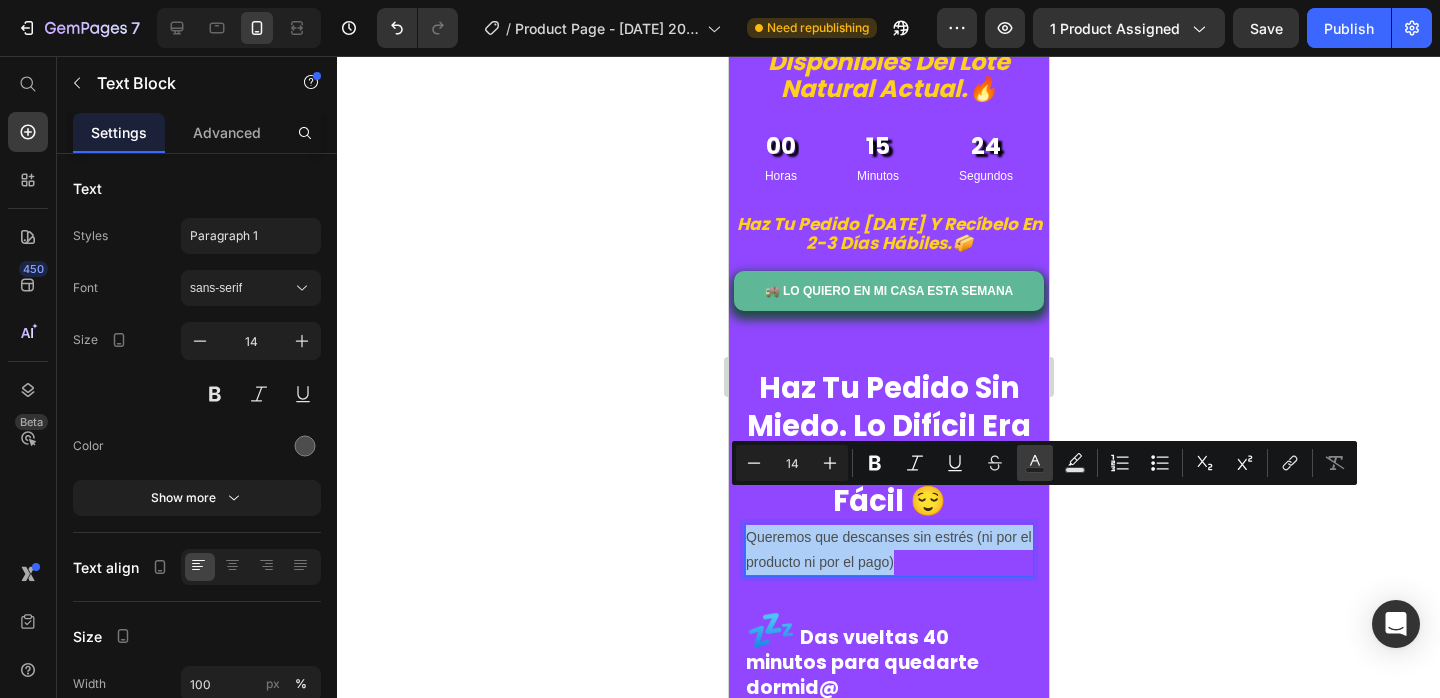 click 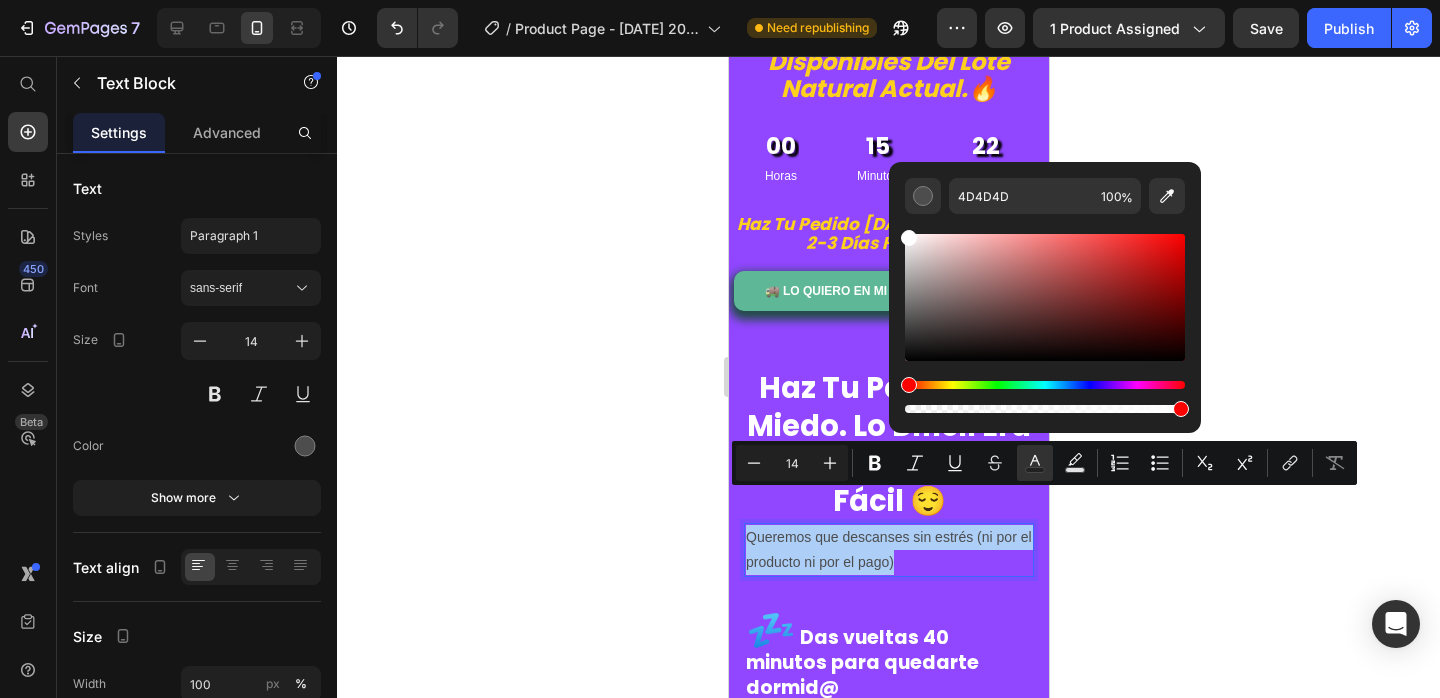 drag, startPoint x: 919, startPoint y: 233, endPoint x: 929, endPoint y: 303, distance: 70.71068 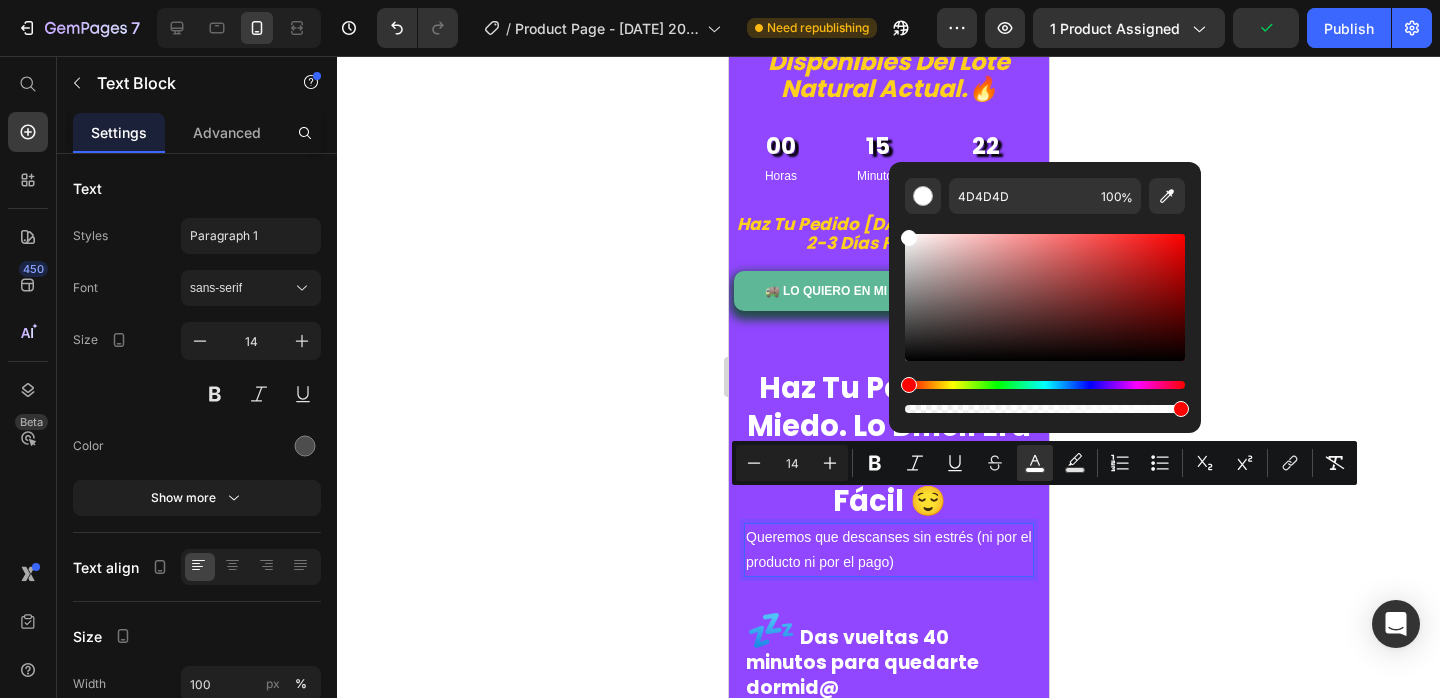 type on "FFFFFF" 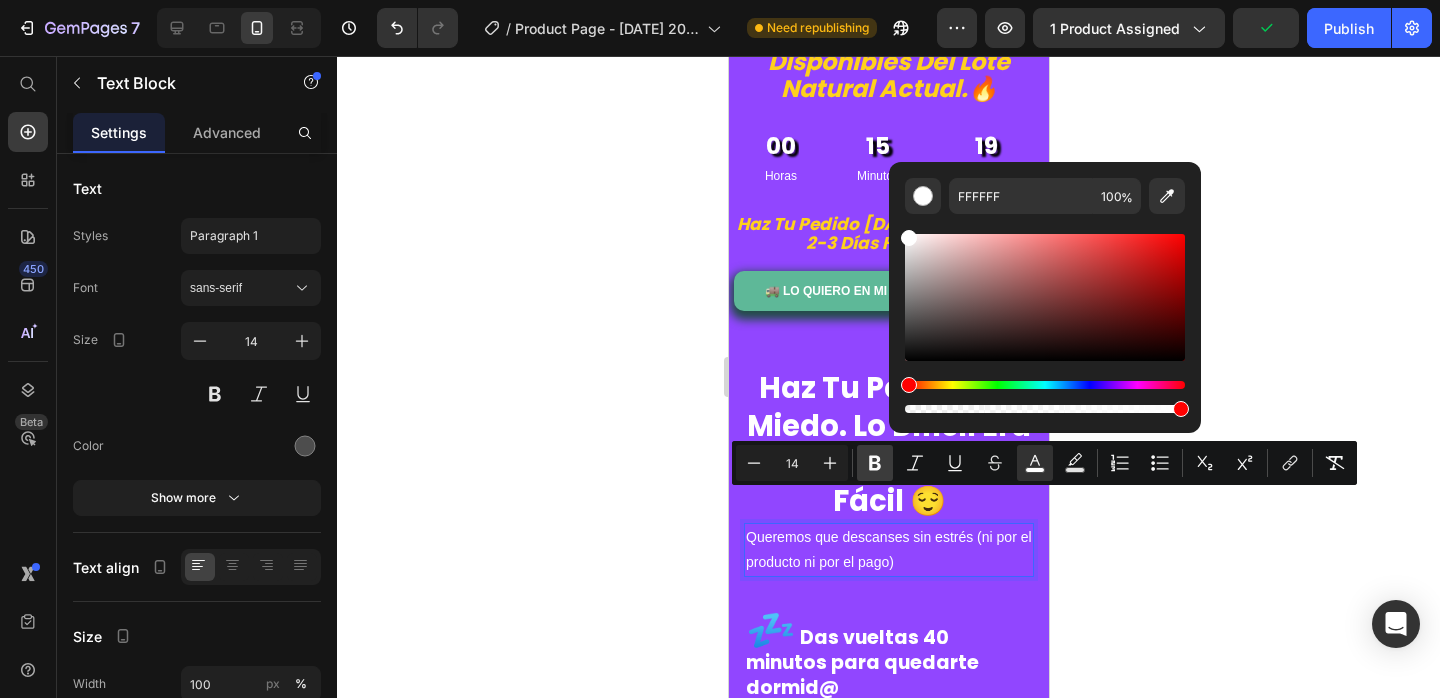 click 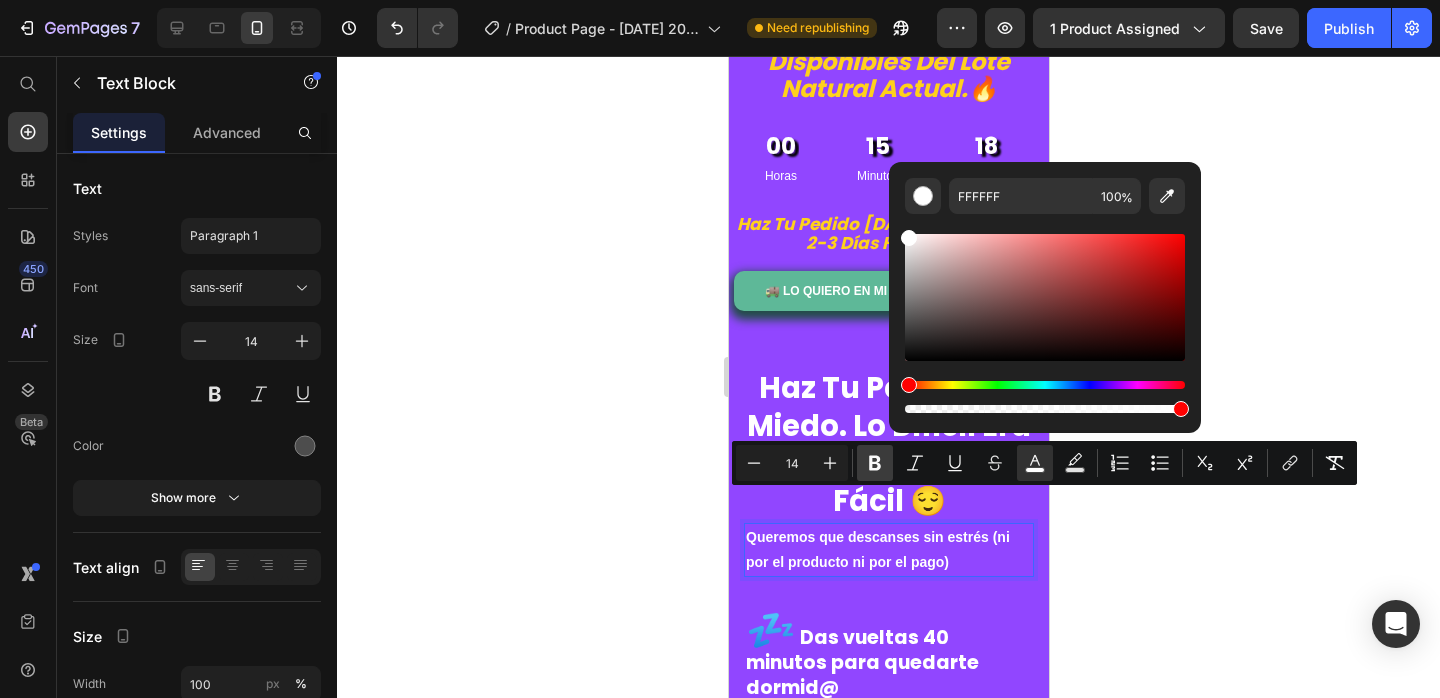 click 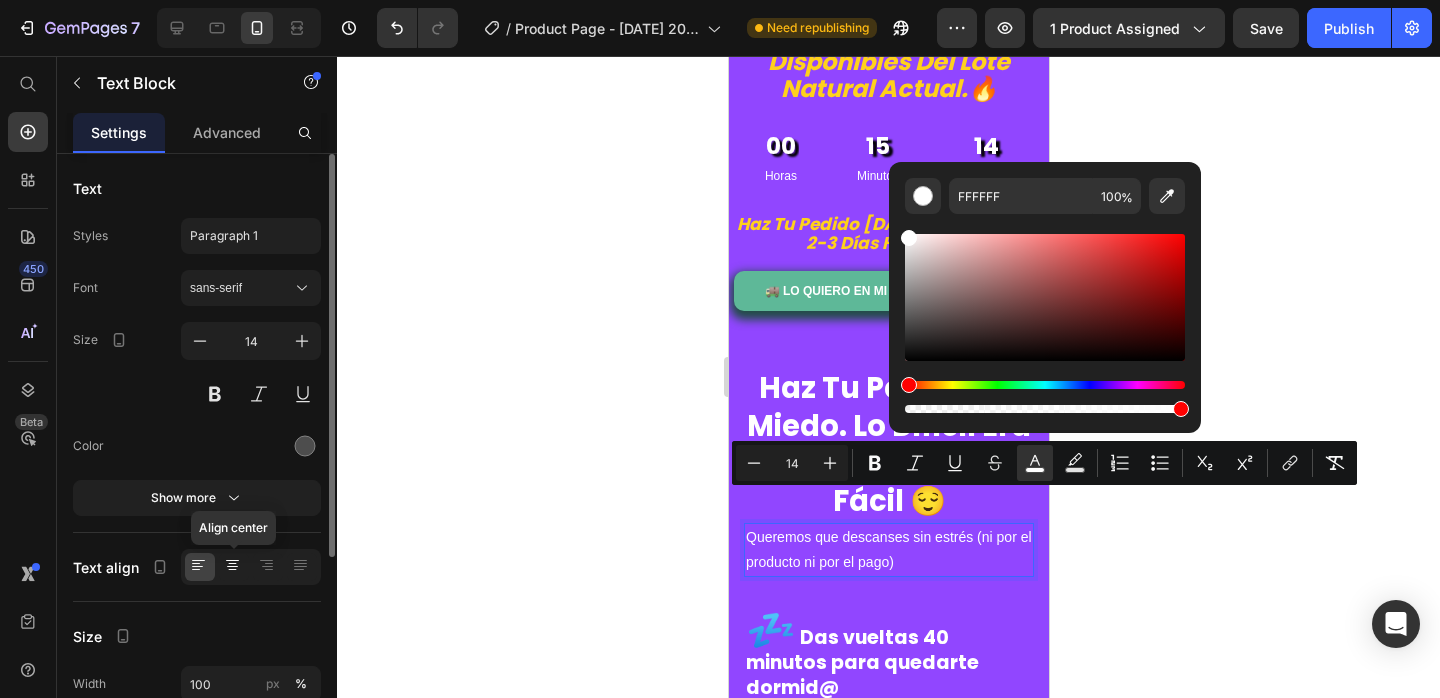 click 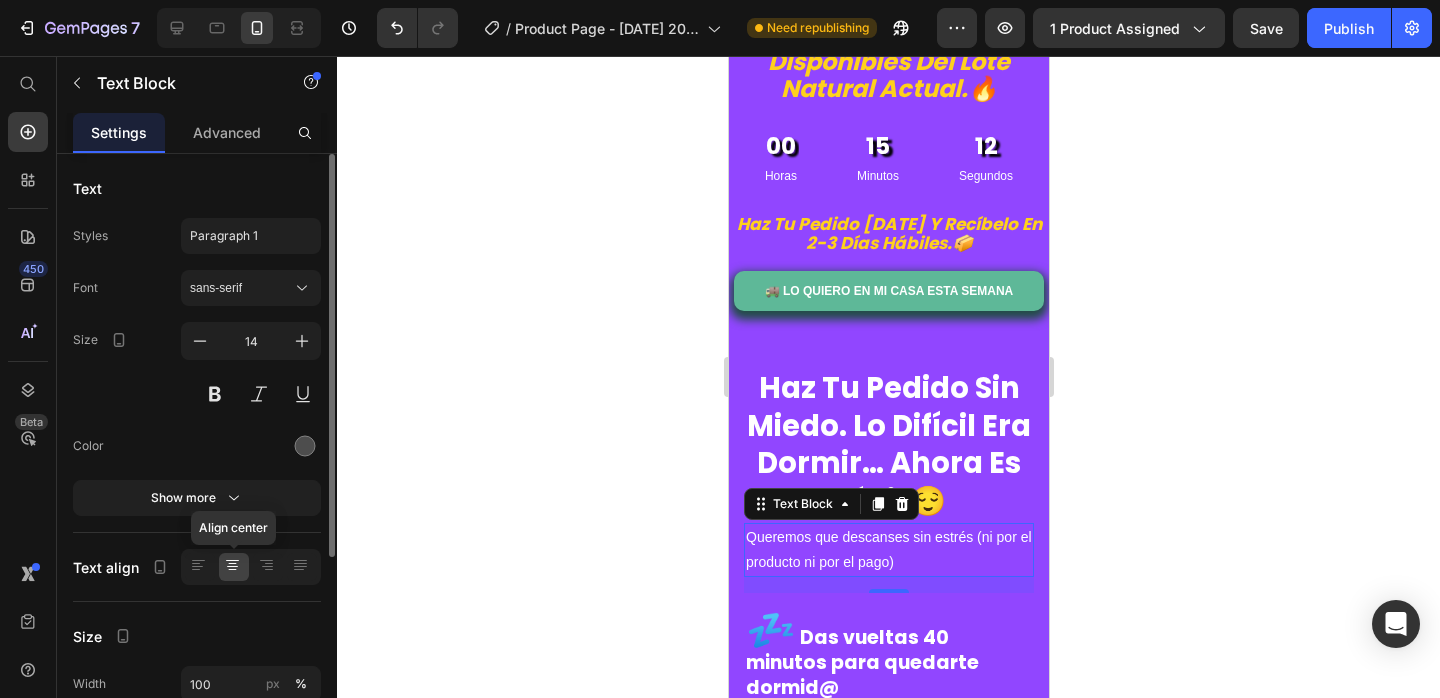 click 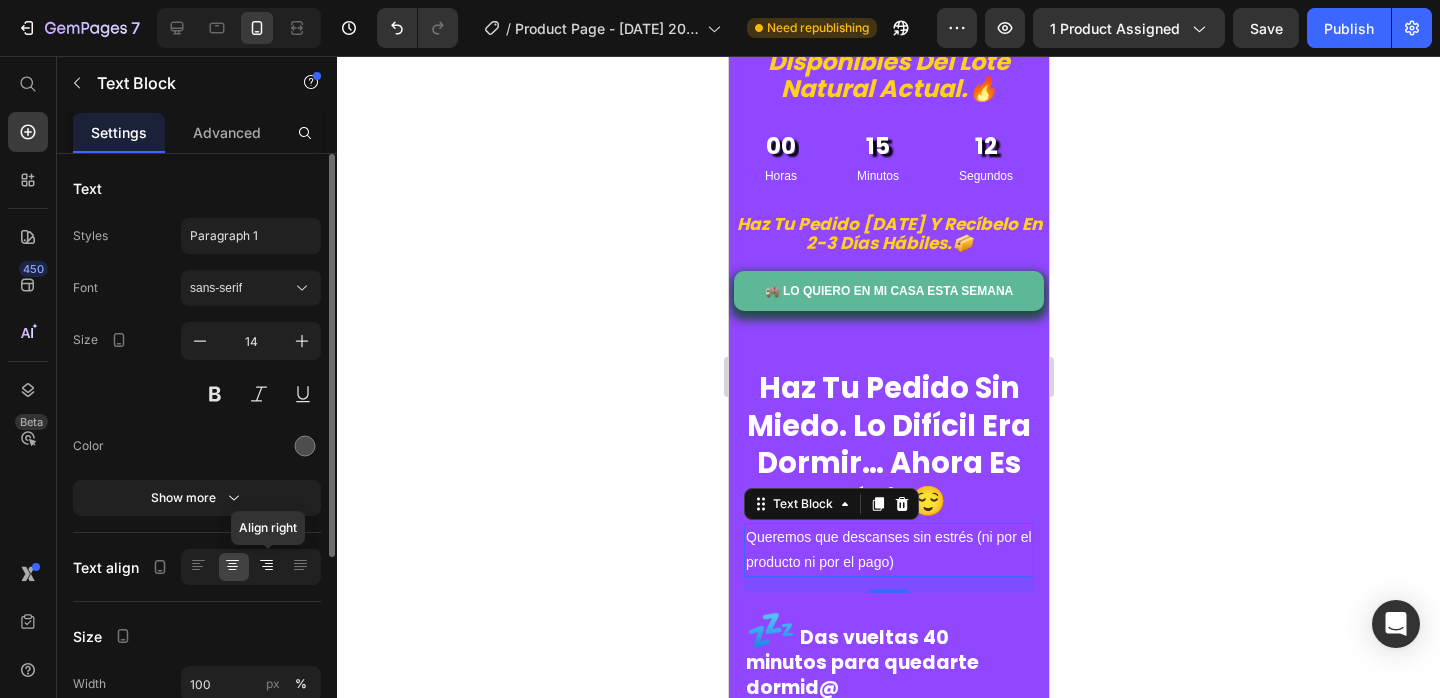 click 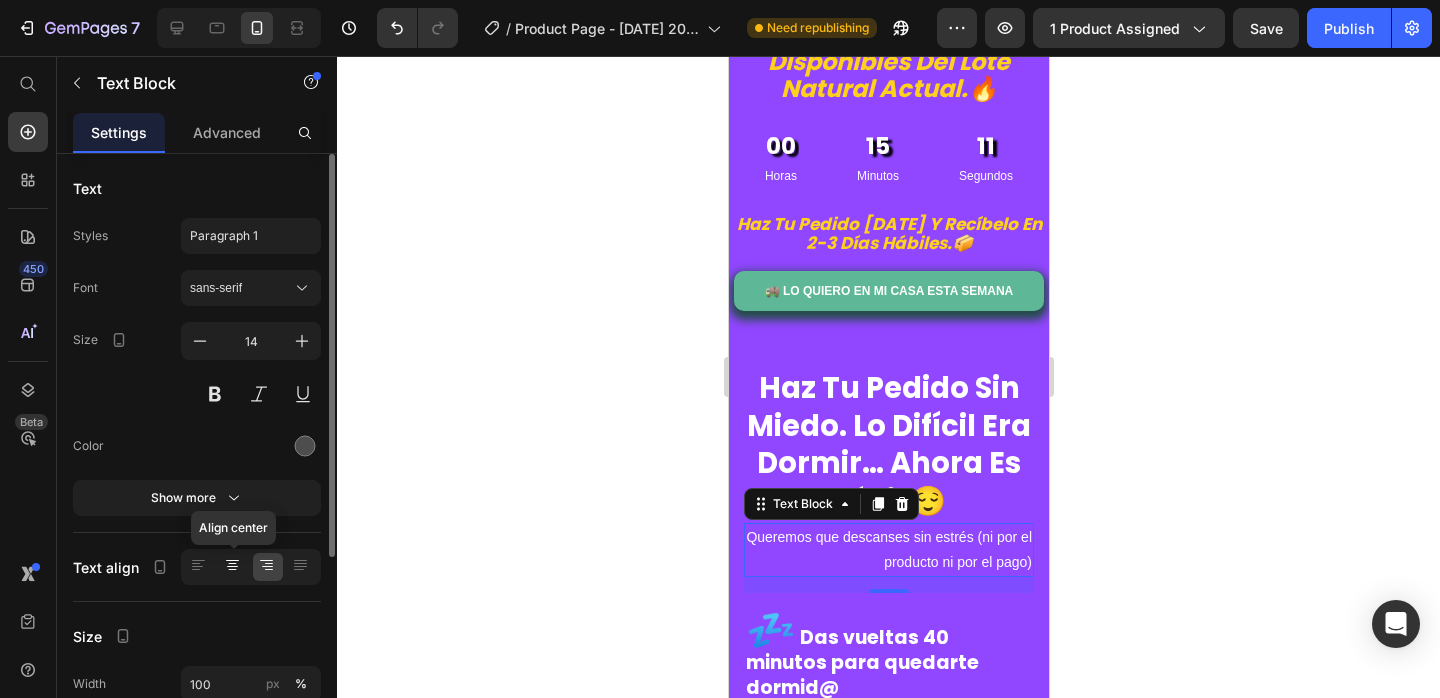click 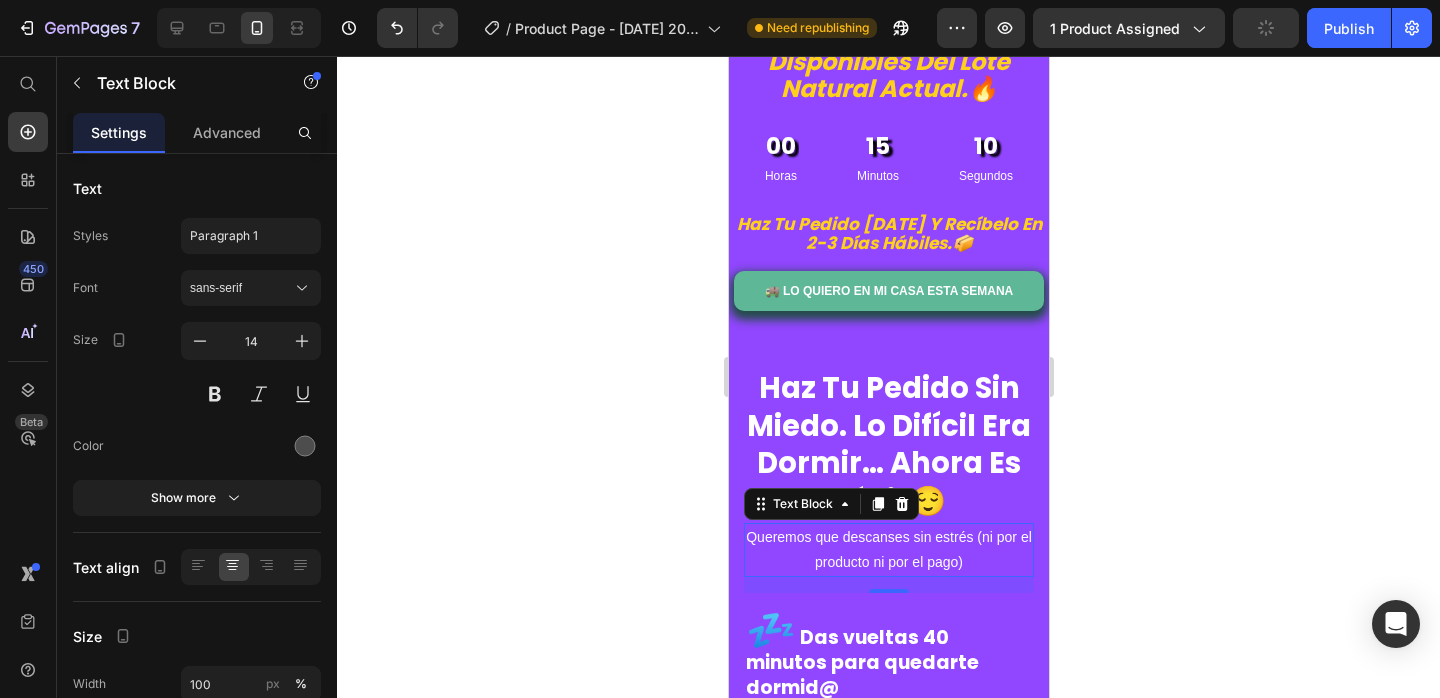 click on "Haz tu pedido sin miedo. Lo difícil era dormir… ahora es fácil 😌" at bounding box center [888, 445] 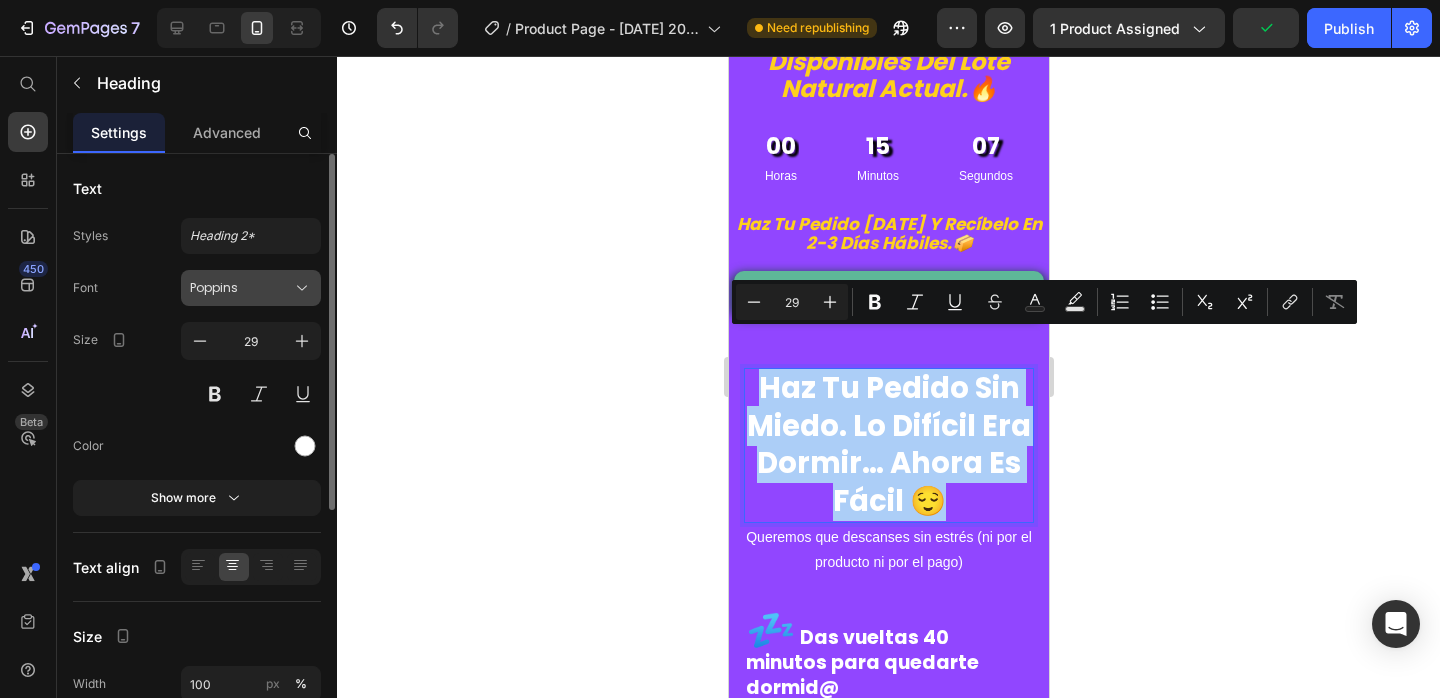 click on "Poppins" at bounding box center (241, 288) 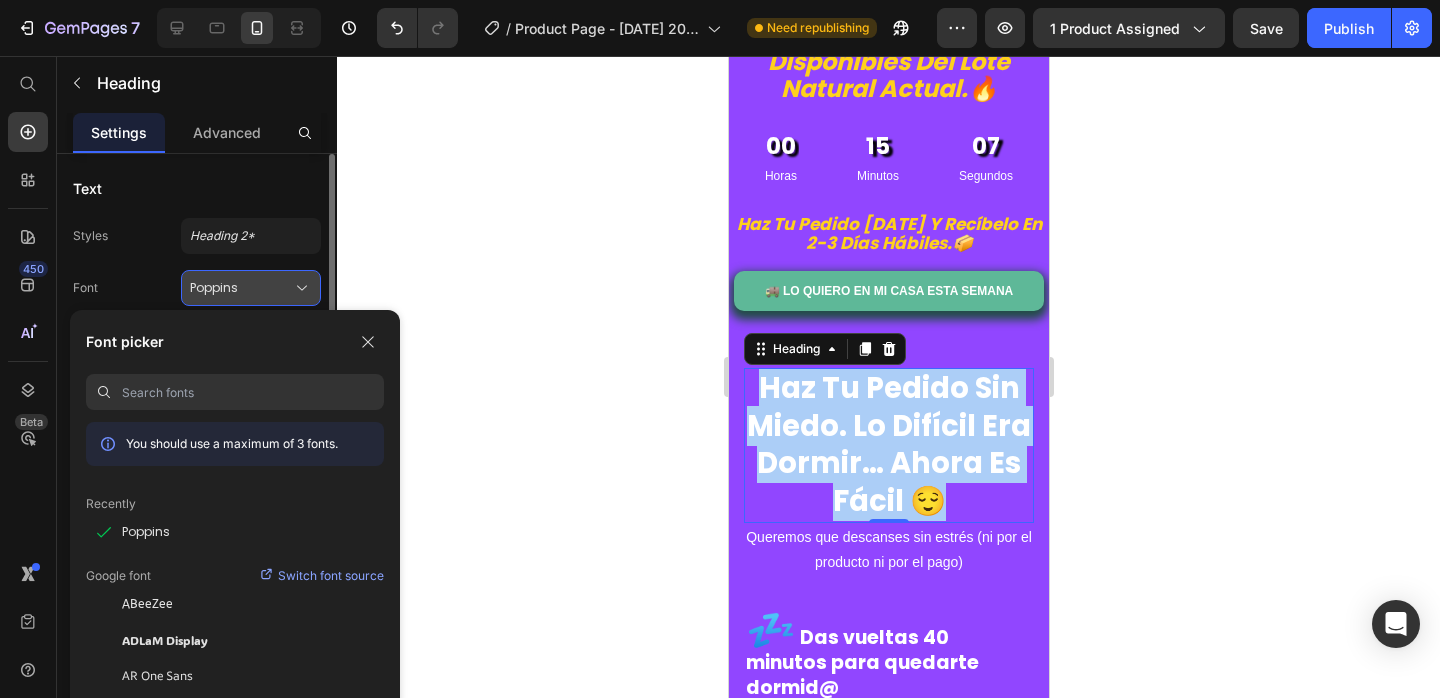 click on "Poppins" at bounding box center [241, 288] 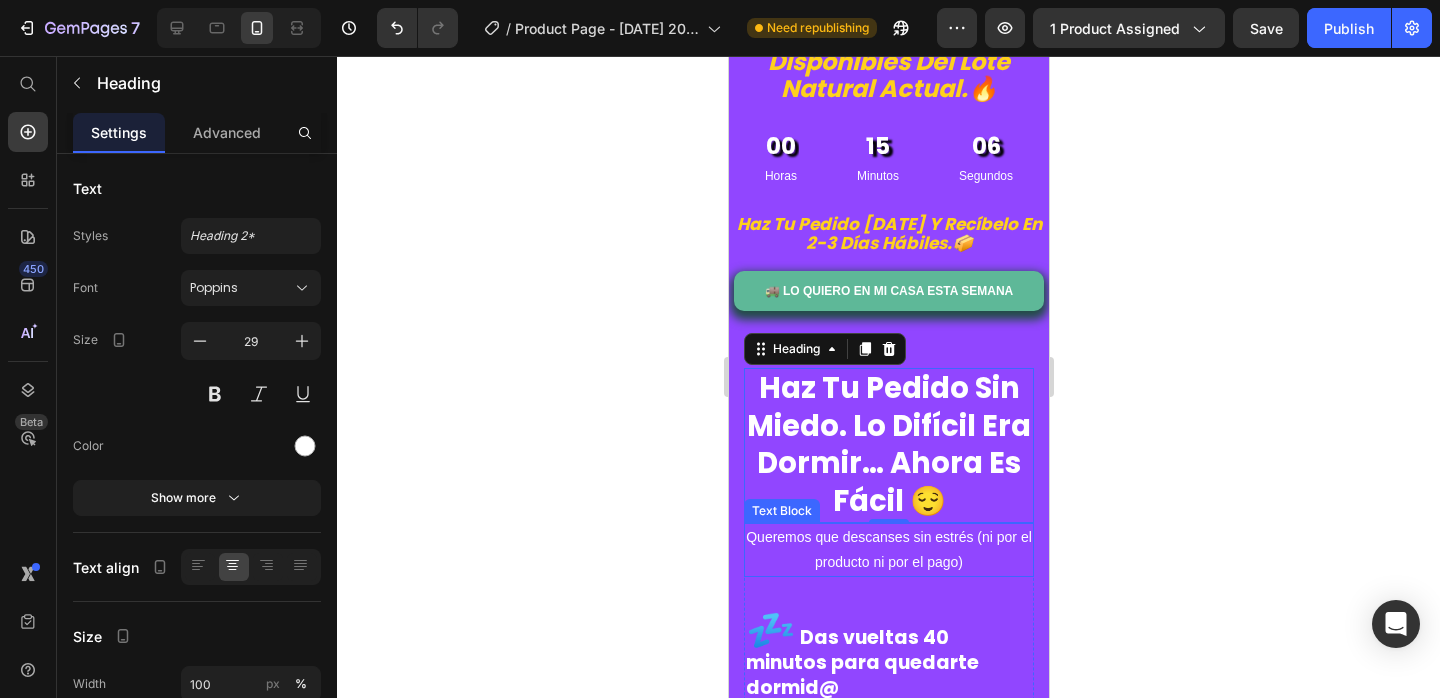 click on "Queremos que descanses sin estrés (ni por el producto ni por el pago)" at bounding box center [888, 550] 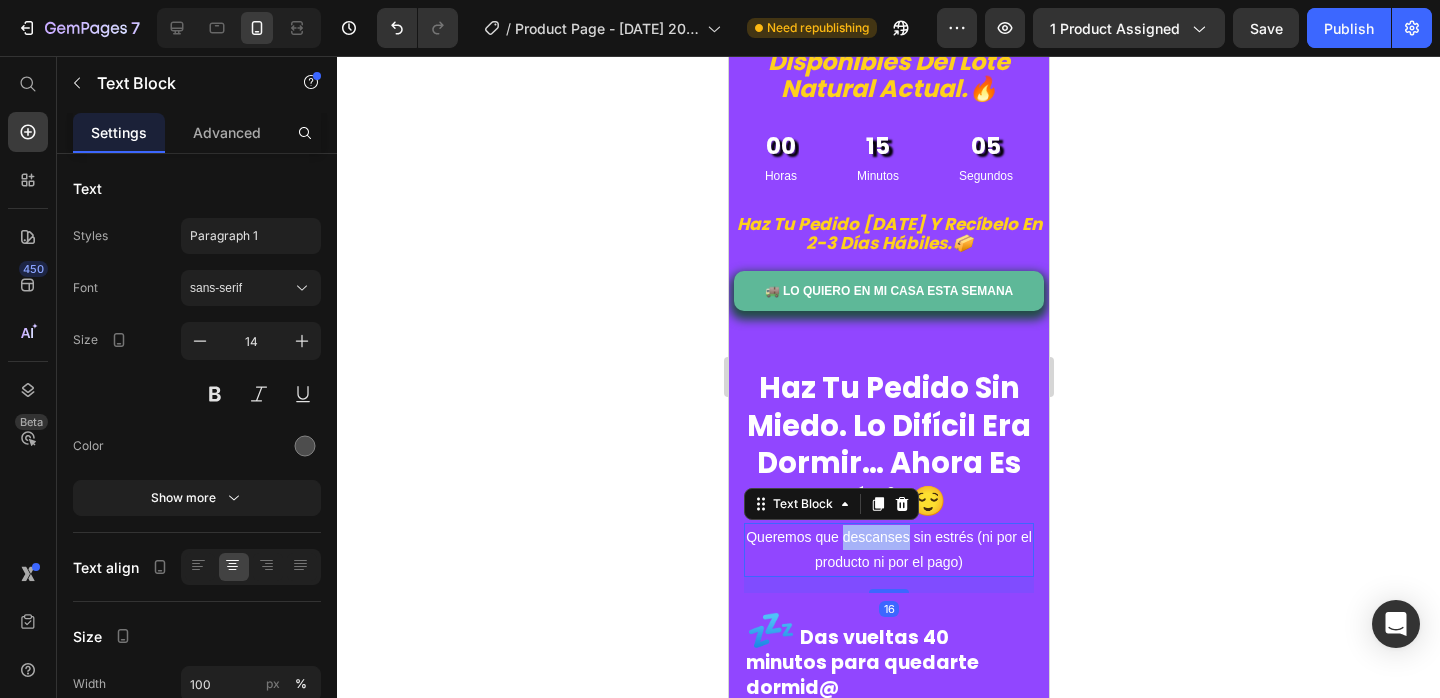 click on "Queremos que descanses sin estrés (ni por el producto ni por el pago)" at bounding box center (888, 550) 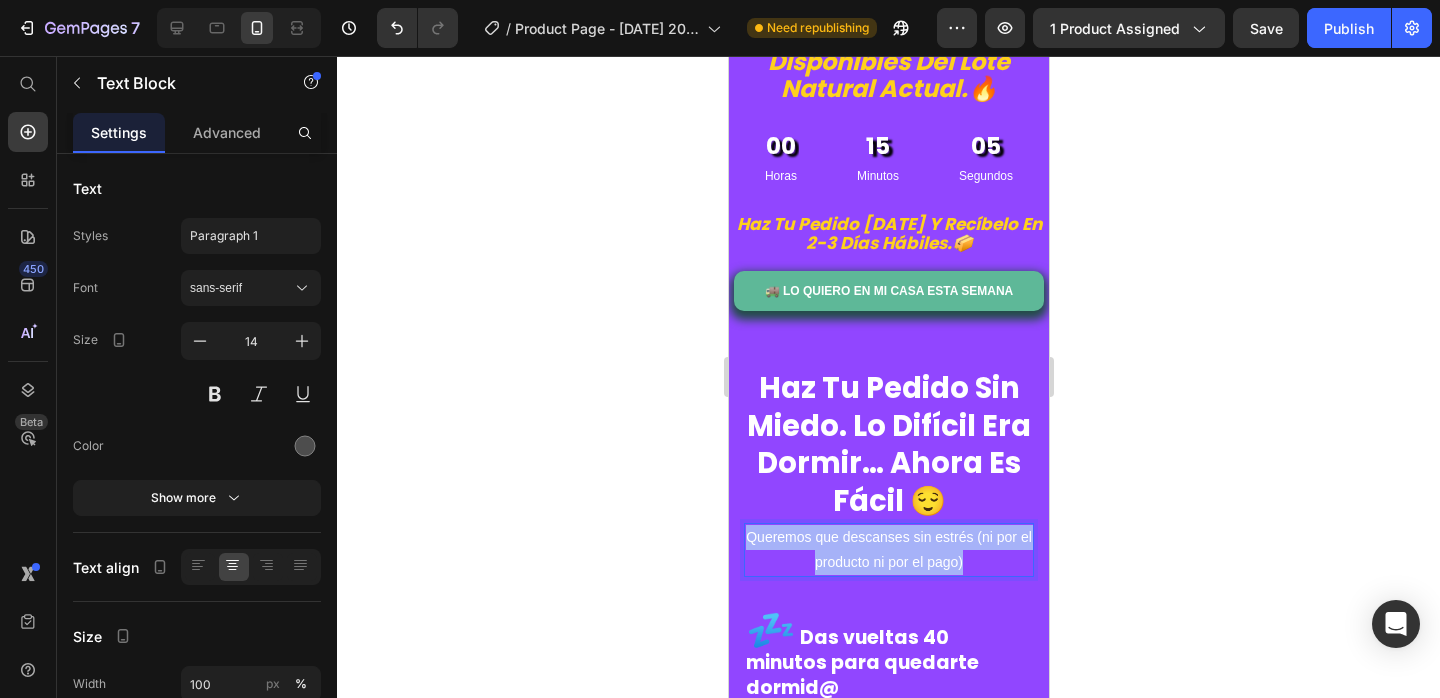 click on "Queremos que descanses sin estrés (ni por el producto ni por el pago)" at bounding box center (888, 550) 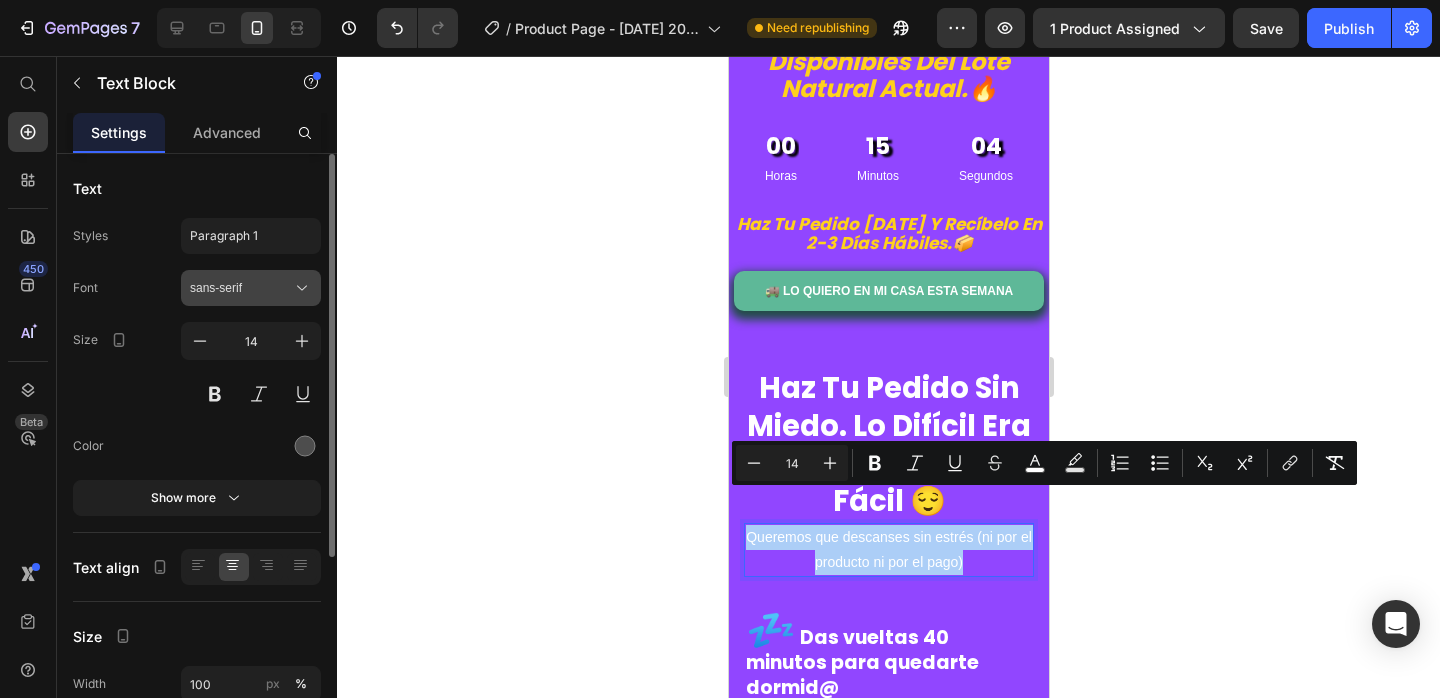 click on "sans-serif" at bounding box center (241, 288) 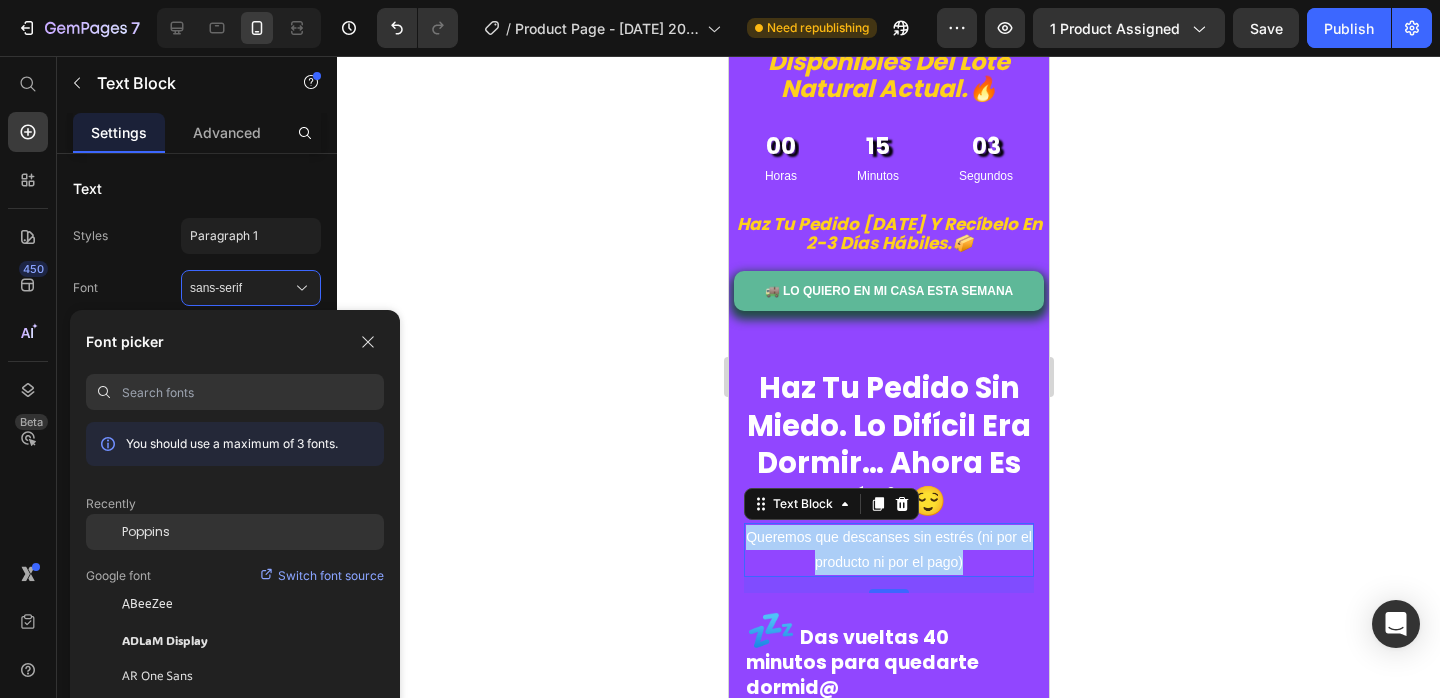 click on "Poppins" 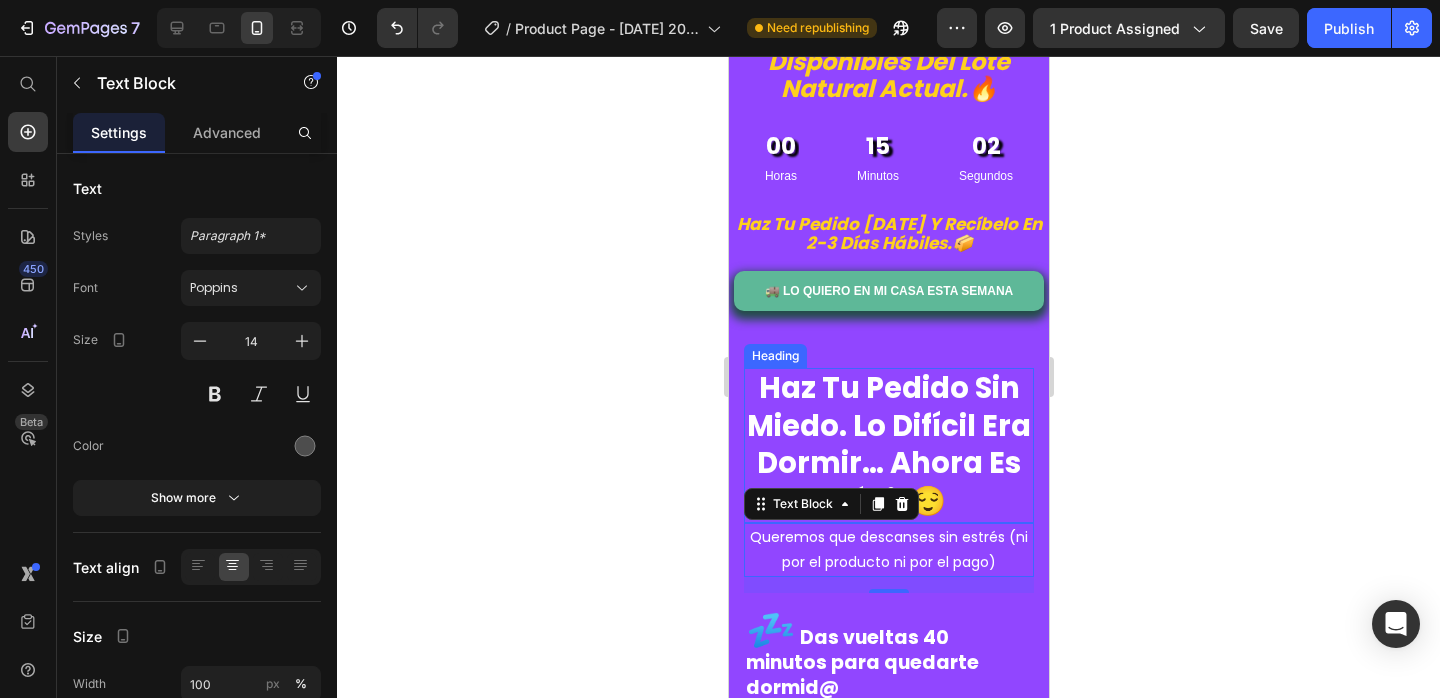 click 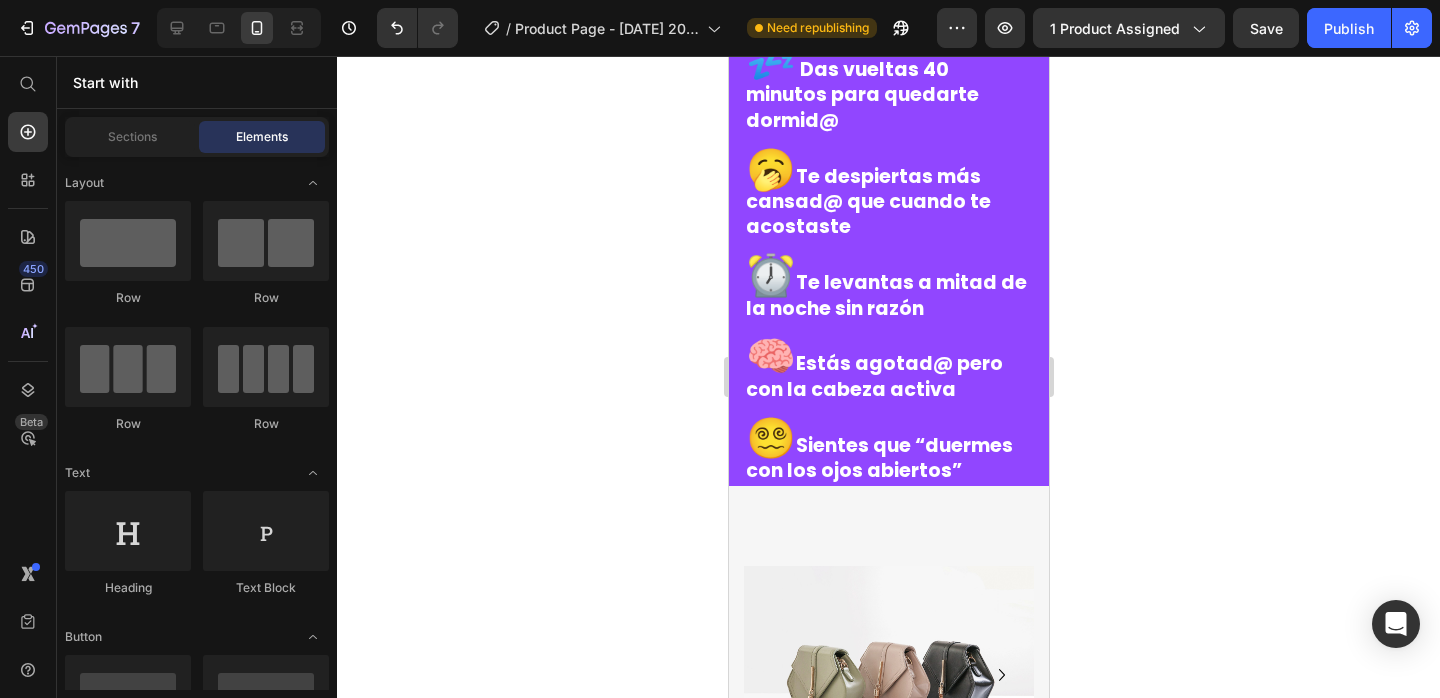 scroll, scrollTop: 4758, scrollLeft: 0, axis: vertical 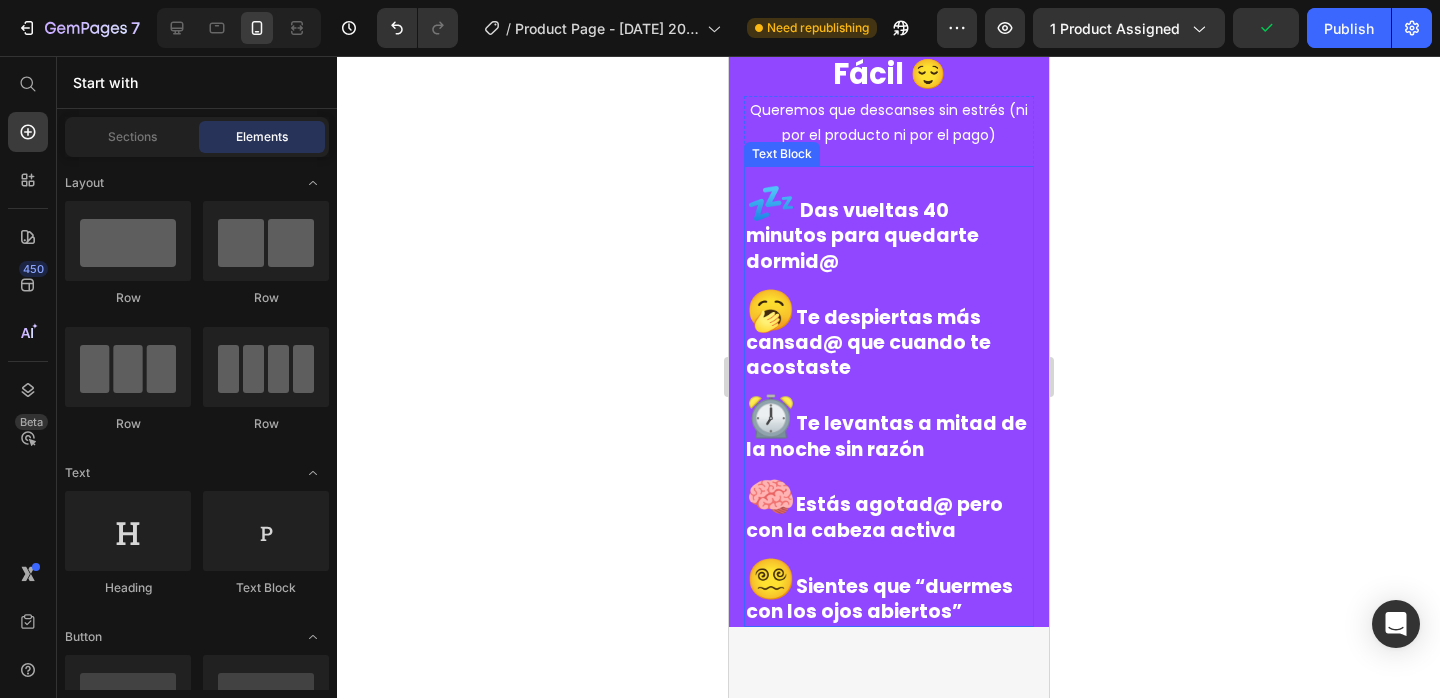 click on "💤" at bounding box center [770, 203] 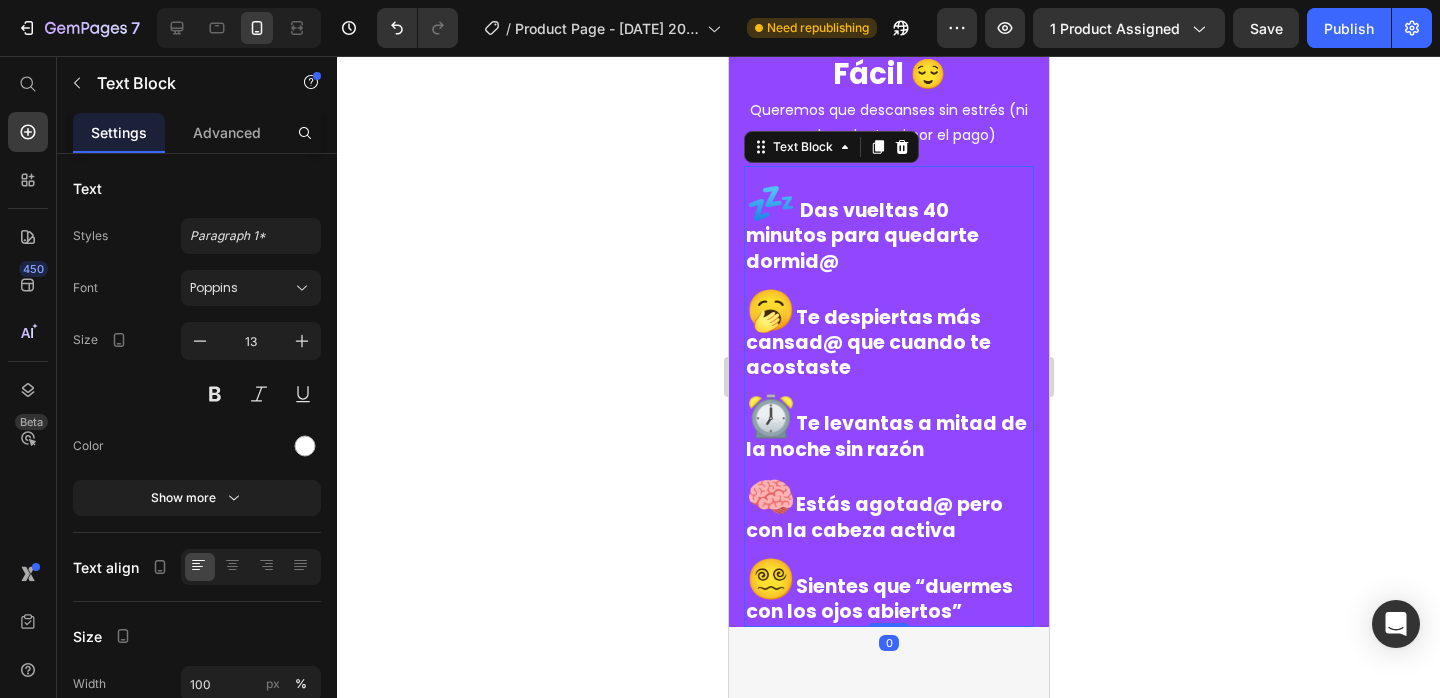 click on "💤" at bounding box center (770, 203) 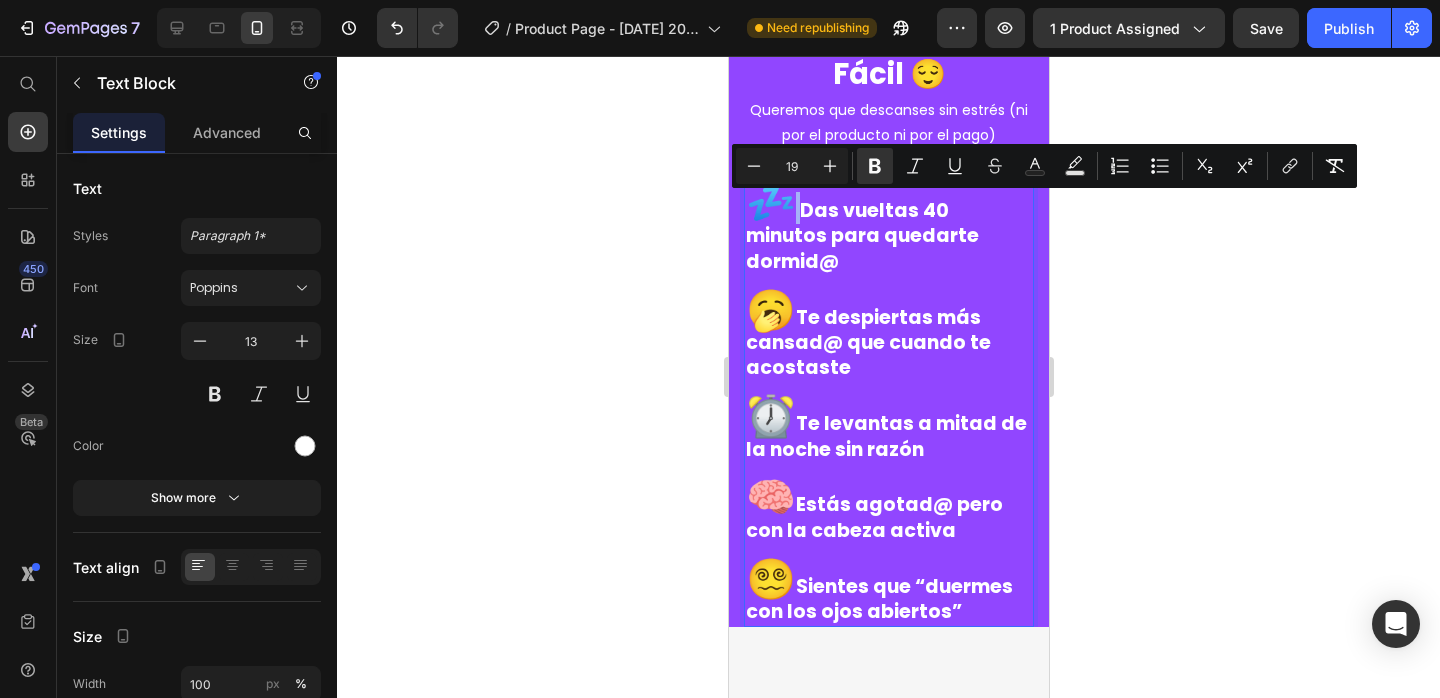 click on "💤" at bounding box center [770, 203] 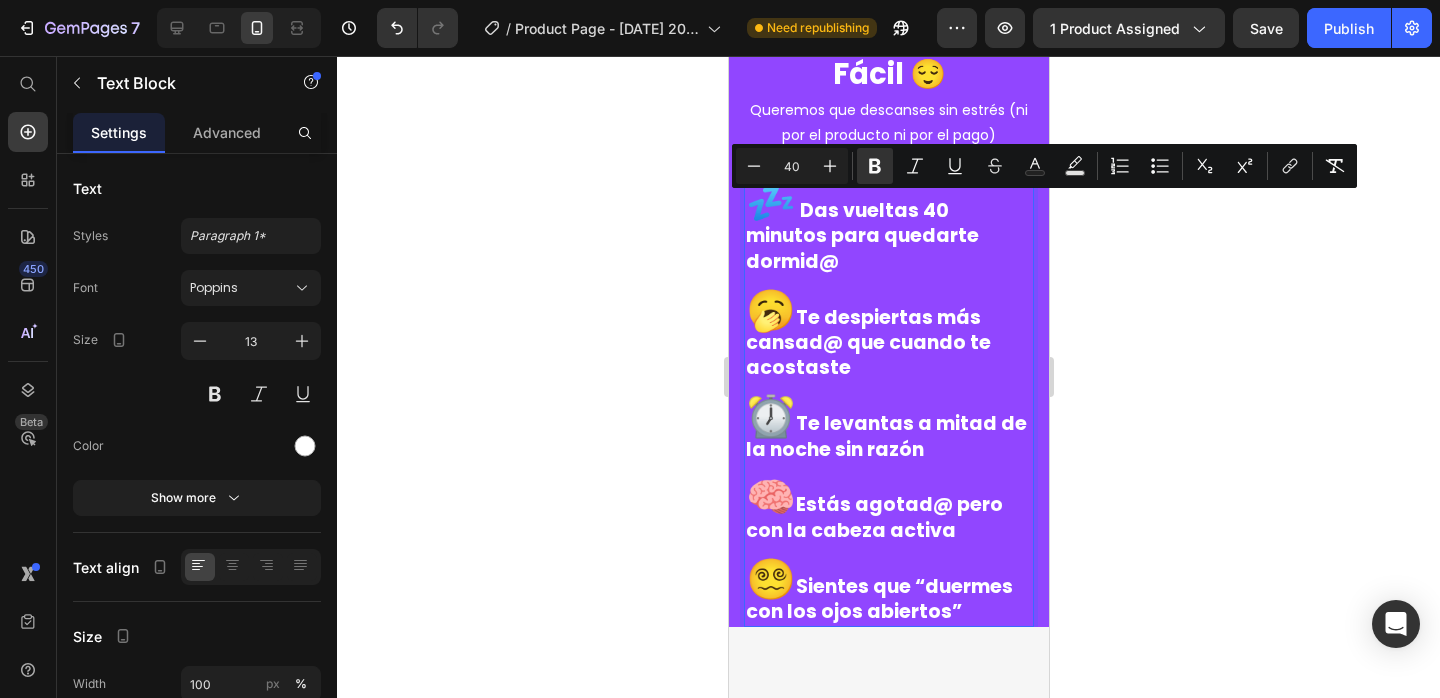 click on "💤" at bounding box center (770, 203) 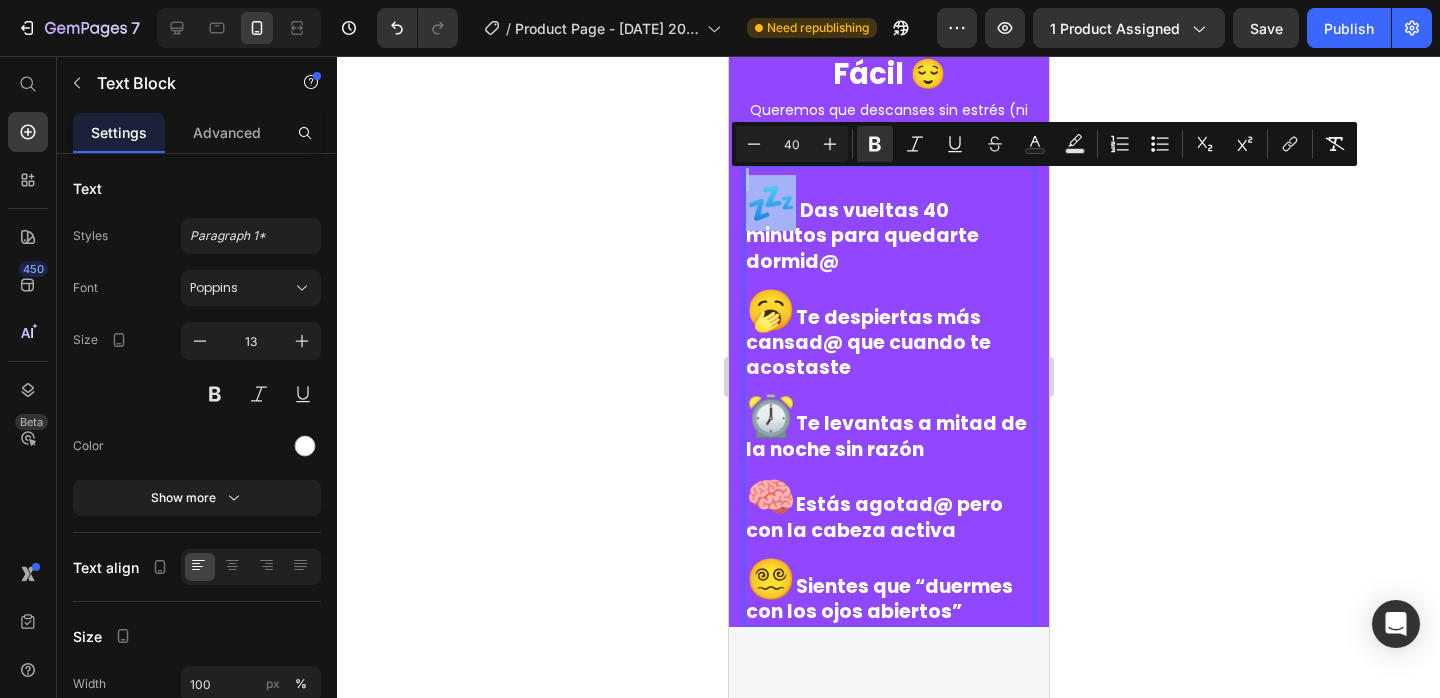 click on "Das vueltas 40 minutos para quedarte dormid@" at bounding box center [861, 236] 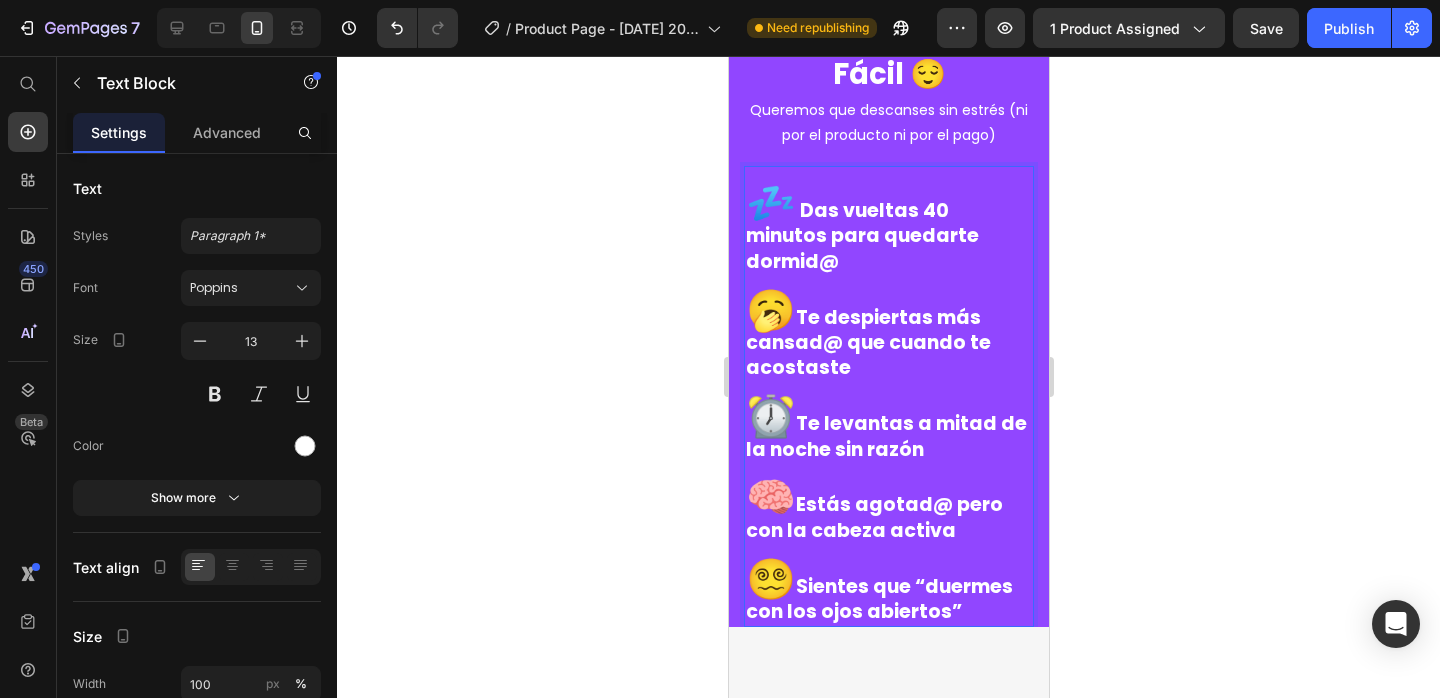 click on "Das vueltas 40 minutos para quedarte dormid@" at bounding box center (861, 236) 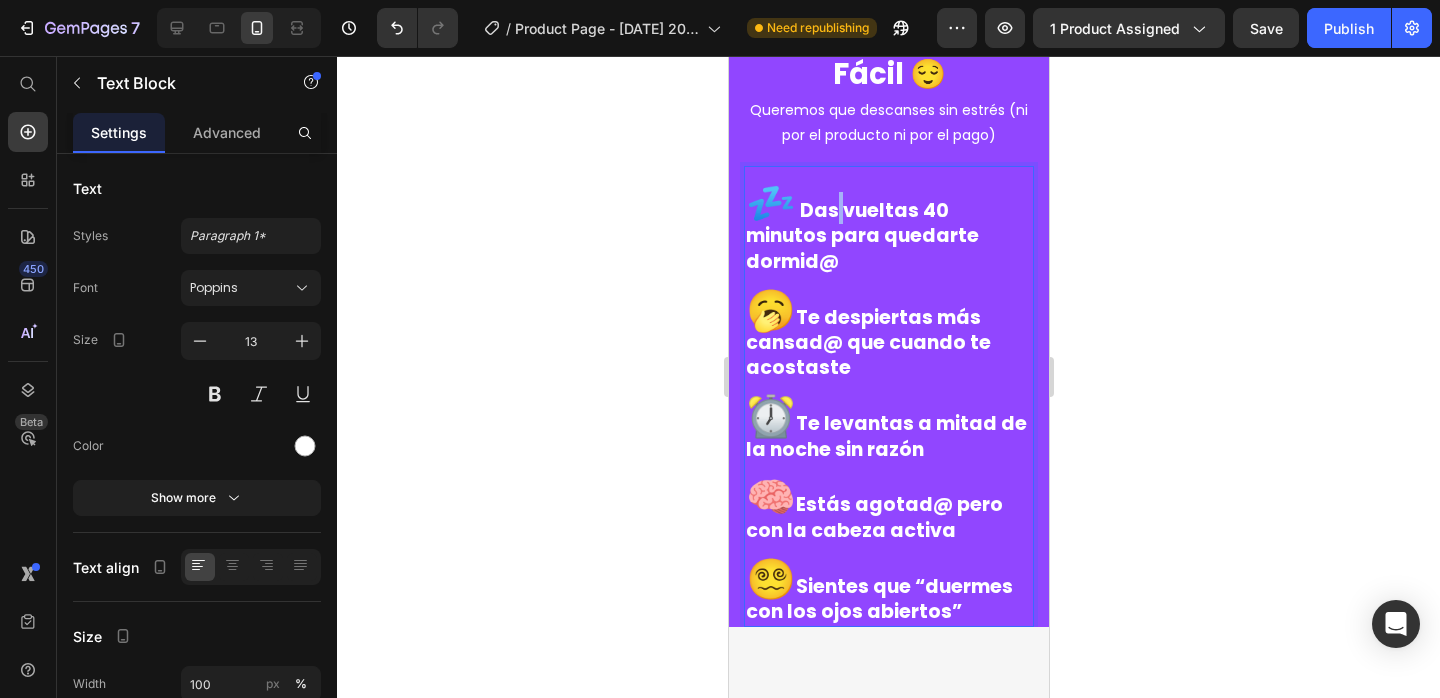 click on "Das vueltas 40 minutos para quedarte dormid@" at bounding box center [861, 236] 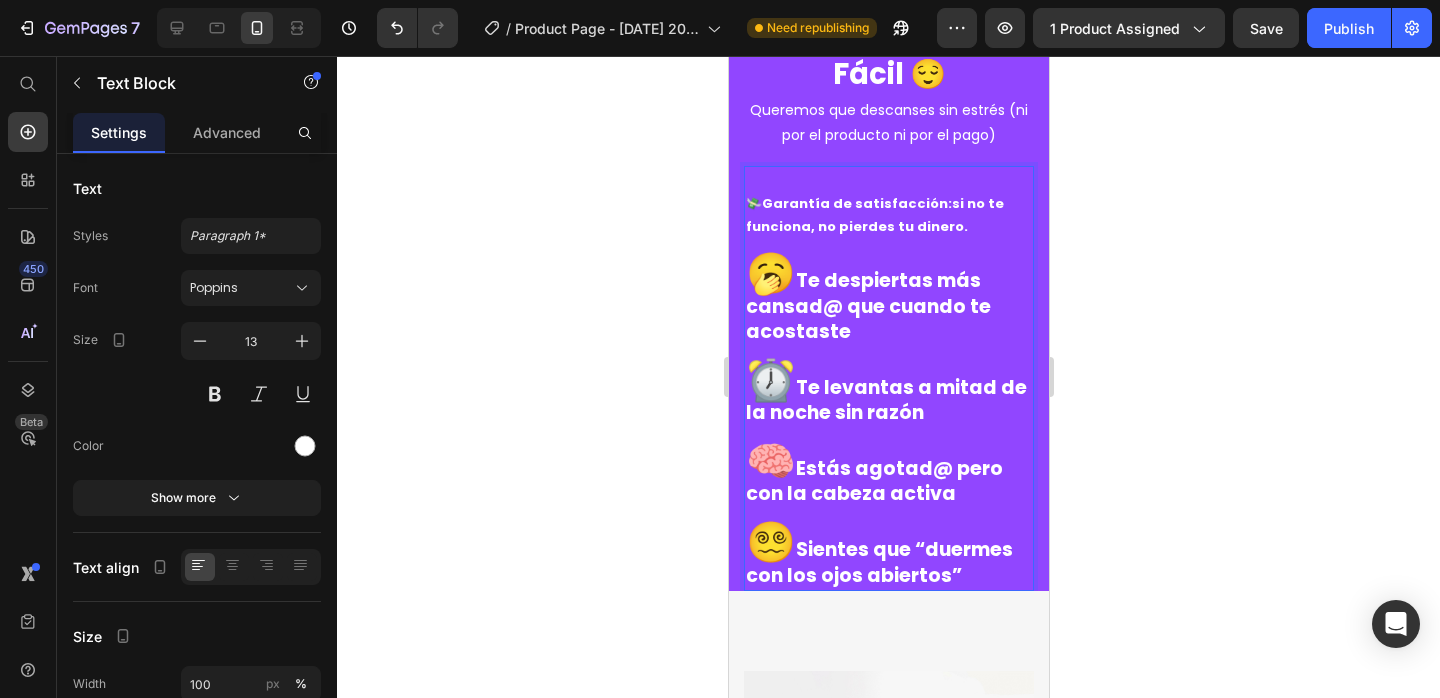 click on "Te despiertas más cansad@ que cuando te acostaste" at bounding box center [867, 306] 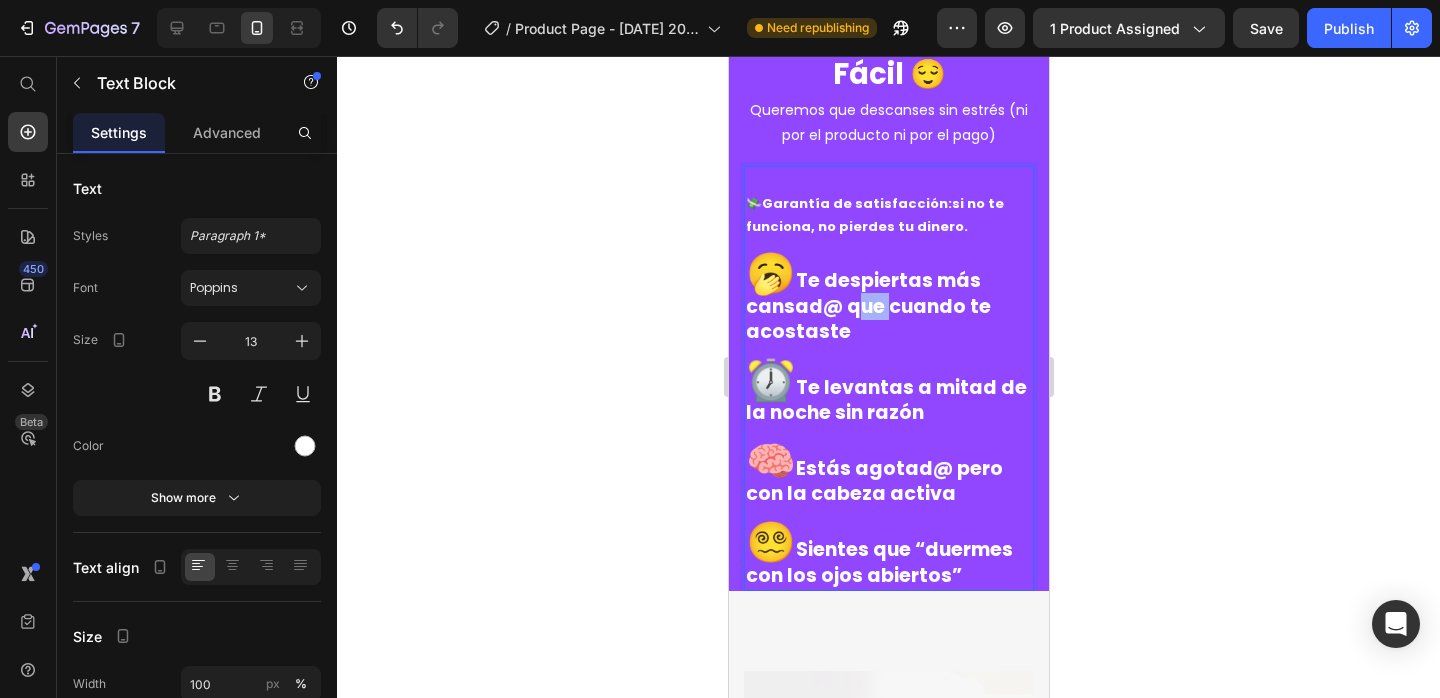 click on "Te despiertas más cansad@ que cuando te acostaste" at bounding box center (867, 306) 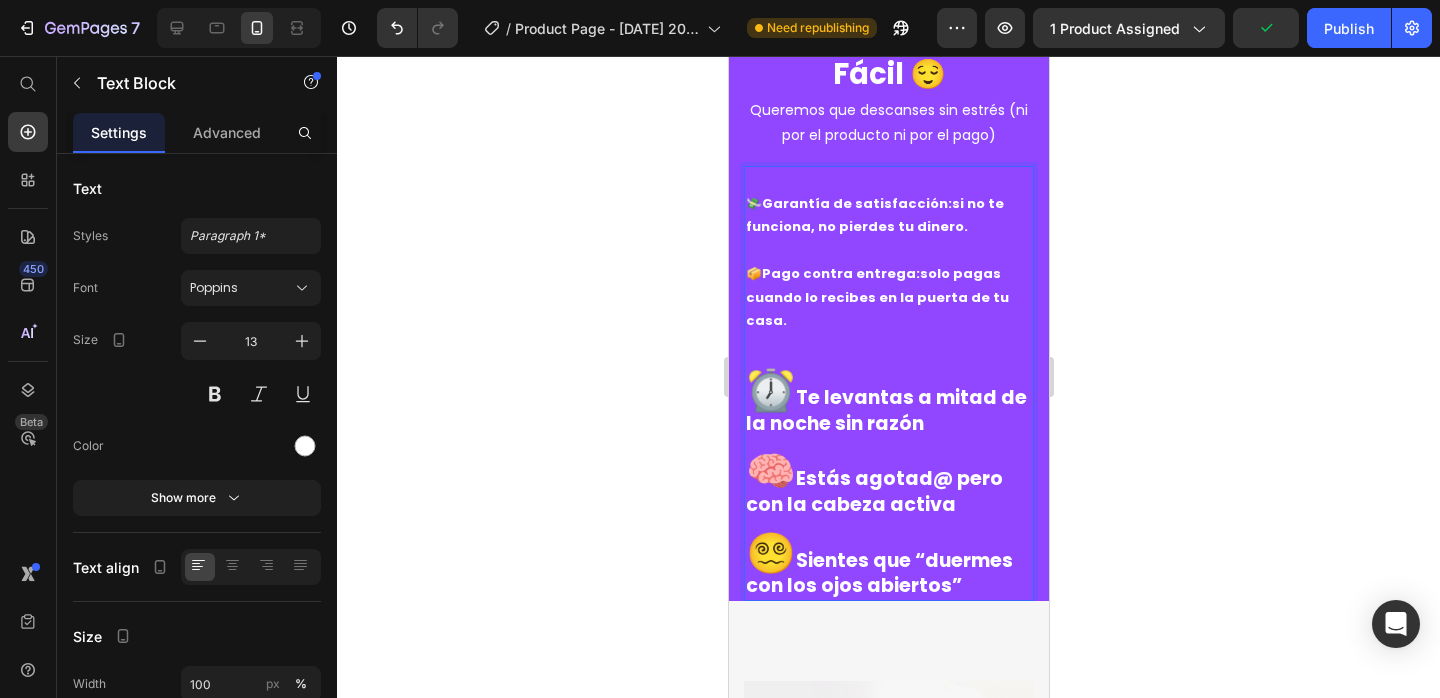 click on "Te levantas a mitad de la noche sin razón" at bounding box center [885, 410] 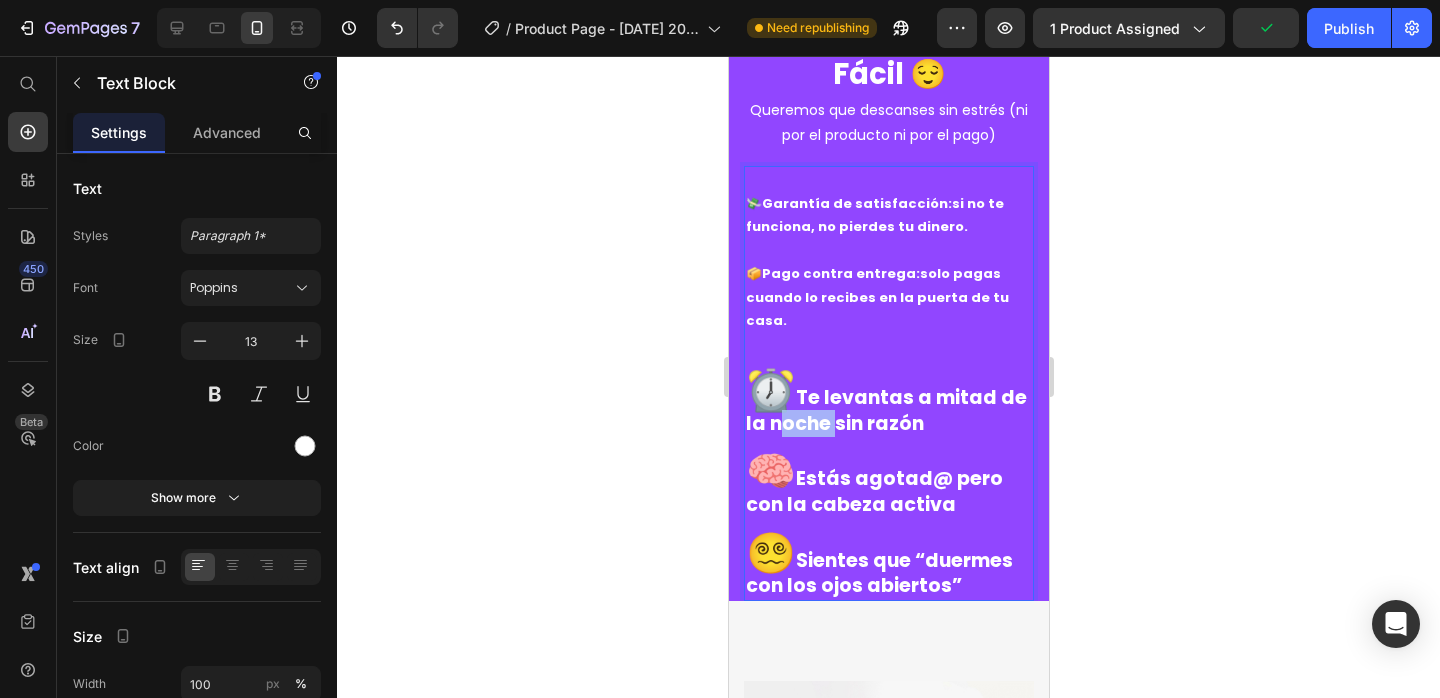 click on "Te levantas a mitad de la noche sin razón" at bounding box center [885, 410] 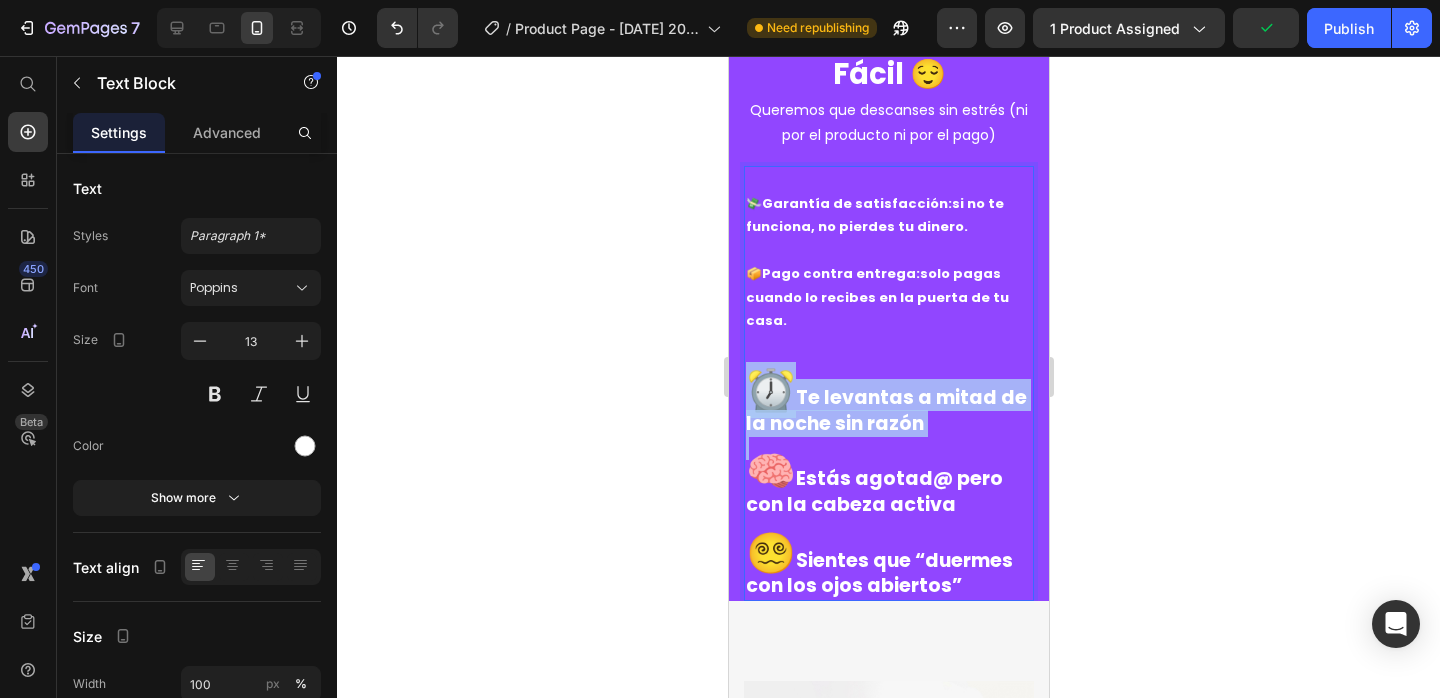click on "Te levantas a mitad de la noche sin razón" at bounding box center (885, 410) 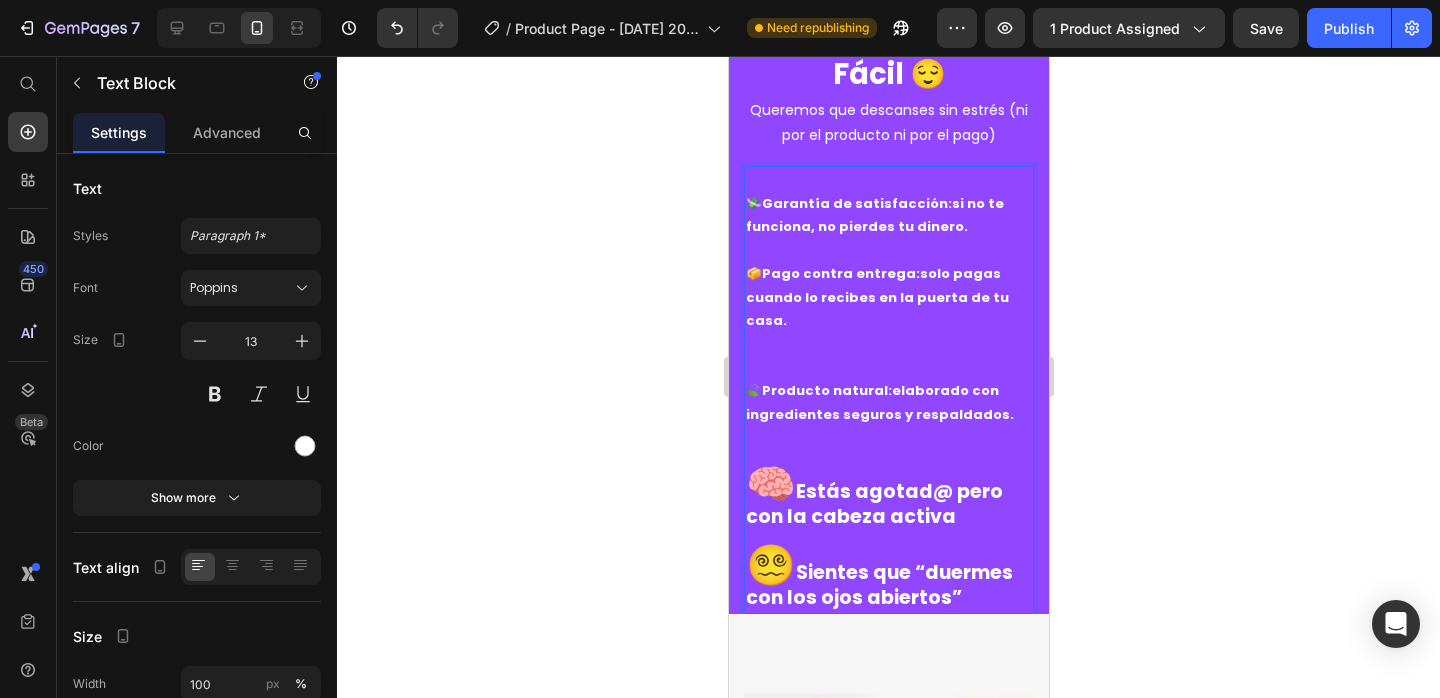 click on "Estás agotad@ pero con la cabeza activa" at bounding box center (873, 504) 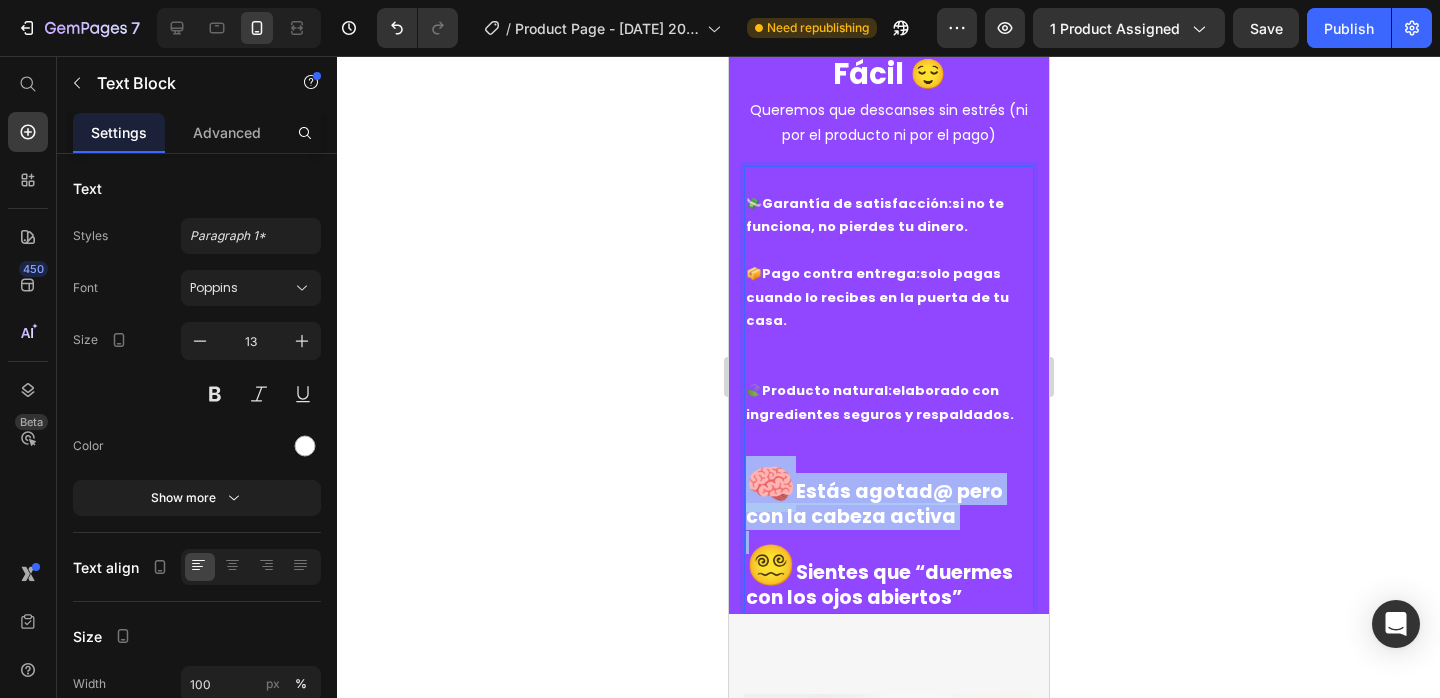 click on "Estás agotad@ pero con la cabeza activa" at bounding box center (873, 504) 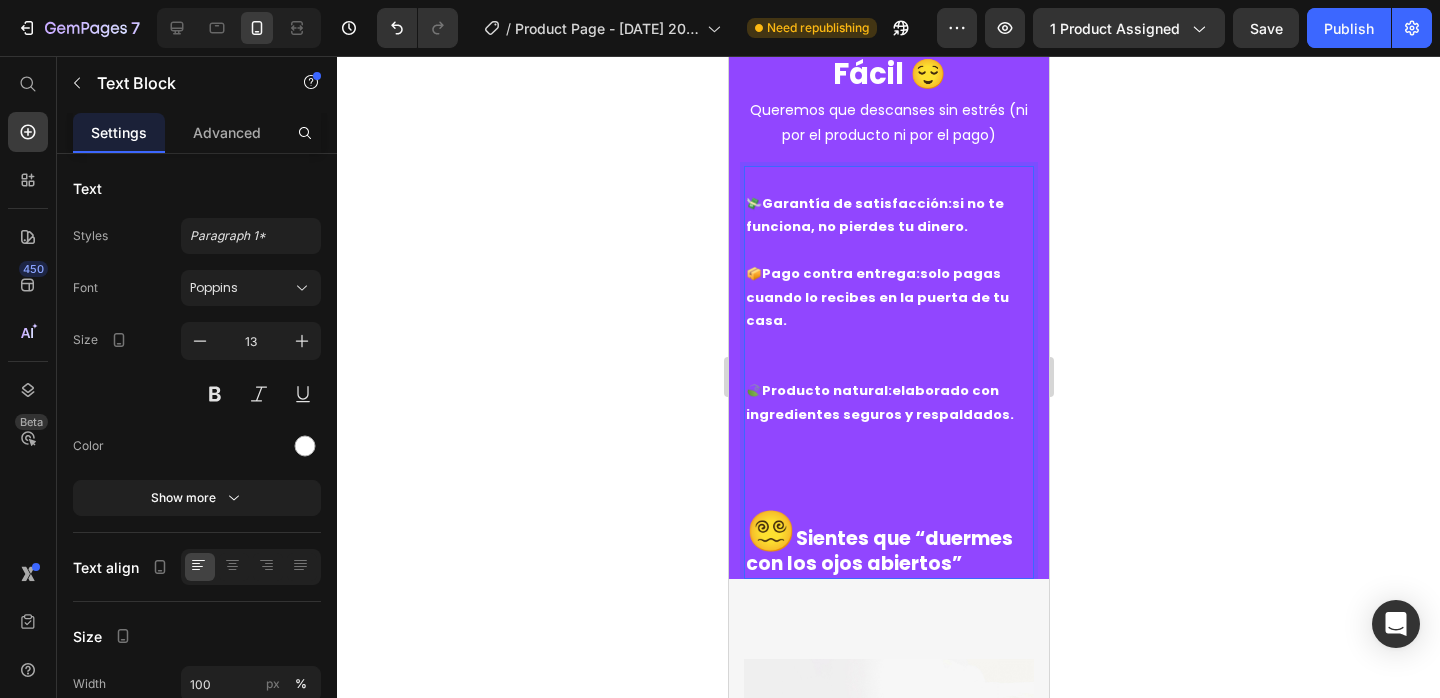 click on "Sientes que “duermes con los ojos abiertos”" at bounding box center (878, 551) 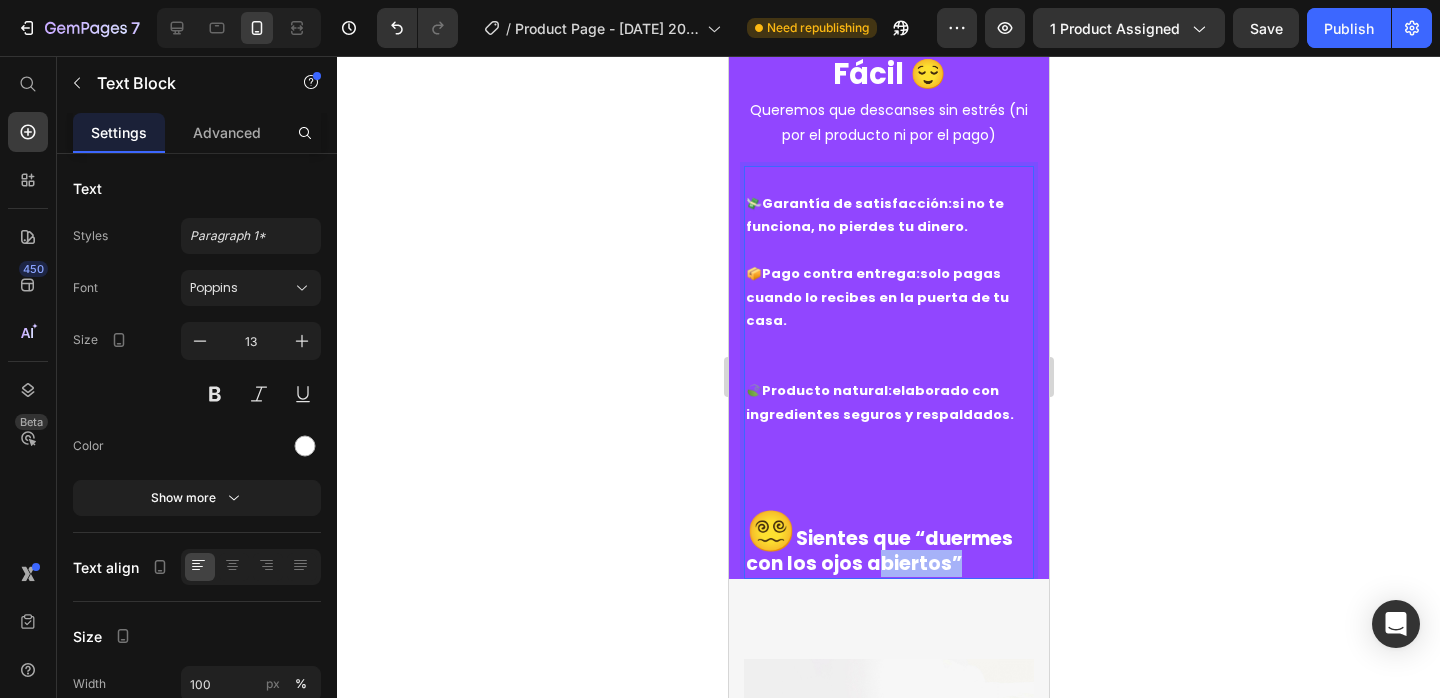 click on "Sientes que “duermes con los ojos abiertos”" at bounding box center (878, 551) 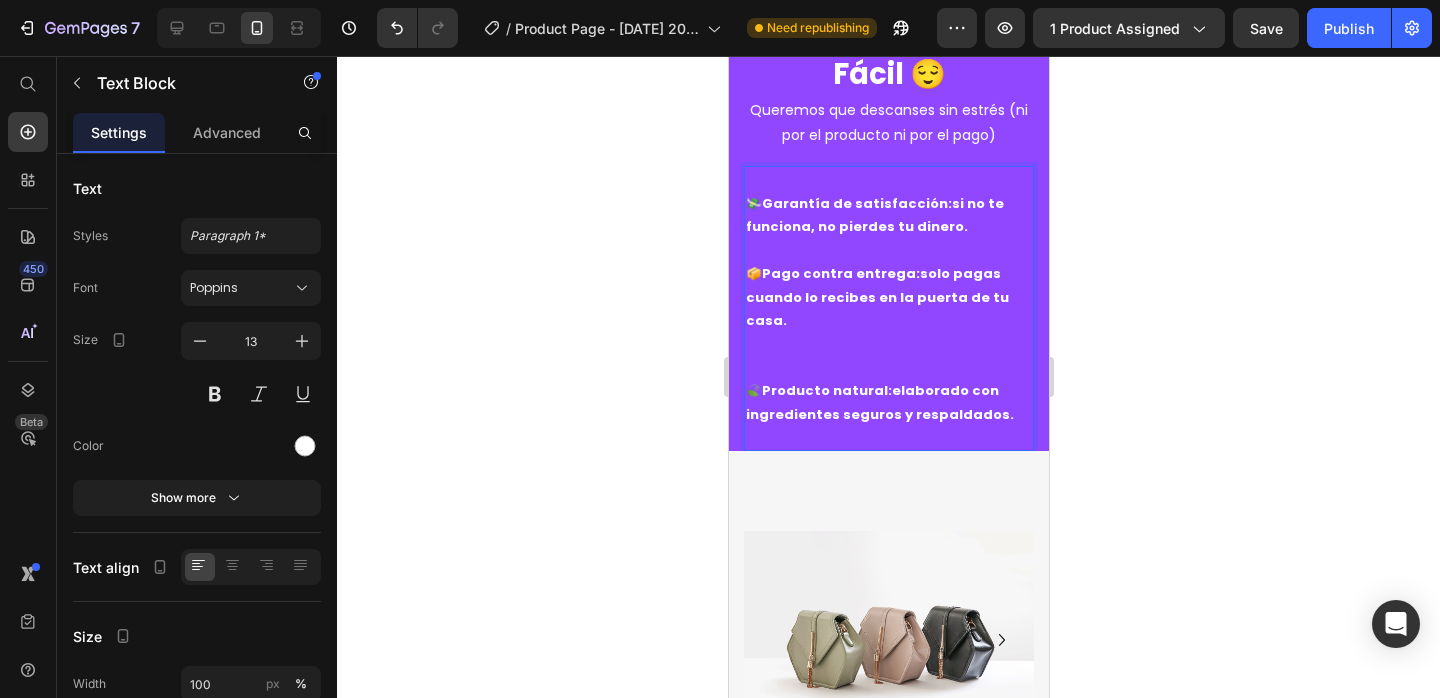 click at bounding box center [888, 343] 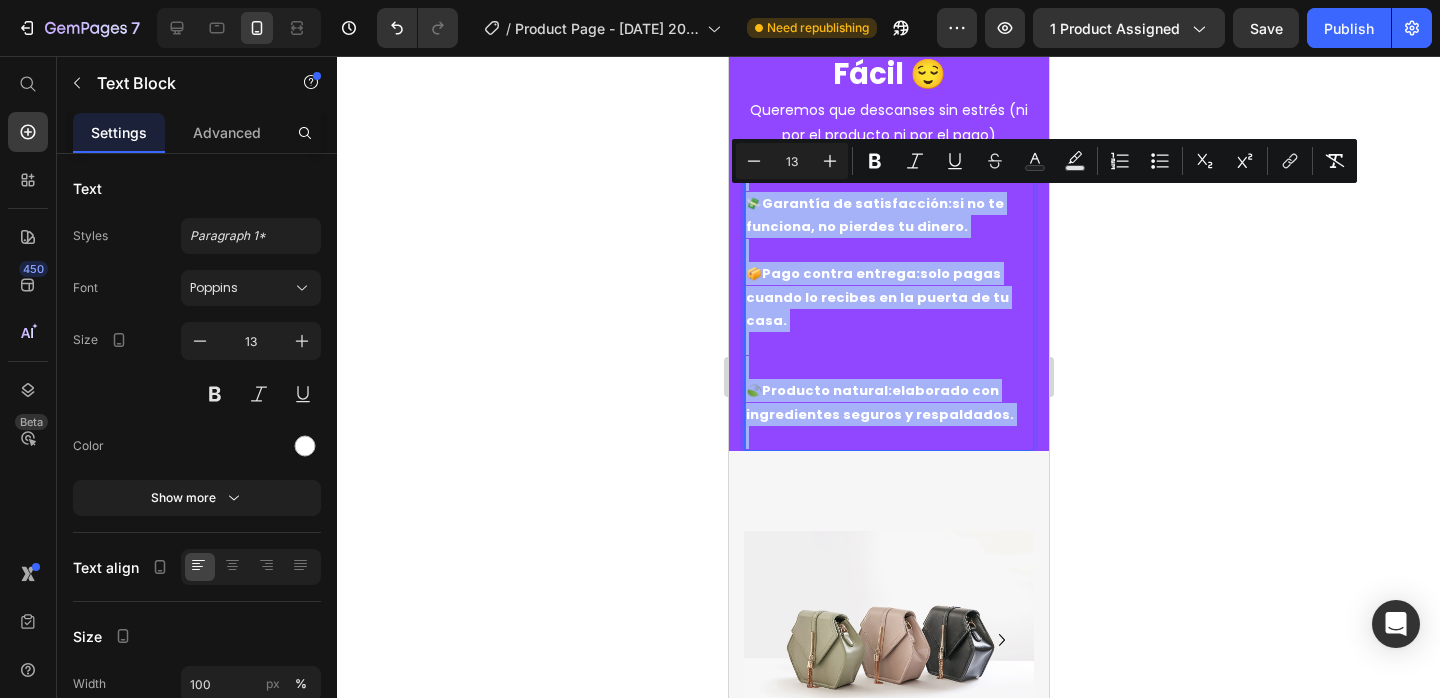 drag, startPoint x: 997, startPoint y: 402, endPoint x: 1454, endPoint y: 211, distance: 495.30798 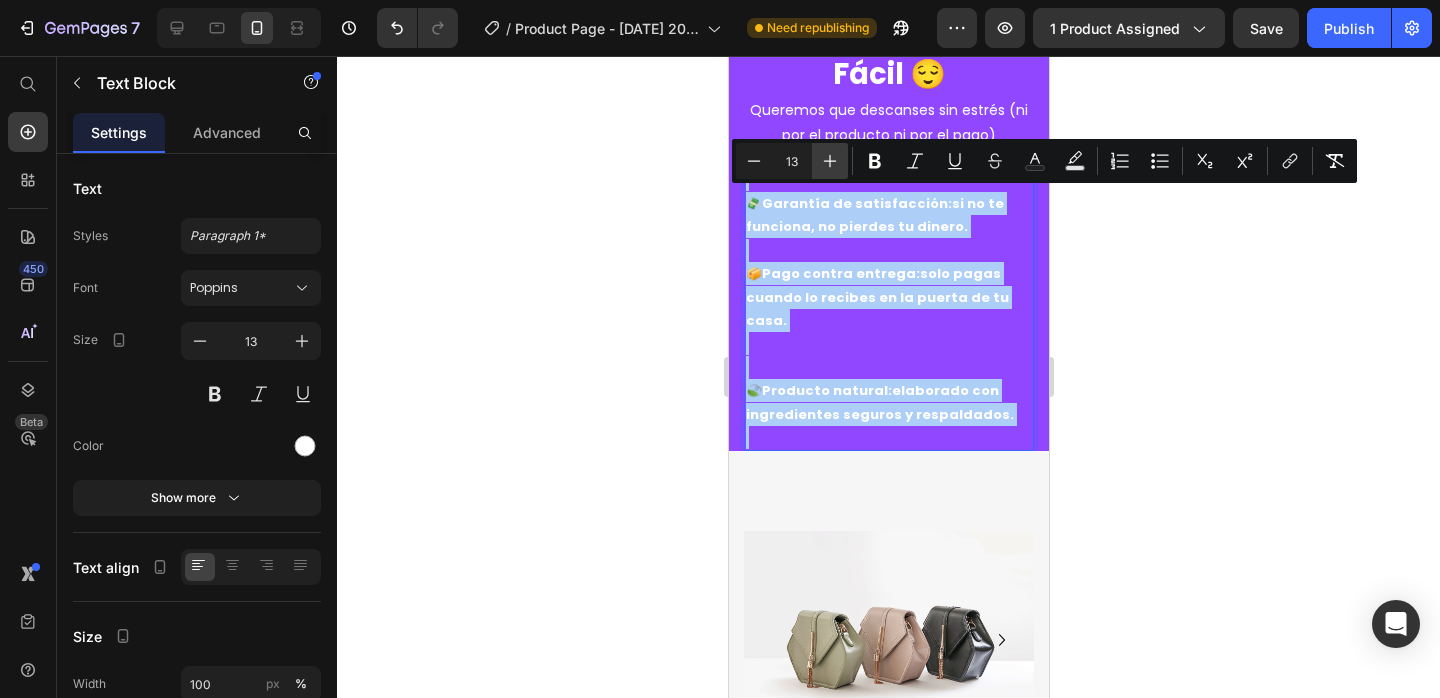 click 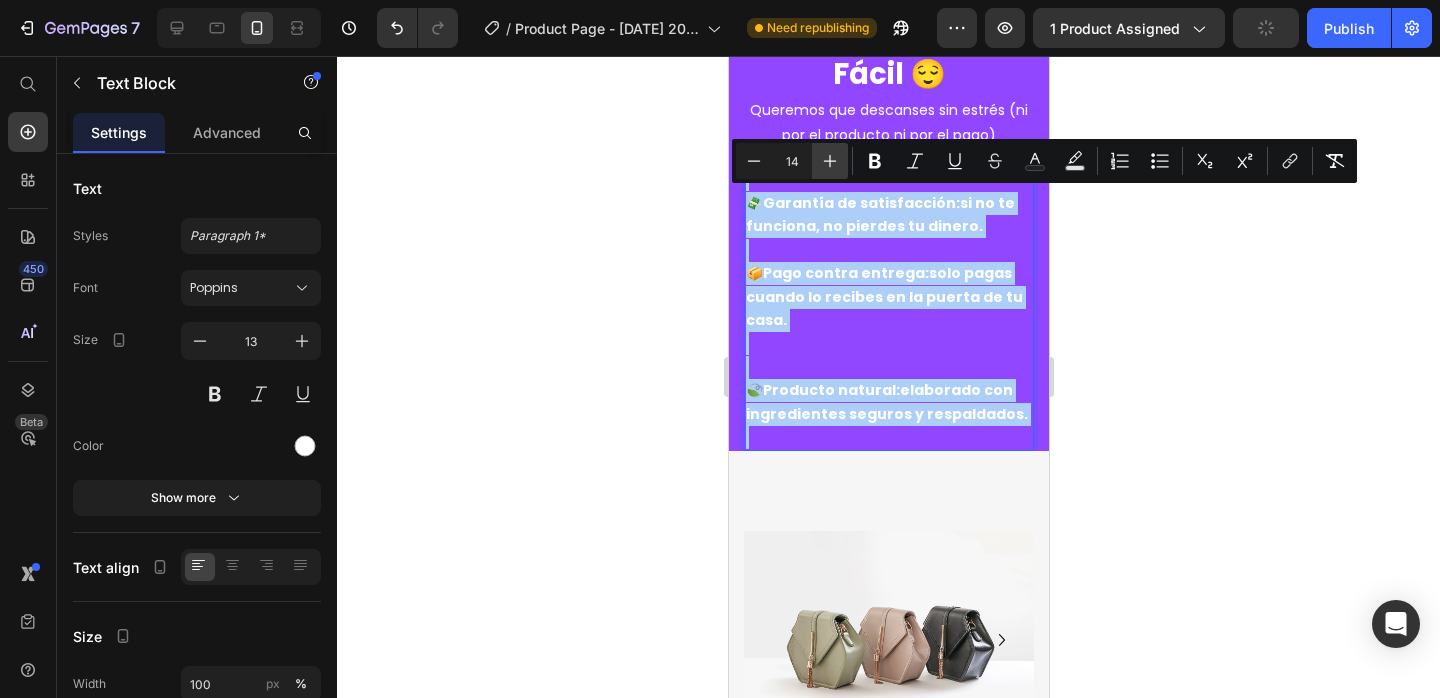 click 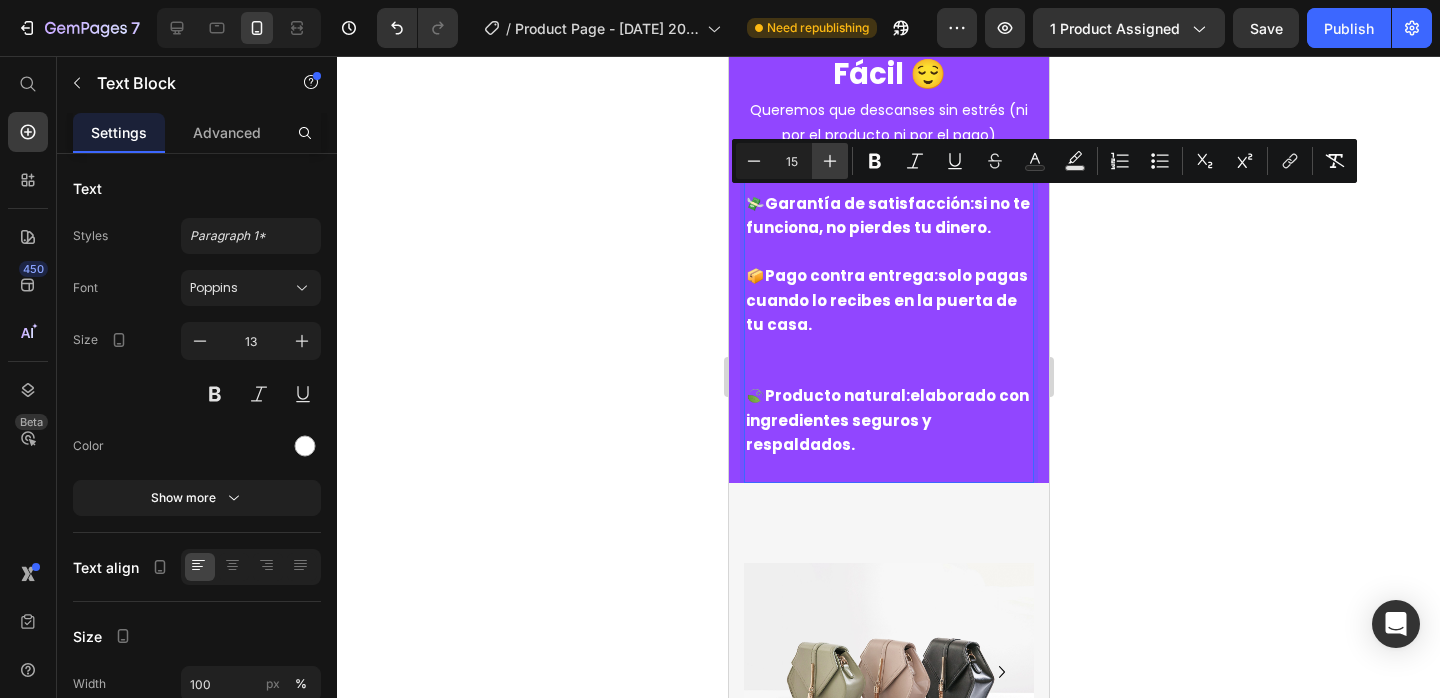 click 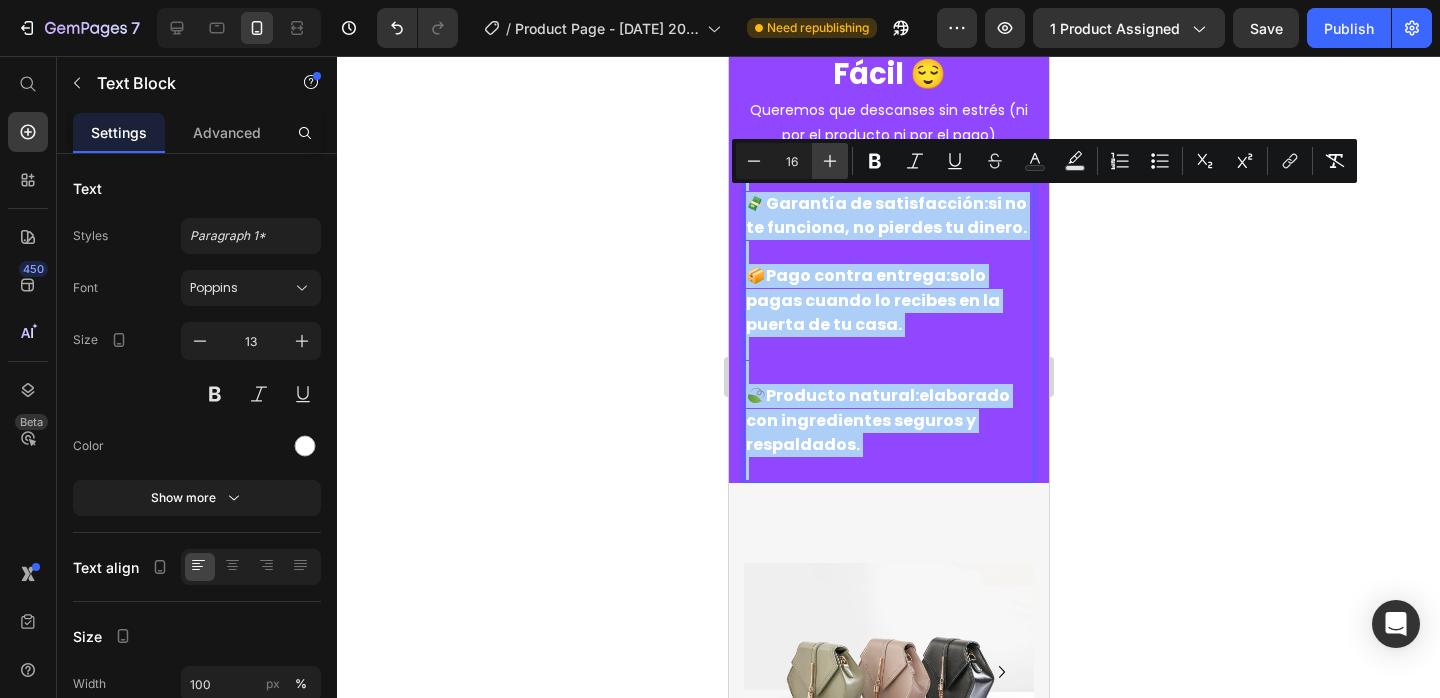 click 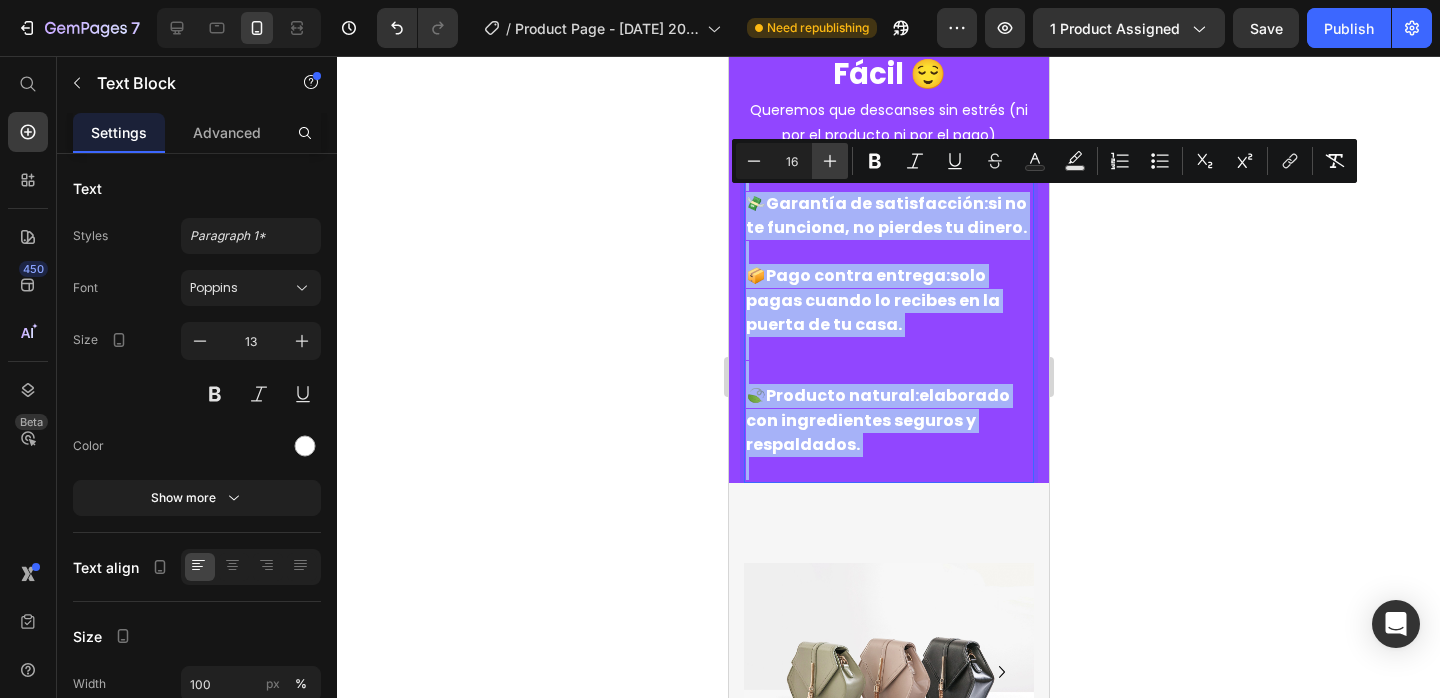 type on "17" 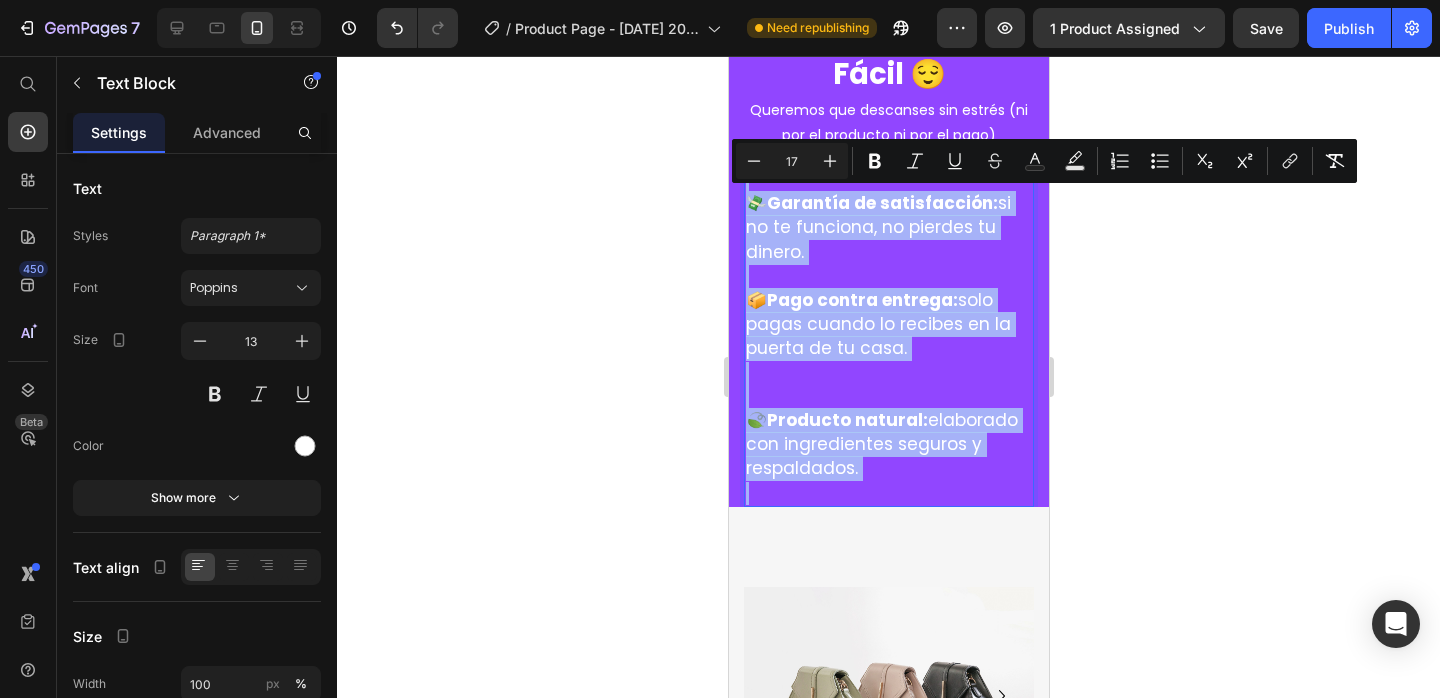 click on "💸  Garantía de satisfacción:  si no te funciona, no pierdes tu dinero." at bounding box center [888, 228] 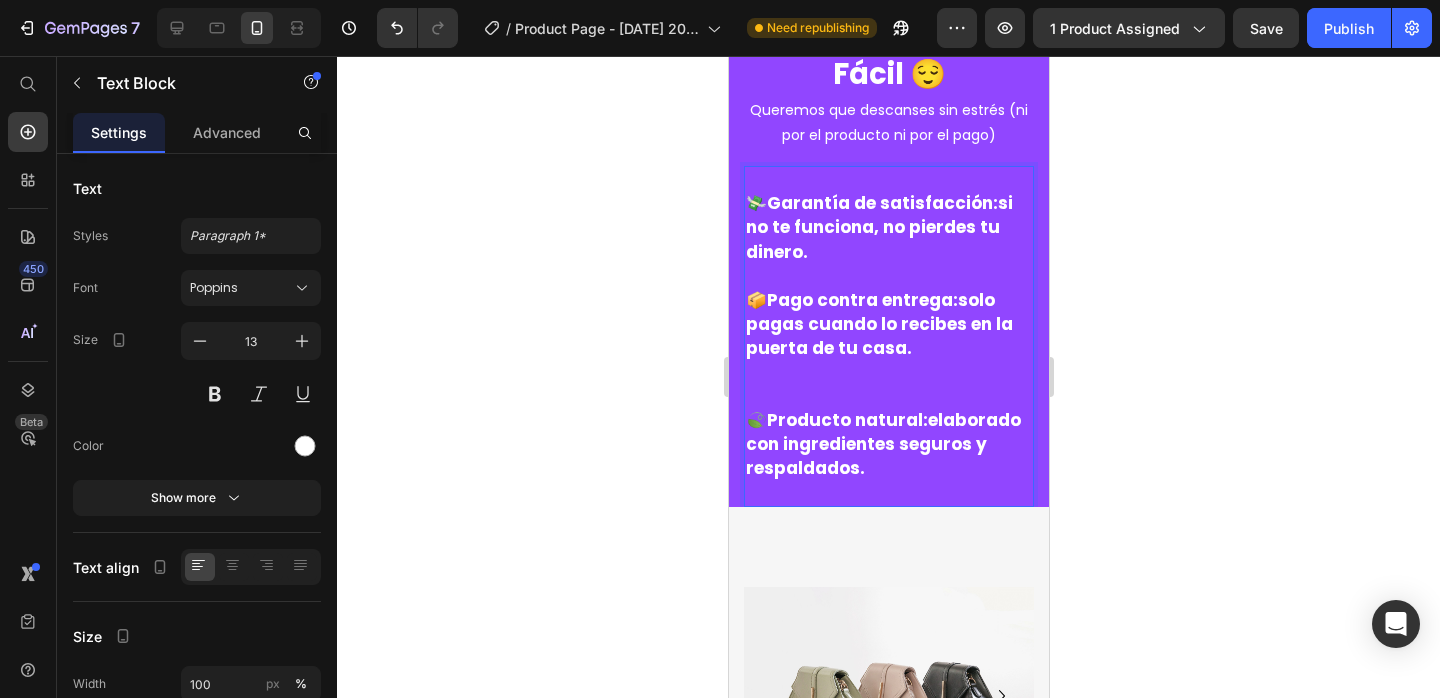click on "💸  Garantía de satisfacción:  si no te funciona, no pierdes tu dinero." at bounding box center [878, 227] 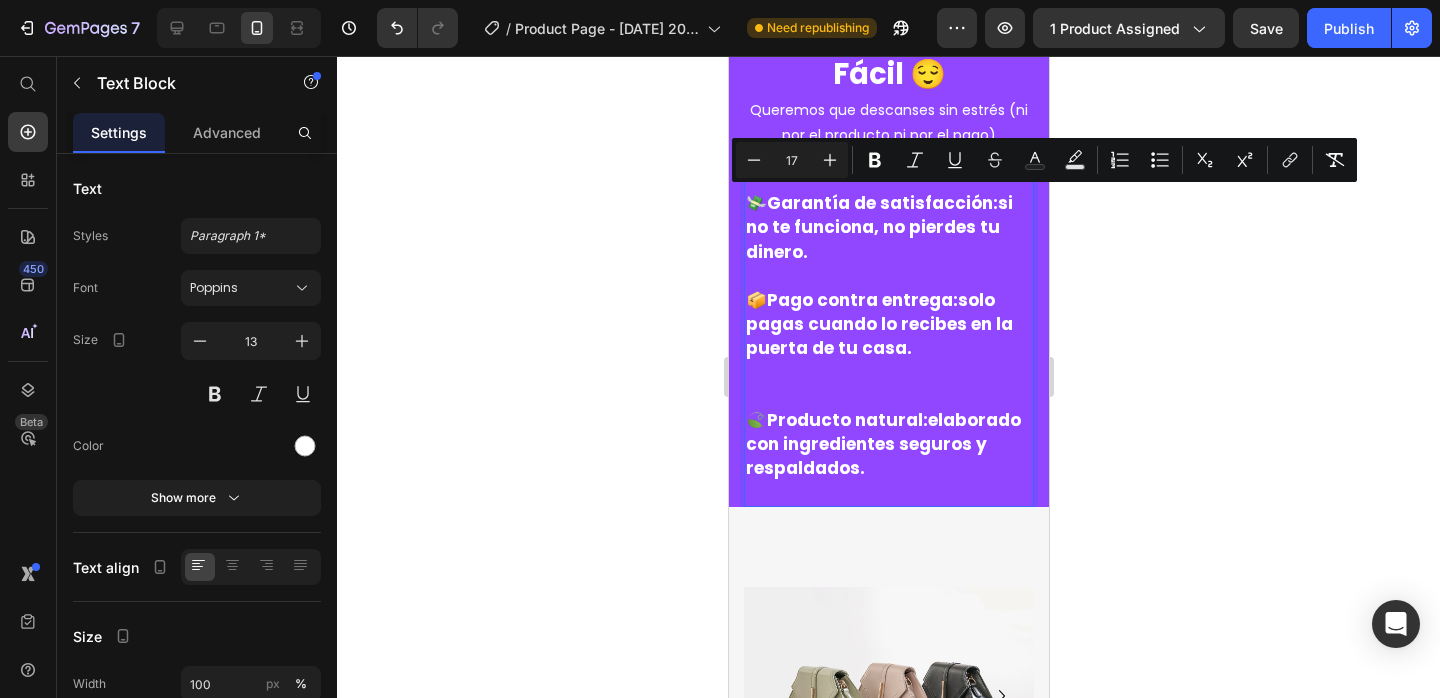 click on "💸  Garantía de satisfacción:  si no te funciona, no pierdes tu dinero." at bounding box center (878, 227) 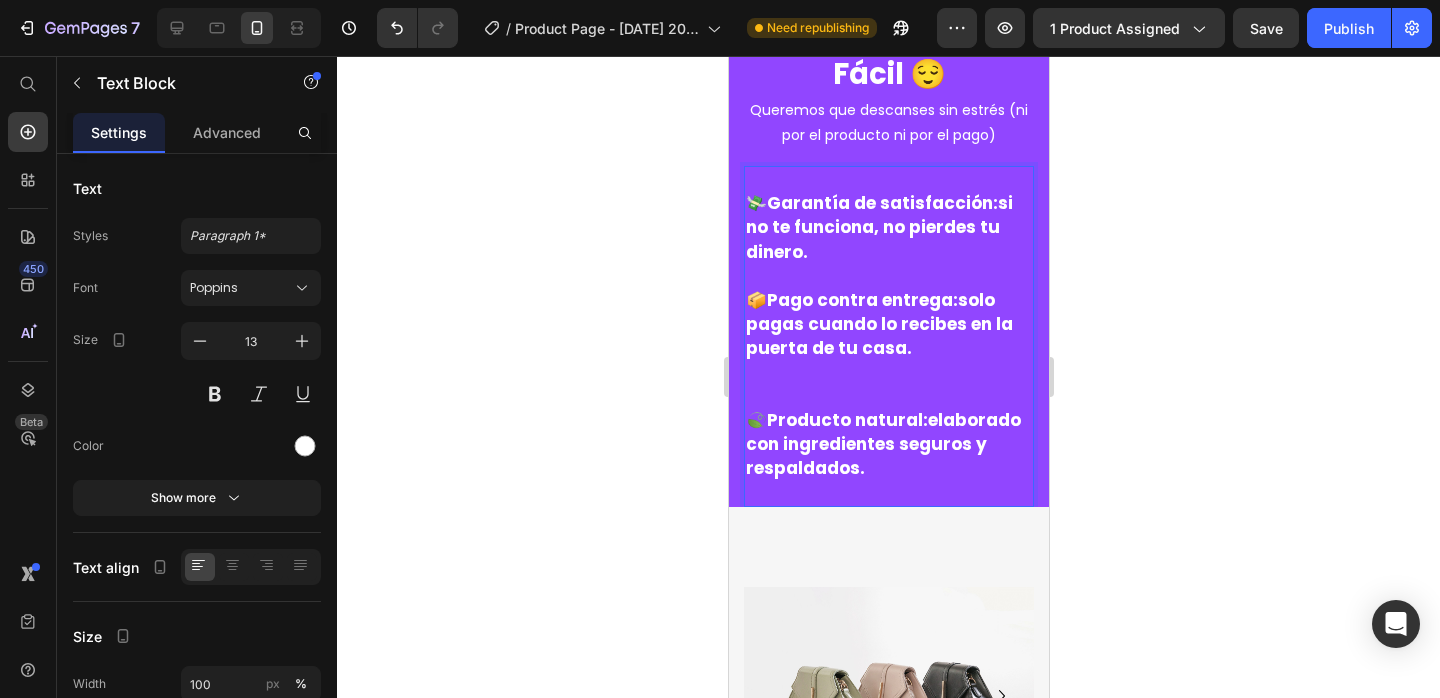 click on "💸  Garantía de satisfacción:  si no te funciona, no pierdes tu dinero." at bounding box center (878, 227) 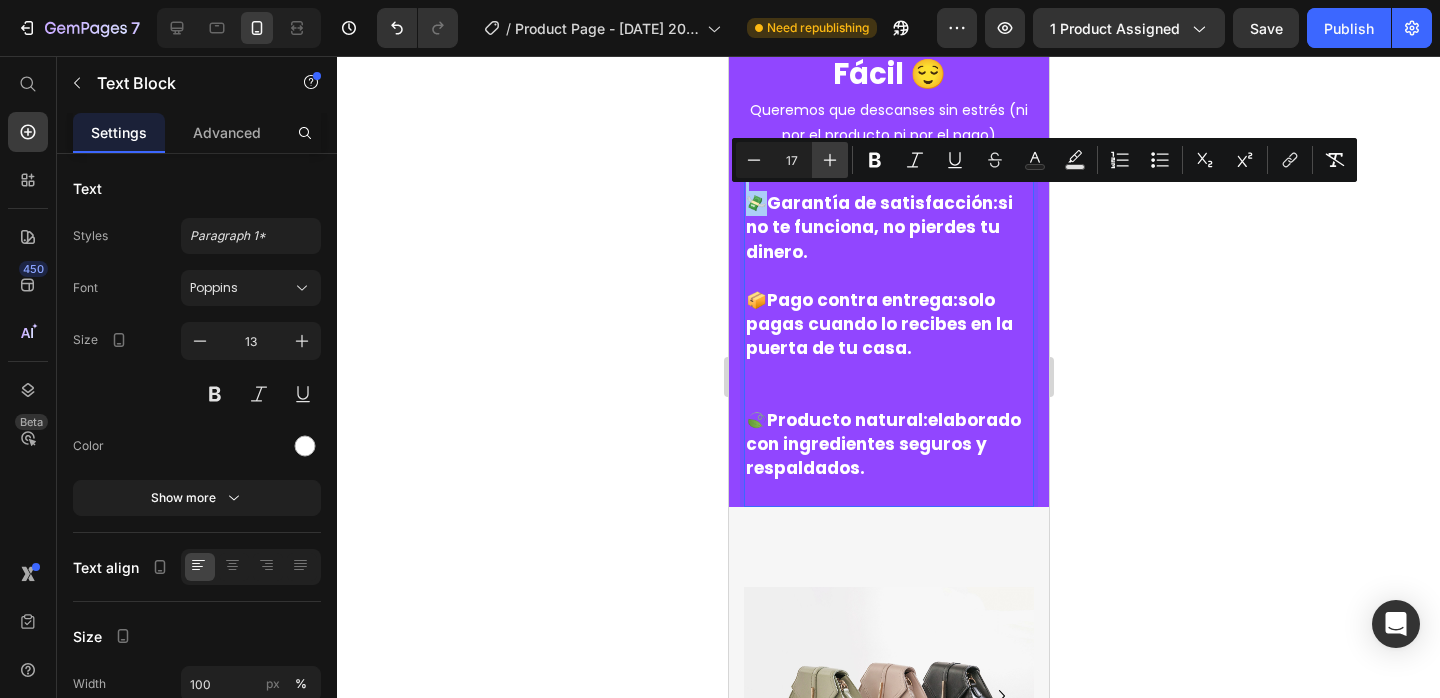 click 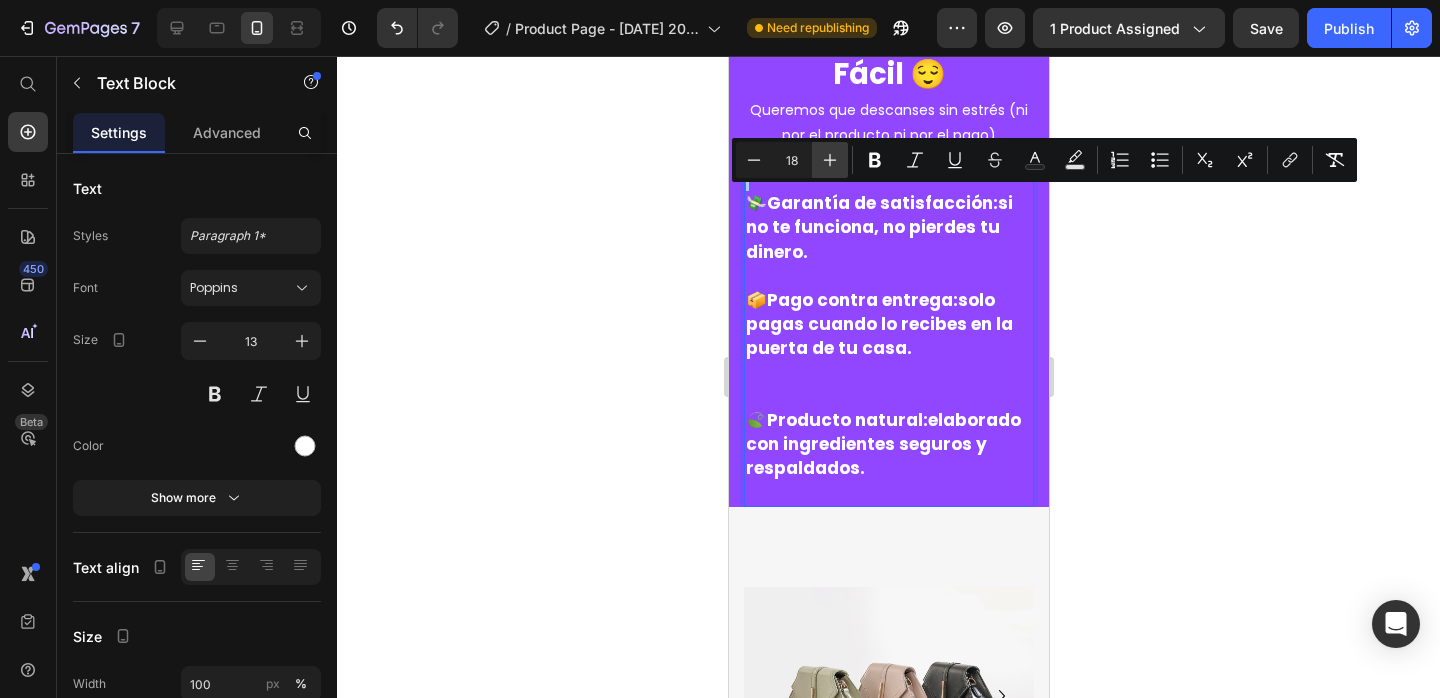 click 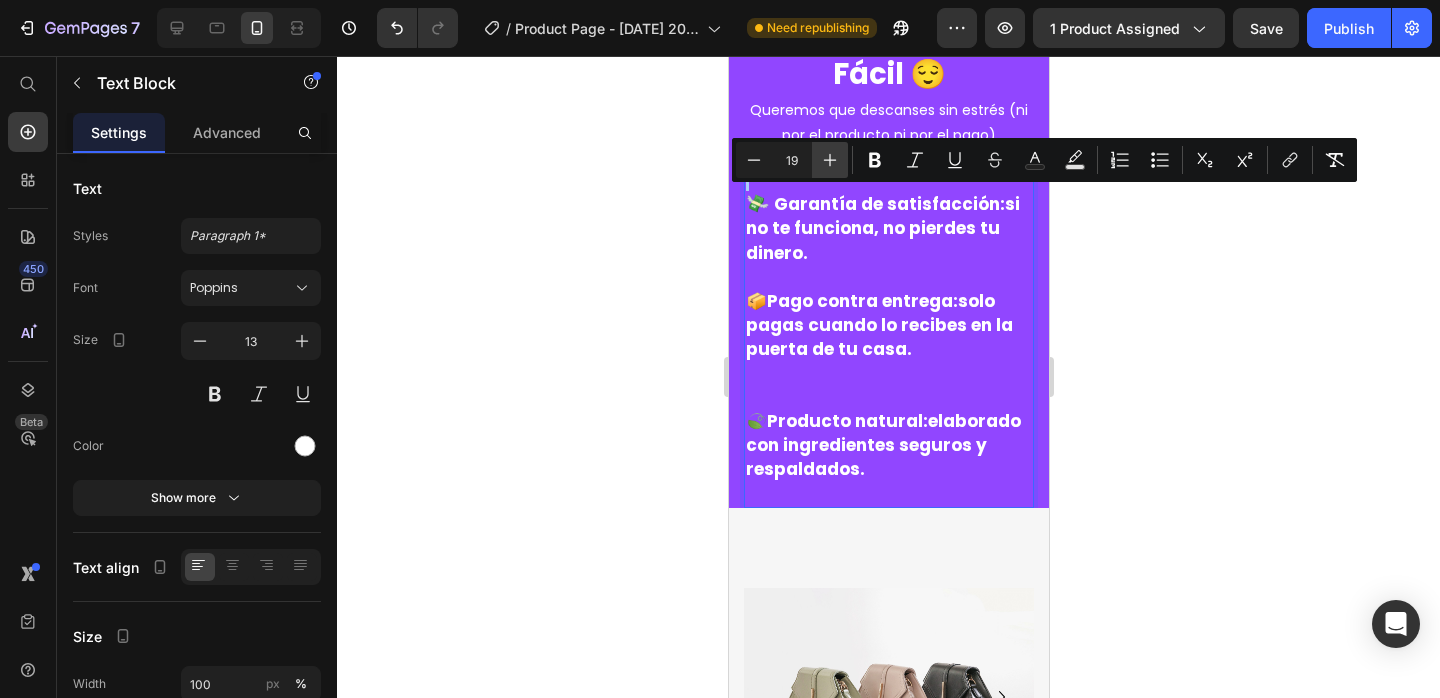 click 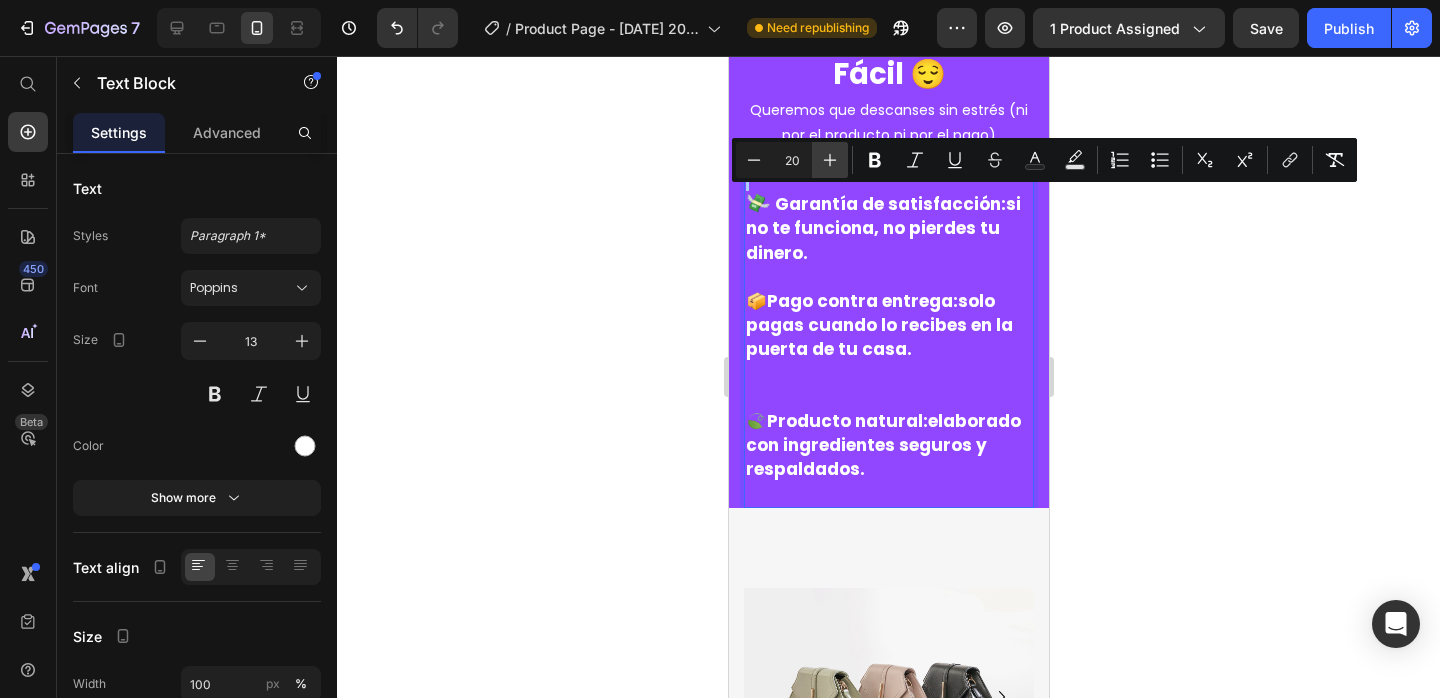 click 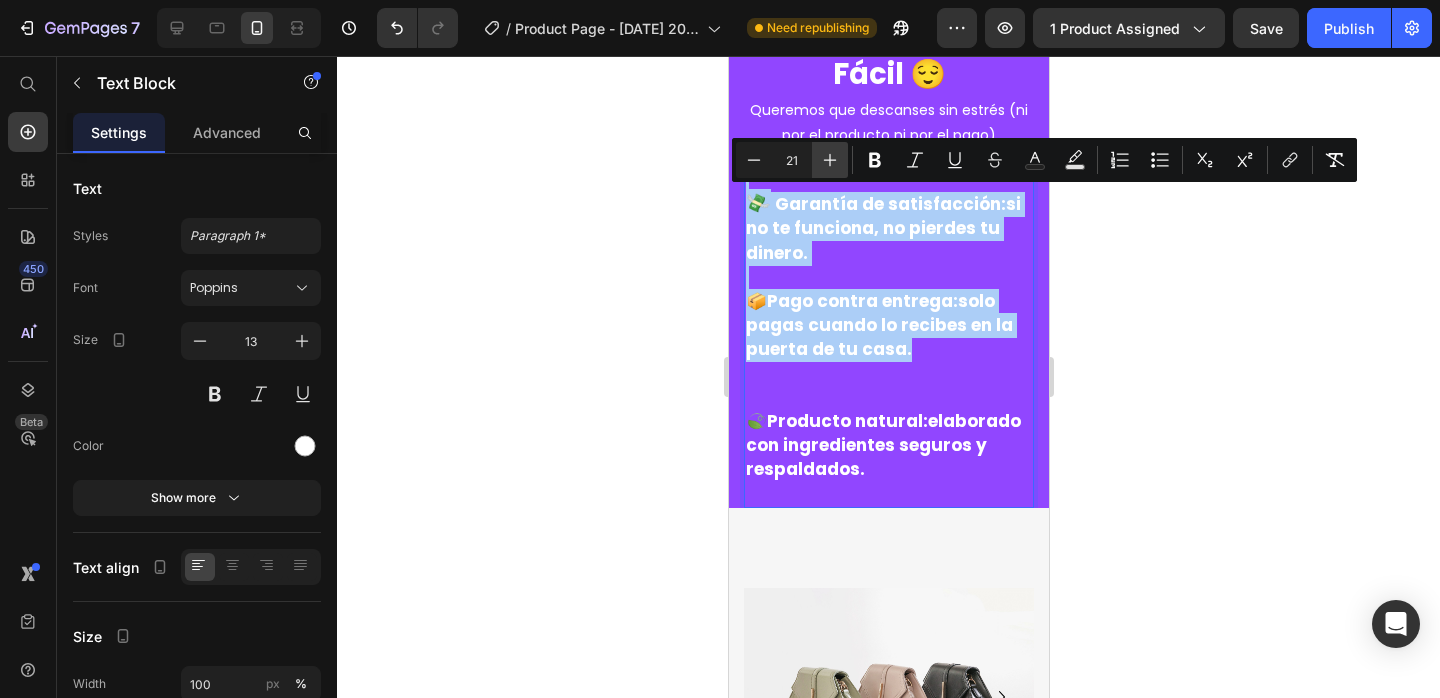 click 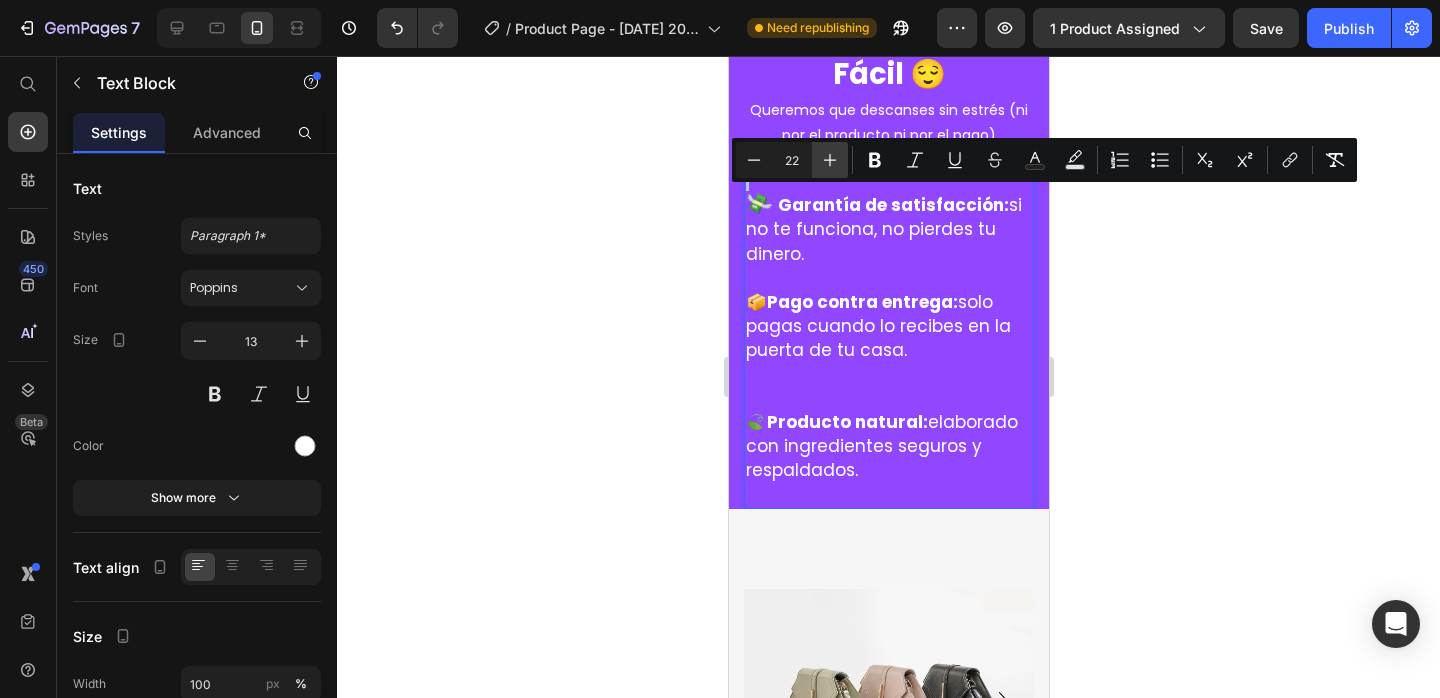 click 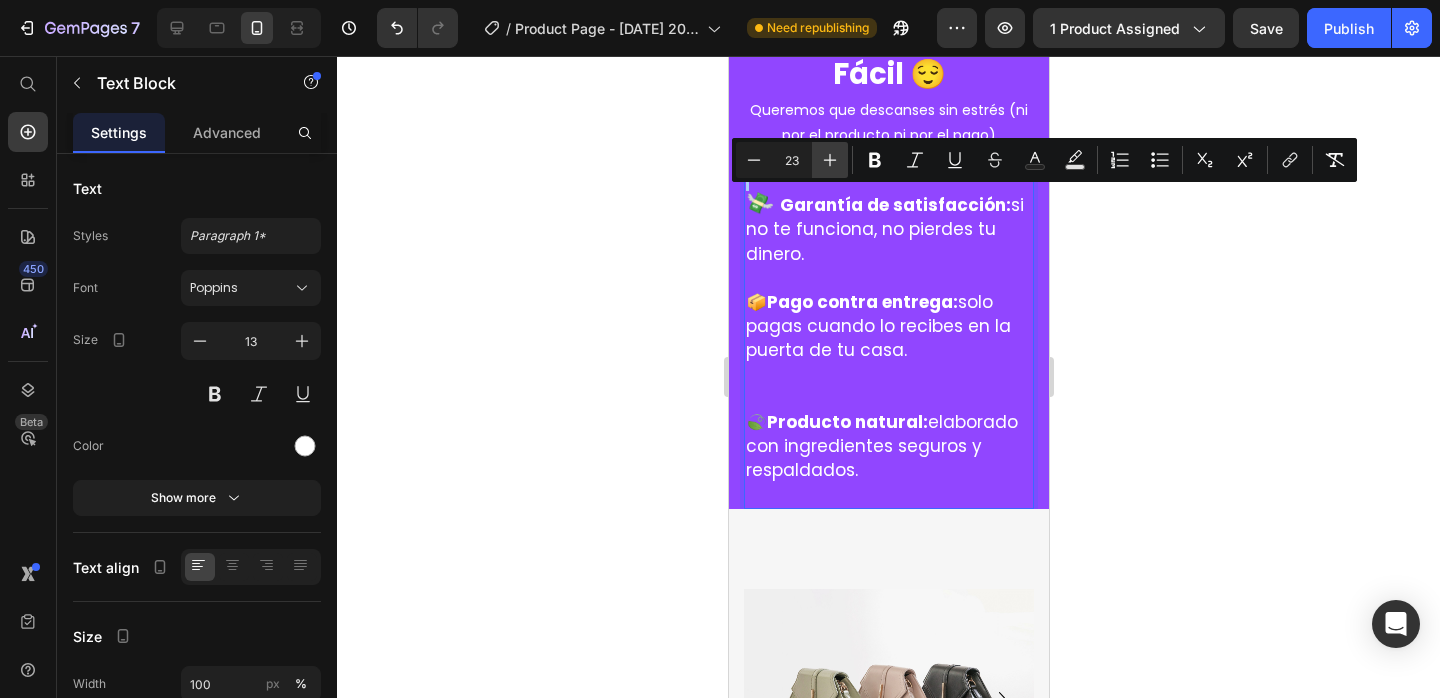 click 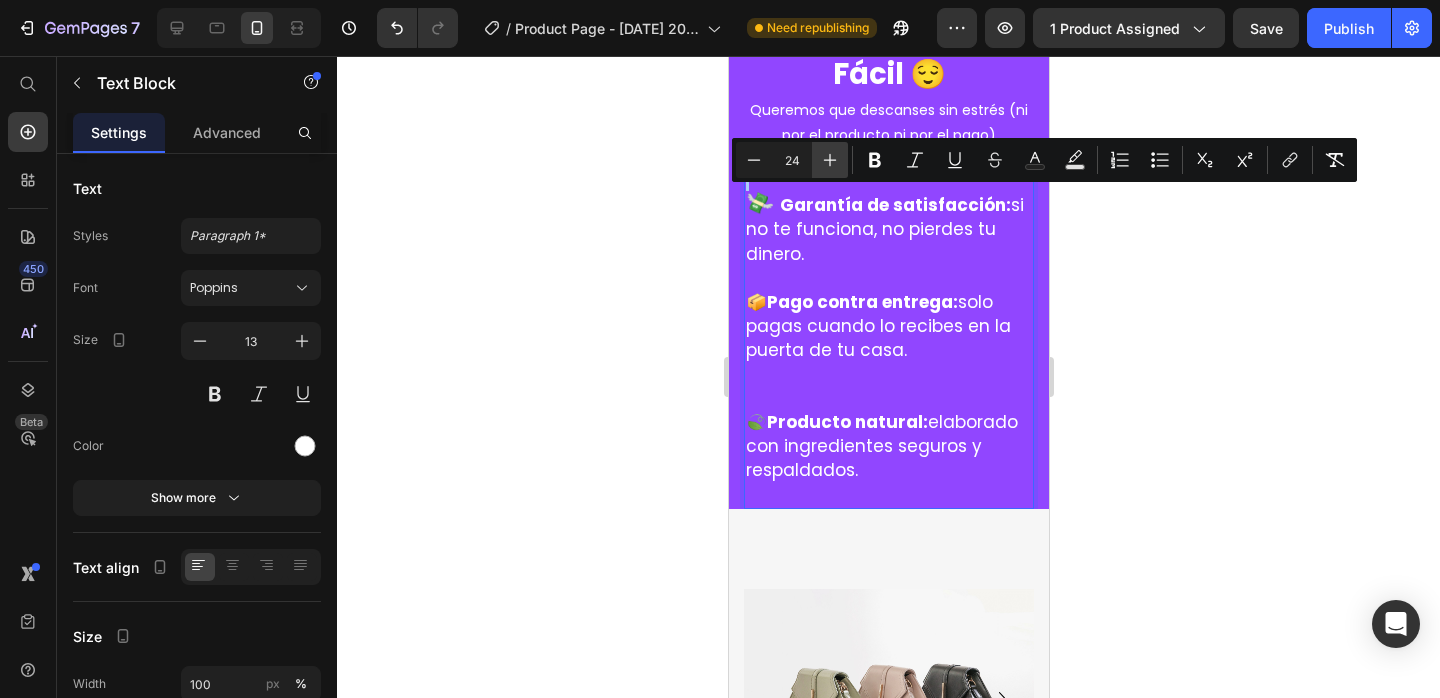click 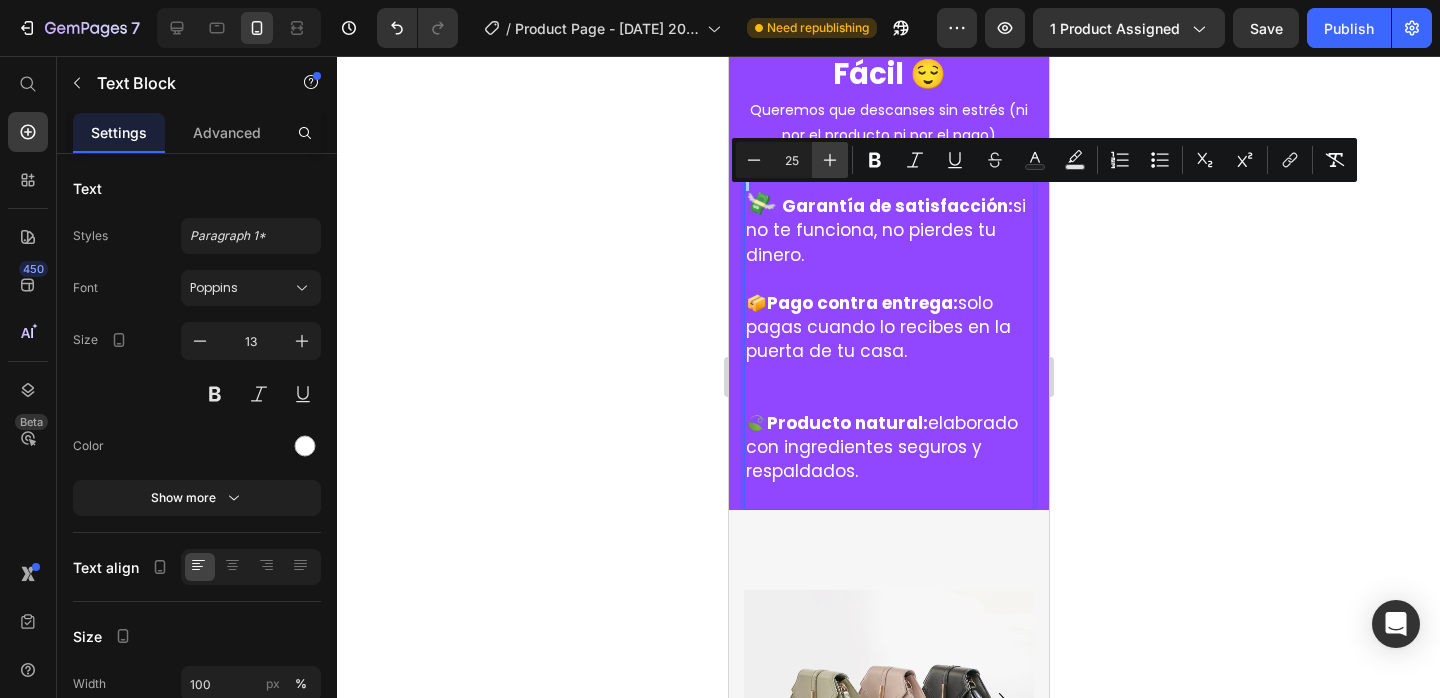 click 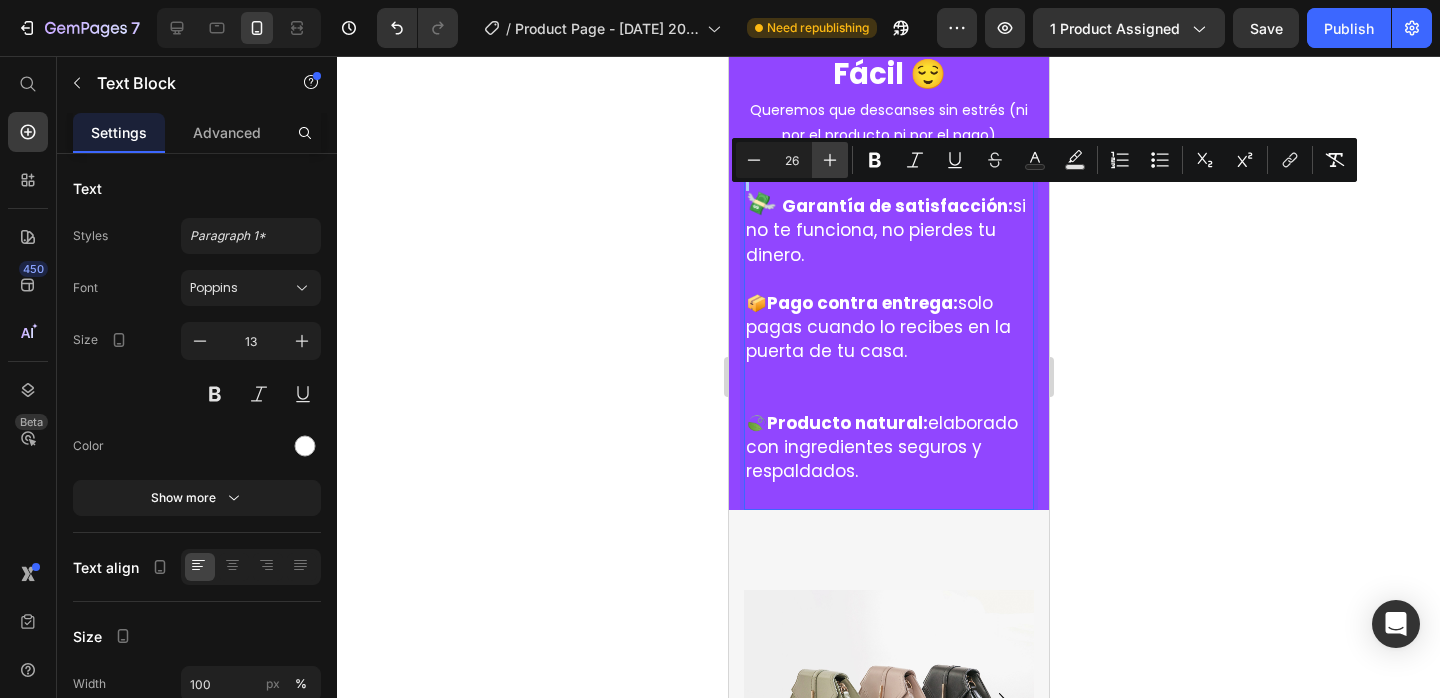 click 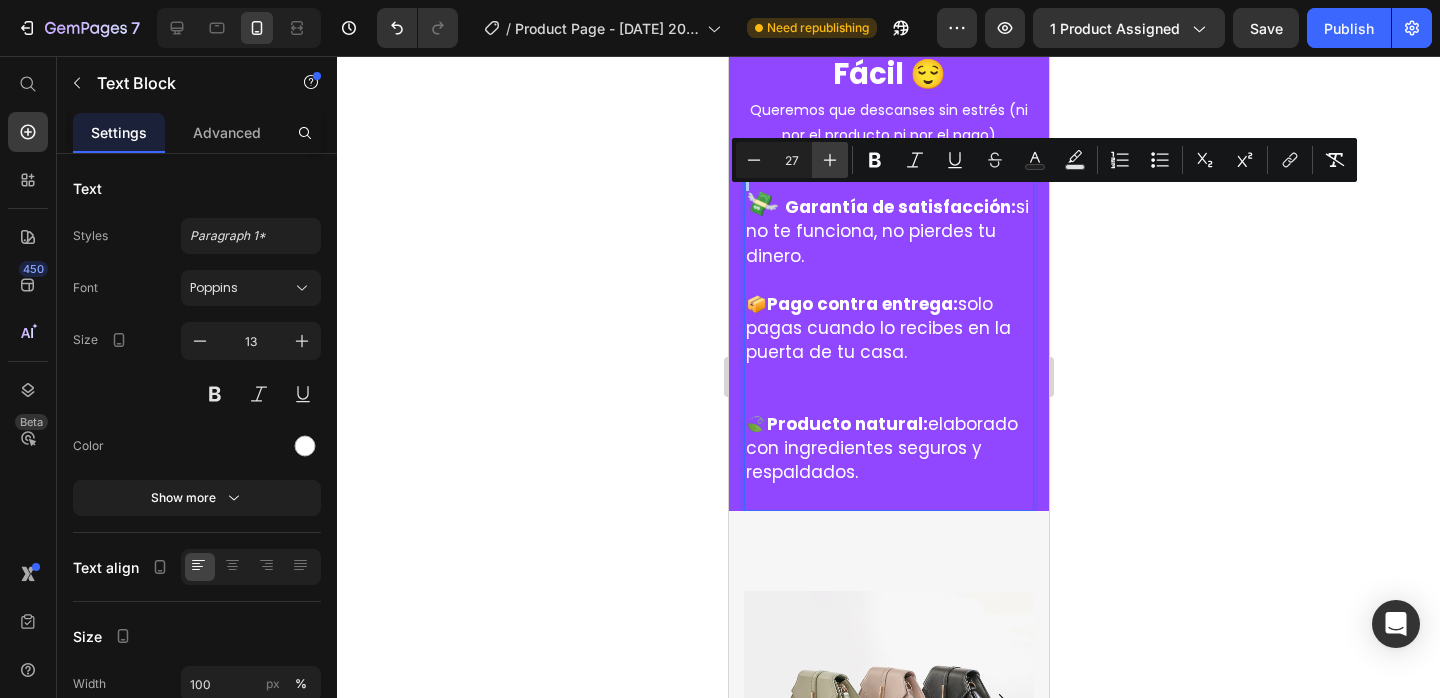 click 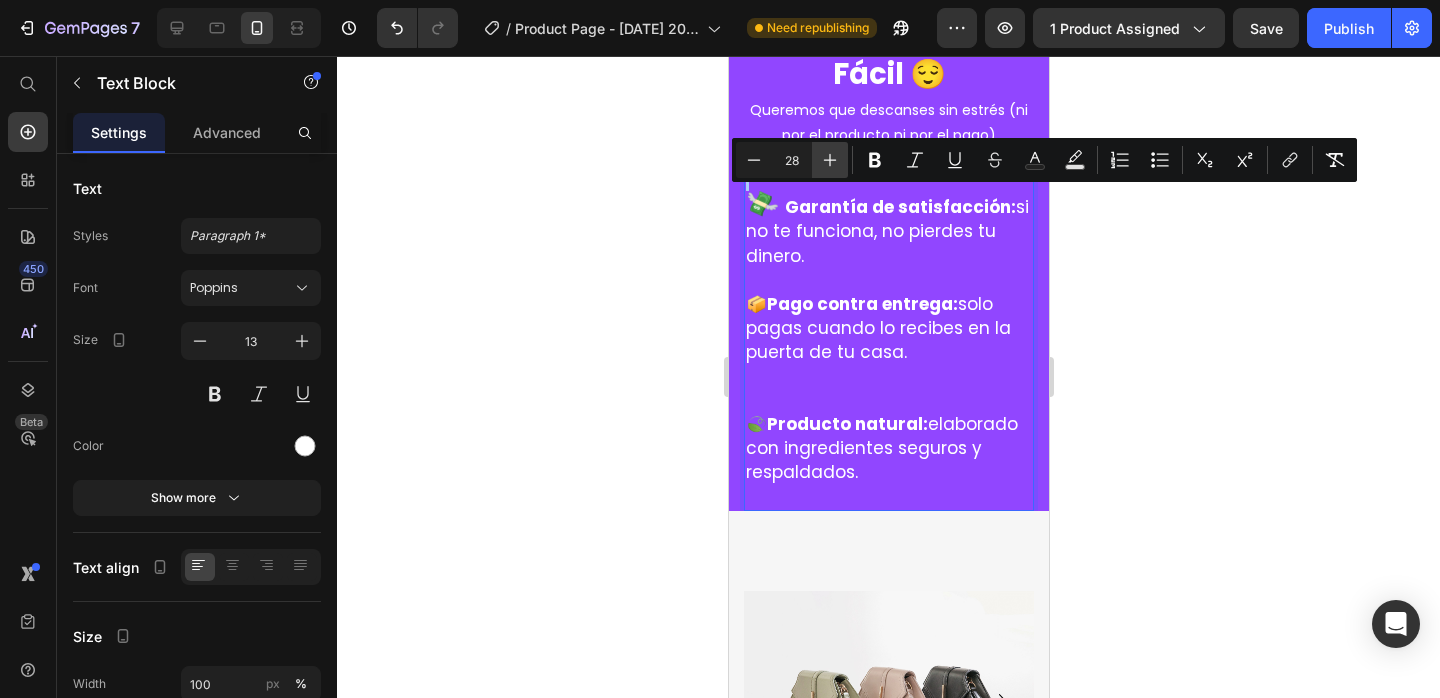 click 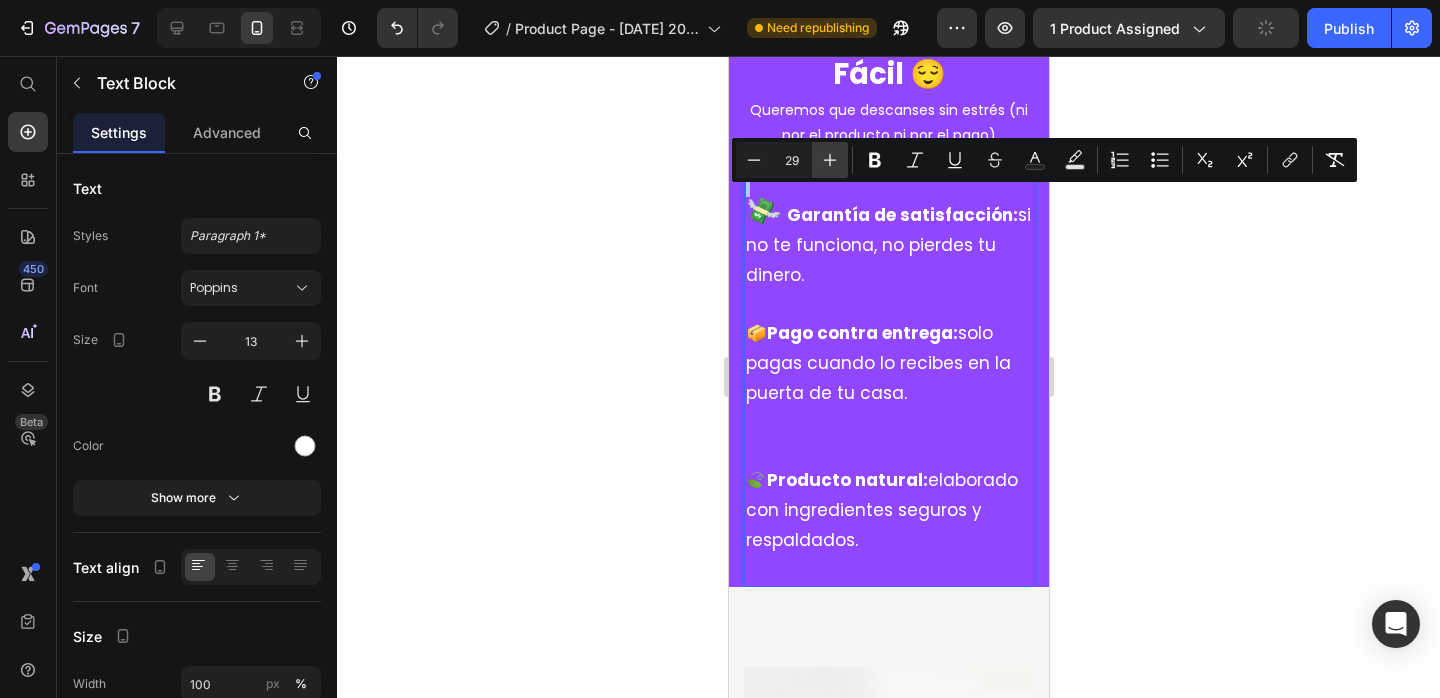 click 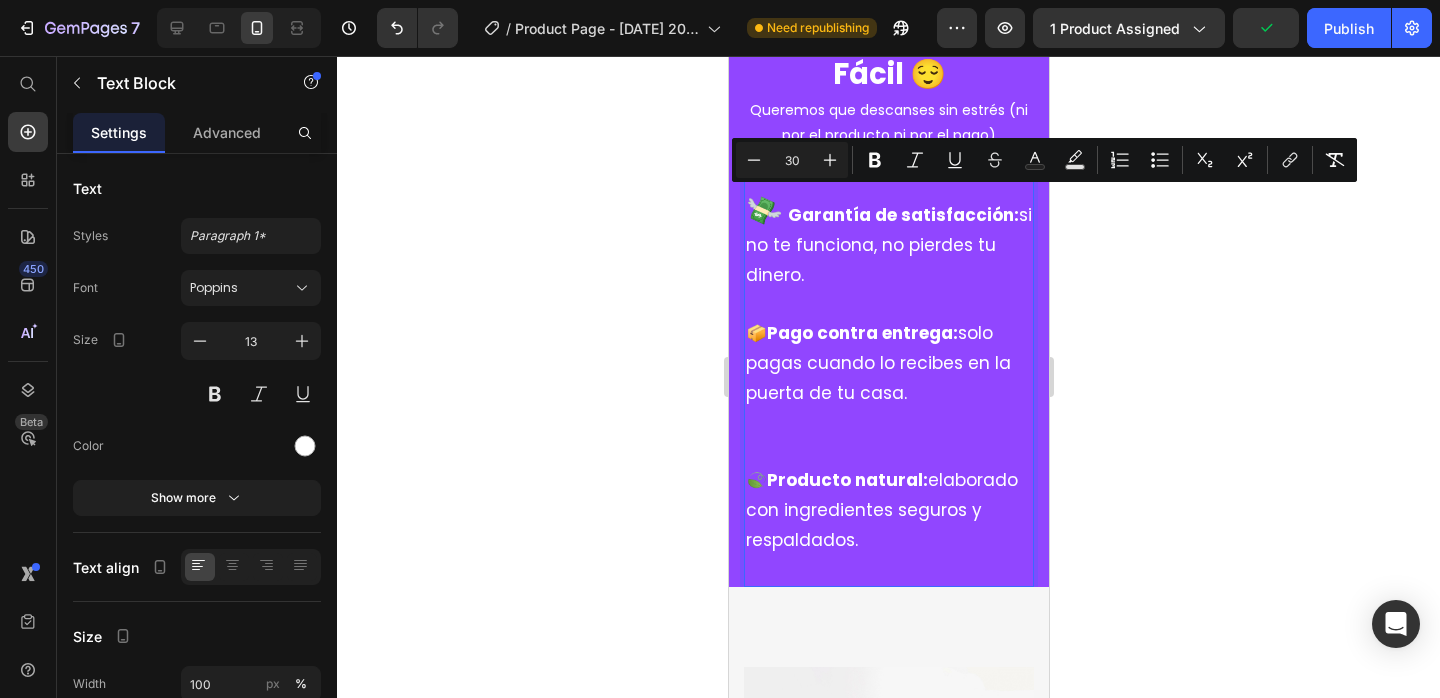 type on "17" 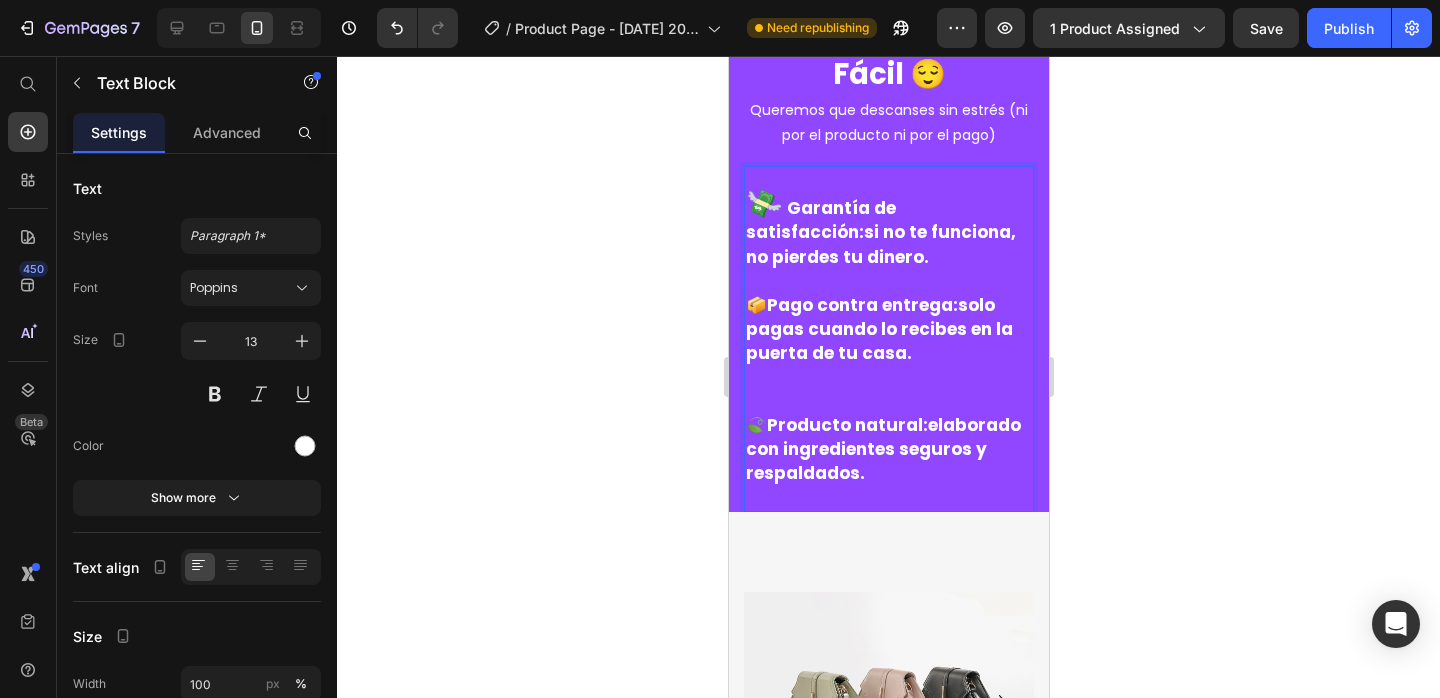click on "📦  Pago contra entrega:  solo pagas cuando lo recibes en la puerta de tu casa." at bounding box center [878, 329] 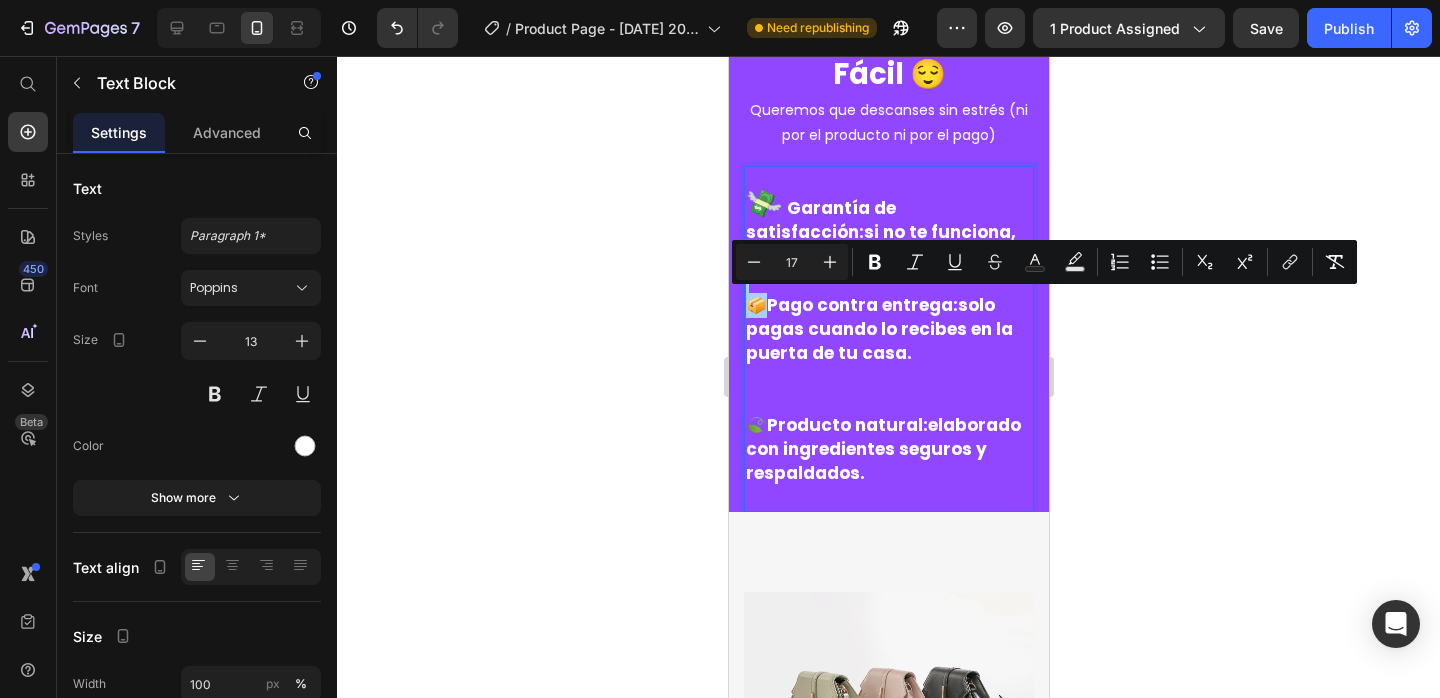 click on "17" at bounding box center [792, 262] 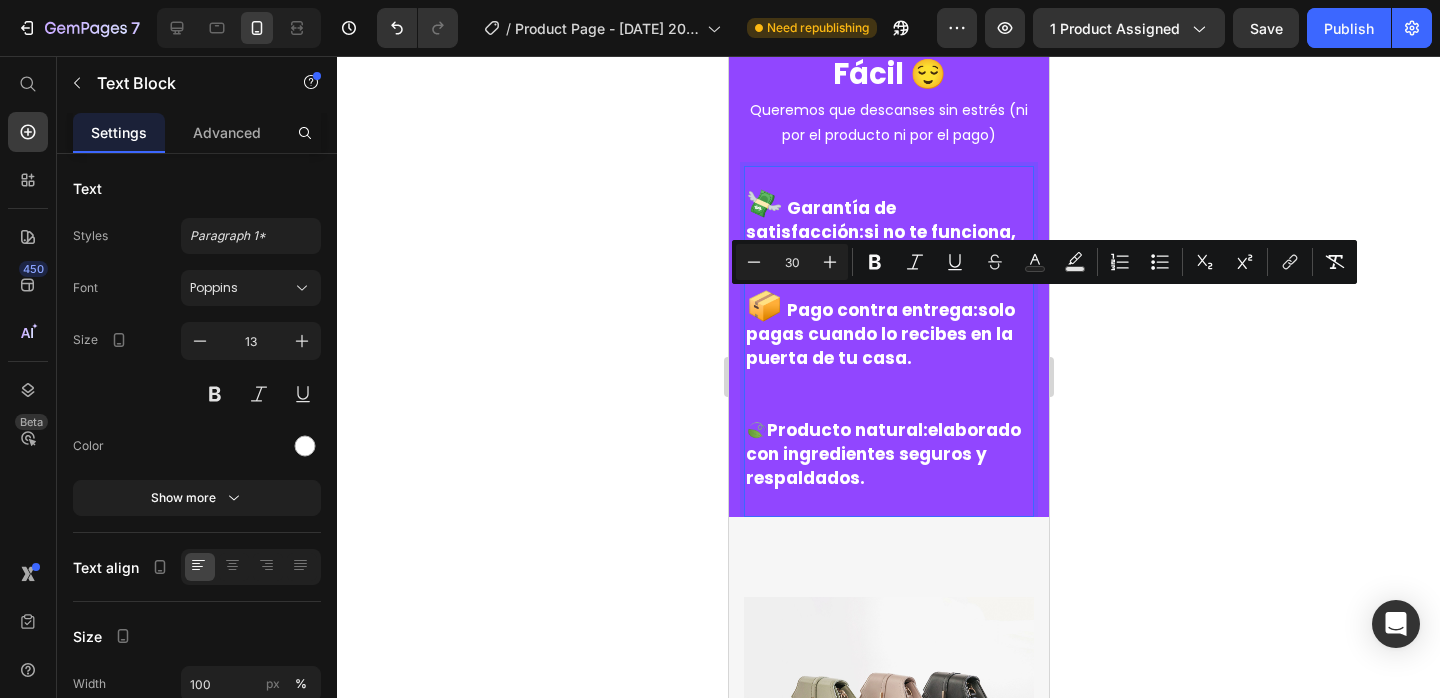 type on "17" 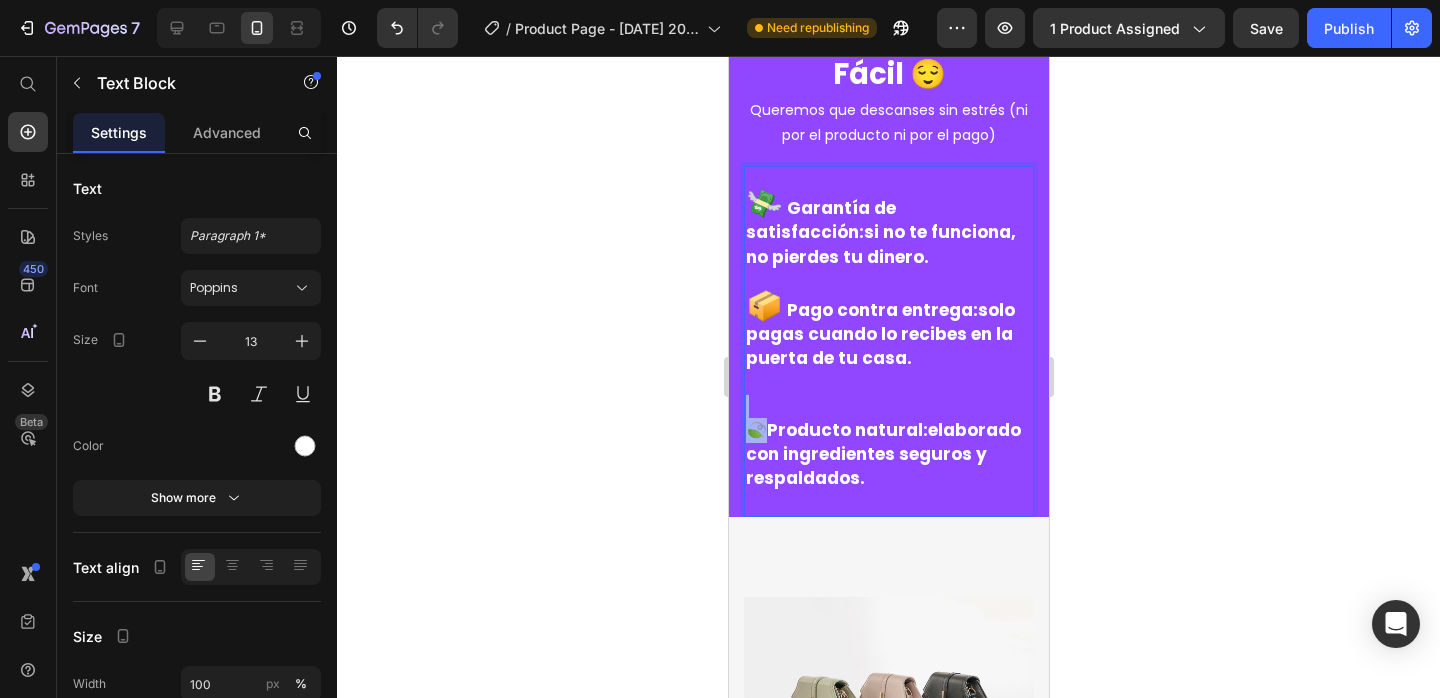 click on "🍃  Producto natural:  elaborado con ingredientes seguros y respaldados." at bounding box center (882, 454) 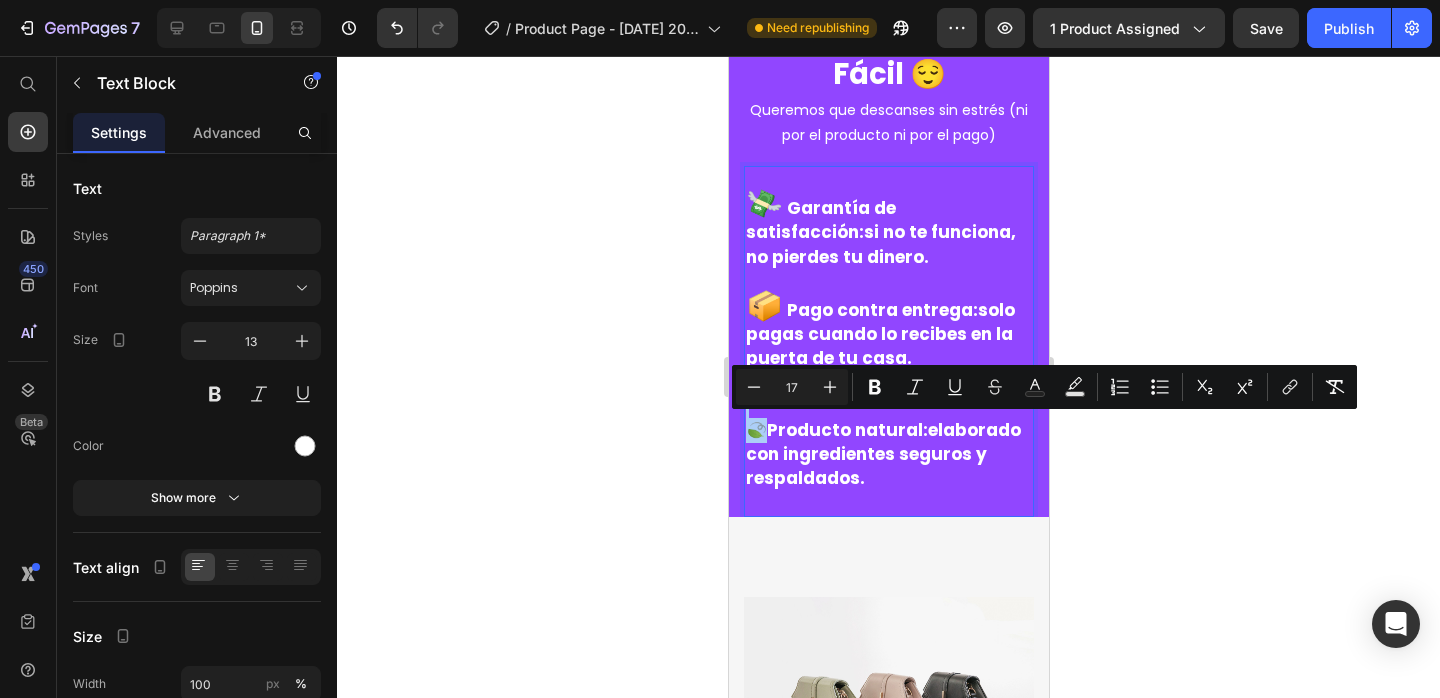 click on "17" at bounding box center [792, 387] 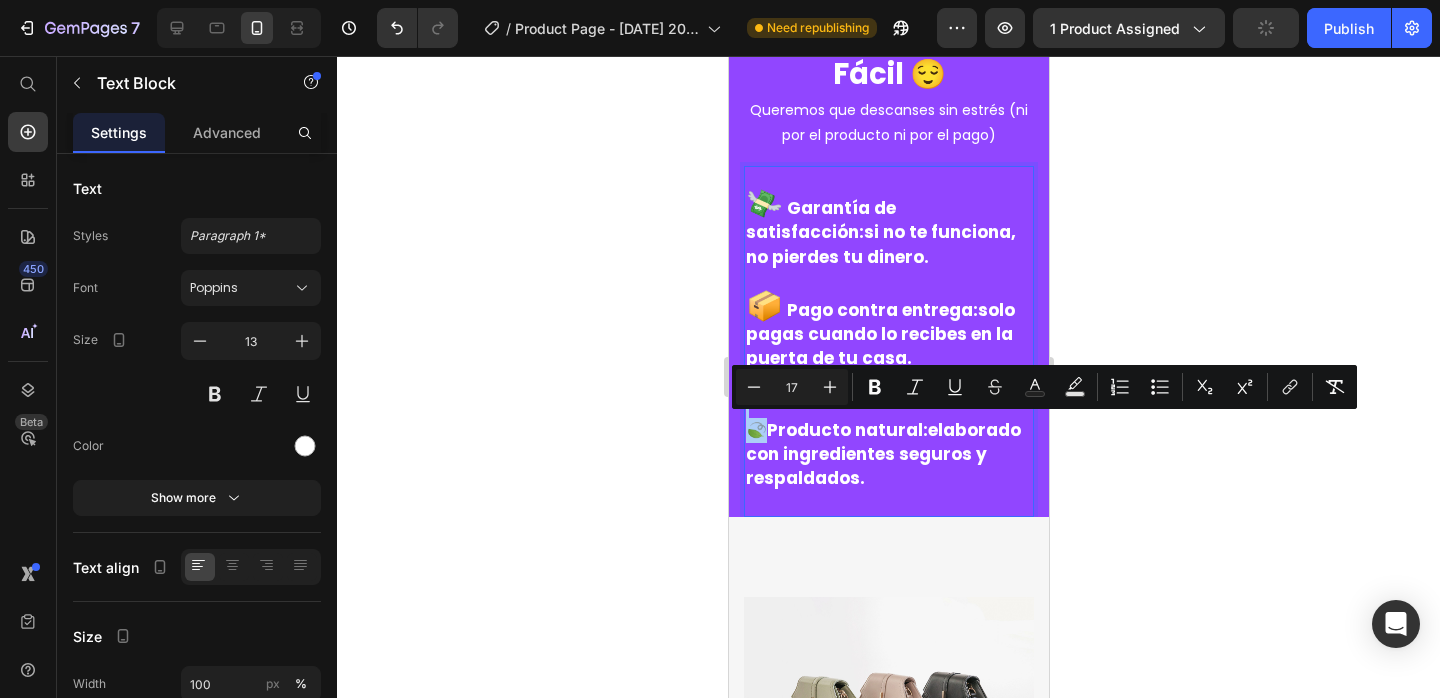 click on "17" at bounding box center (792, 387) 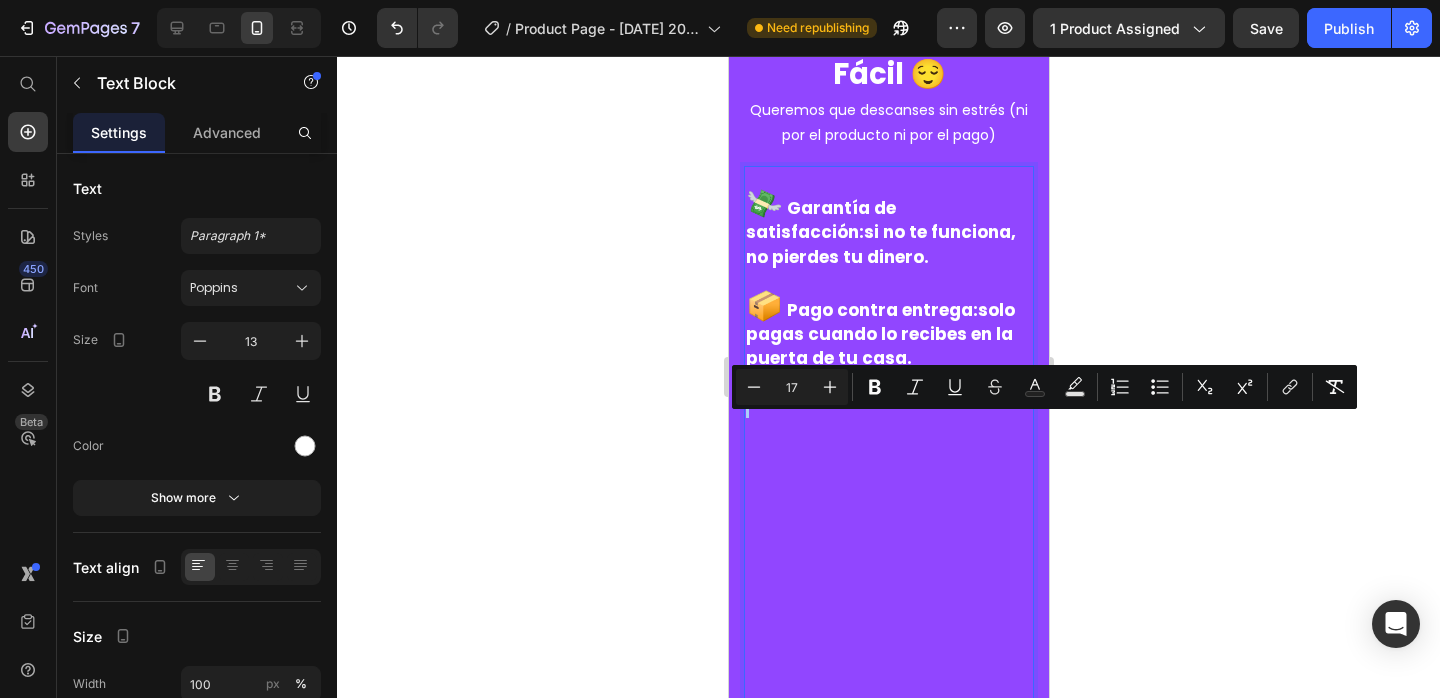 type on "17" 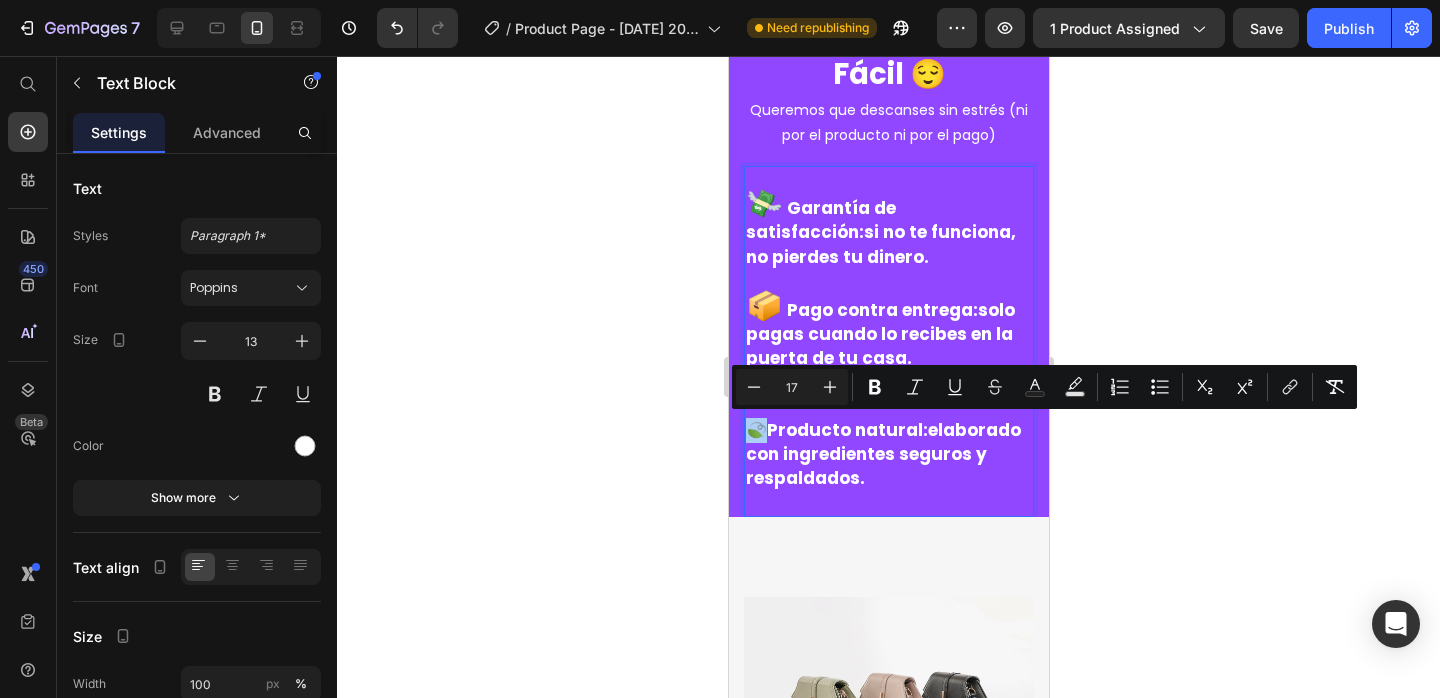 click on "17" at bounding box center (792, 387) 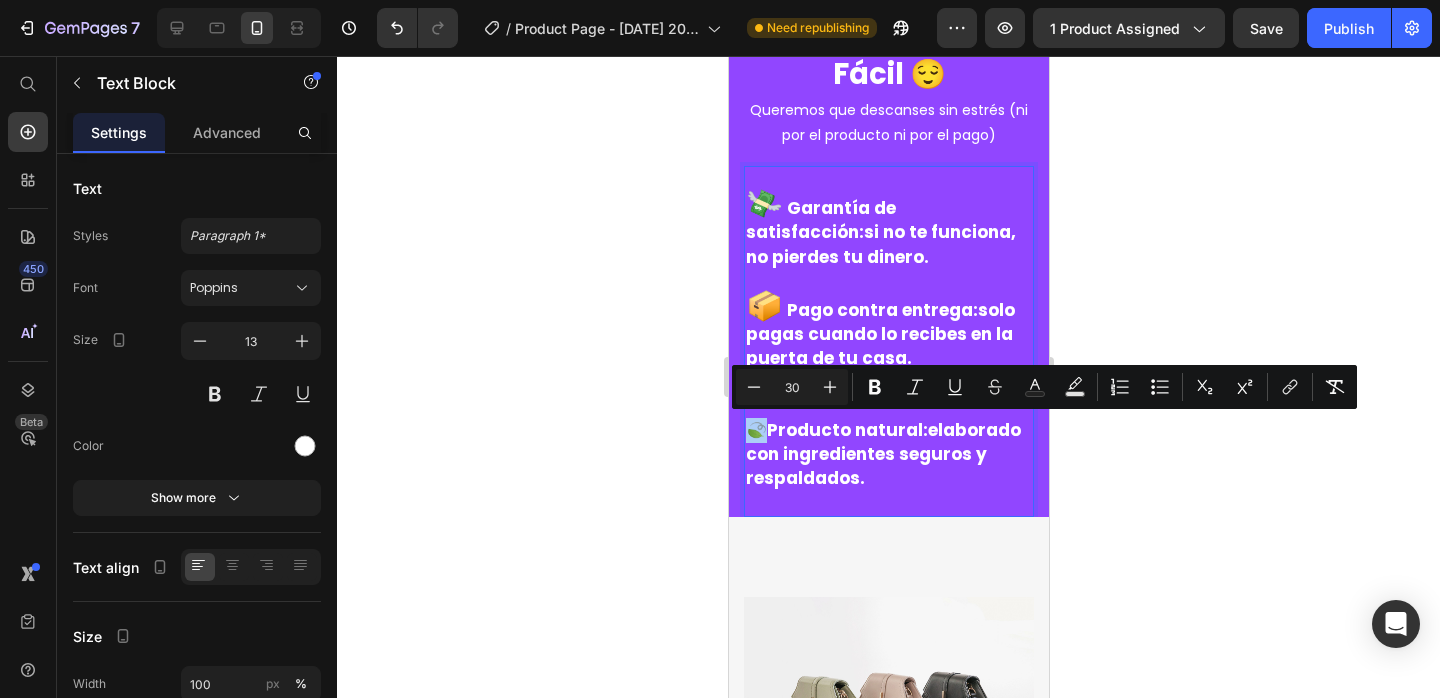 type on "30" 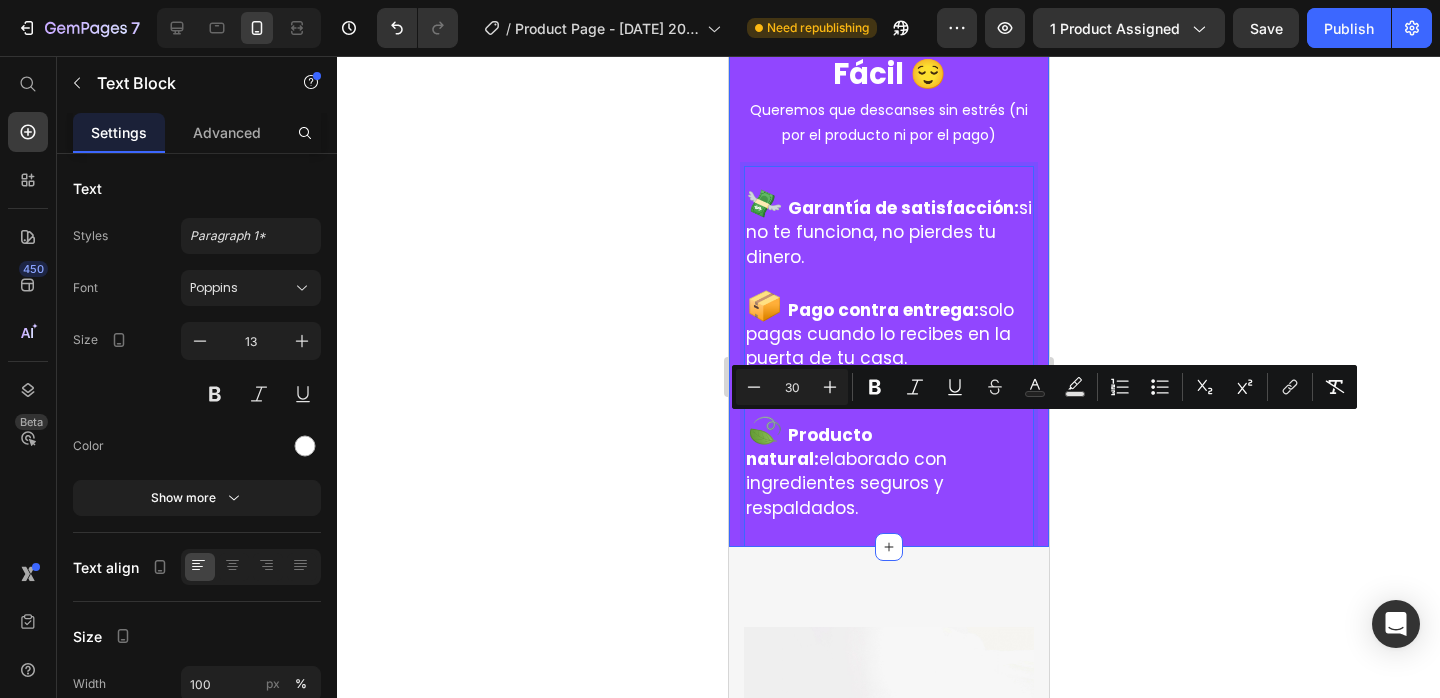 click 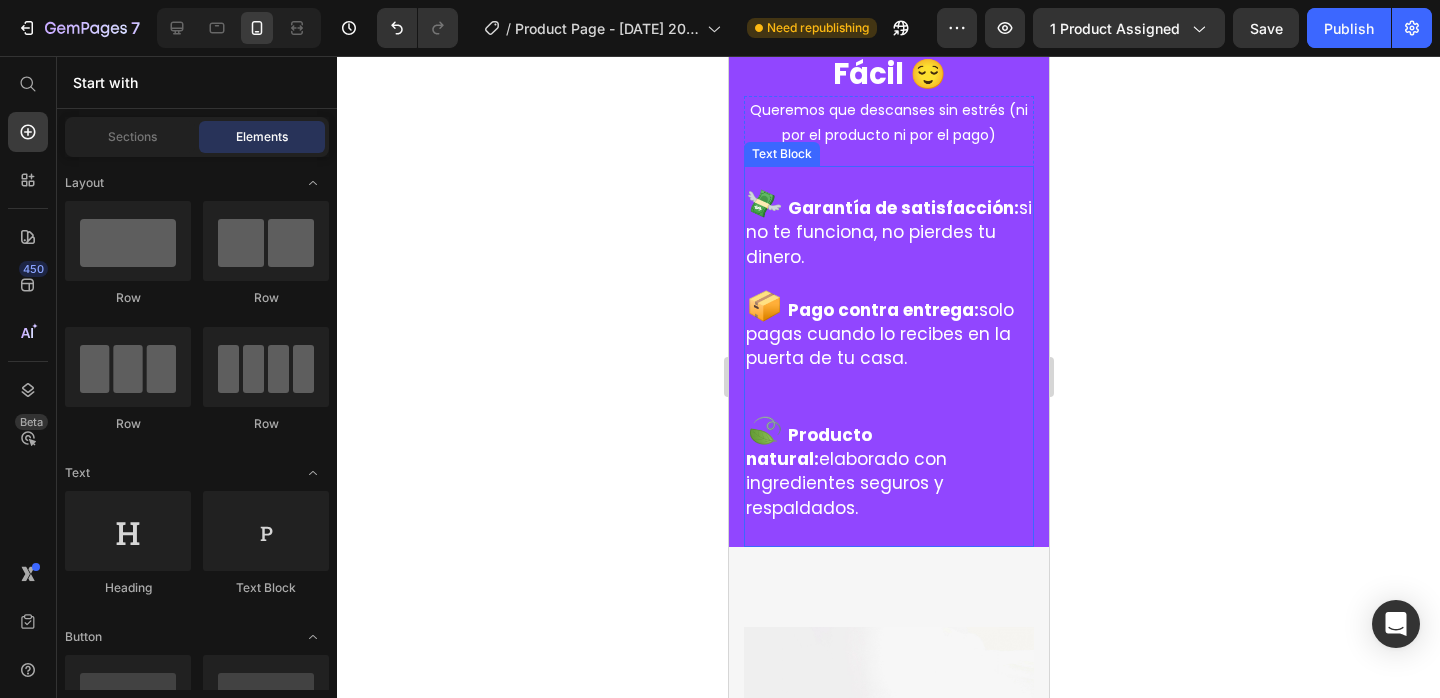 click at bounding box center [888, 406] 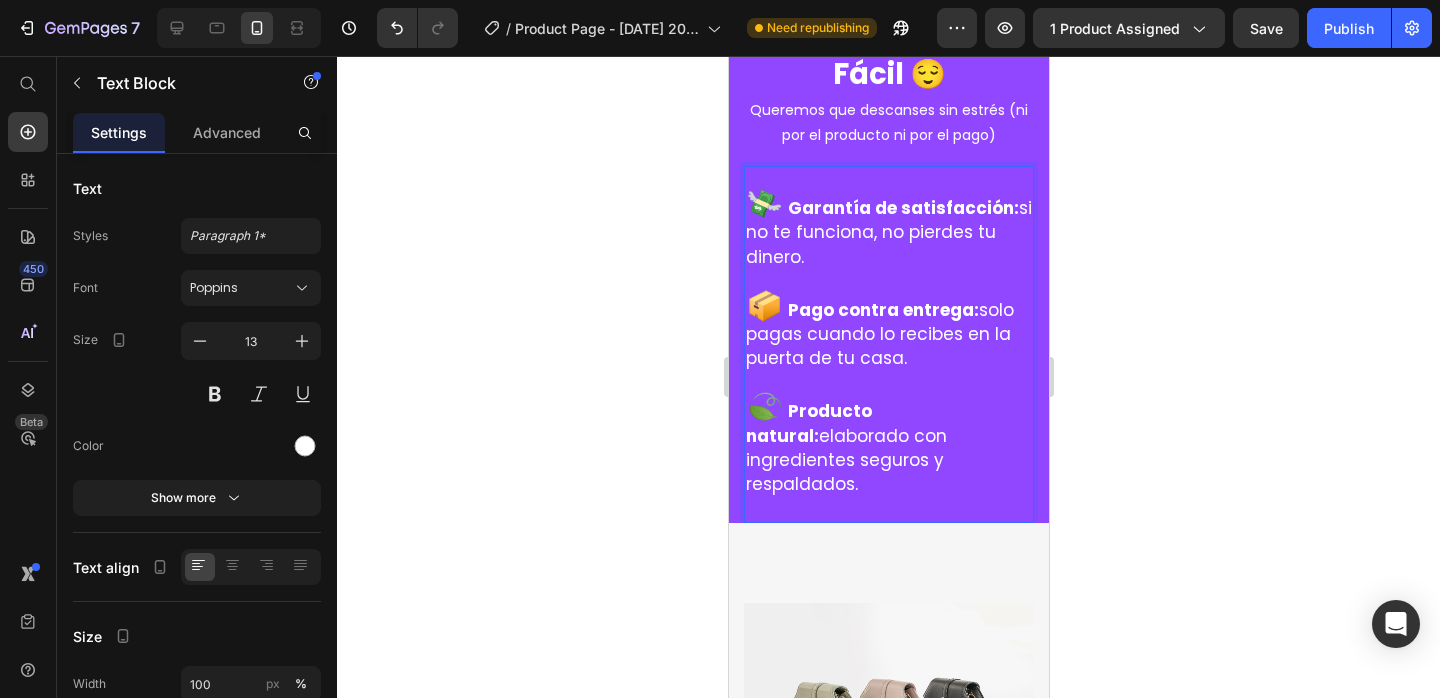 click at bounding box center (888, 281) 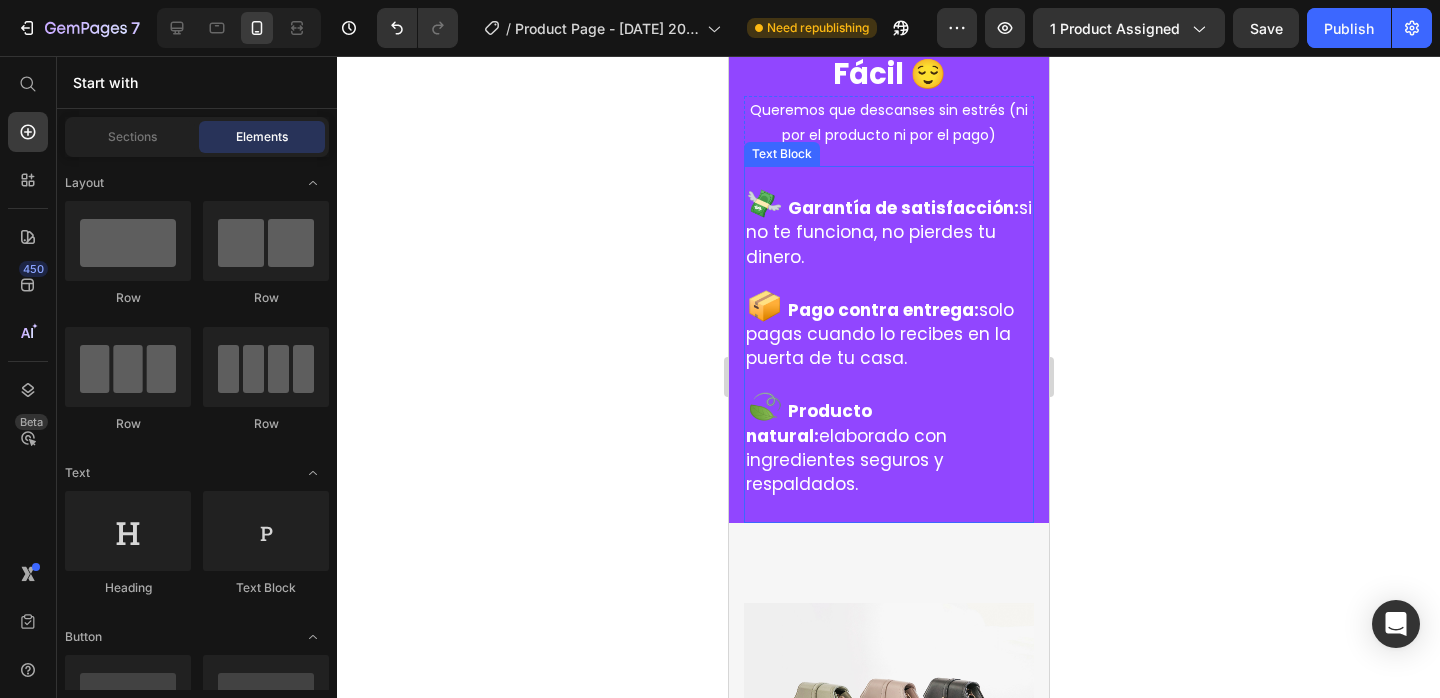 click 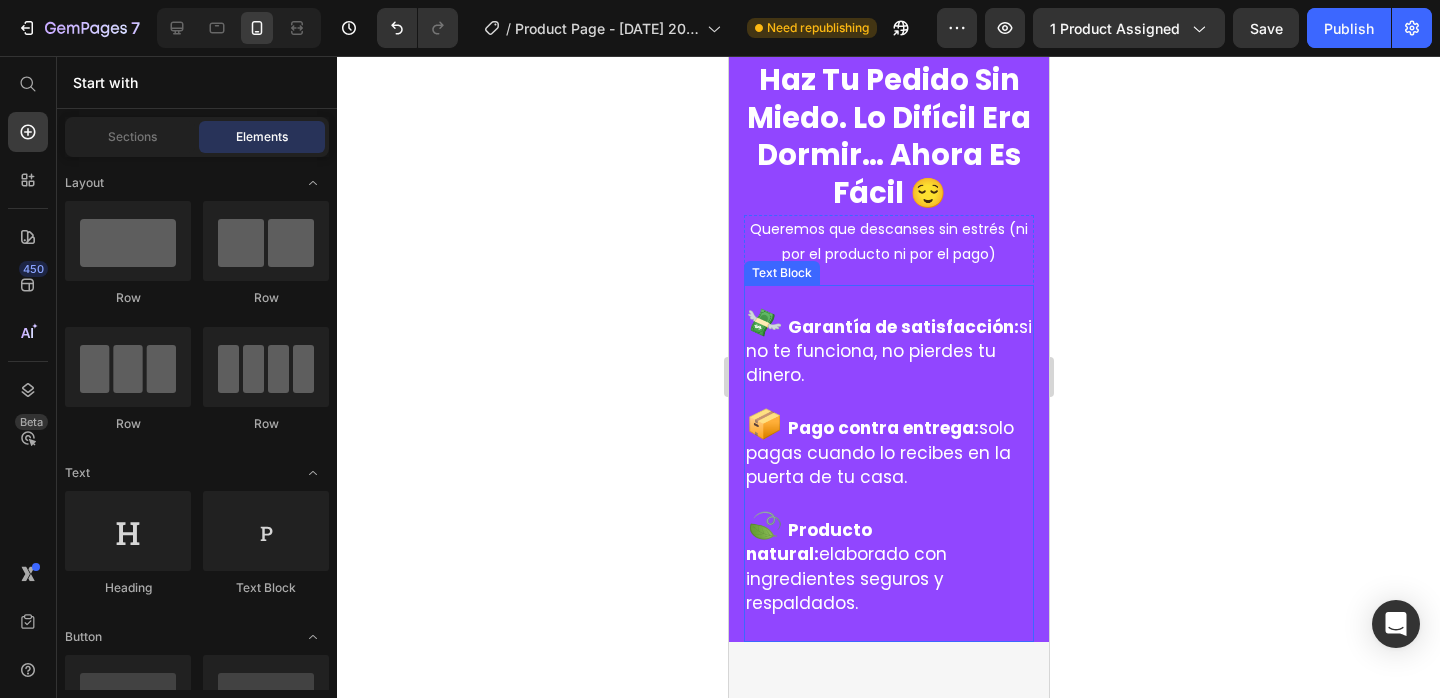 scroll, scrollTop: 4676, scrollLeft: 0, axis: vertical 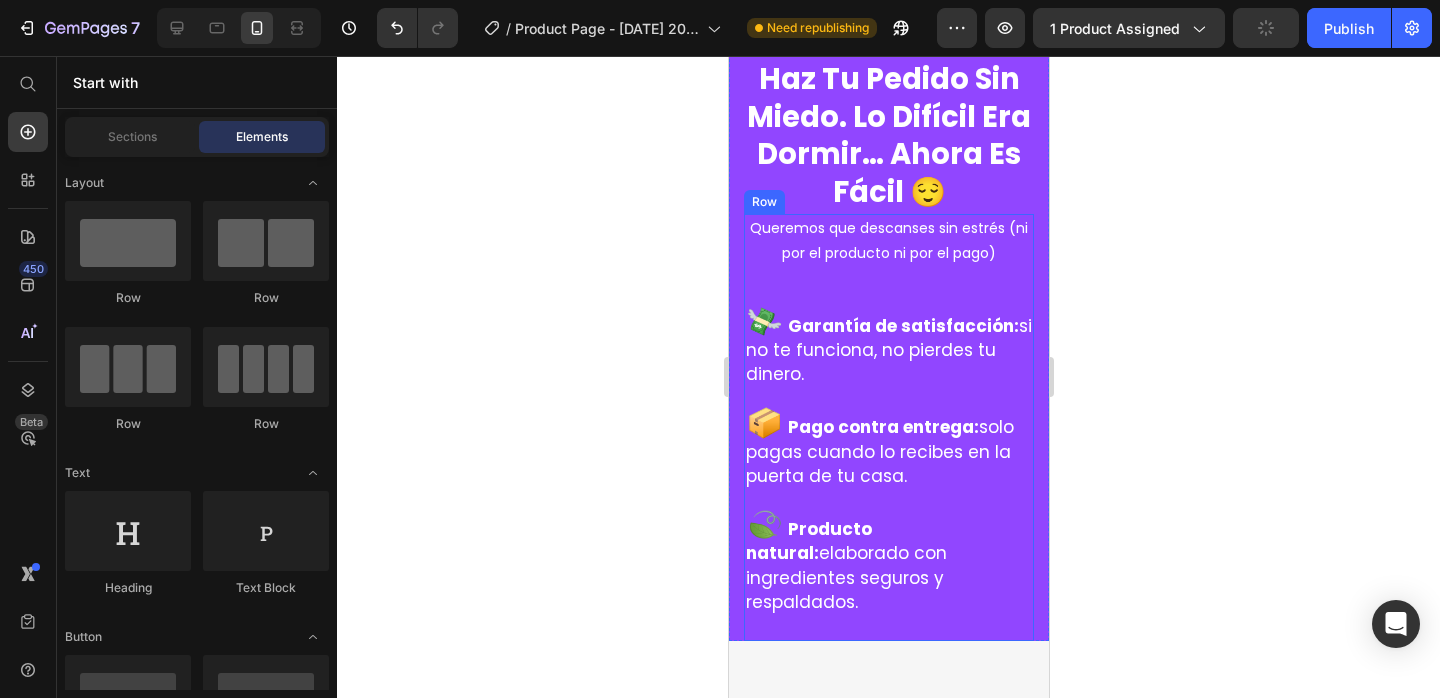 click on "Queremos que descanses sin estrés (ni por el producto ni por el pago) Text Block 💸   Garantía de satisfacción:  si no te funciona, no pierdes tu dinero. 📦   [PERSON_NAME] contra entrega:  solo pagas cuando lo recibes en la puerta de tu casa. 🍃   Producto natural:  elaborado con ingredientes seguros y respaldados. Text Block" at bounding box center (888, 427) 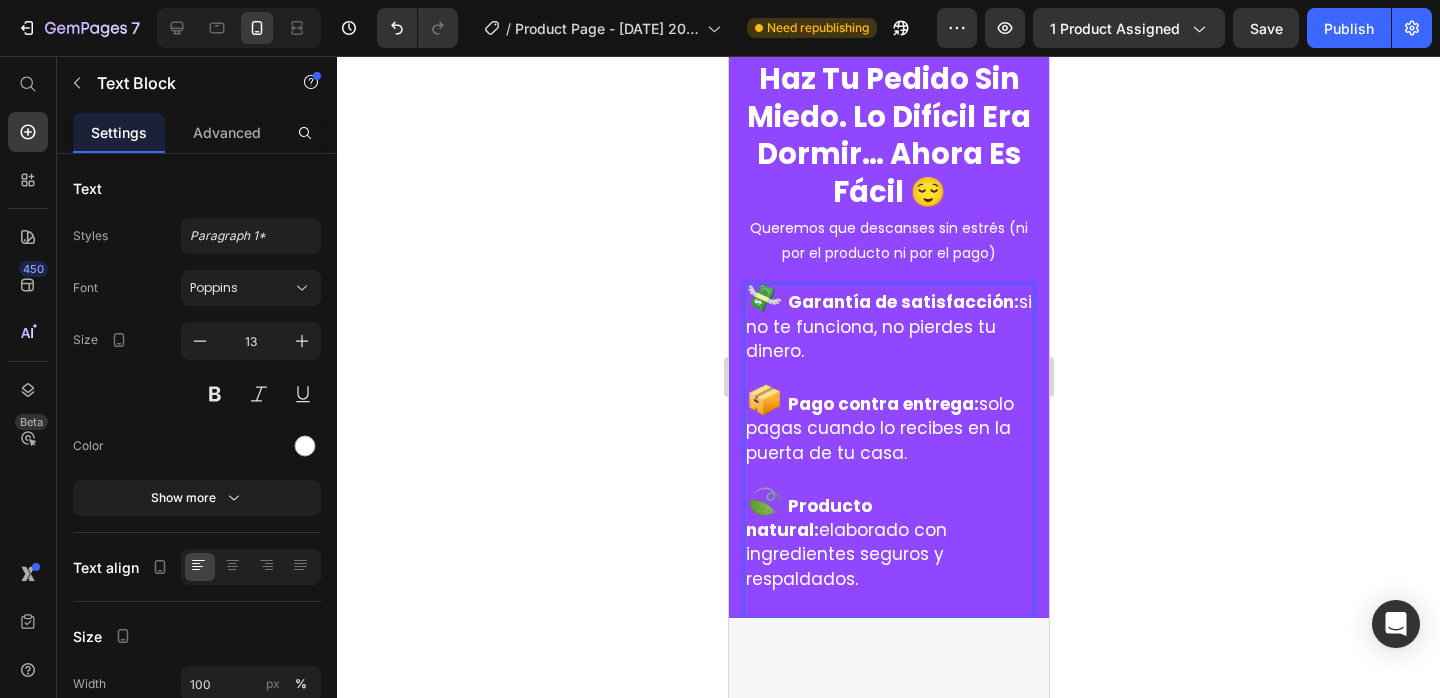 click 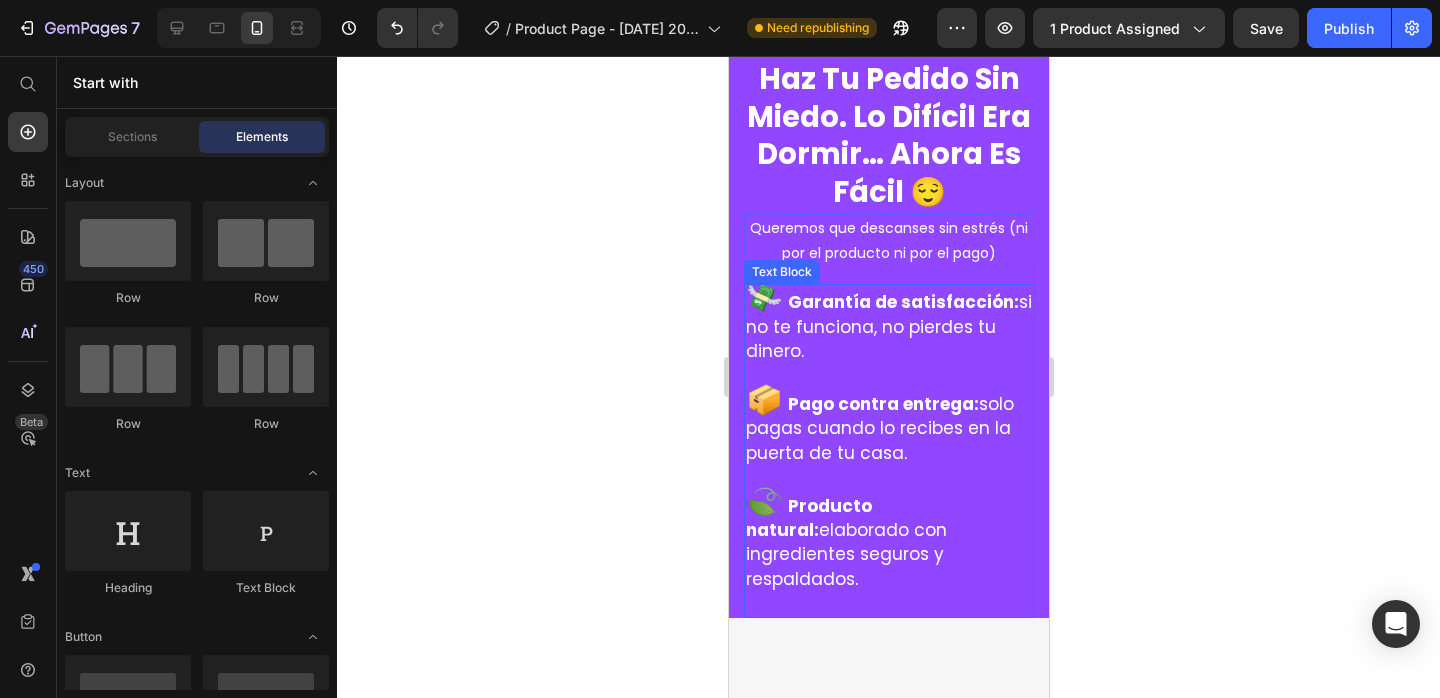 click 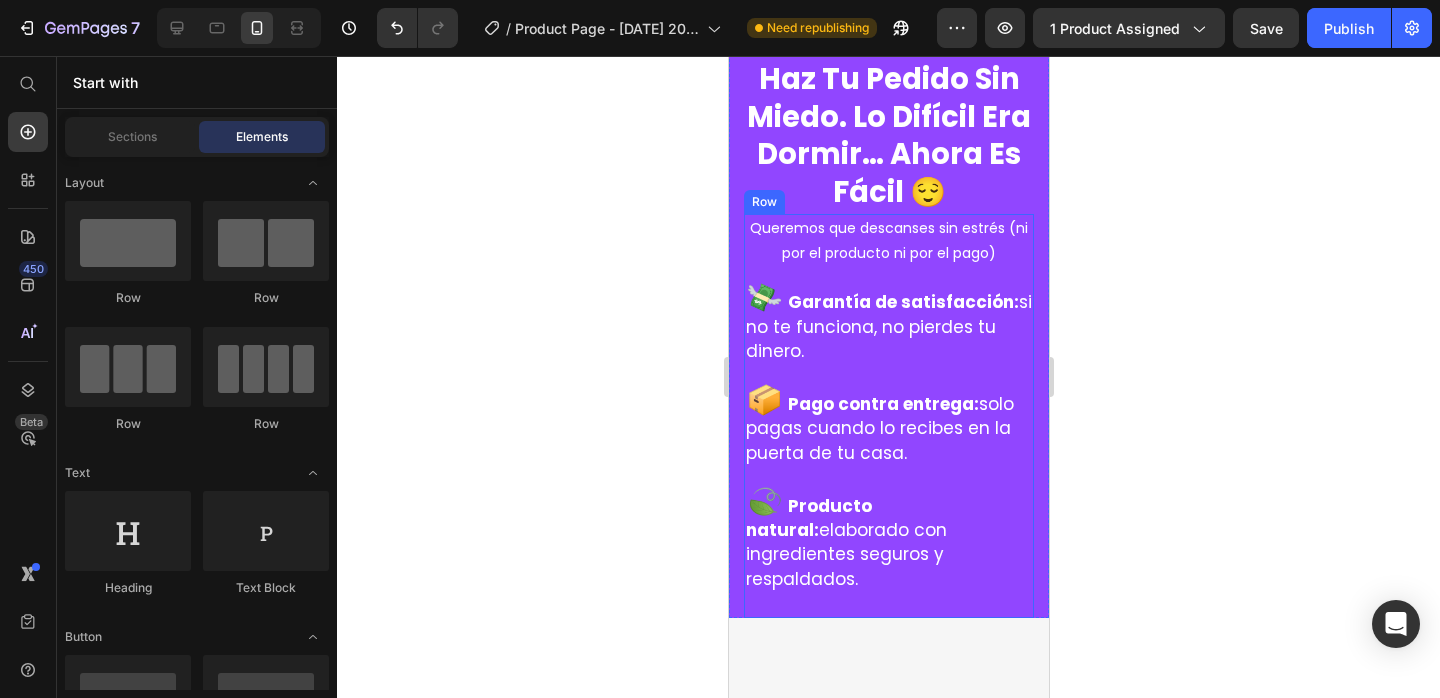click on "Queremos que descanses sin estrés (ni por el producto ni por el pago)" at bounding box center (888, 241) 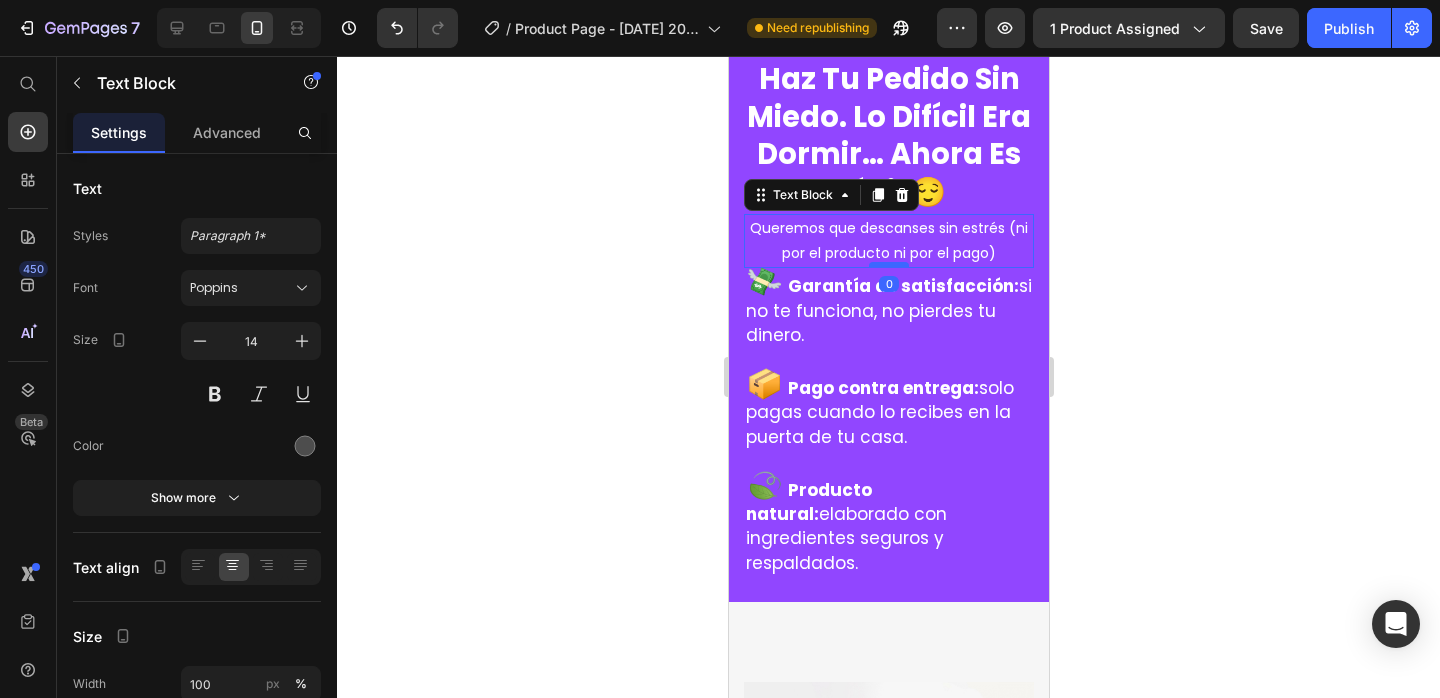 drag, startPoint x: 891, startPoint y: 247, endPoint x: 891, endPoint y: 229, distance: 18 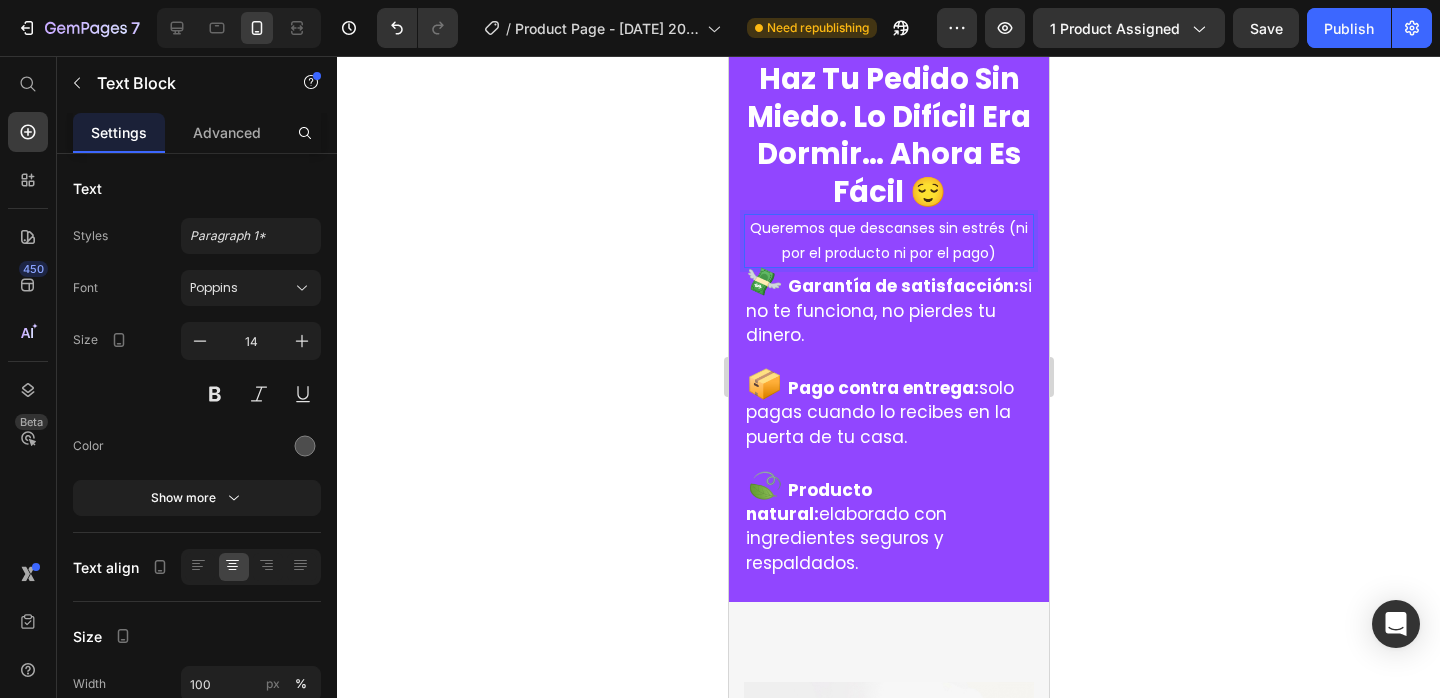 click 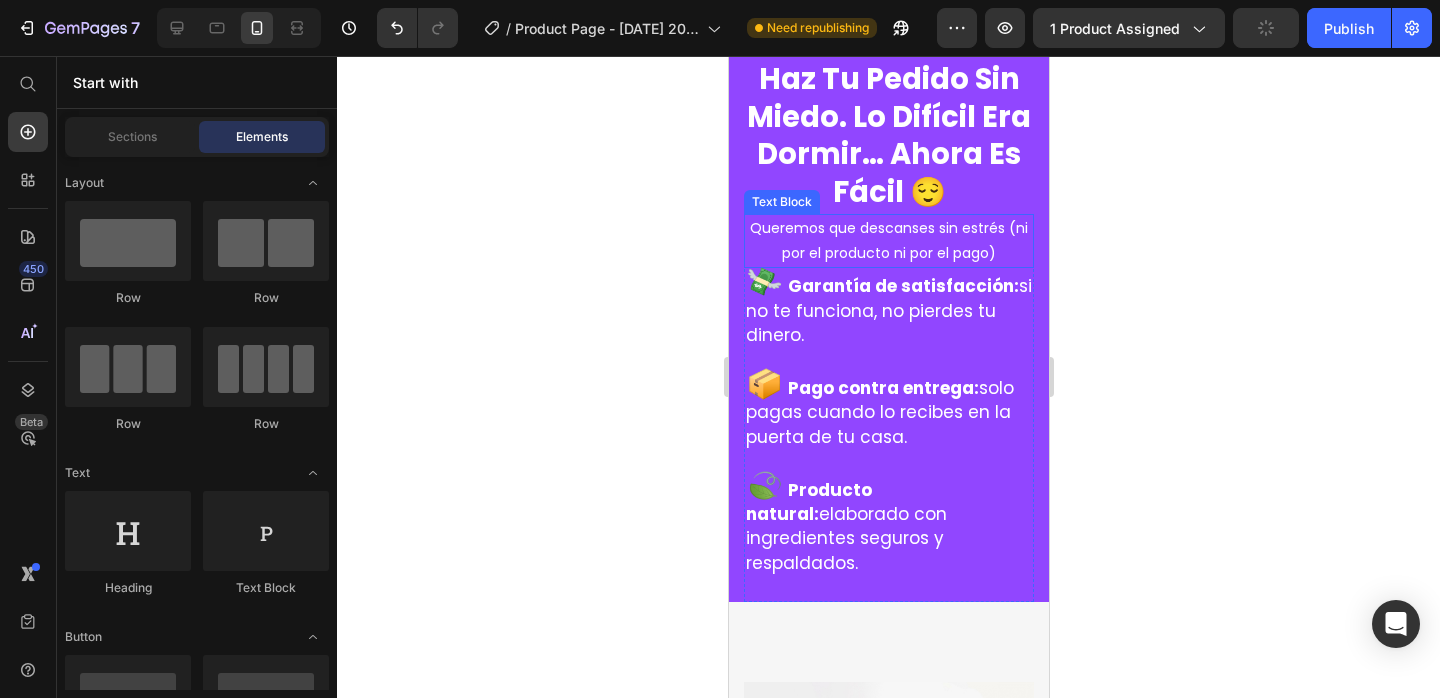 click on "Queremos que descanses sin estrés (ni por el producto ni por el pago)" at bounding box center [888, 240] 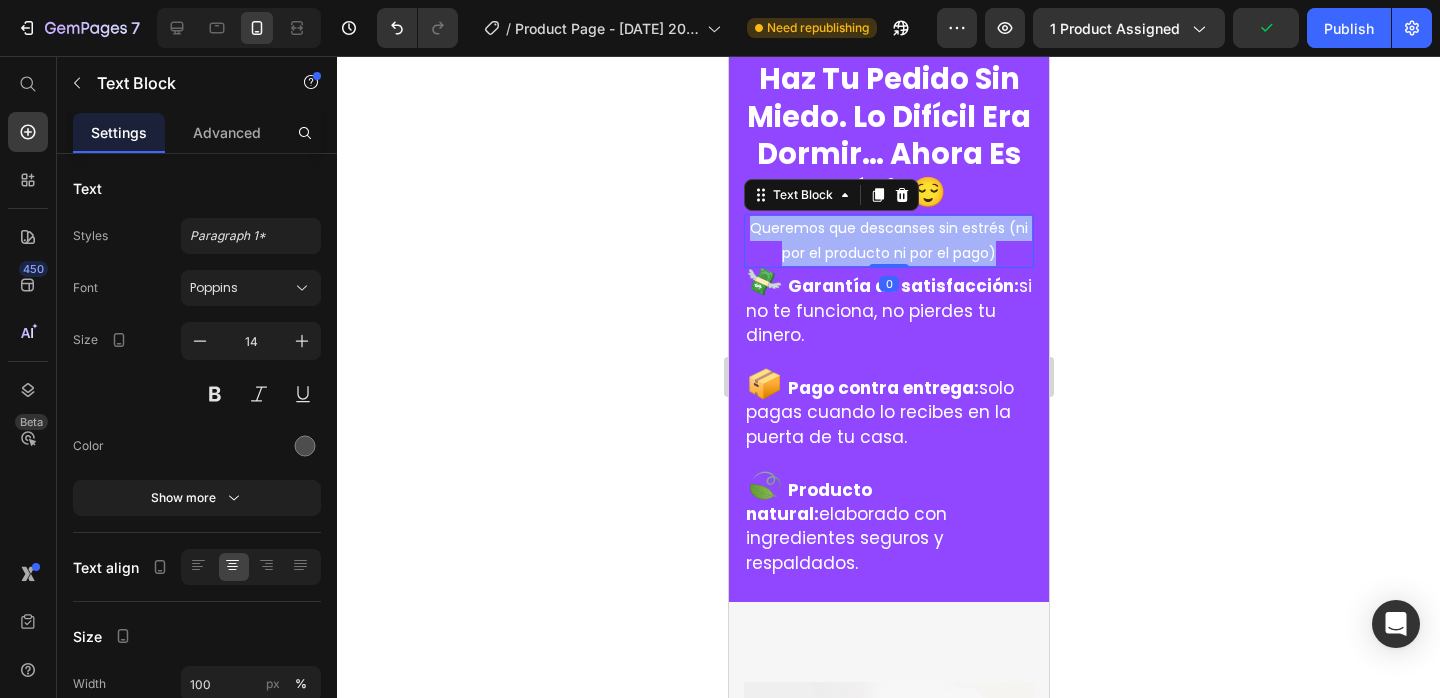 click on "Queremos que descanses sin estrés (ni por el producto ni por el pago)" at bounding box center [888, 240] 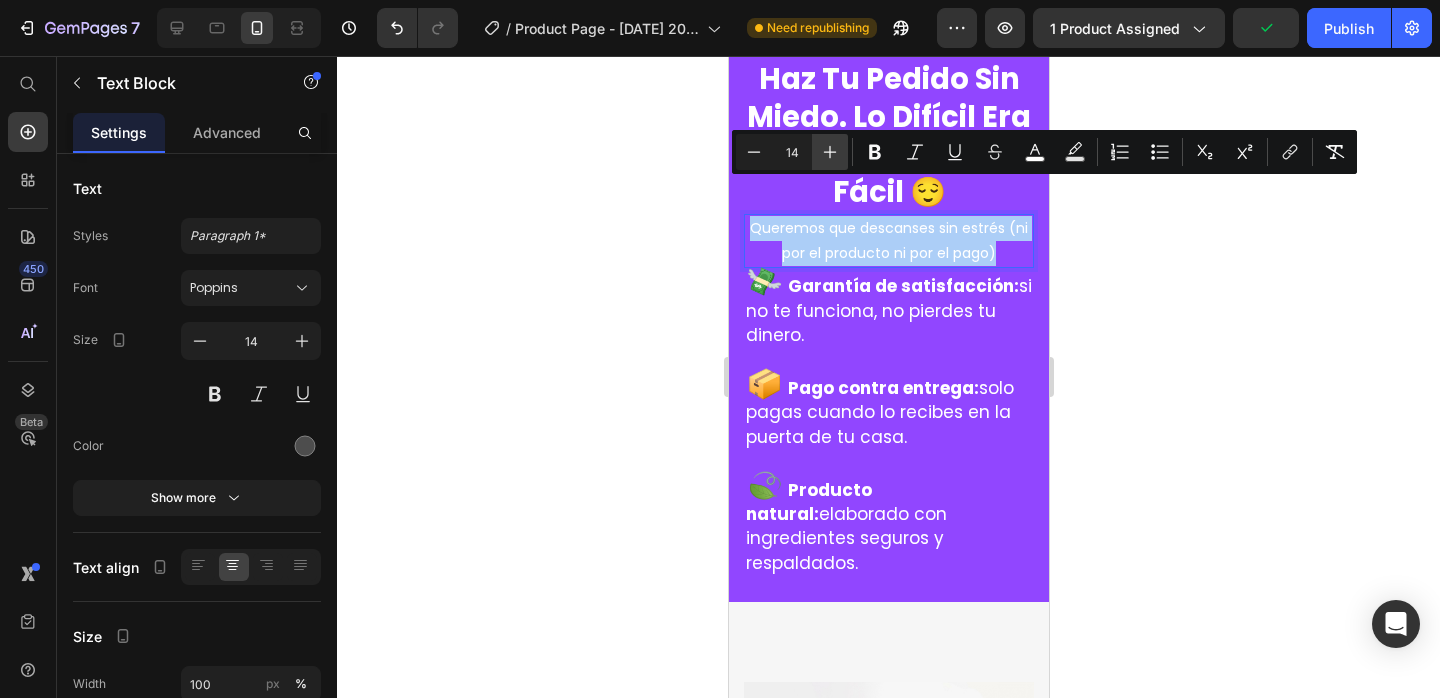 click 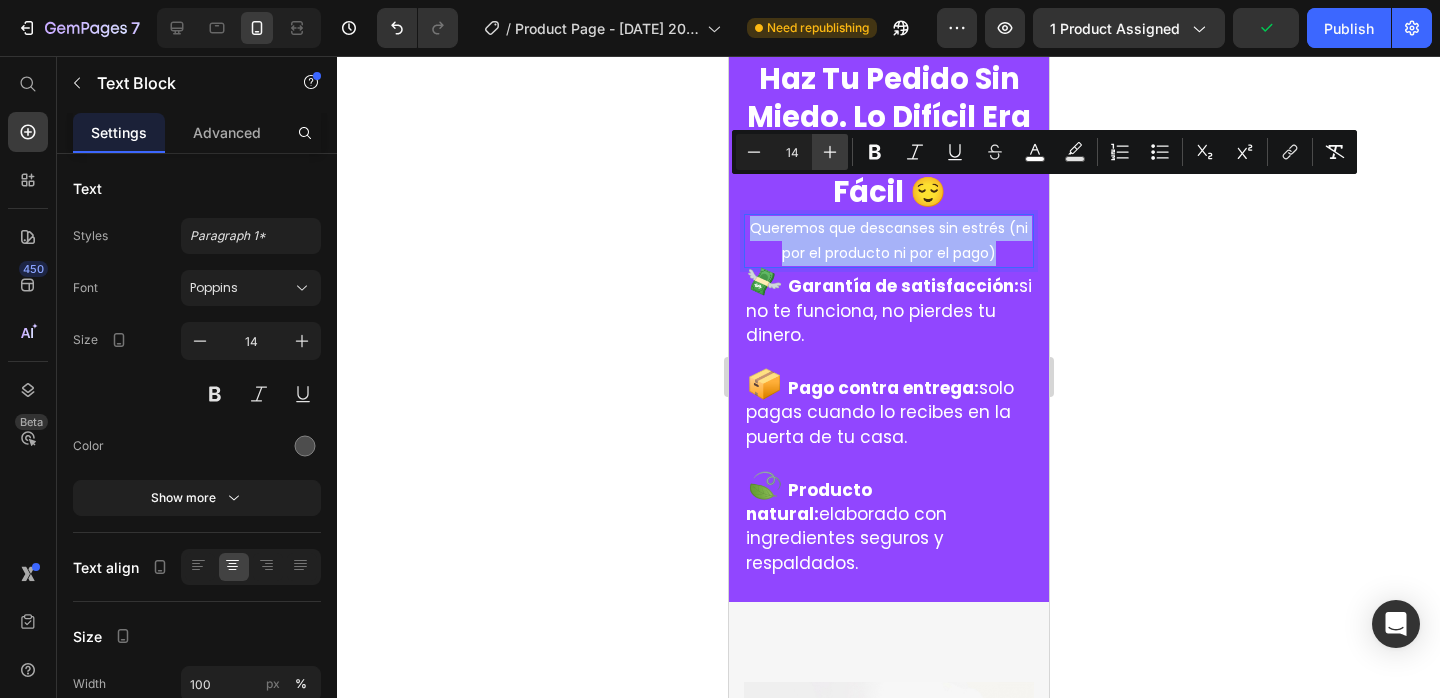 type on "15" 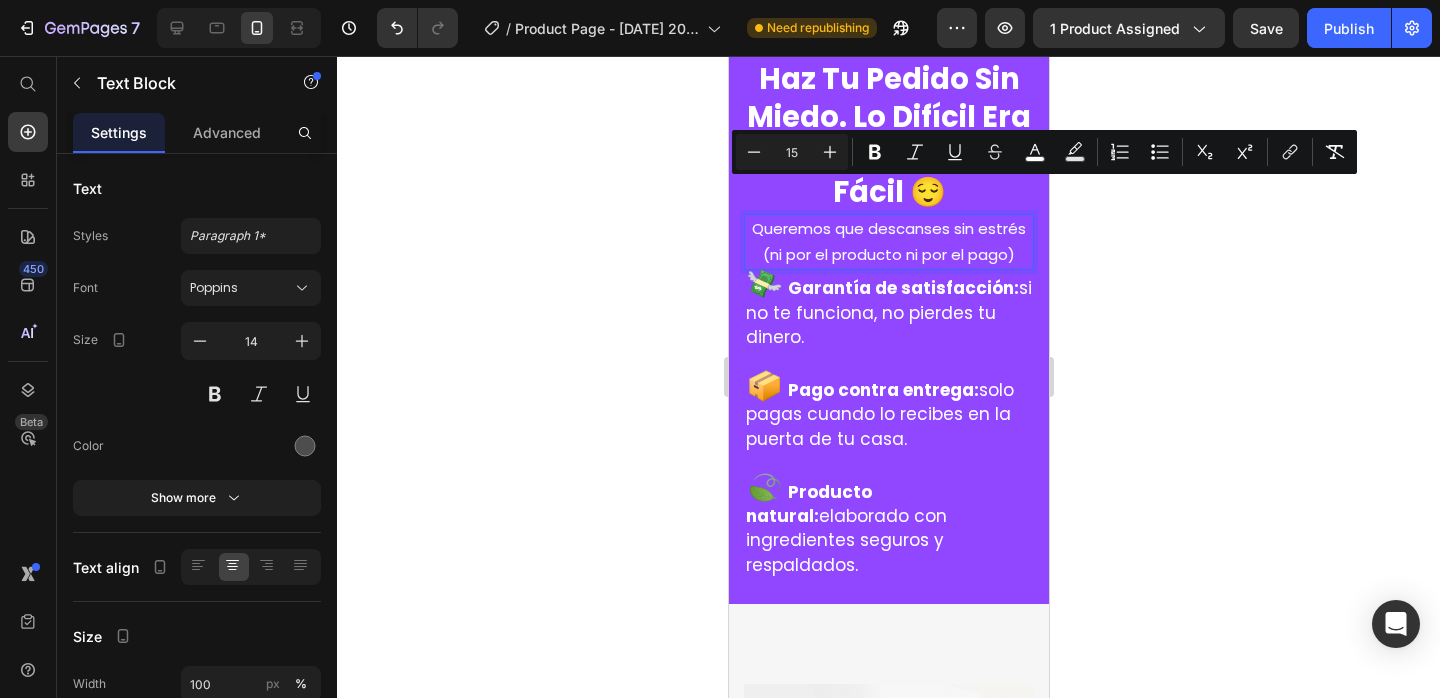 click 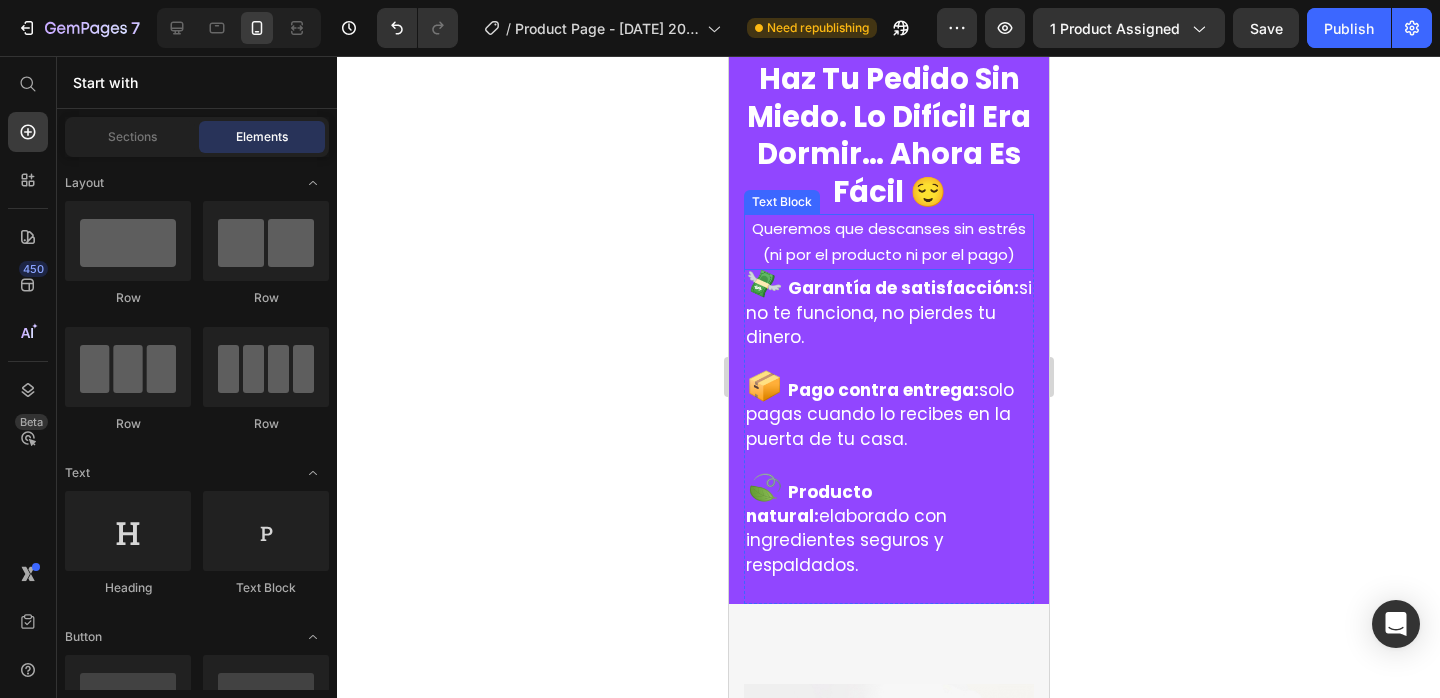 click on "Queremos que descanses sin estrés (ni por el producto ni por el pago)" at bounding box center (888, 241) 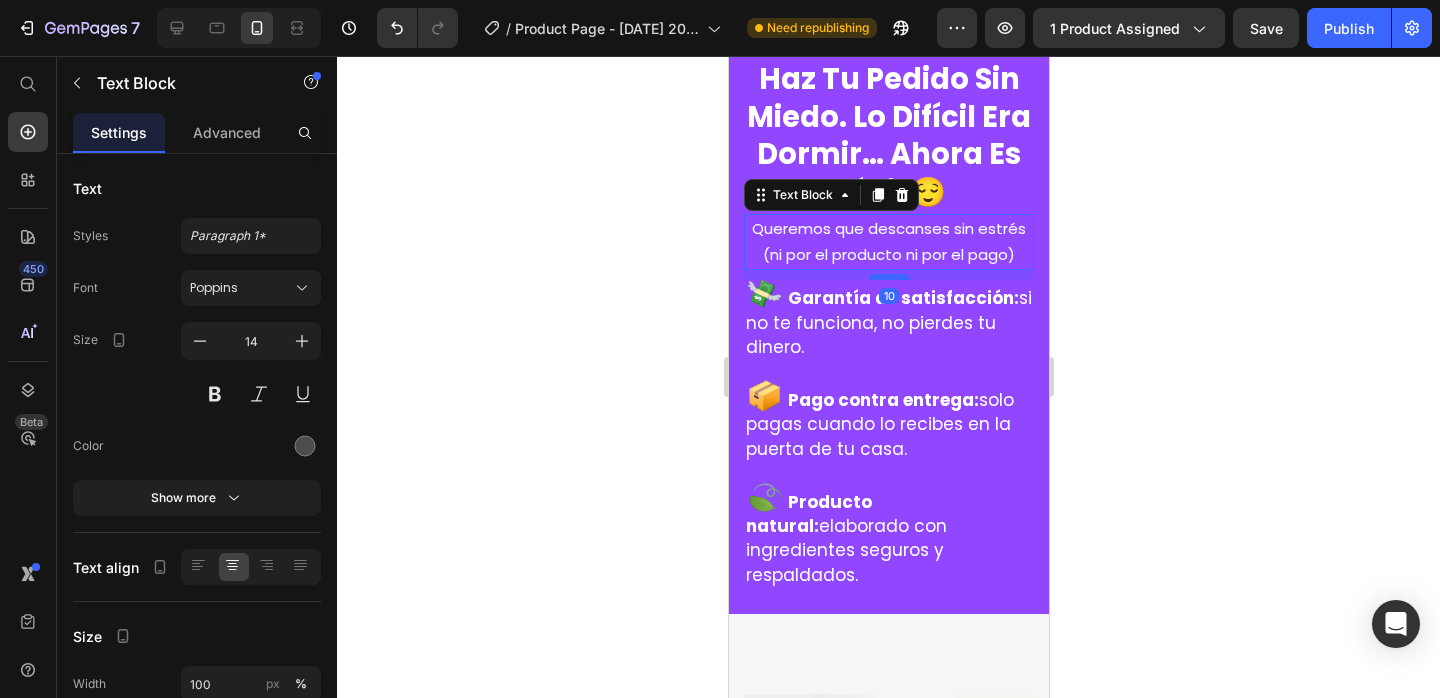 click at bounding box center [888, 277] 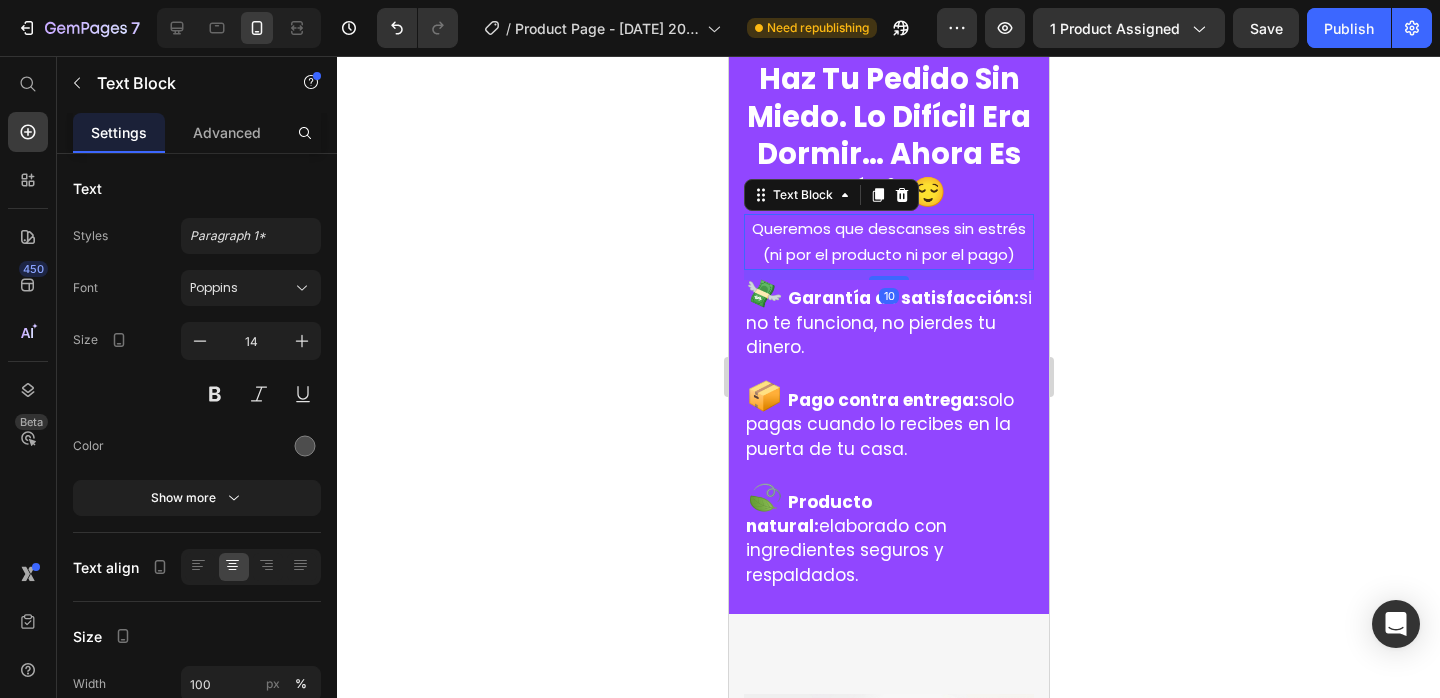 click on "Queremos que descanses sin estrés (ni por el producto ni por el pago)" at bounding box center (888, 241) 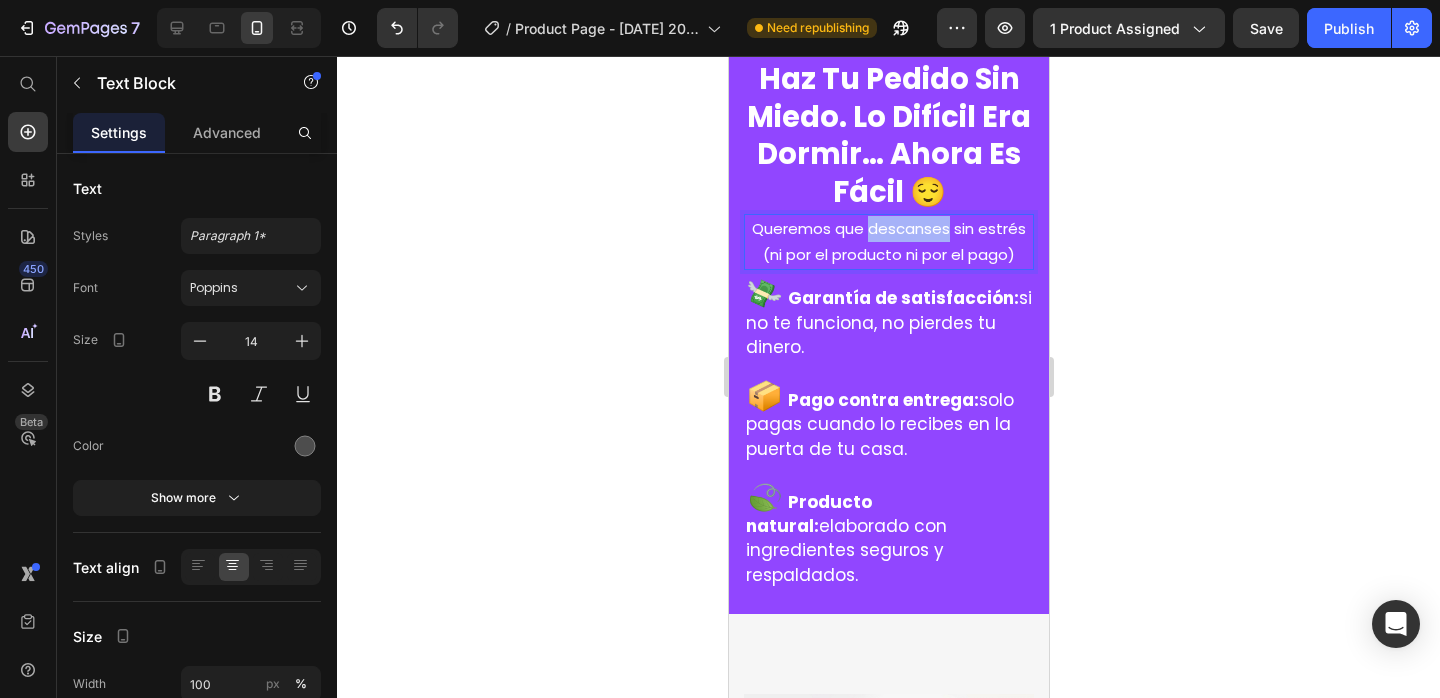 click on "Queremos que descanses sin estrés (ni por el producto ni por el pago)" at bounding box center (888, 241) 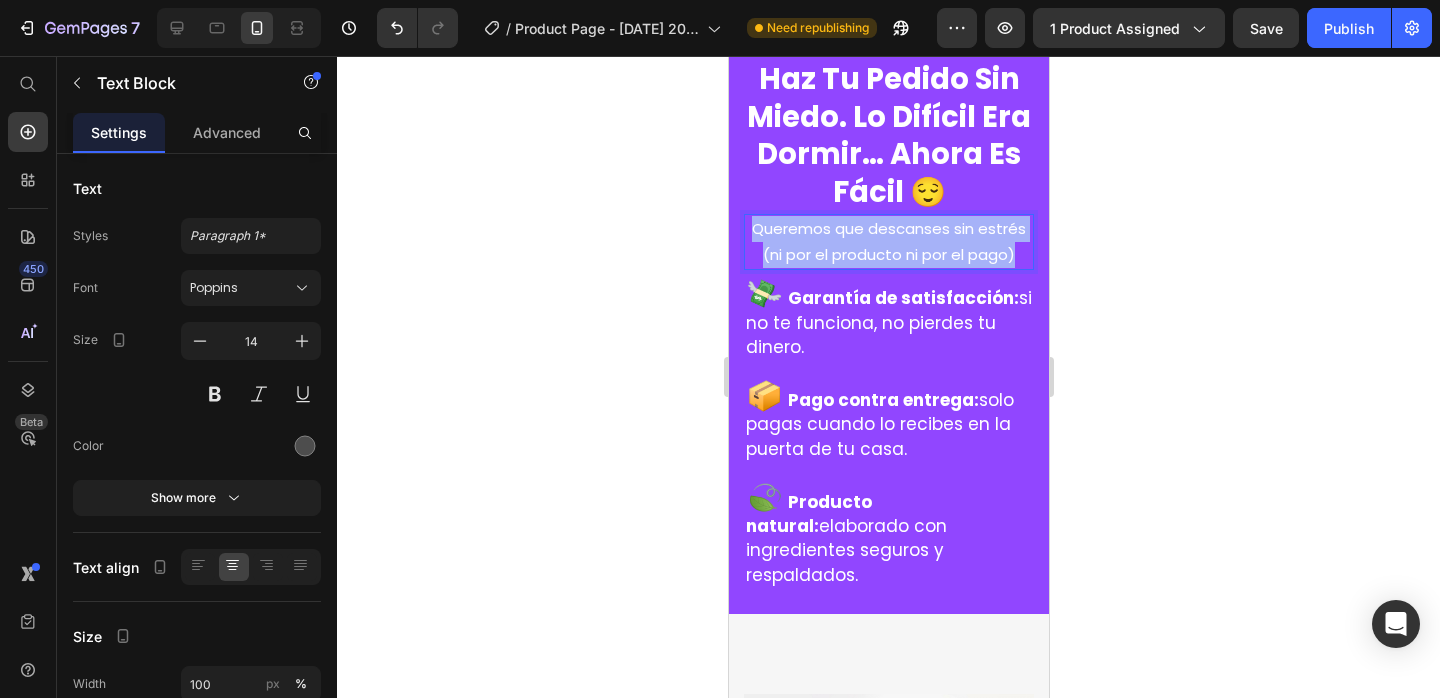 click on "Queremos que descanses sin estrés (ni por el producto ni por el pago)" at bounding box center [888, 241] 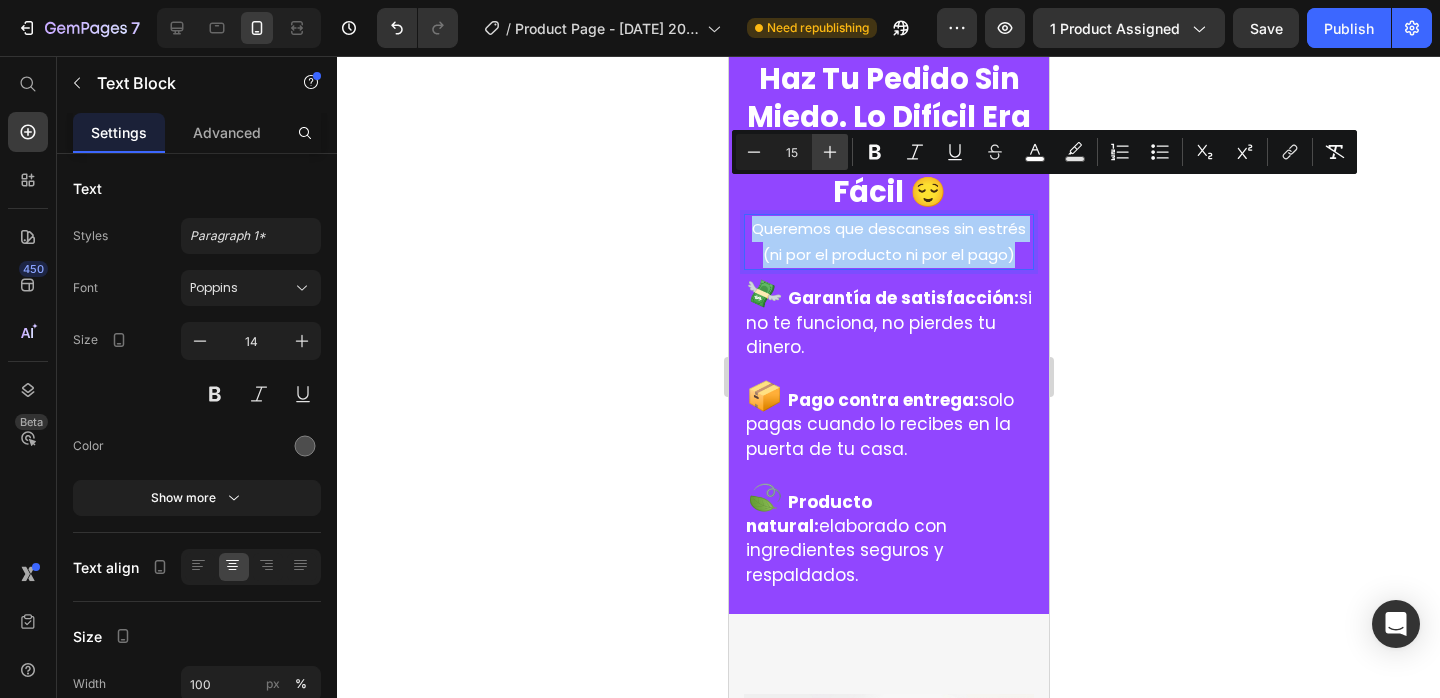 click 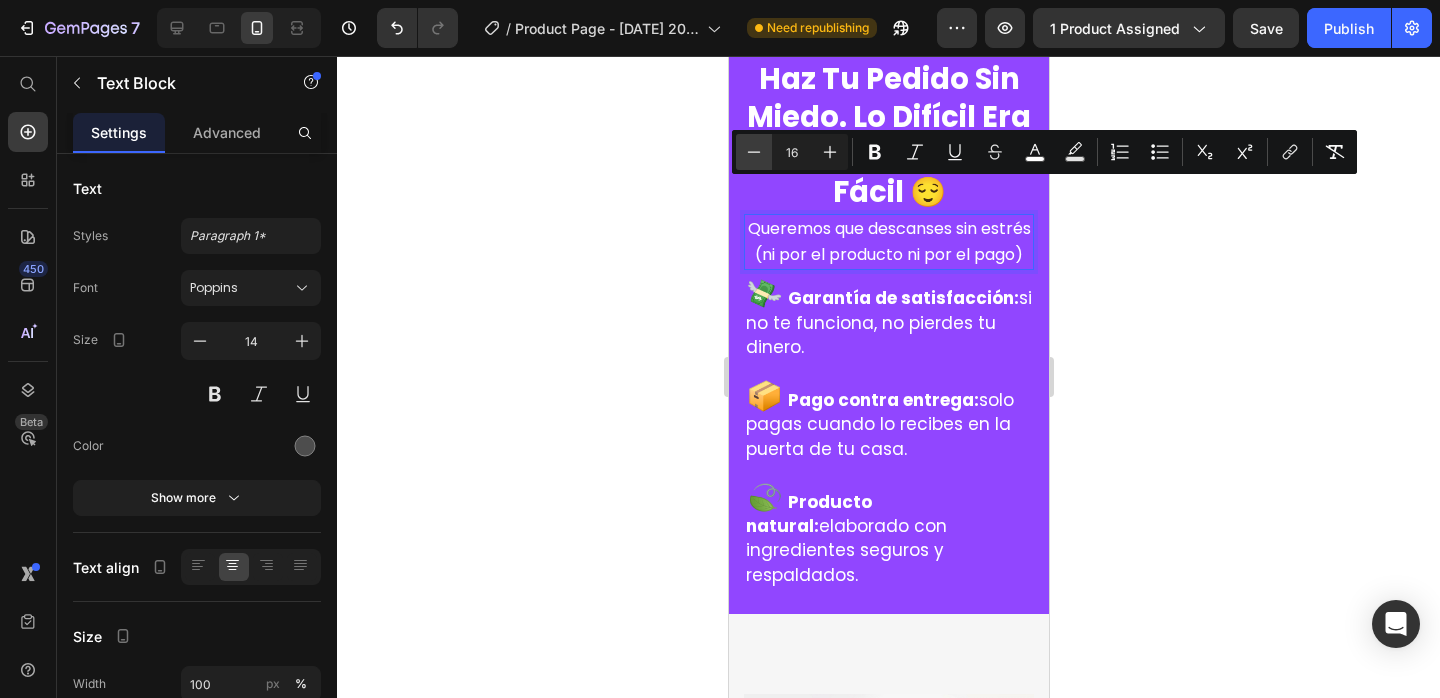 click 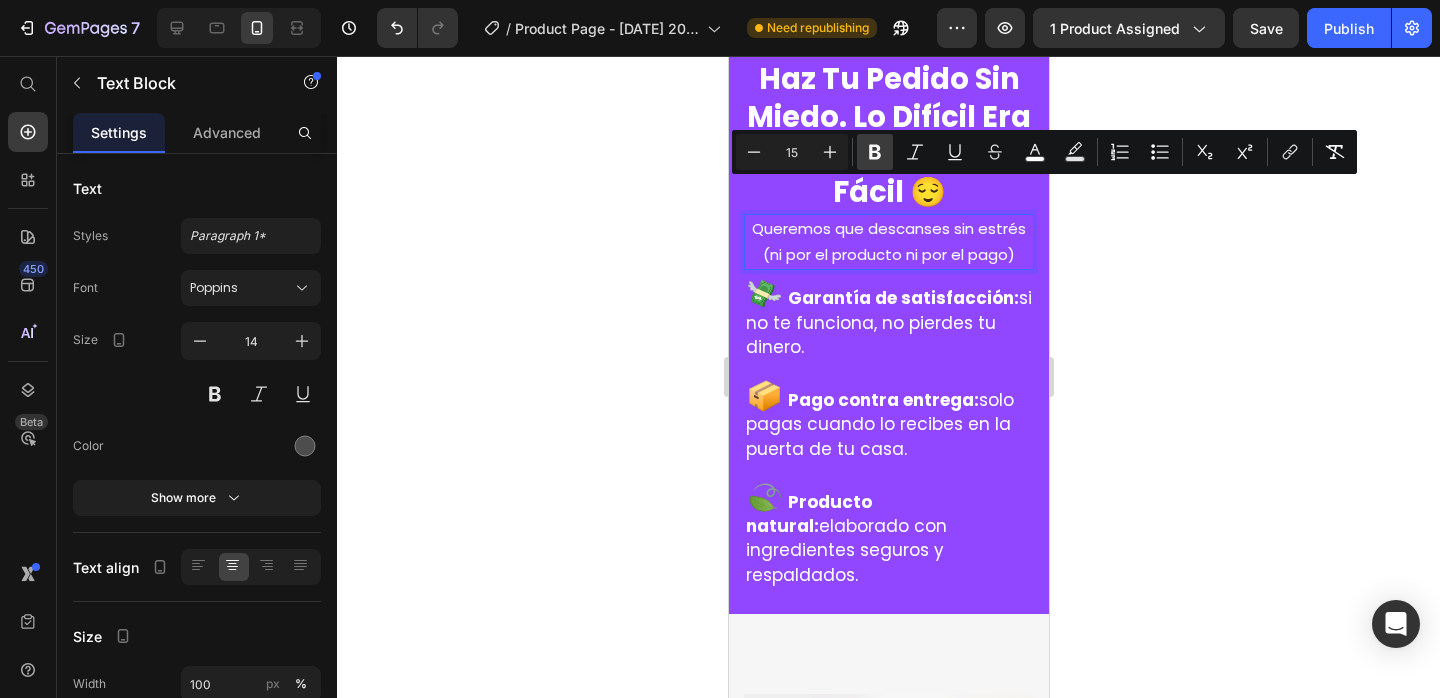 click 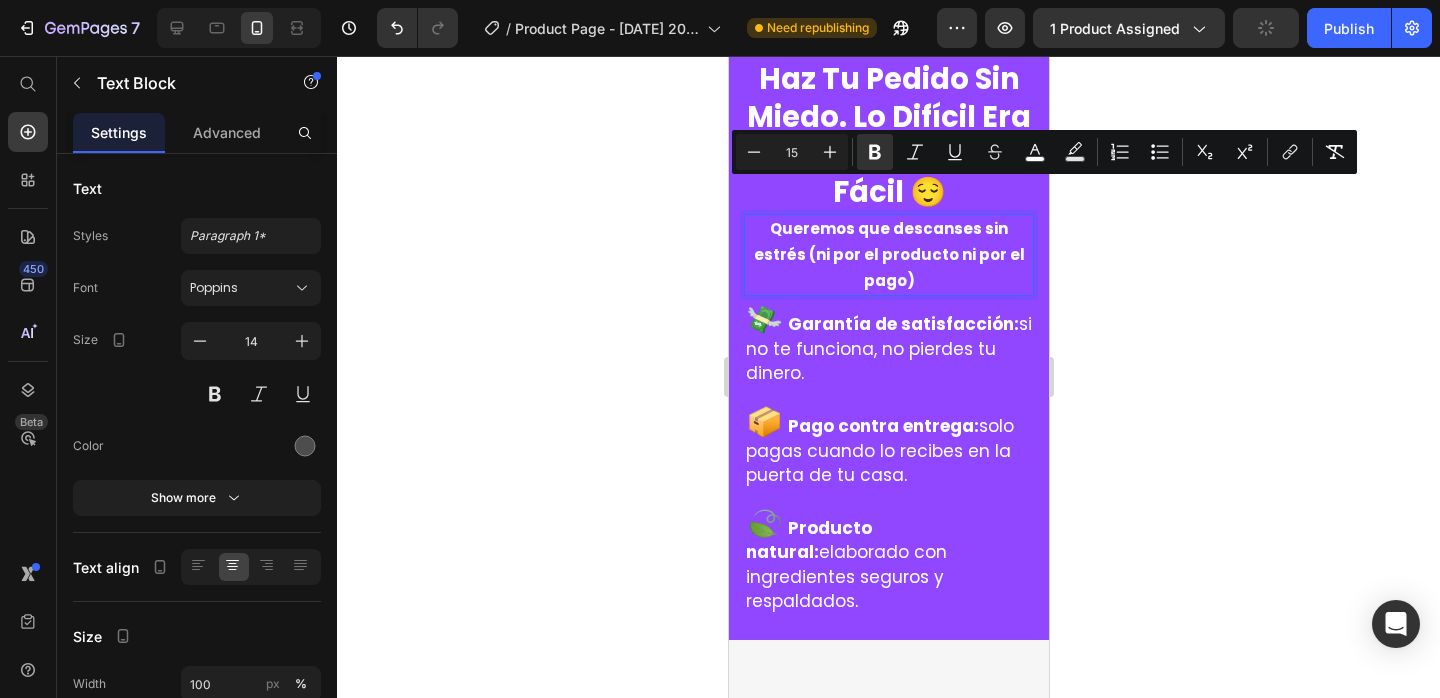 click 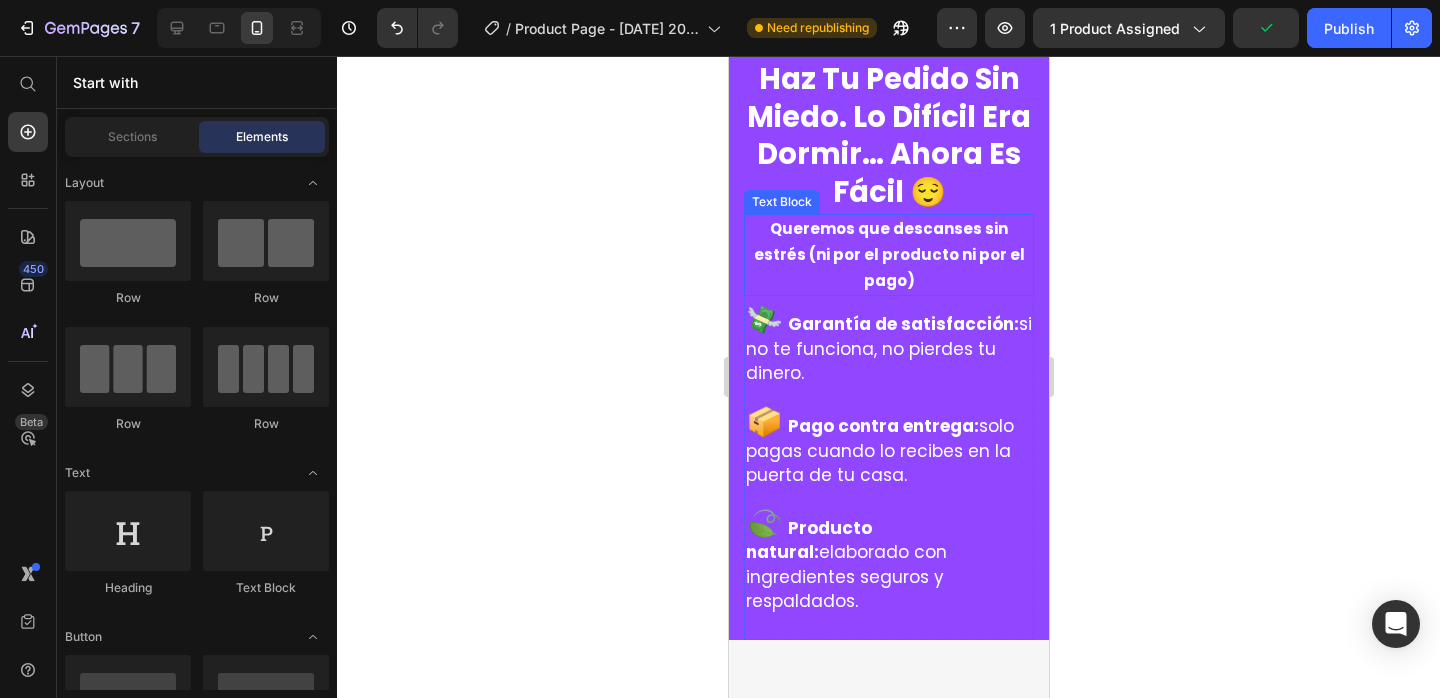click on "Queremos que descanses sin estrés (ni por el producto ni por el pago)" at bounding box center (888, 254) 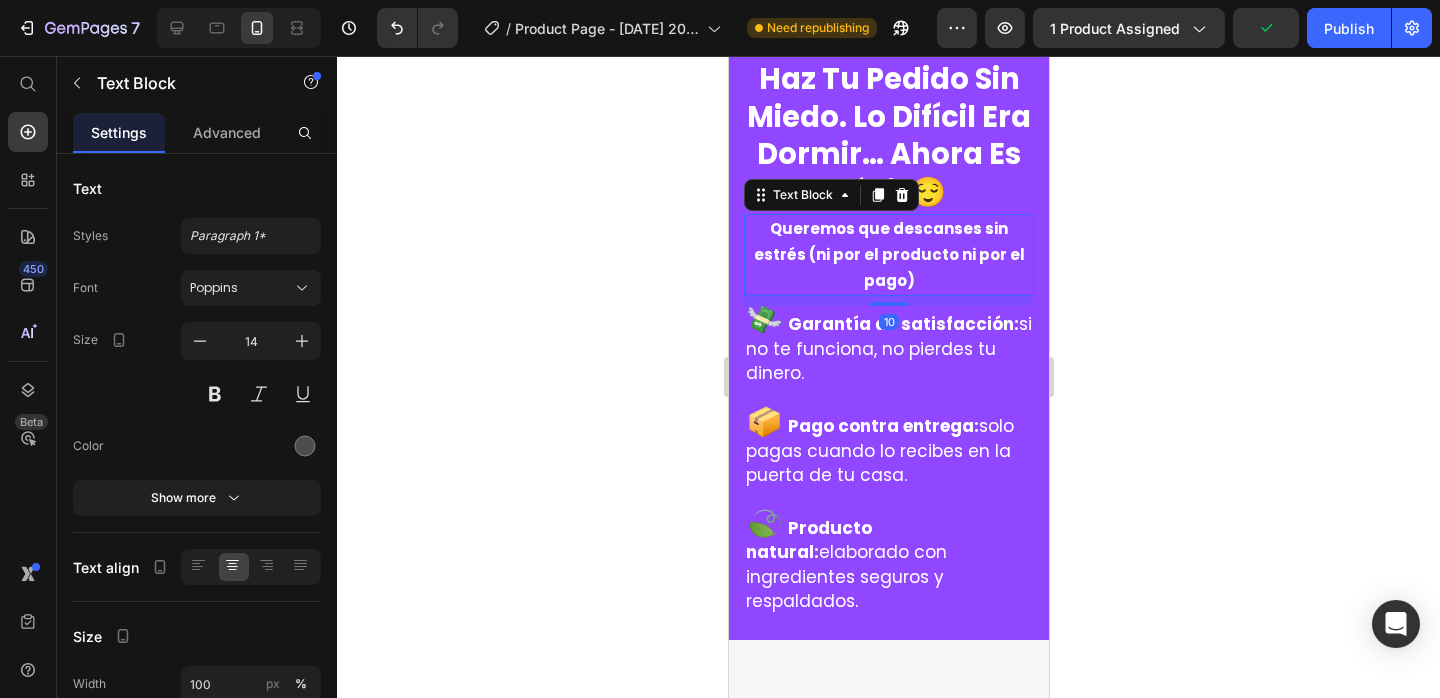 click on "Queremos que descanses sin estrés (ni por el producto ni por el pago)" at bounding box center [888, 254] 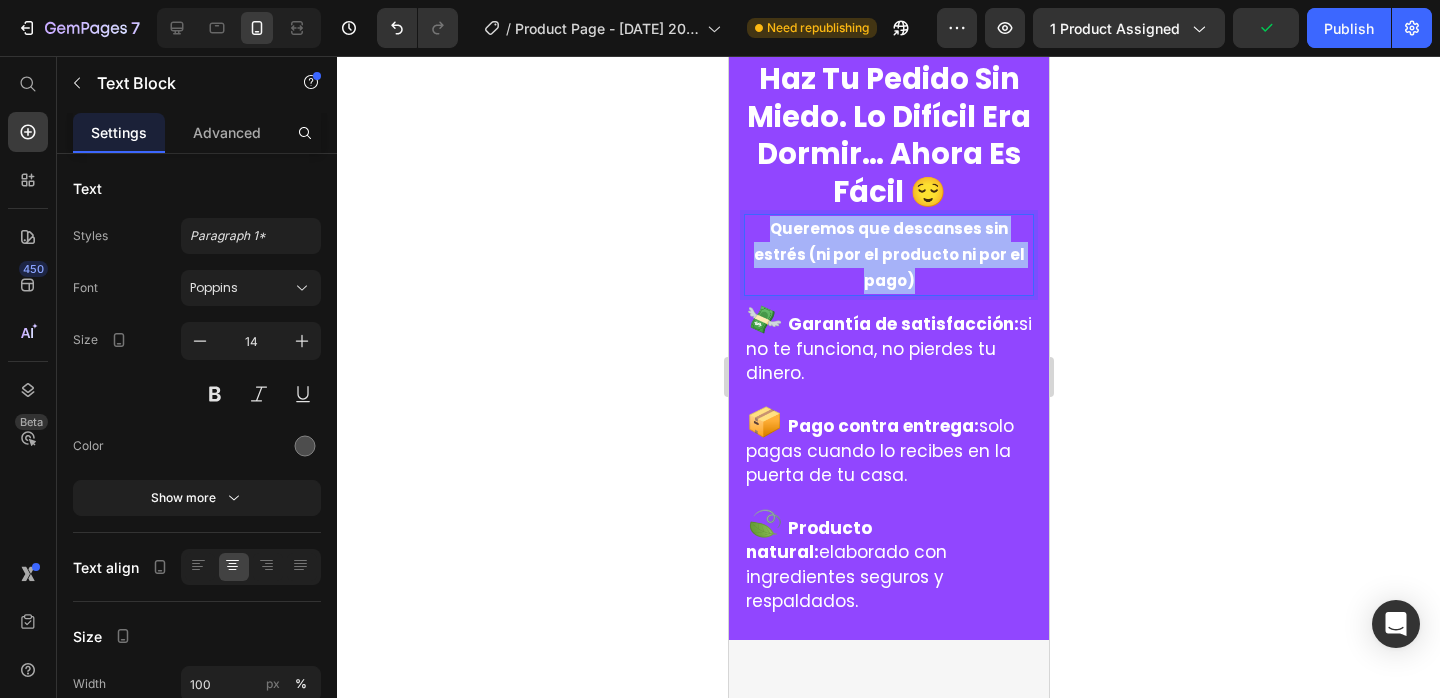 click on "Queremos que descanses sin estrés (ni por el producto ni por el pago)" at bounding box center (888, 254) 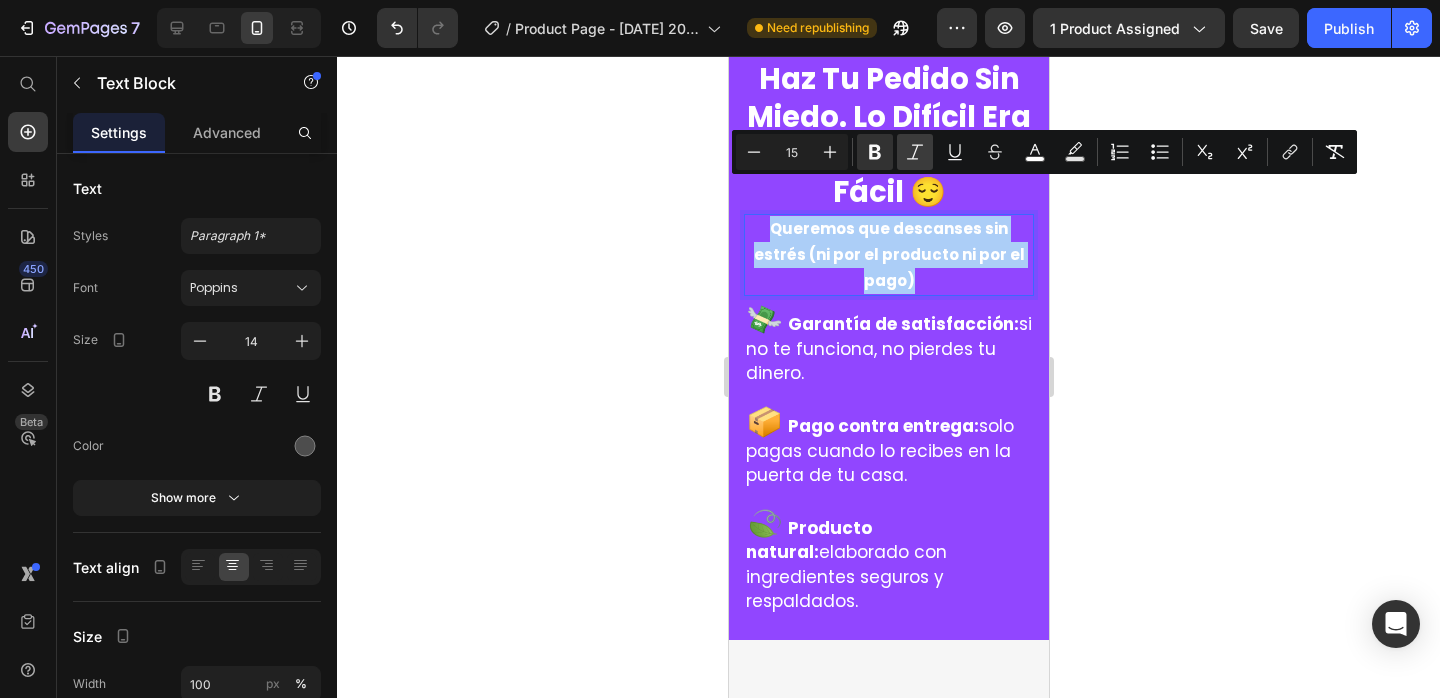 click 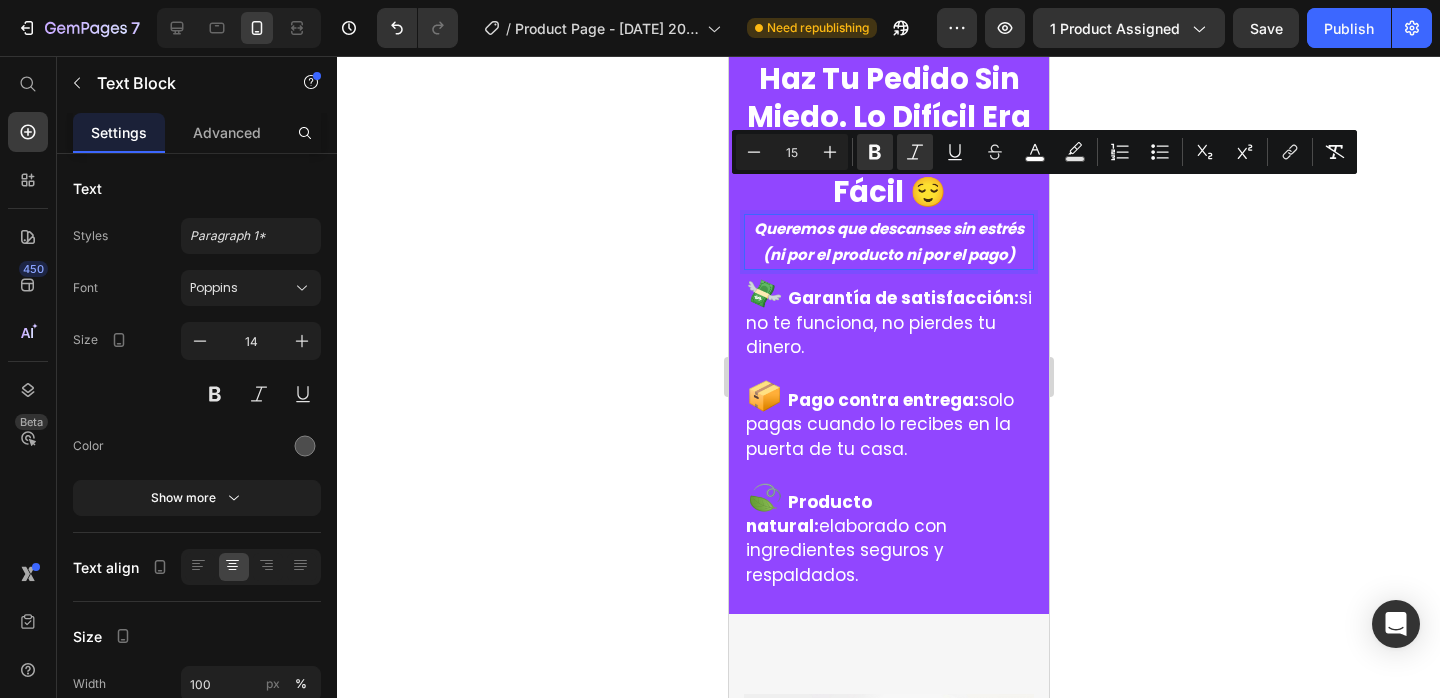 click on "Haz tu pedido sin miedo. Lo difícil era dormir… ahora es fácil 😌 Heading Row Queremos que descanses sin estrés (ni por el producto ni por el pago) Text Block   10 💸   Garantía de satisfacción:  si no te funciona, no pierdes tu dinero. 📦   [PERSON_NAME] contra entrega:  solo pagas cuando lo recibes en la puerta de tu casa. 🍃   Producto natural:  elaborado con ingredientes seguros y respaldados. Text Block Row Section 12" at bounding box center (888, 334) 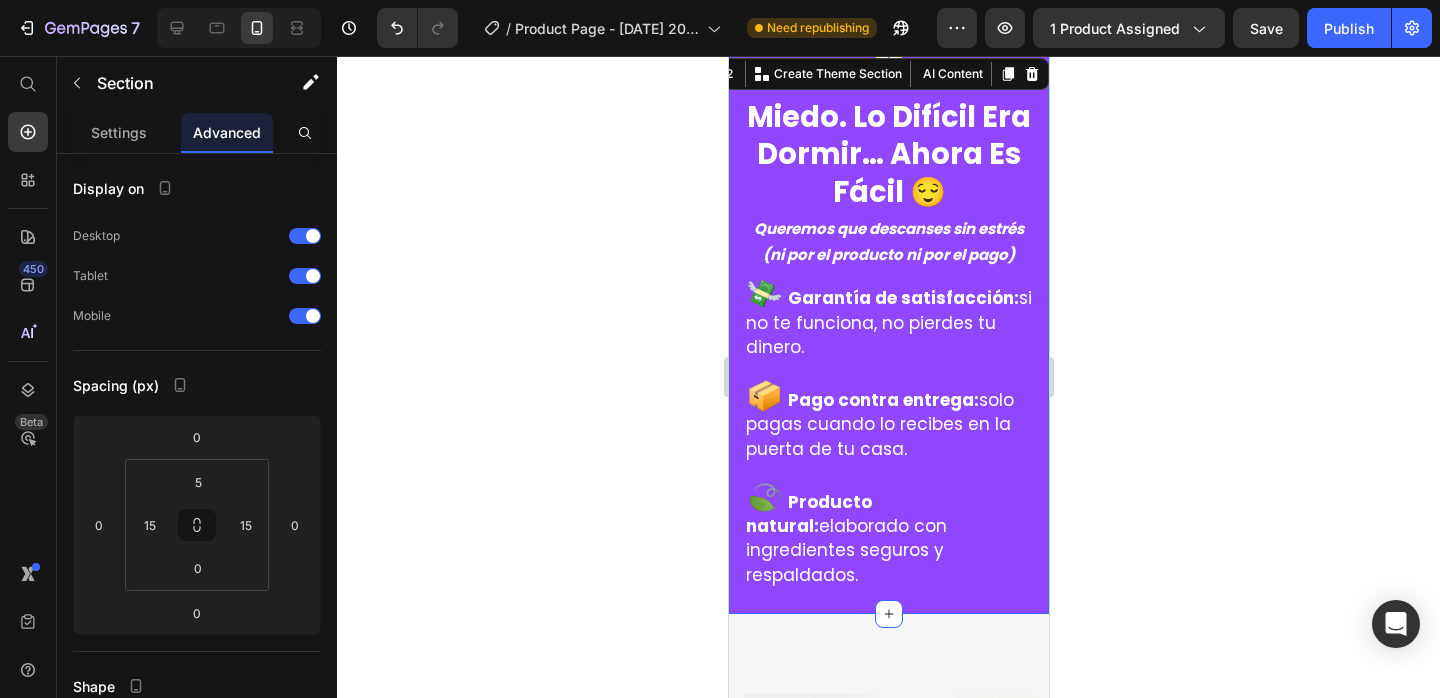 click 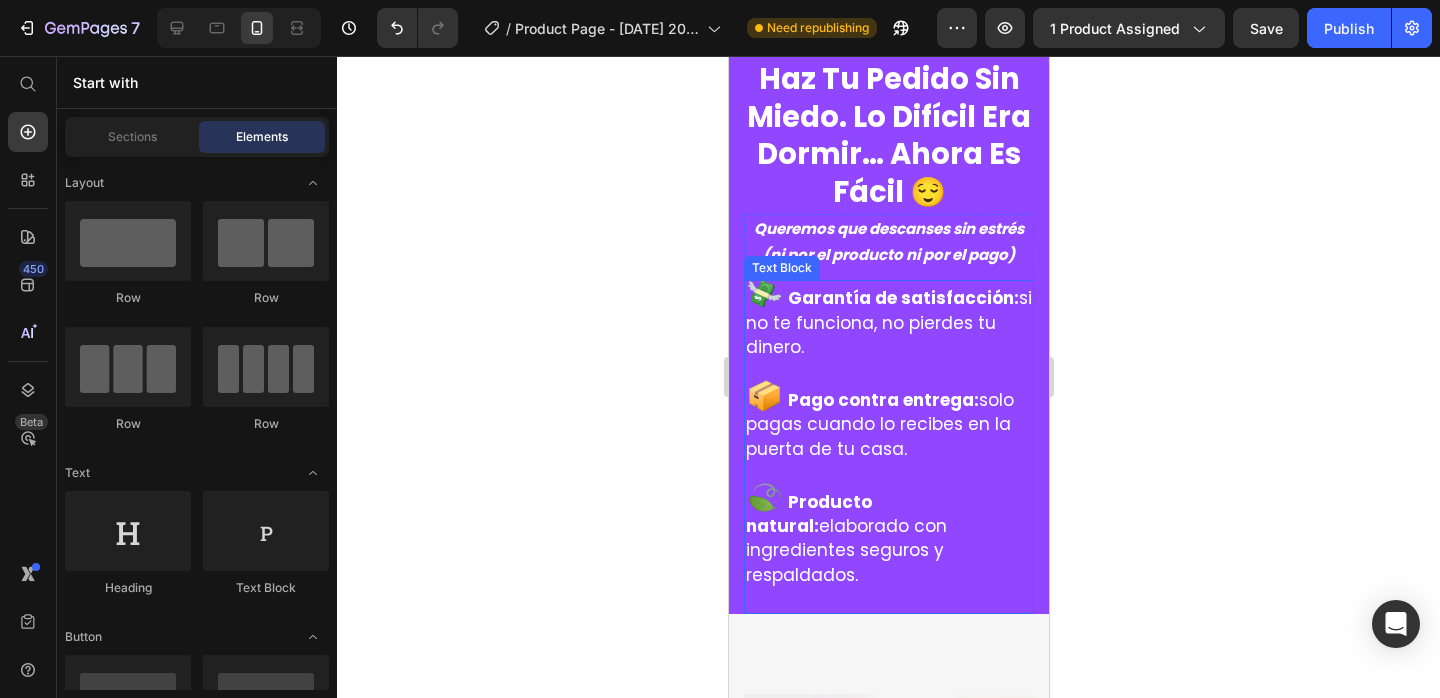 scroll, scrollTop: 4609, scrollLeft: 0, axis: vertical 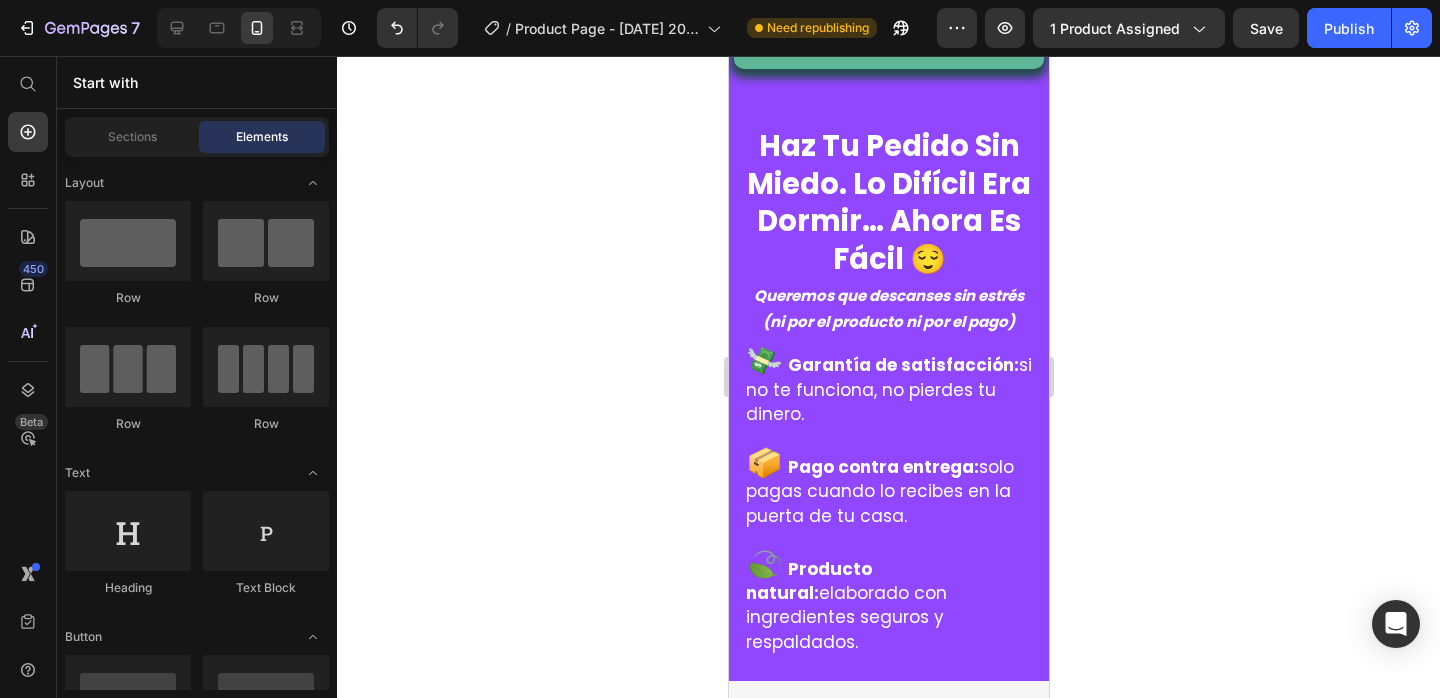click 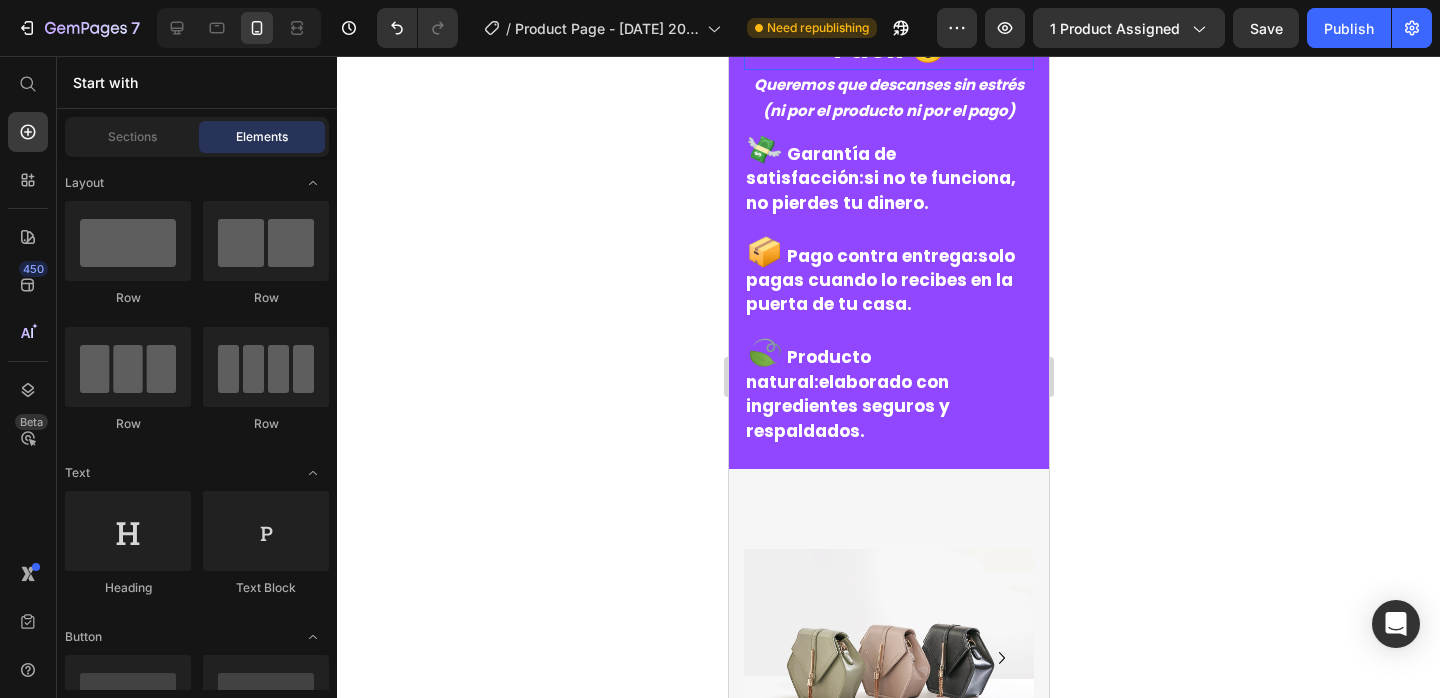 scroll, scrollTop: 4404, scrollLeft: 0, axis: vertical 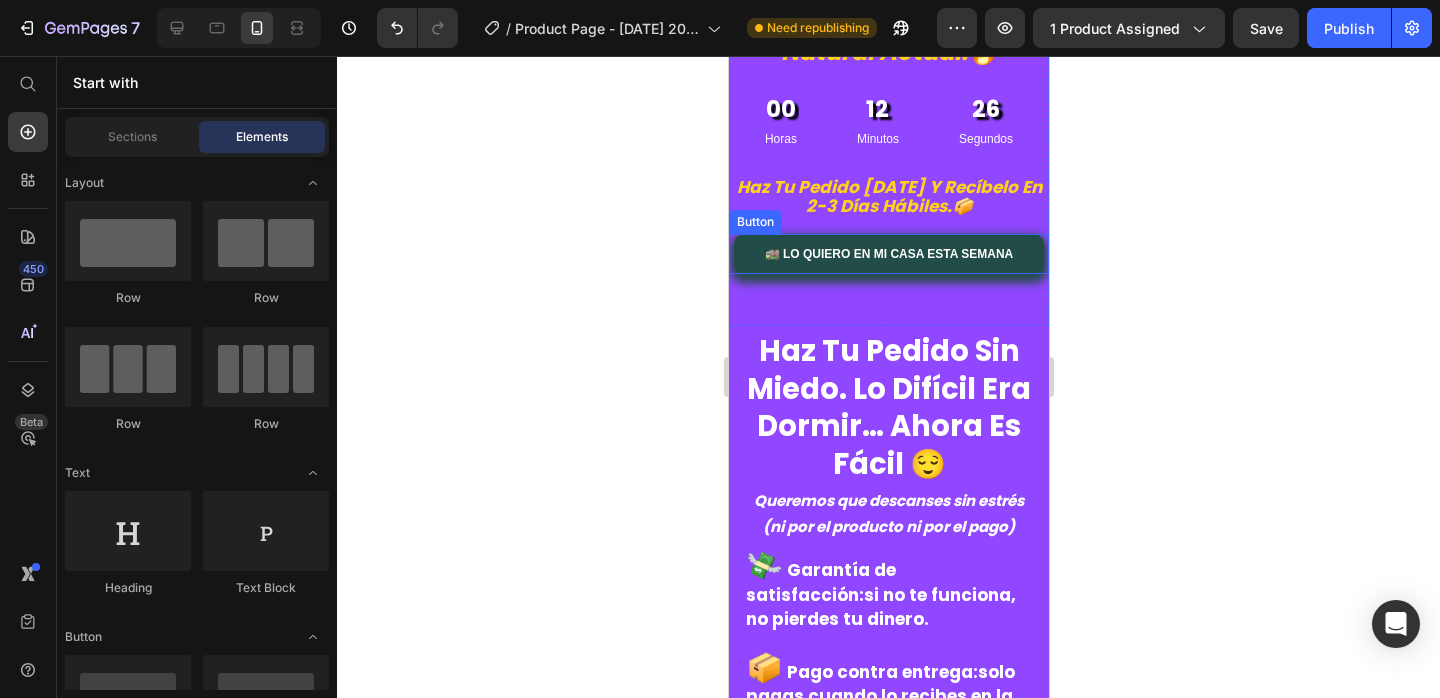 click on "🚚 Lo quiero en mi casa esta semana" at bounding box center (888, 254) 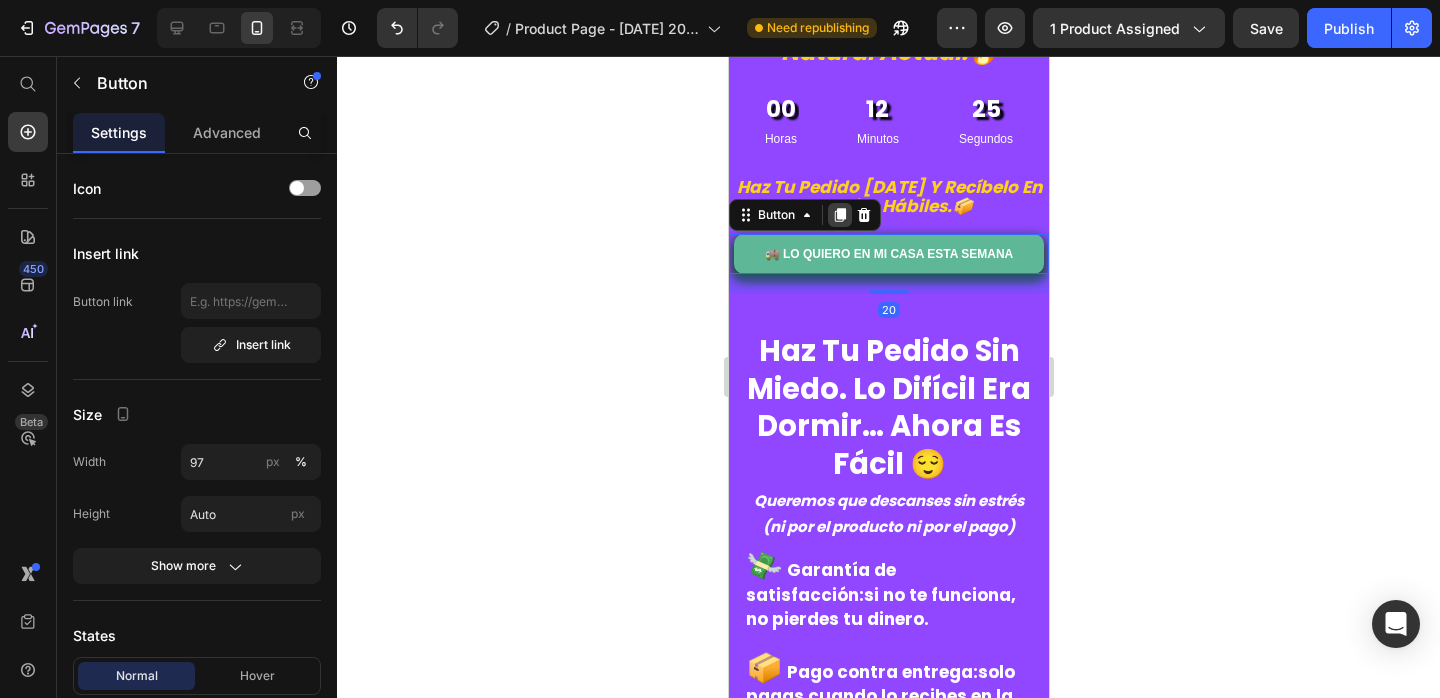 click at bounding box center (839, 215) 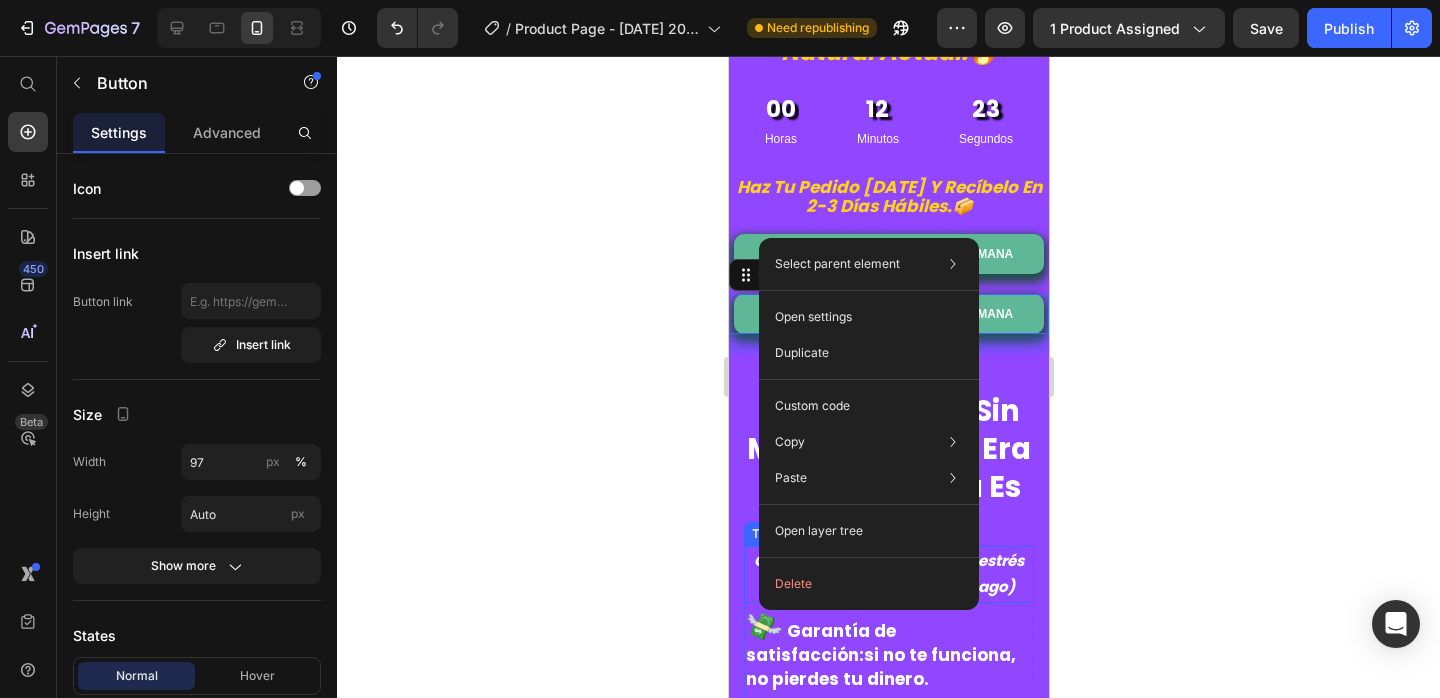 drag, startPoint x: 759, startPoint y: 238, endPoint x: 758, endPoint y: 379, distance: 141.00354 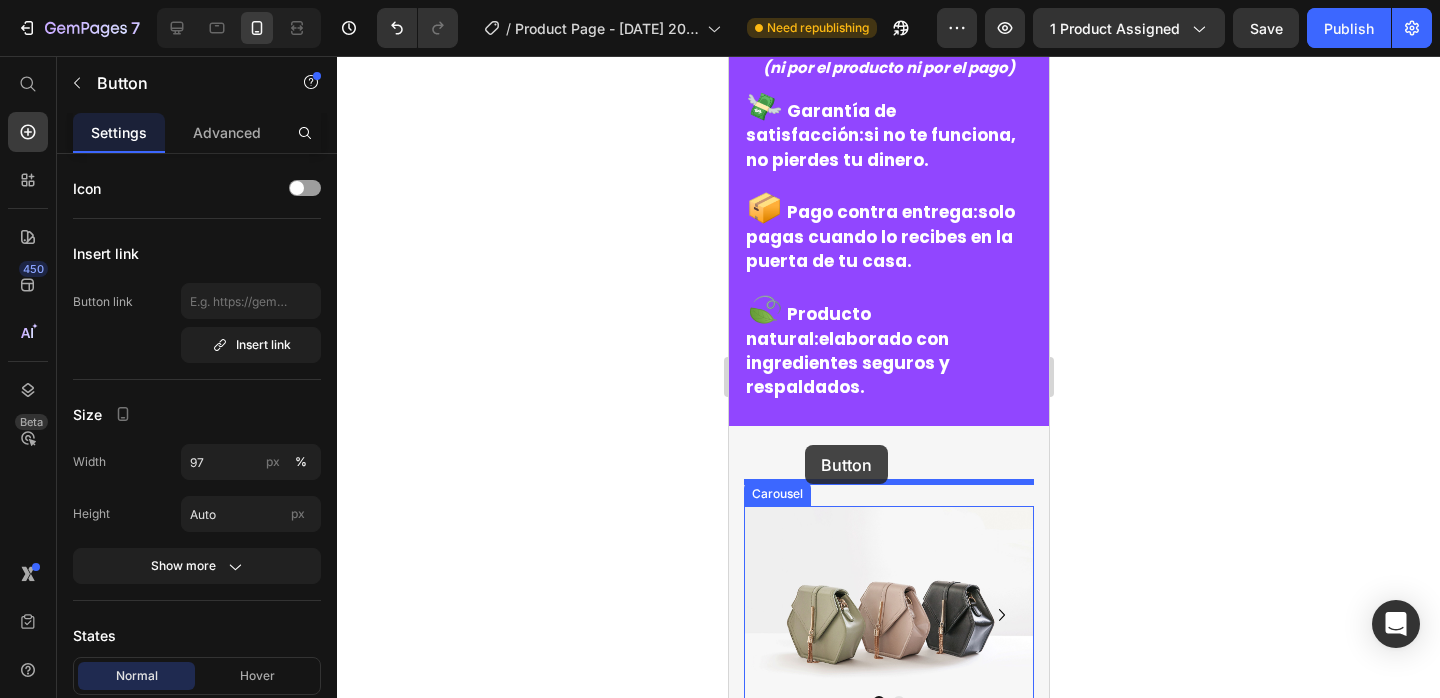 scroll, scrollTop: 5020, scrollLeft: 0, axis: vertical 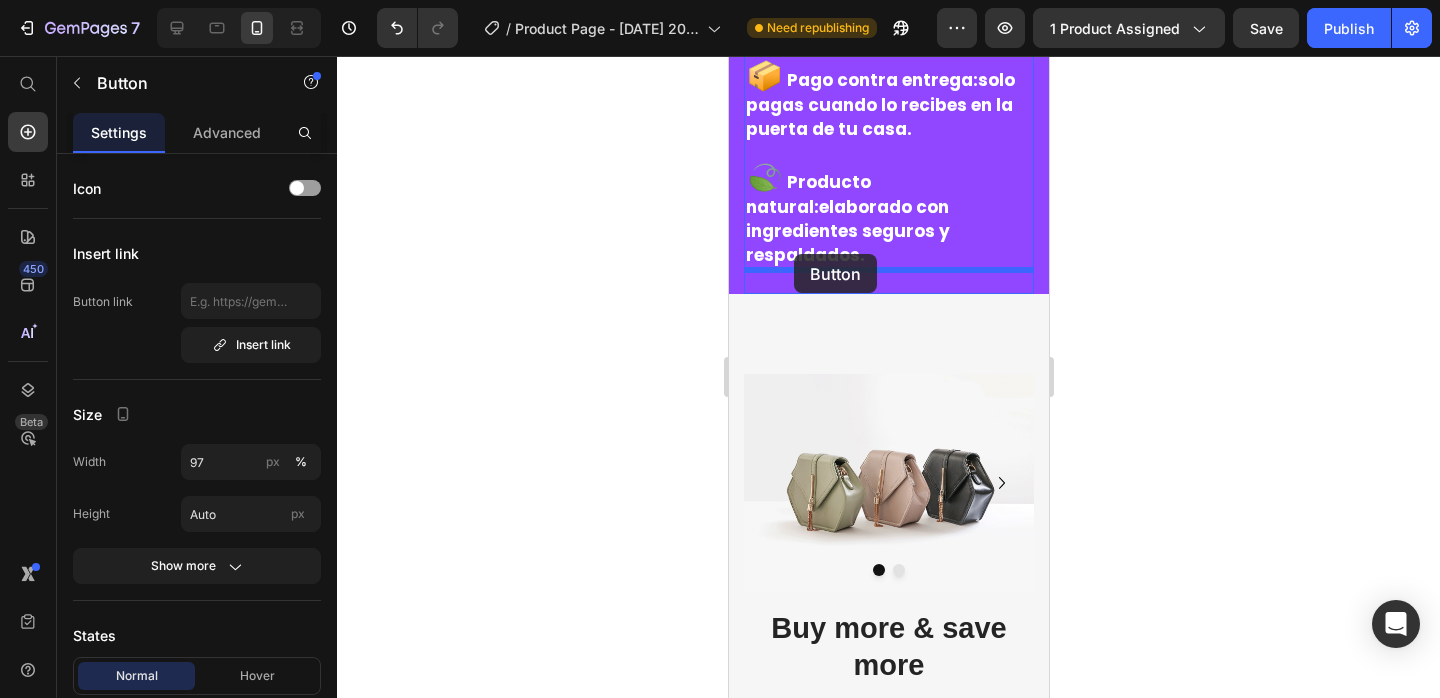 drag, startPoint x: 743, startPoint y: 234, endPoint x: 793, endPoint y: 254, distance: 53.851646 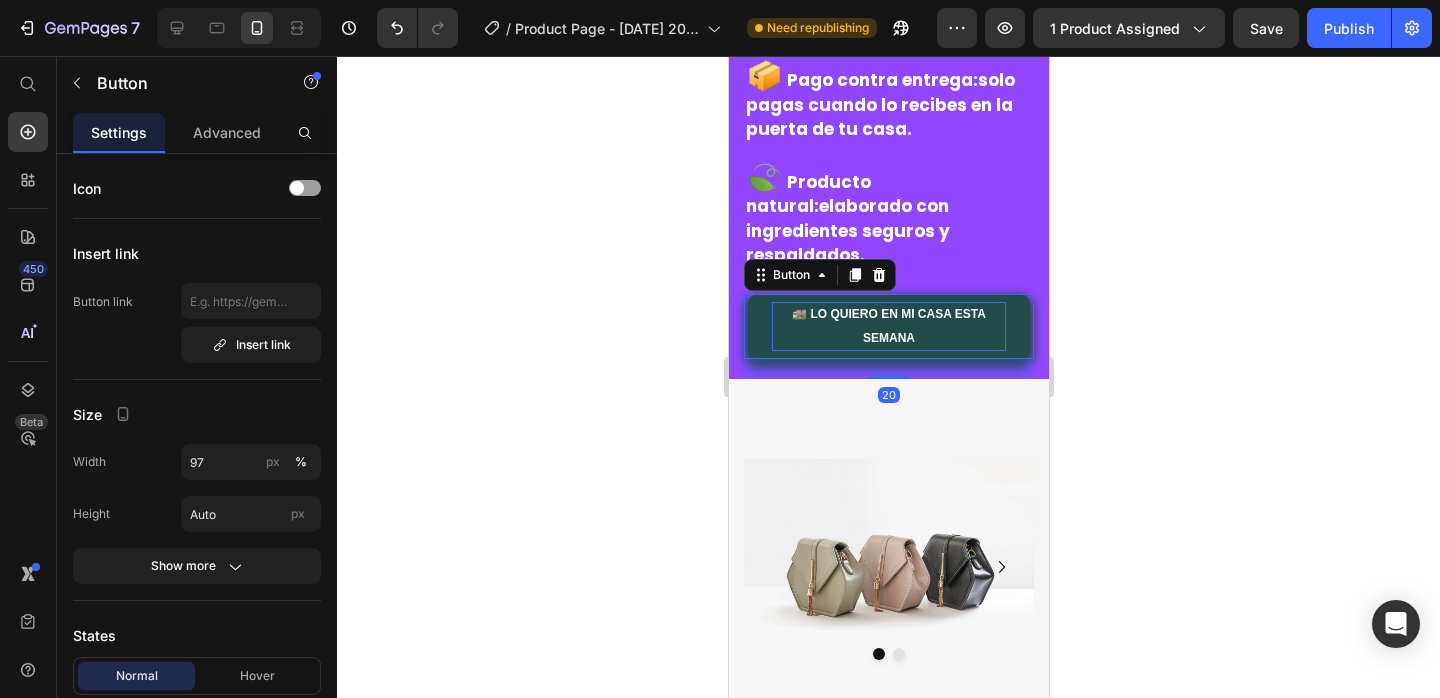 click on "🚚 Lo quiero en mi casa esta semana" at bounding box center (887, 326) 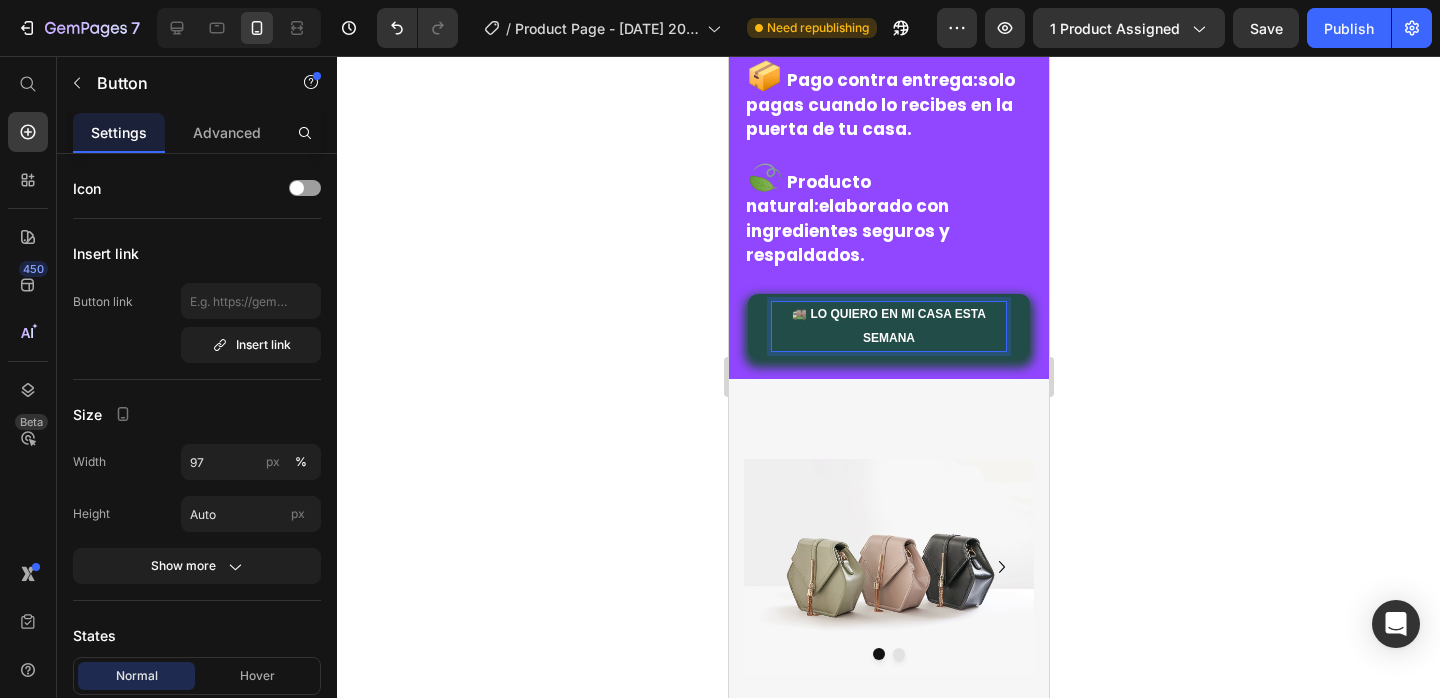 click on "🚚 Lo quiero en mi casa esta semana" at bounding box center [887, 326] 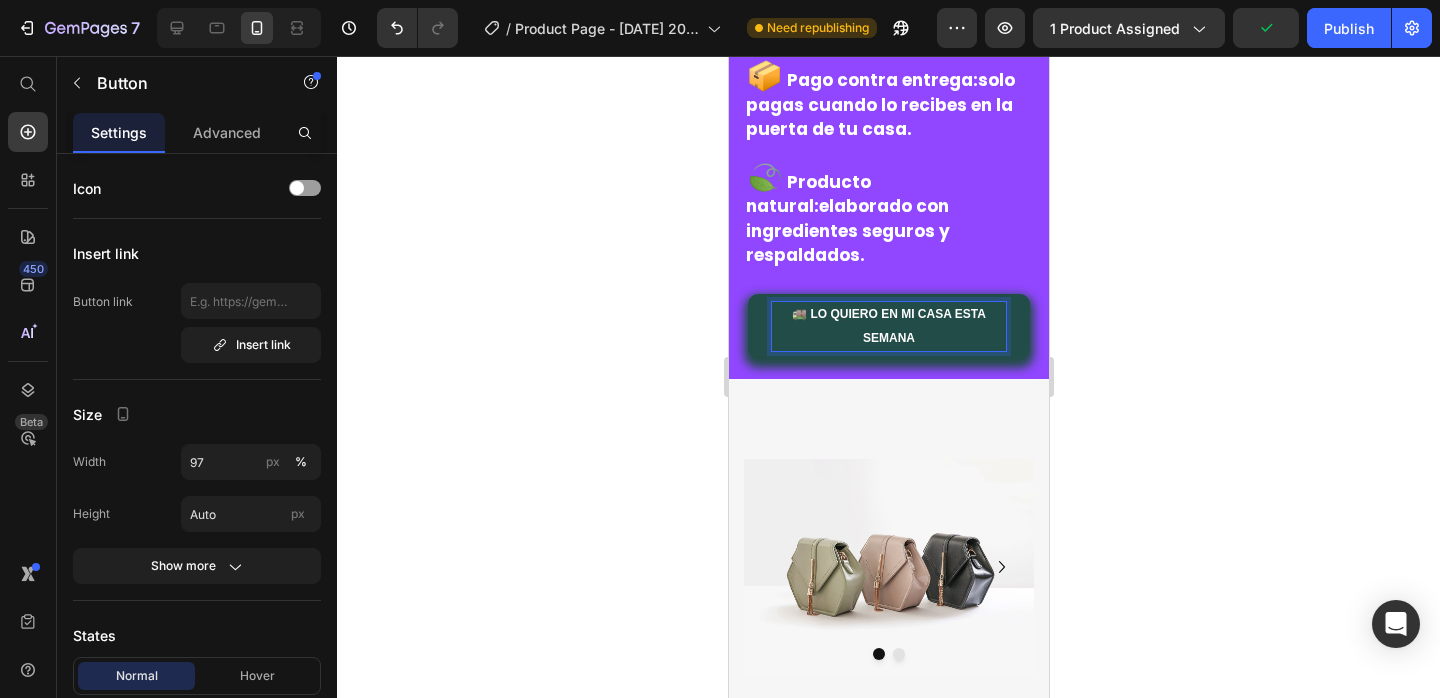 click on "🚚 Lo quiero en mi casa esta semana" at bounding box center [887, 326] 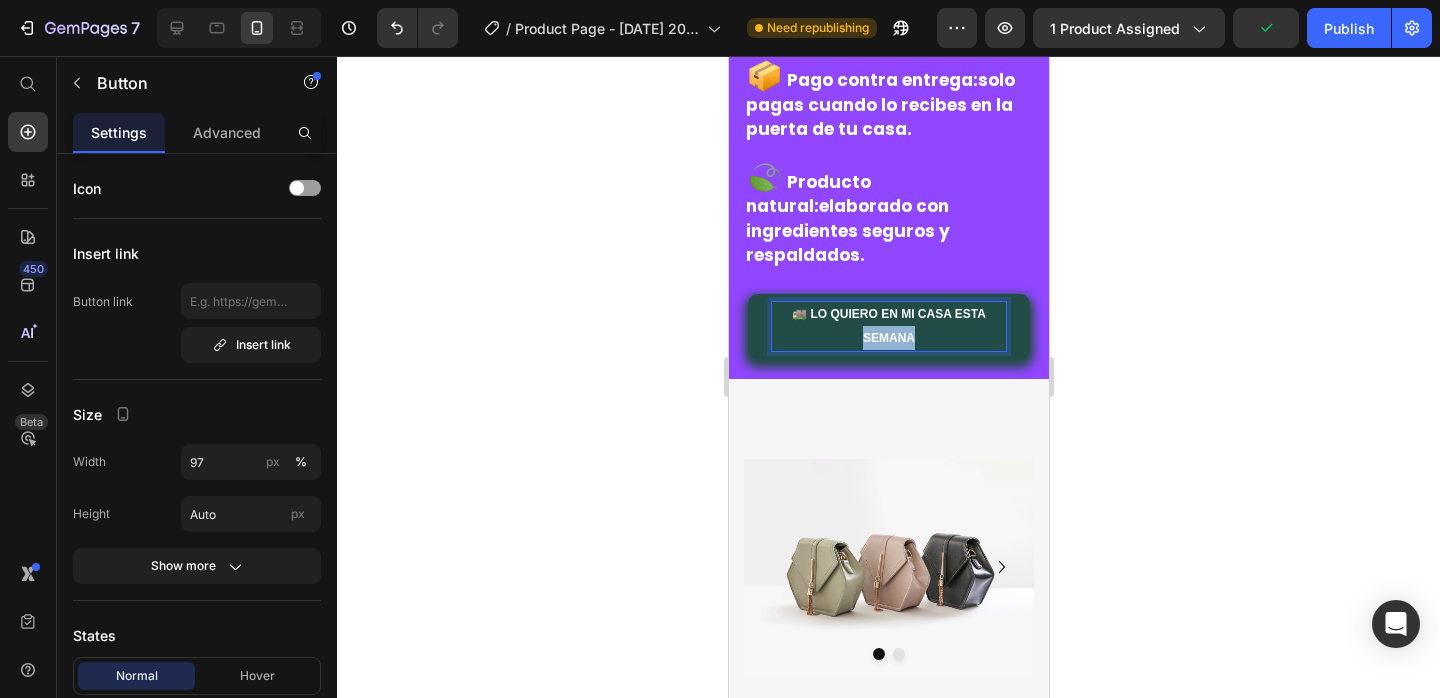 click on "🚚 Lo quiero en mi casa esta semana" at bounding box center (887, 326) 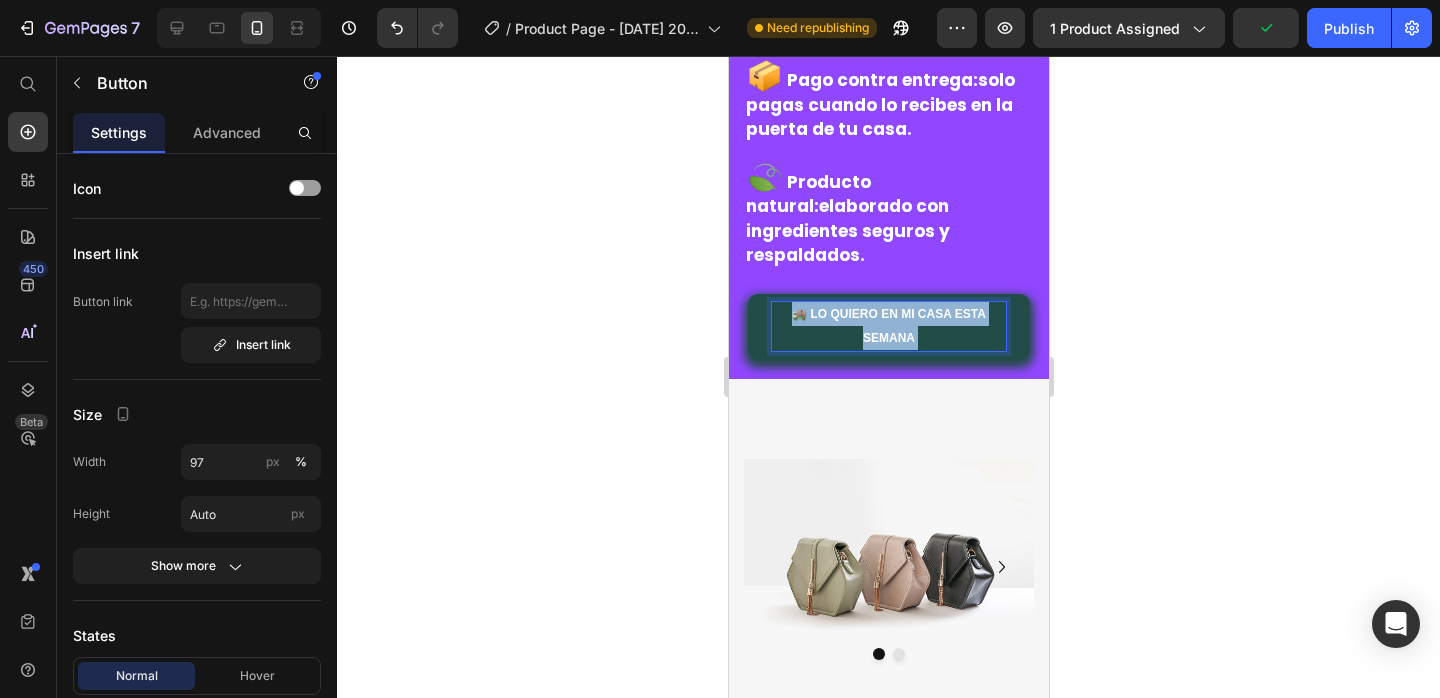 click on "🚚 Lo quiero en mi casa esta semana" at bounding box center [887, 326] 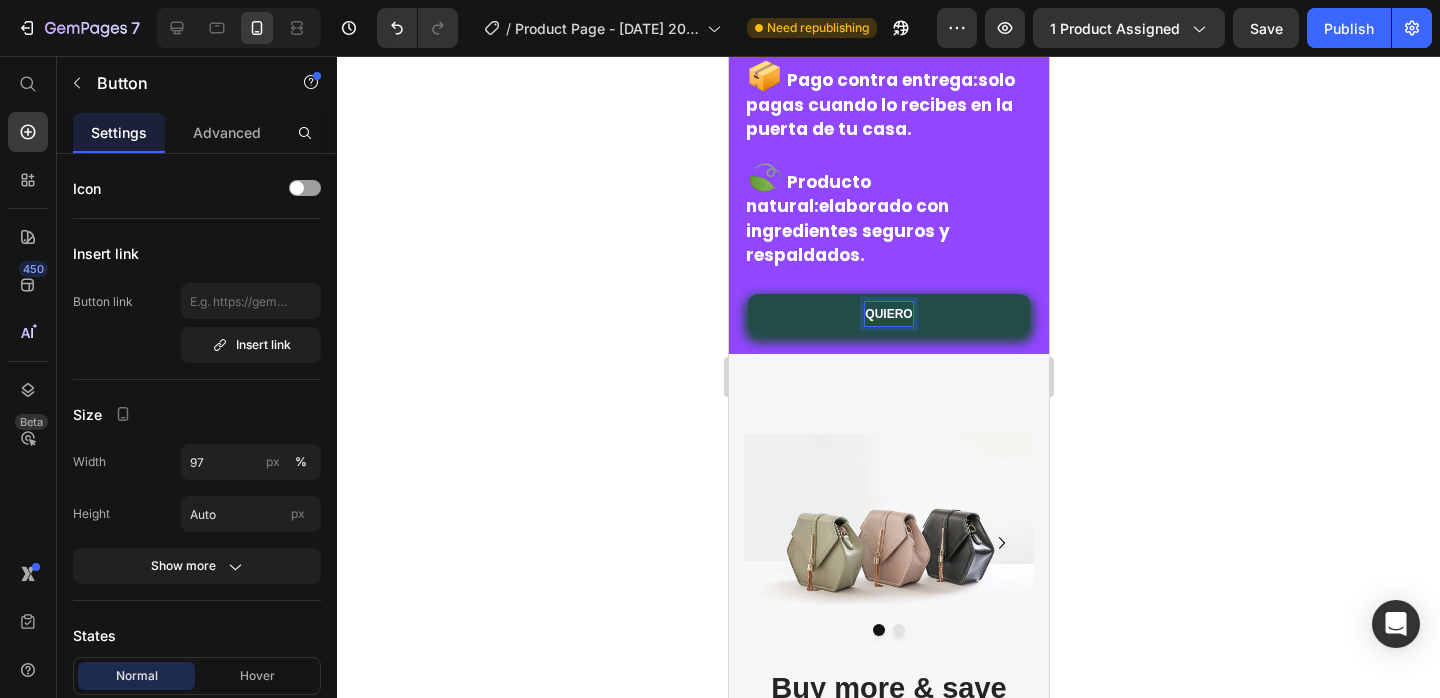 click on "QUIERO" at bounding box center [887, 314] 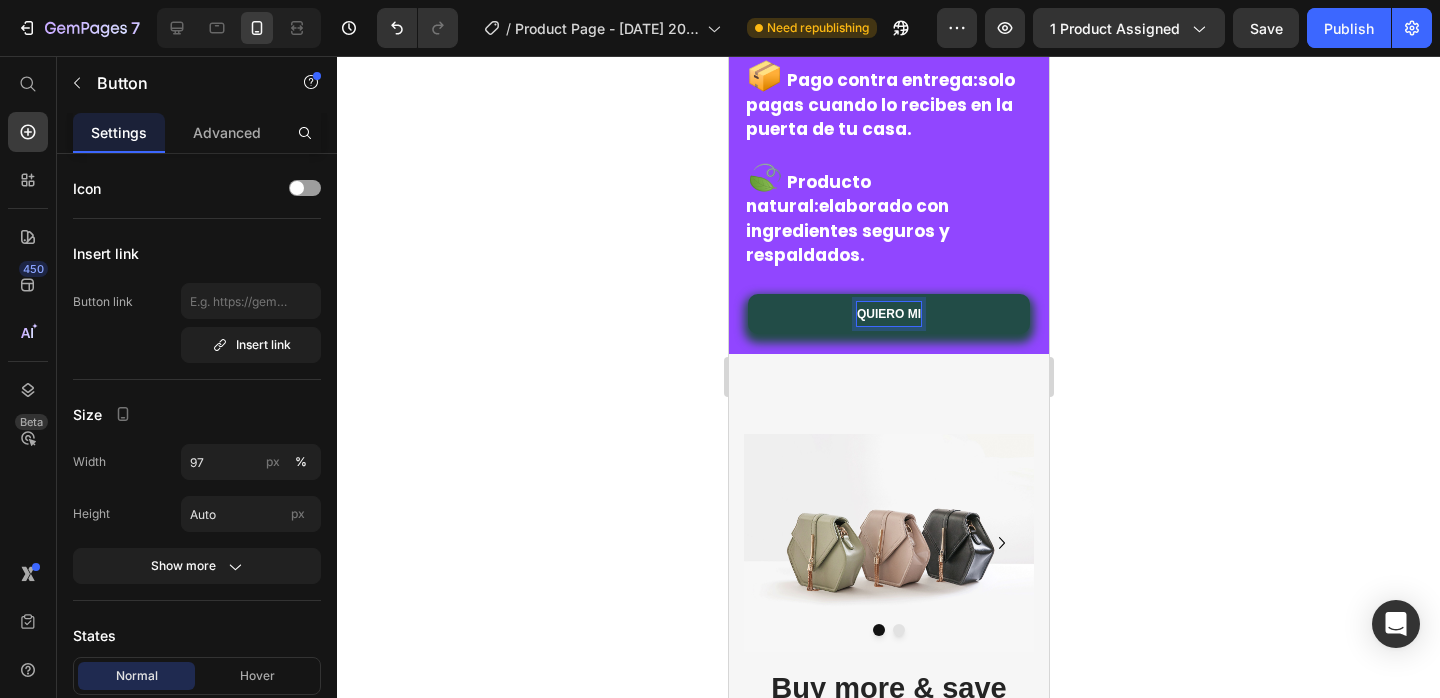 click on "QUIERO MI" at bounding box center [887, 314] 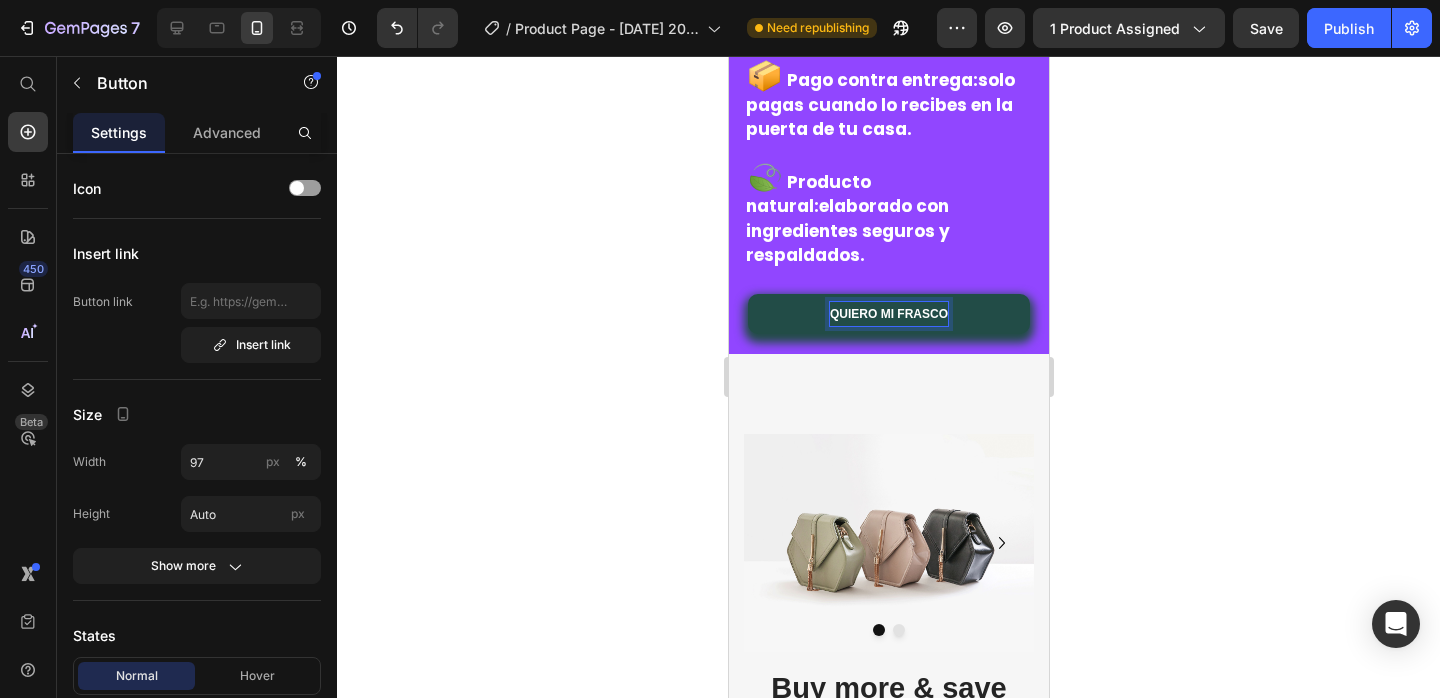 click on "QUIERO MI FRASCO" at bounding box center [887, 314] 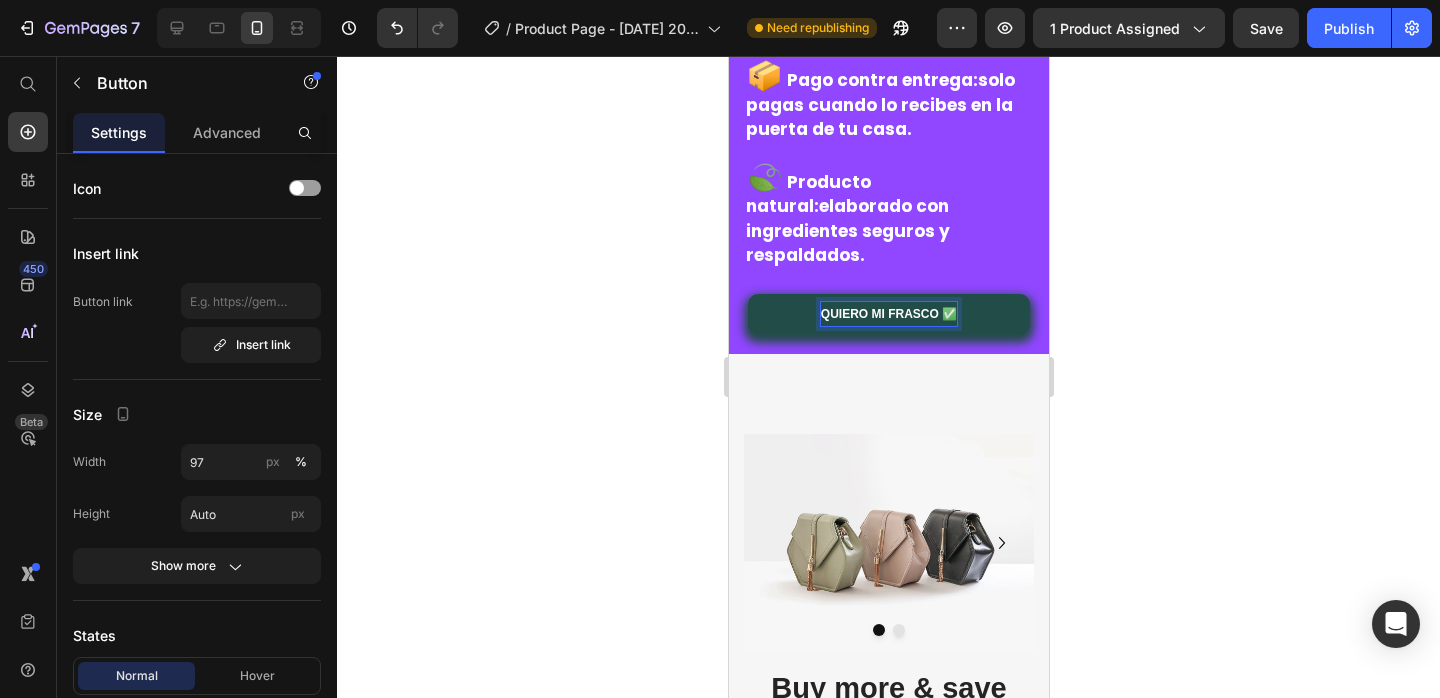 click 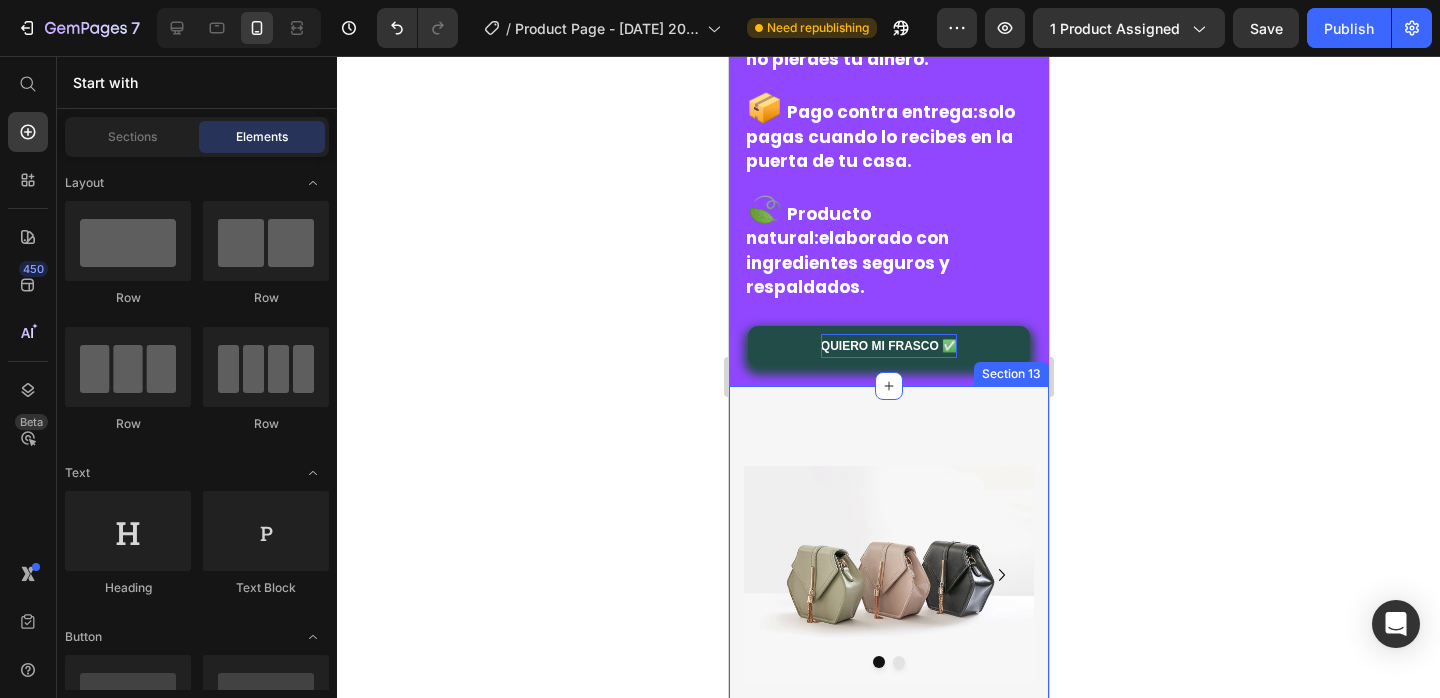 scroll, scrollTop: 4929, scrollLeft: 0, axis: vertical 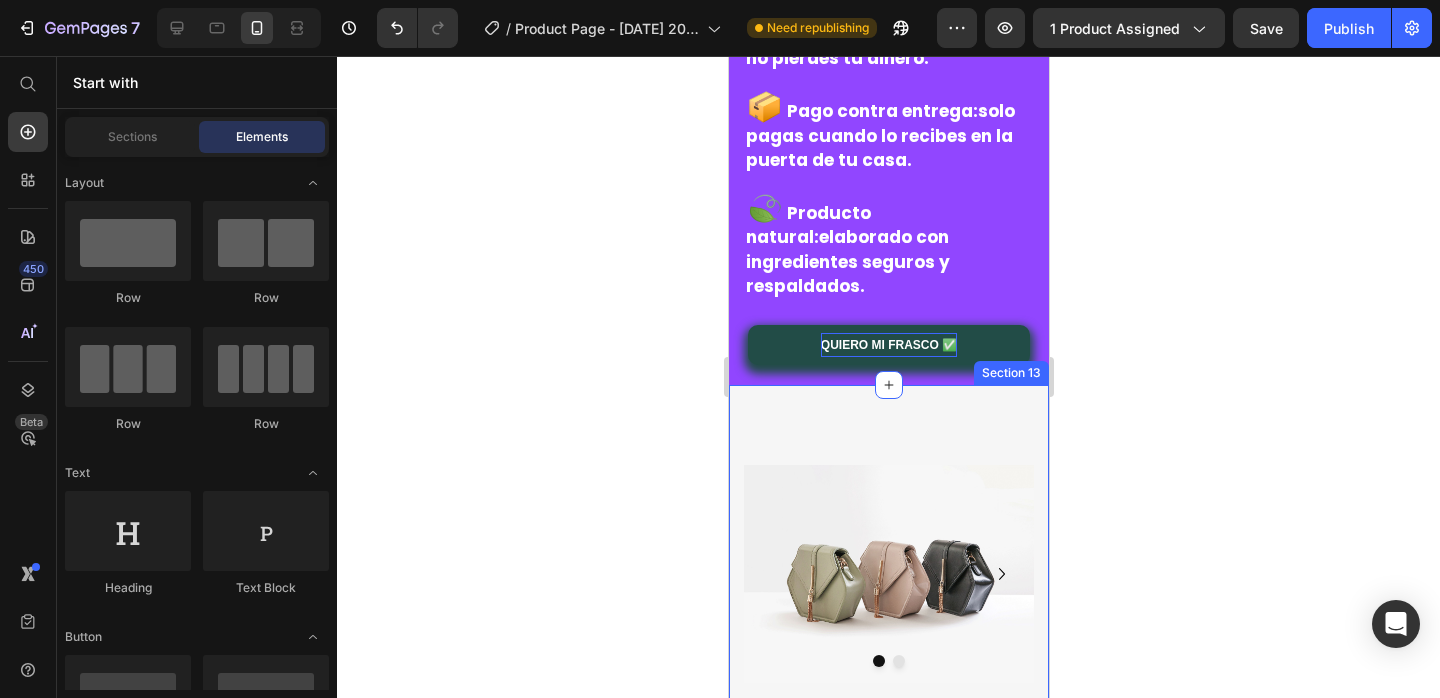 click on "Image
Drop element here
Carousel Buy more & save more Heading BEST VALUE Text block 00 01 09 00 CountDown Timer Row                Title Line (P) Images & Gallery You saved $0,00 (P) Tag $75.900,00 (P) Price $0,00 (P) Price Row You saved $0,00 (P) Tag
See 4 benefits in the pack Accordion Get mine now (P) Cart Button Product Row Most Popular Text block 00 01 09 00 CountDown Timer Row                Title Line (P) Images & Gallery You saved $0,00 (P) Tag $75.900,00 (P) Price $0,00 (P) Price Row You saved $0,00 (P) Tag
See 3 benefits in the pack Accordion Get mine now (P) Cart Button Product Row (P) Images & Gallery You saved $0,00 (P) Tag $75.900,00 (P) Price $0,00 (P) Price Row You saved $0,00 (P) Tag
See 2 benefits in the pack Accordion Get mine now Product Row" at bounding box center [888, 1039] 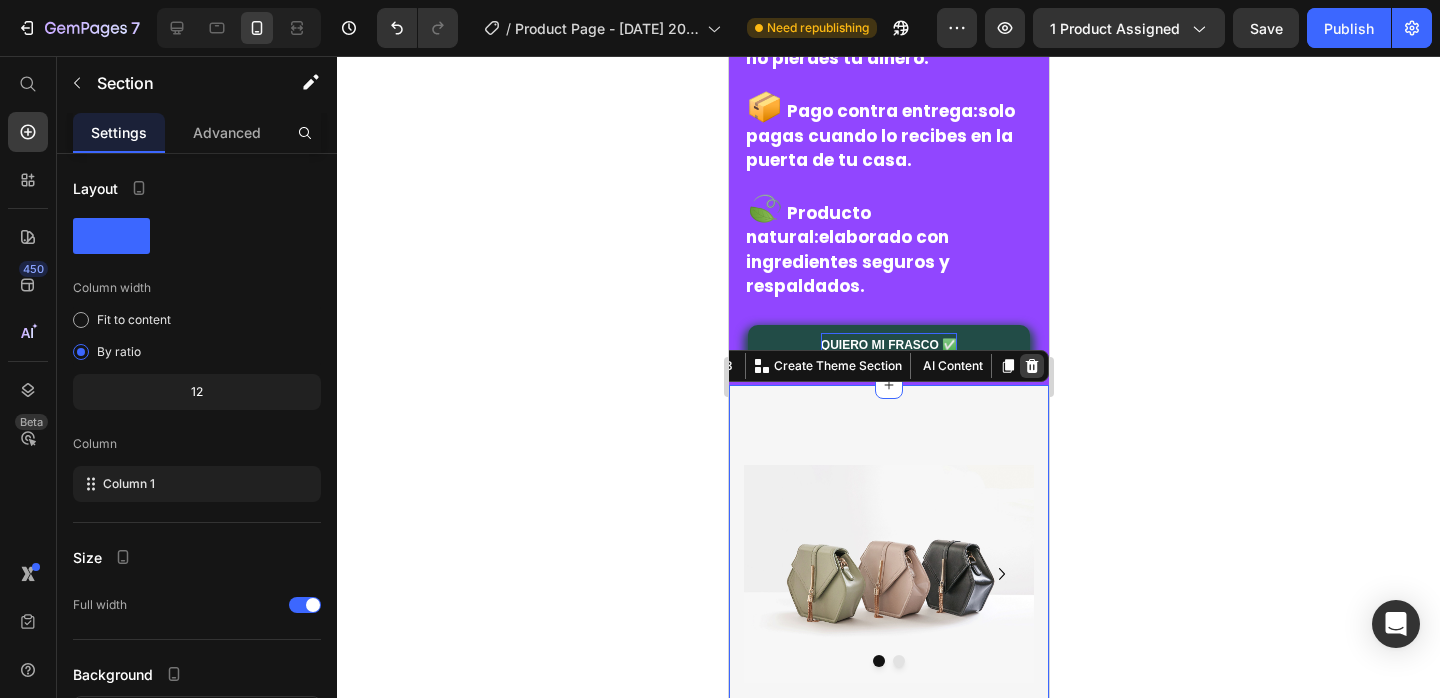 click 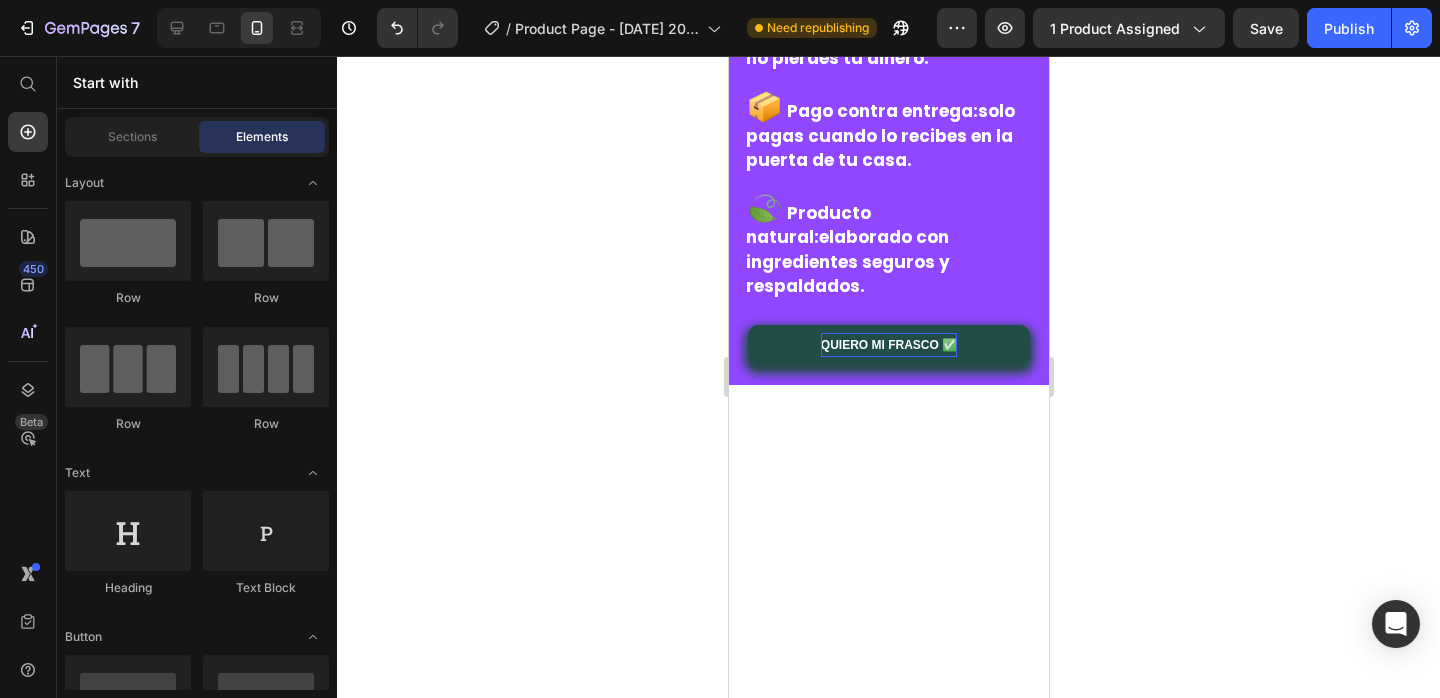 click at bounding box center [888, 1039] 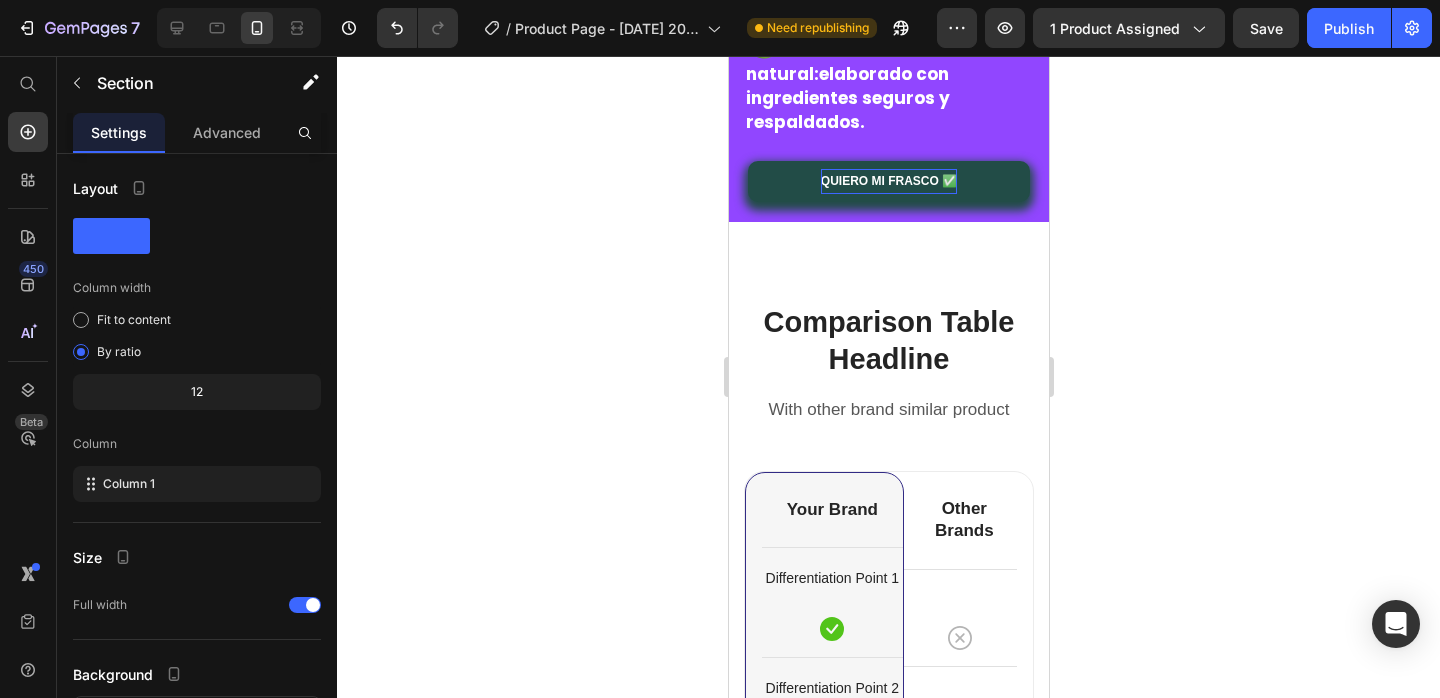 scroll, scrollTop: 5115, scrollLeft: 0, axis: vertical 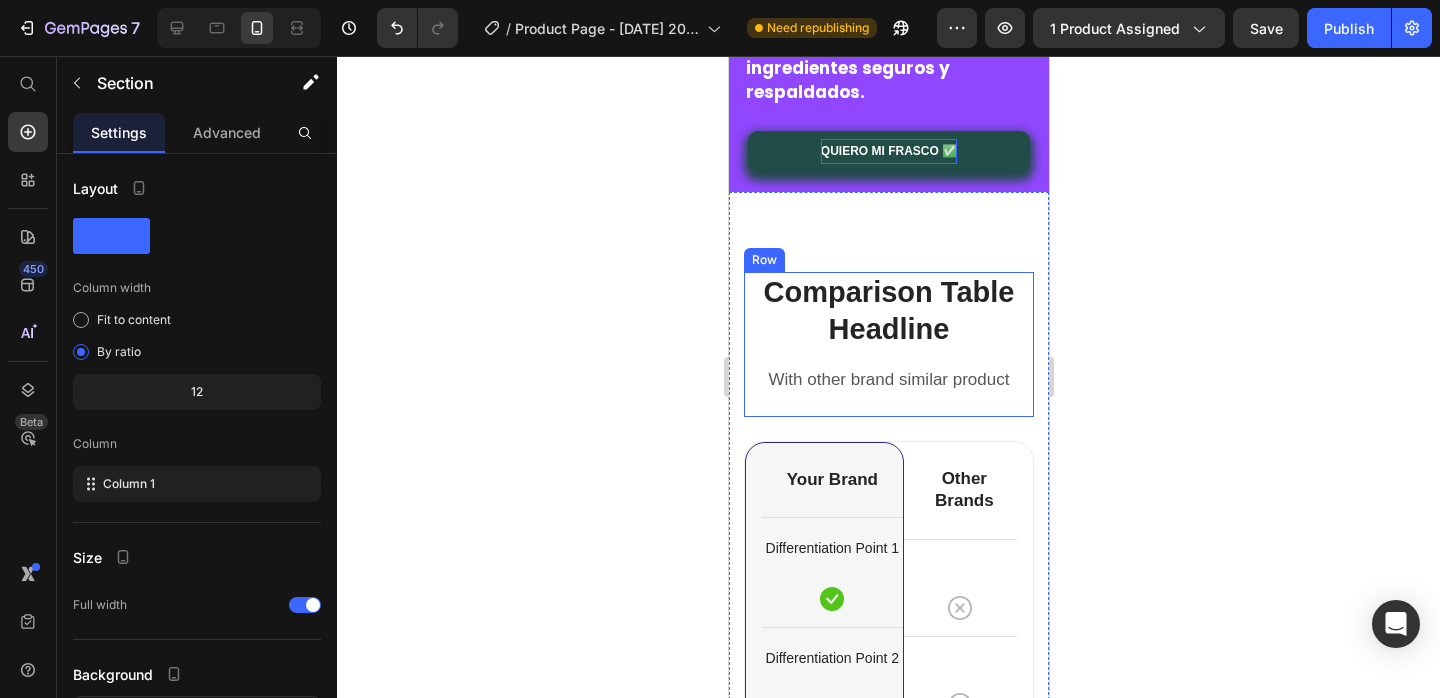 click on "Comparison Table Headline Heading With other brand similar product Text block" at bounding box center (888, 333) 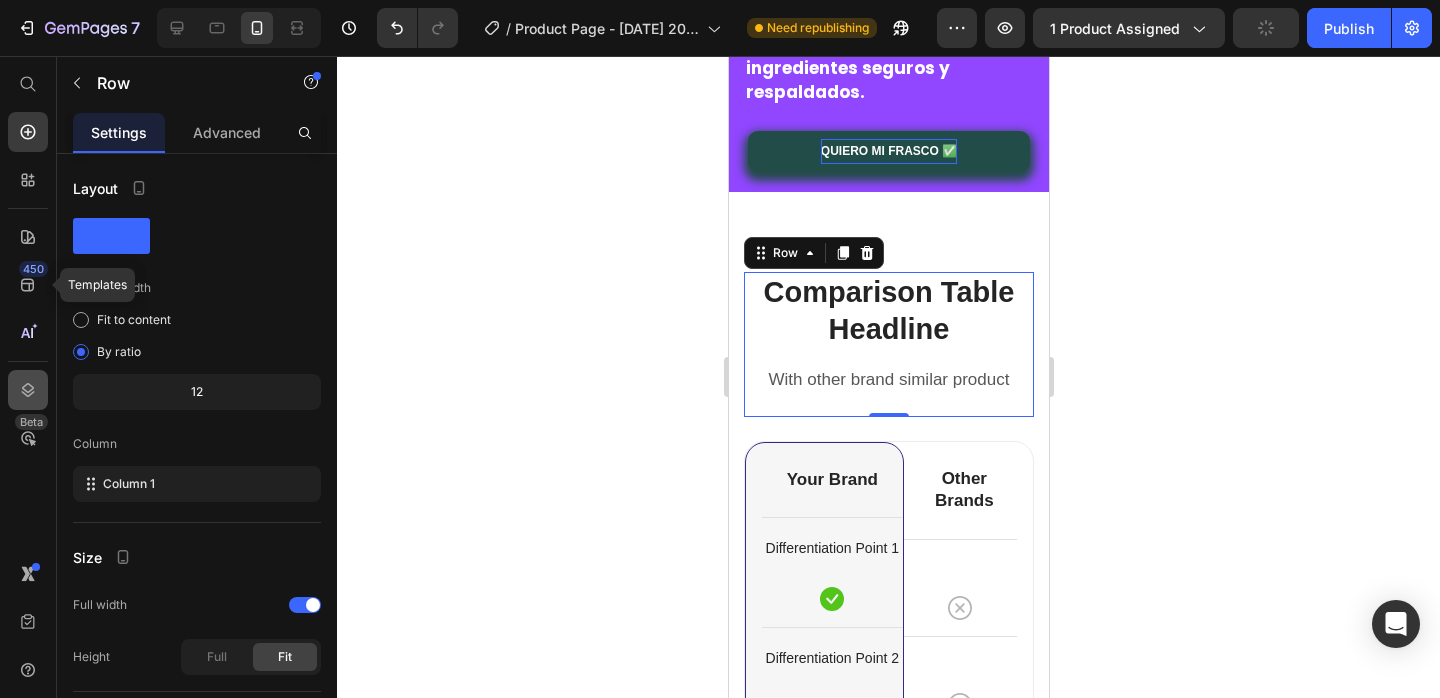 click 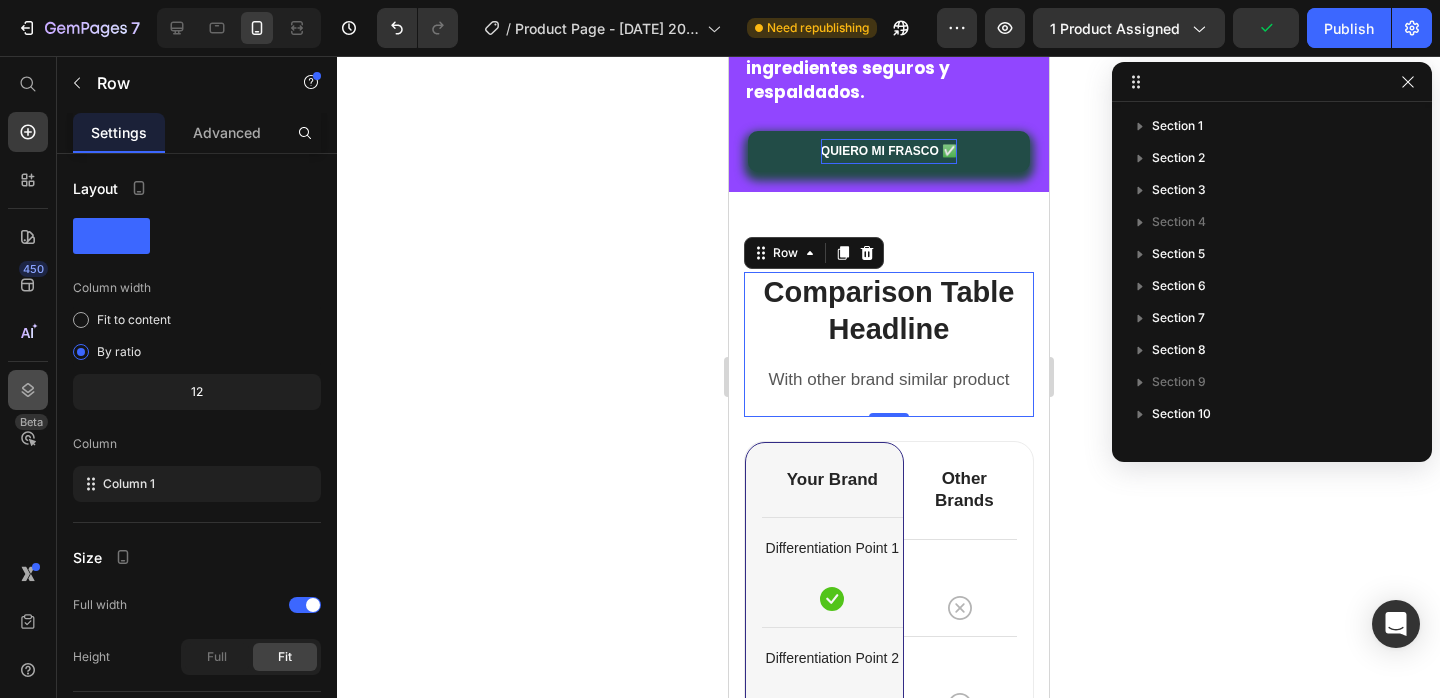 scroll, scrollTop: 342, scrollLeft: 0, axis: vertical 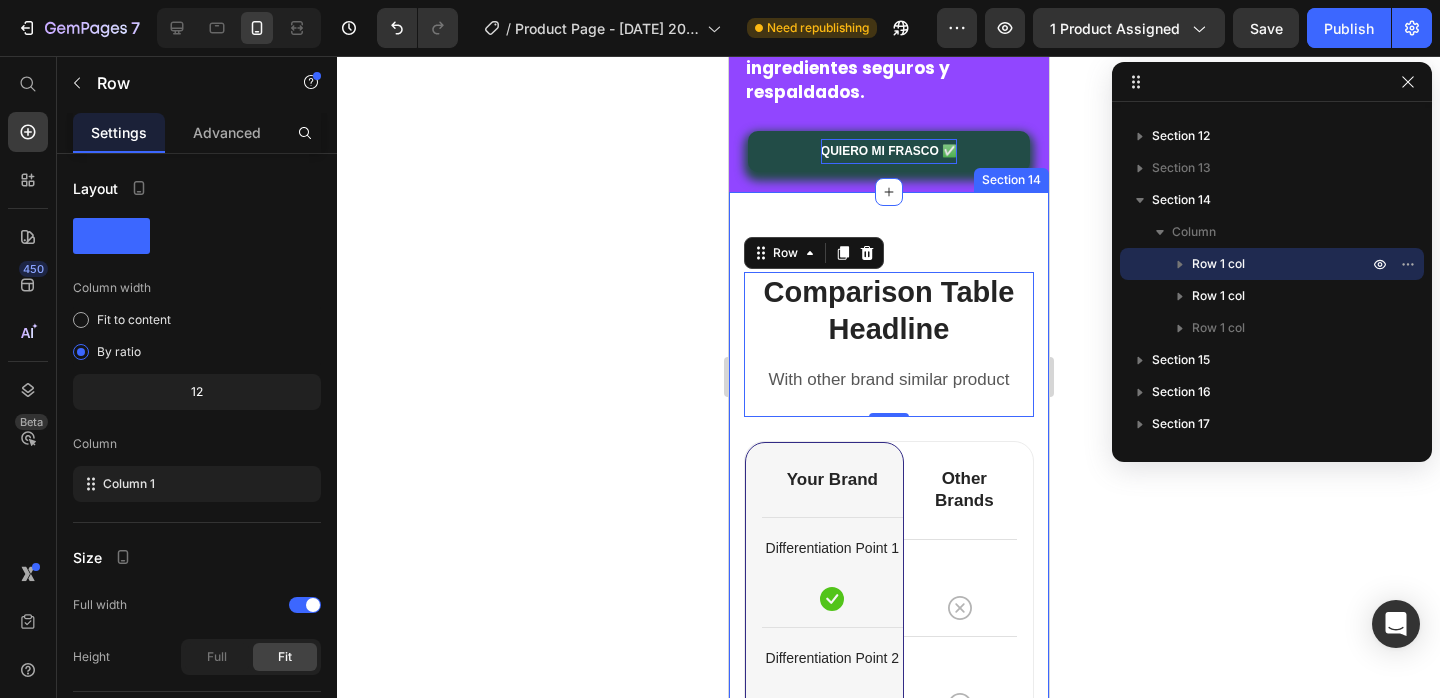 click on "Comparison Table Headline Heading With other brand similar product Text block Row   0 Differentiation Point 1 Text block Row Differentiation Point 2 Text block Row Differentiation Point 3 Text block Row Differentiation Point 4 Text block Row Differentiation Point 5 Text block Row Differentiation Point 6 Text block Row Differentiation Point 7 Text block Row Differentiation Point 8 Text block Row Image Your Brand Heading
Icon Row
Icon Row
Icon Row
Icon Row
Icon Row
Icon Row
Icon Row
Icon Row Row Image Other Brands Heading
Icon Row
Icon Row
Icon Row
Icon Row
Icon Row
Icon Row
Icon Row
Icon Row Row Your Brand Heading Differentiation Point 1 Text block
Icon Row Differentiation Point 2 Text block
Icon Row Differentiation Point 3 Row" at bounding box center (888, 846) 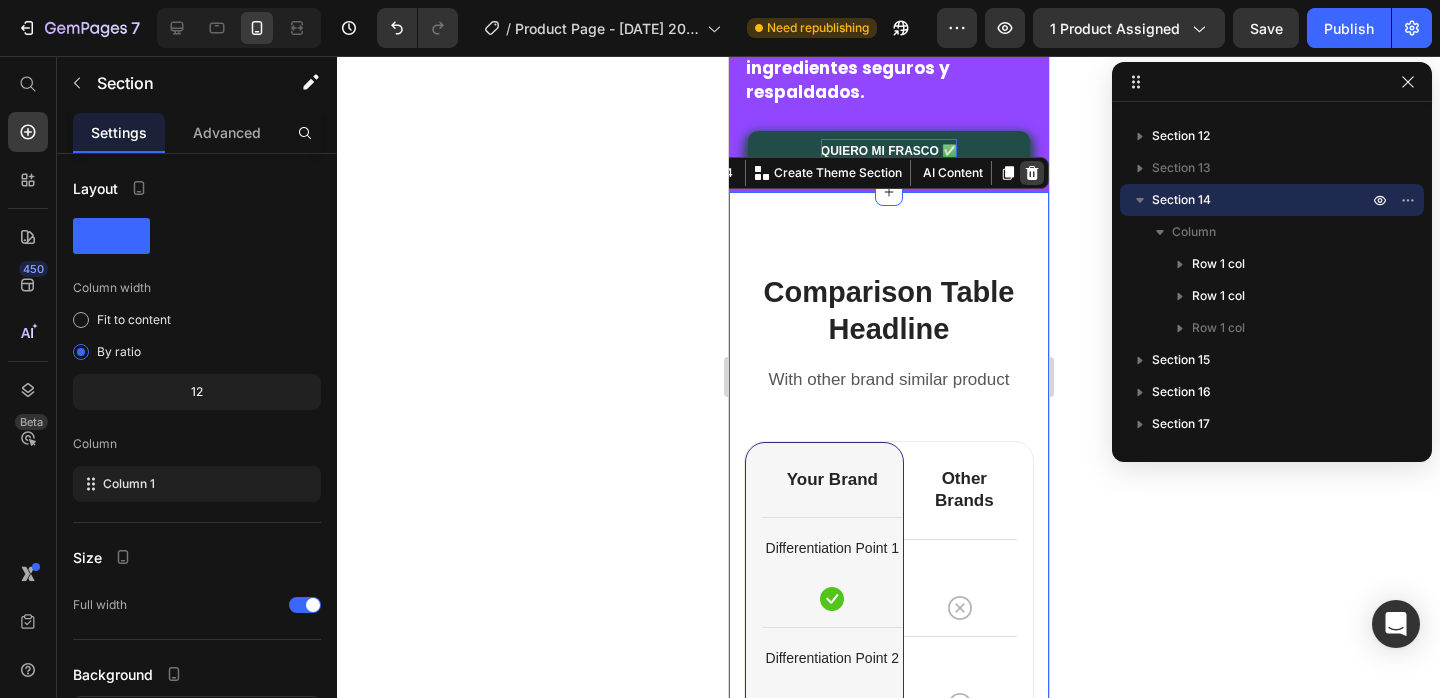 click 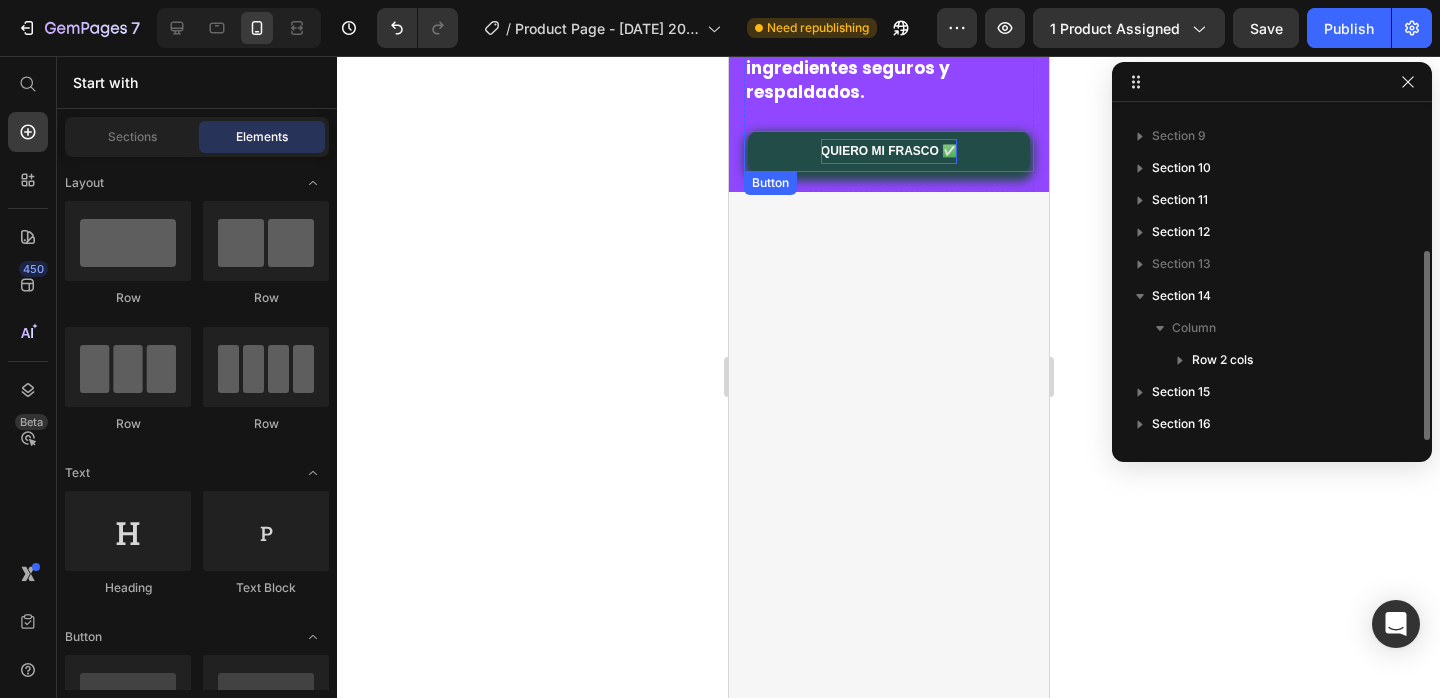 scroll, scrollTop: 246, scrollLeft: 0, axis: vertical 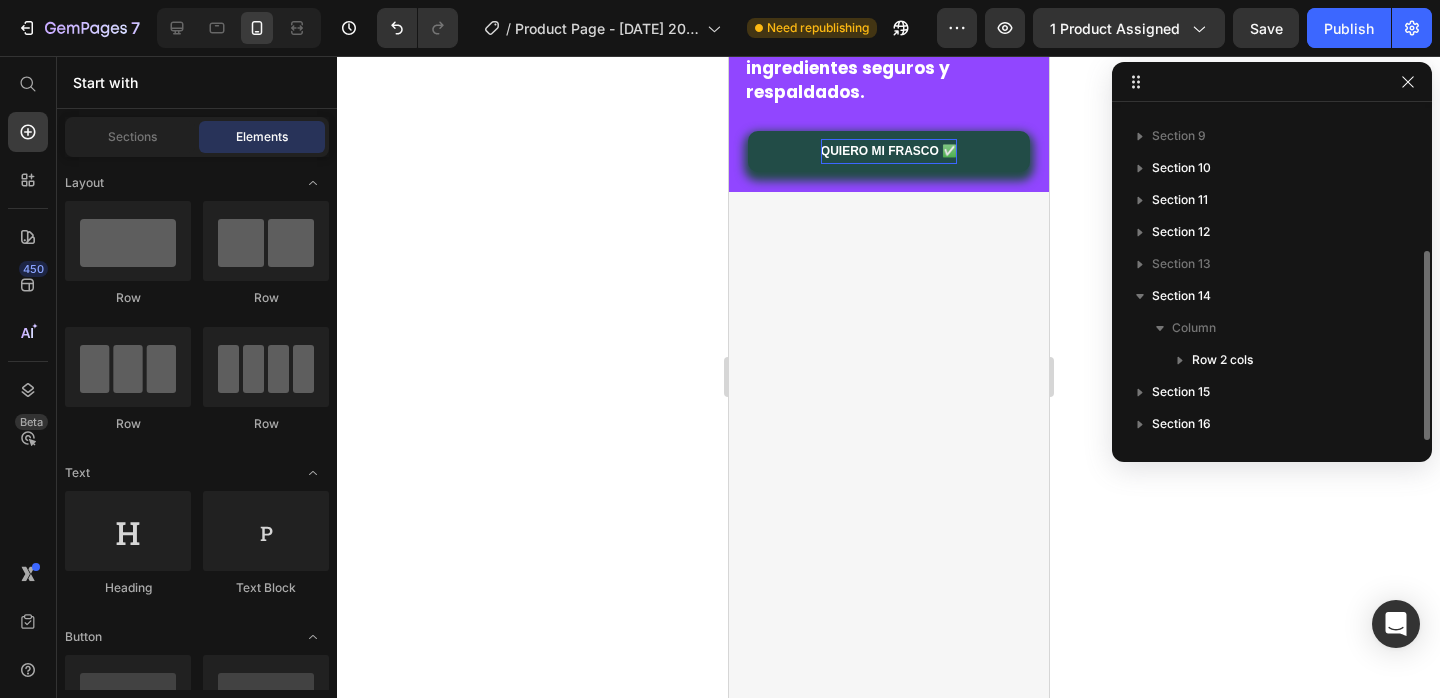 click at bounding box center [888, 515] 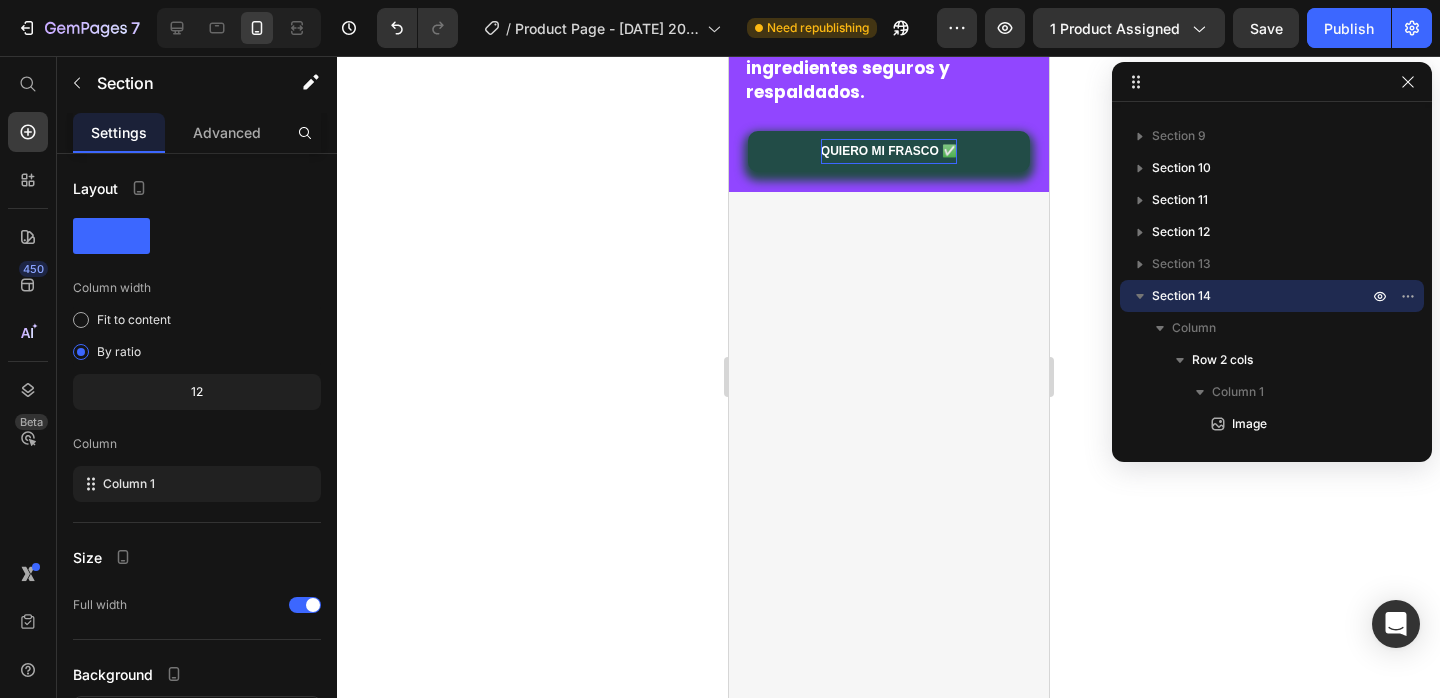 click at bounding box center [888, 515] 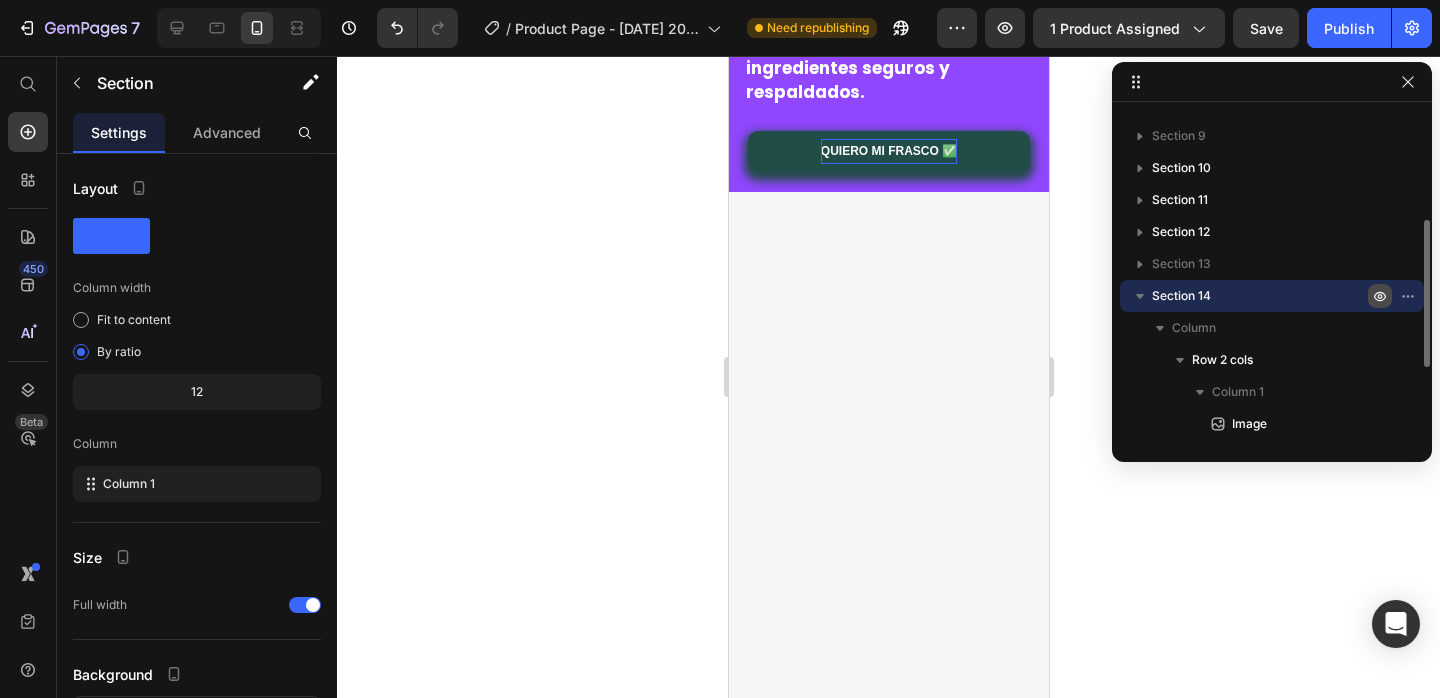 click 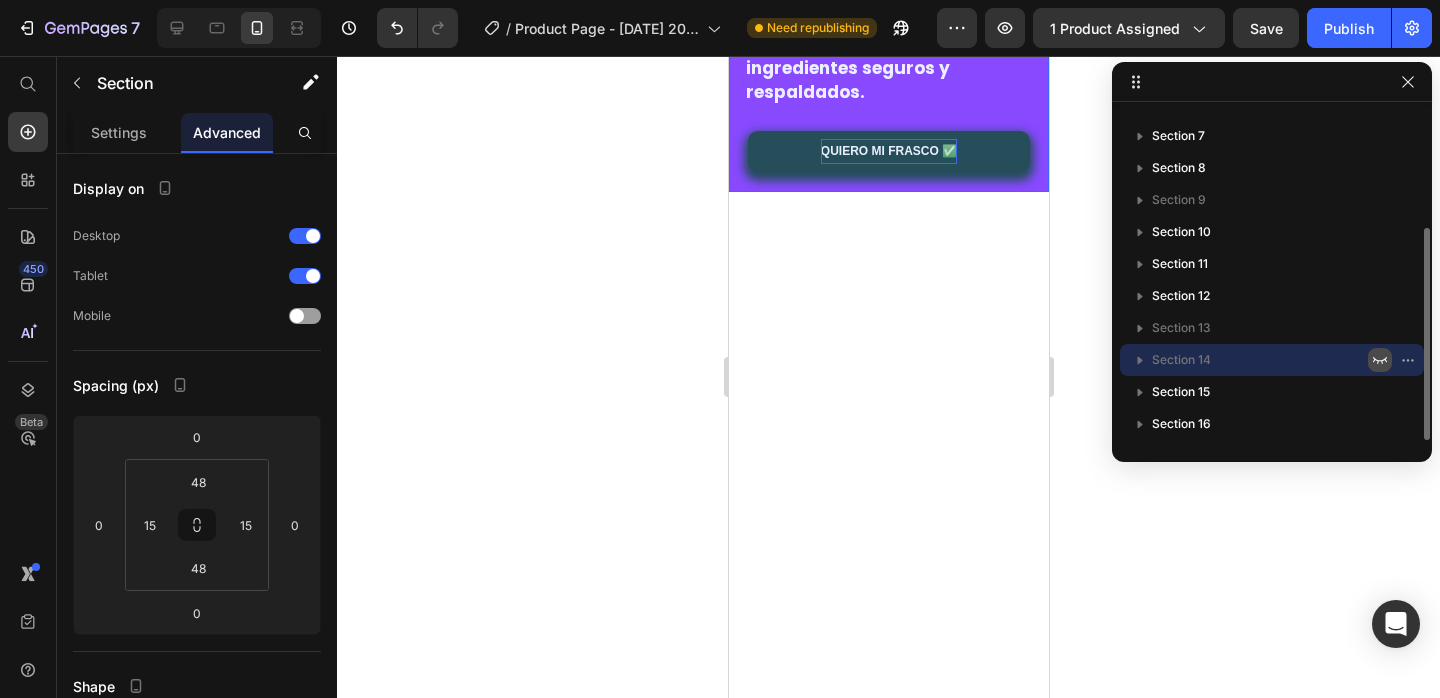 scroll, scrollTop: 182, scrollLeft: 0, axis: vertical 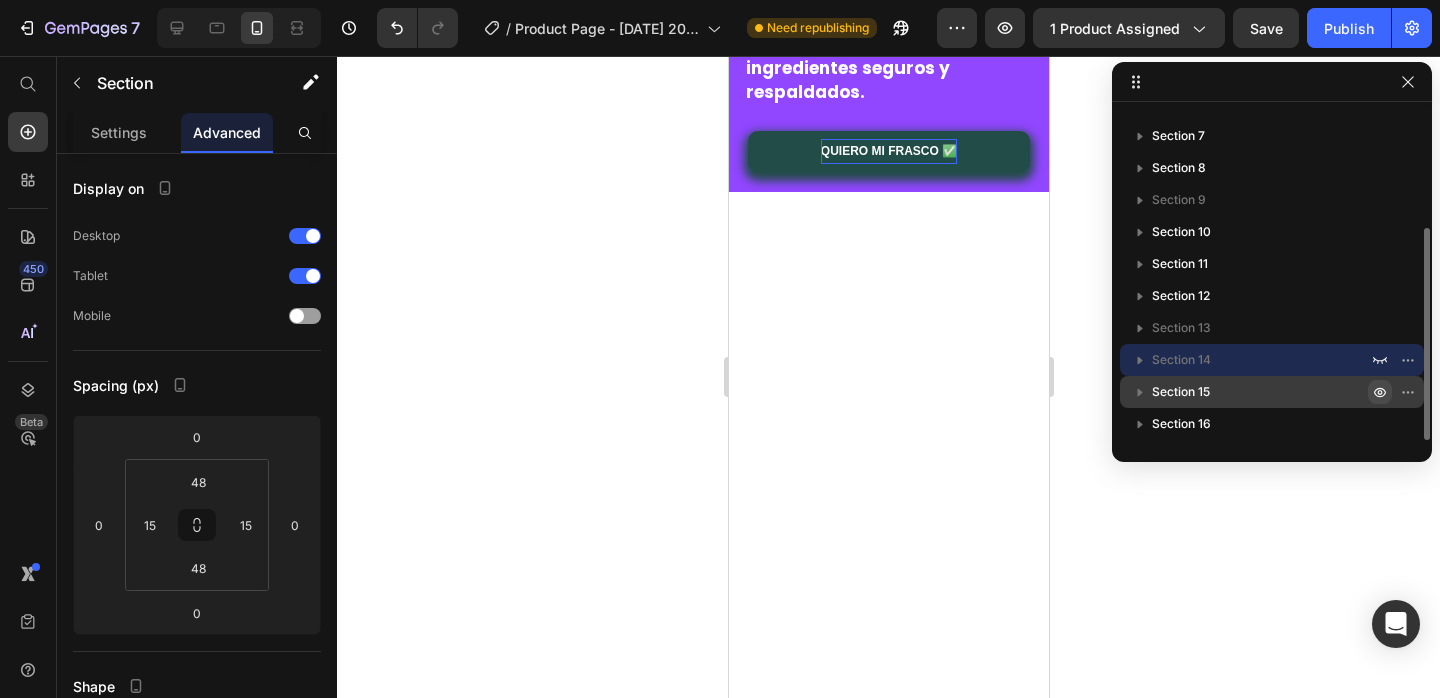 click 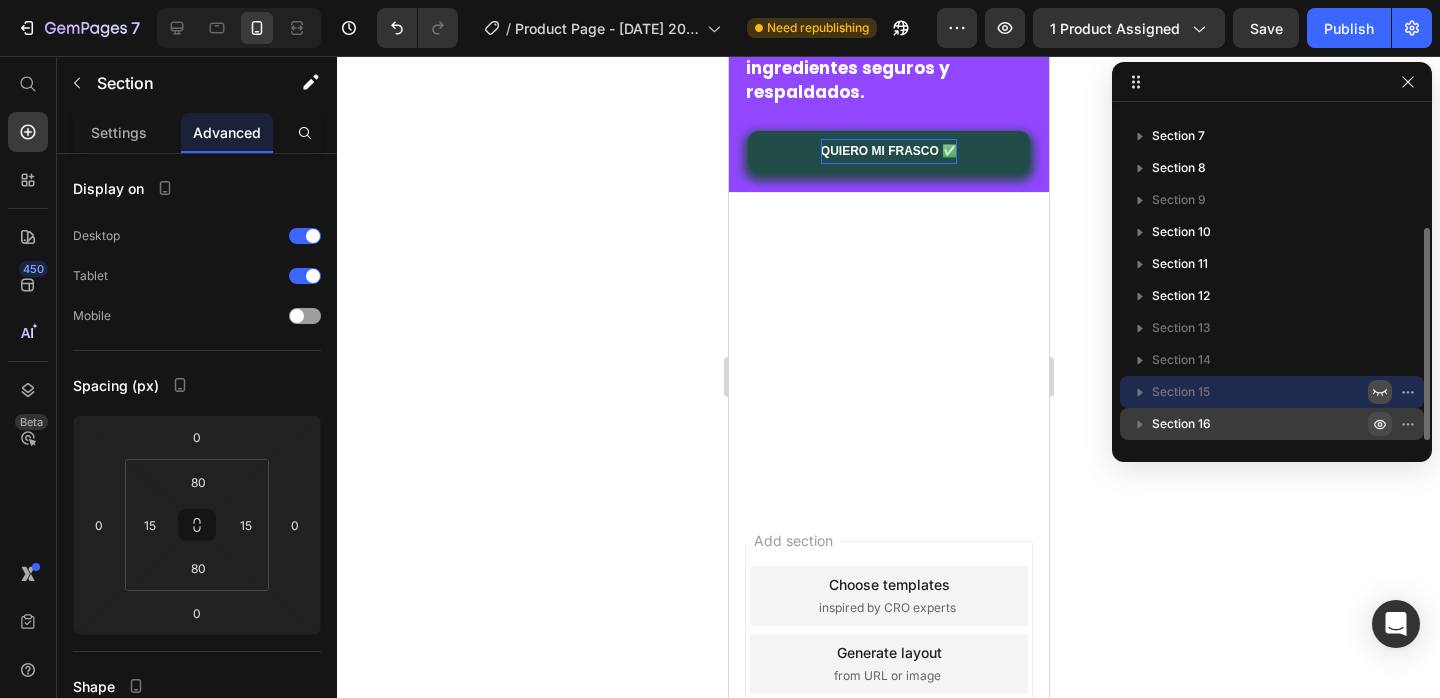 click 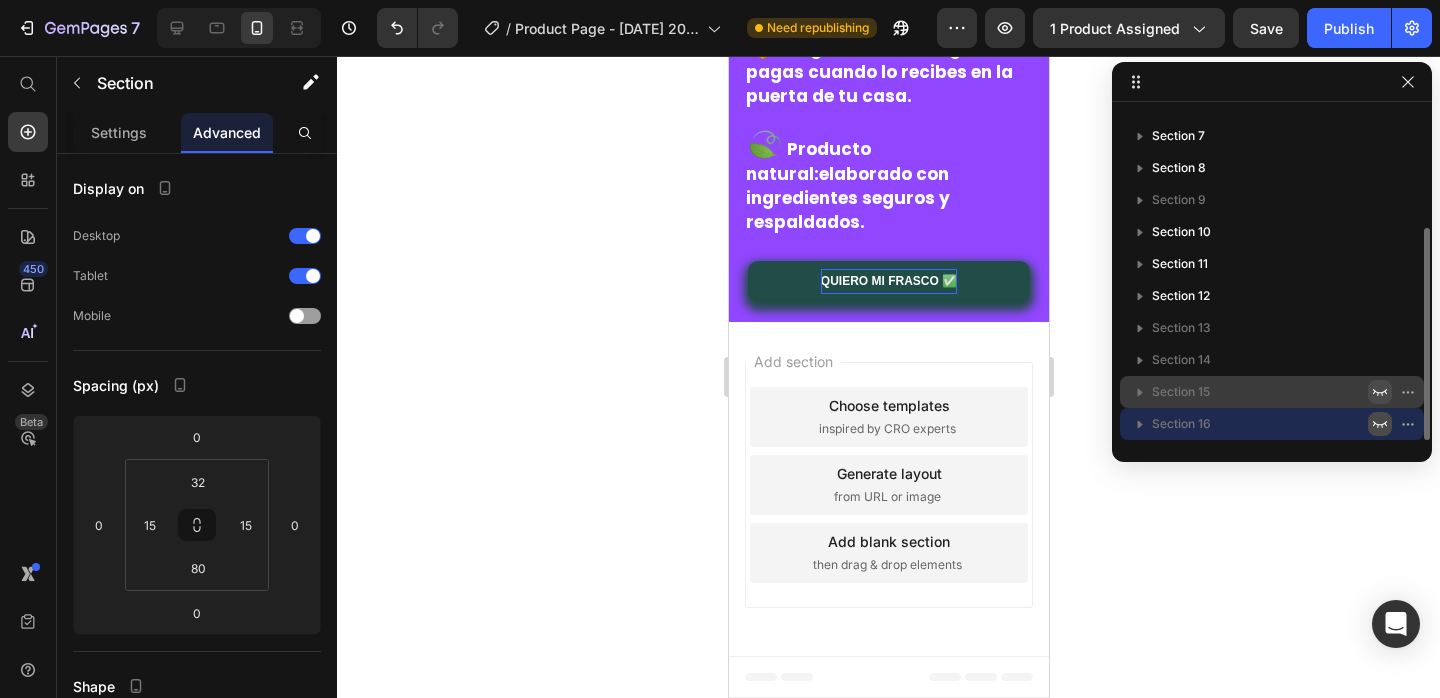 scroll, scrollTop: 4960, scrollLeft: 0, axis: vertical 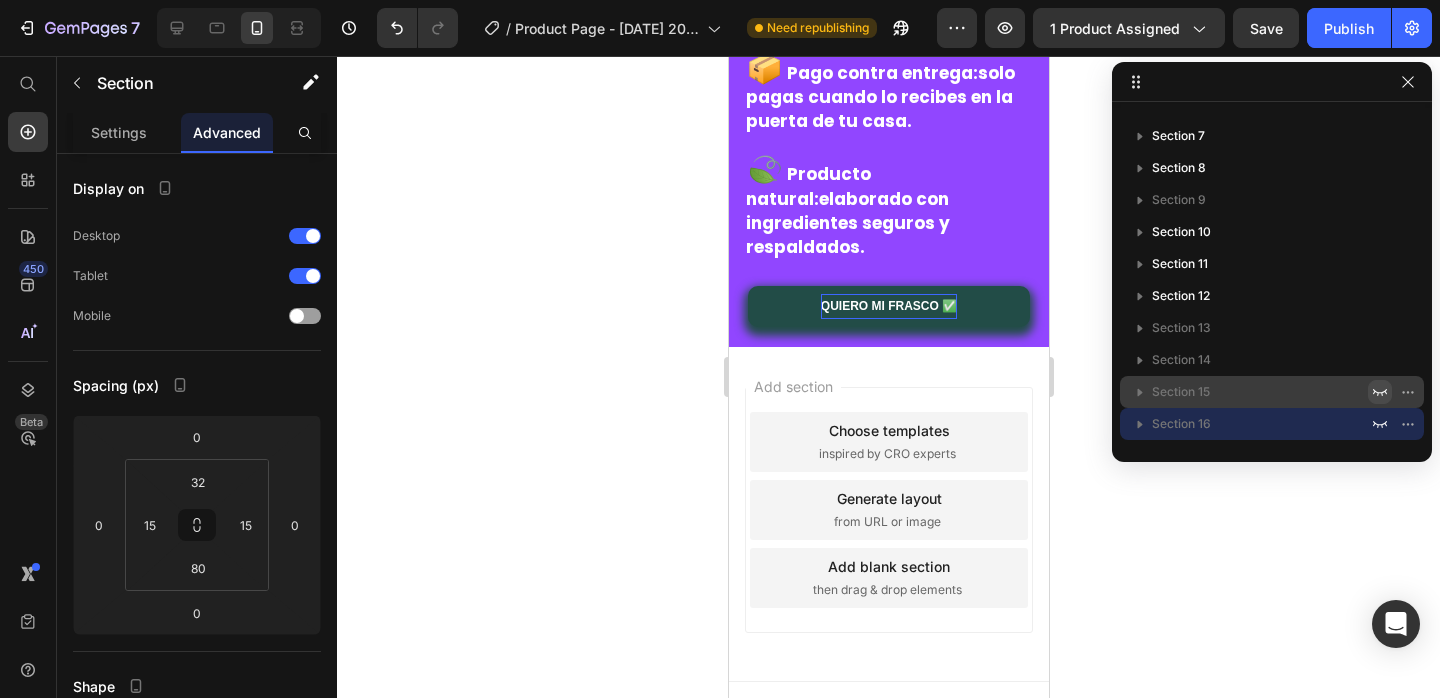 click 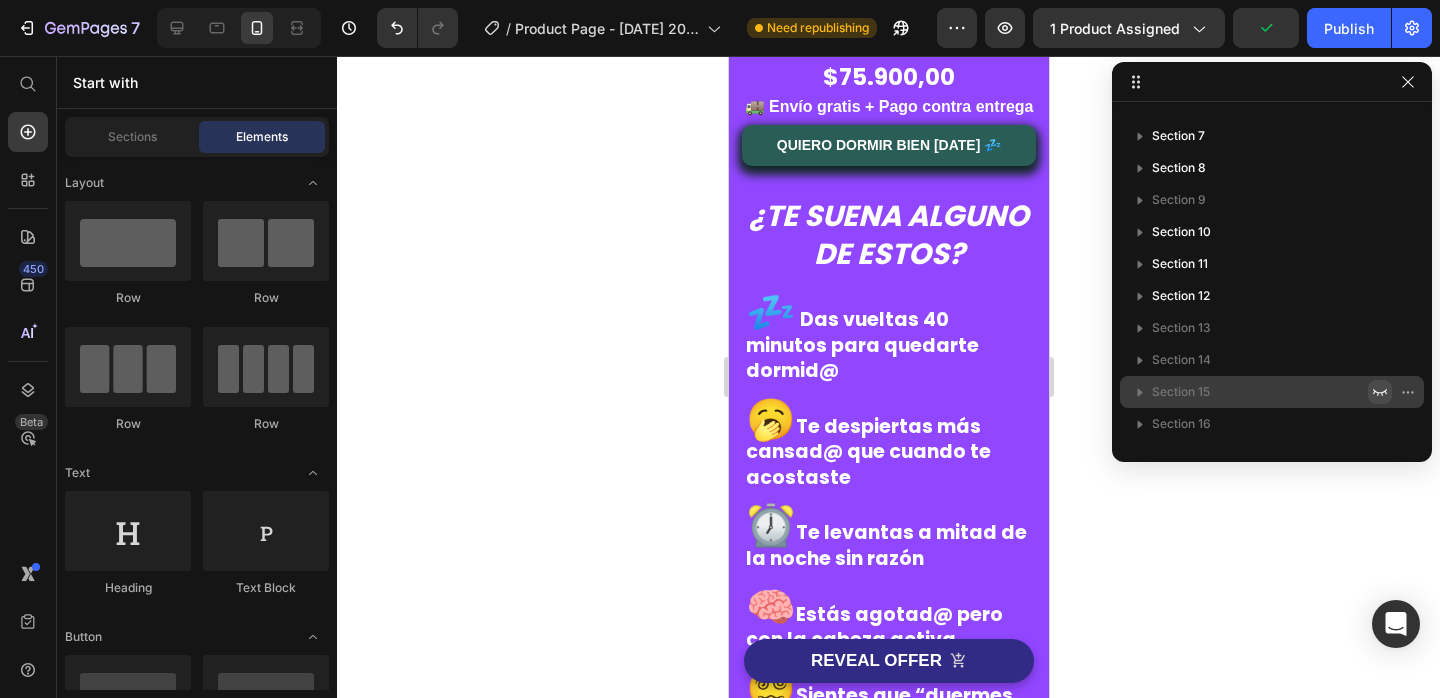 scroll, scrollTop: 465, scrollLeft: 0, axis: vertical 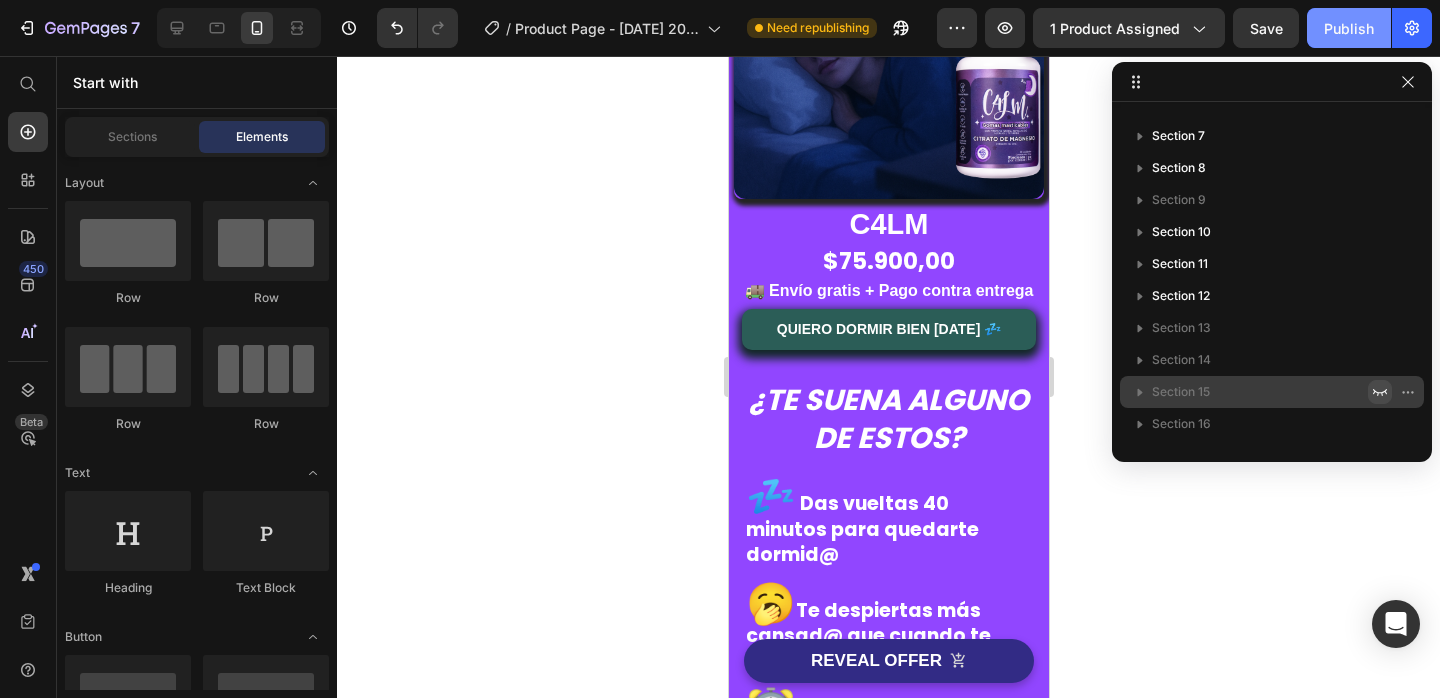 click on "Publish" at bounding box center (1349, 28) 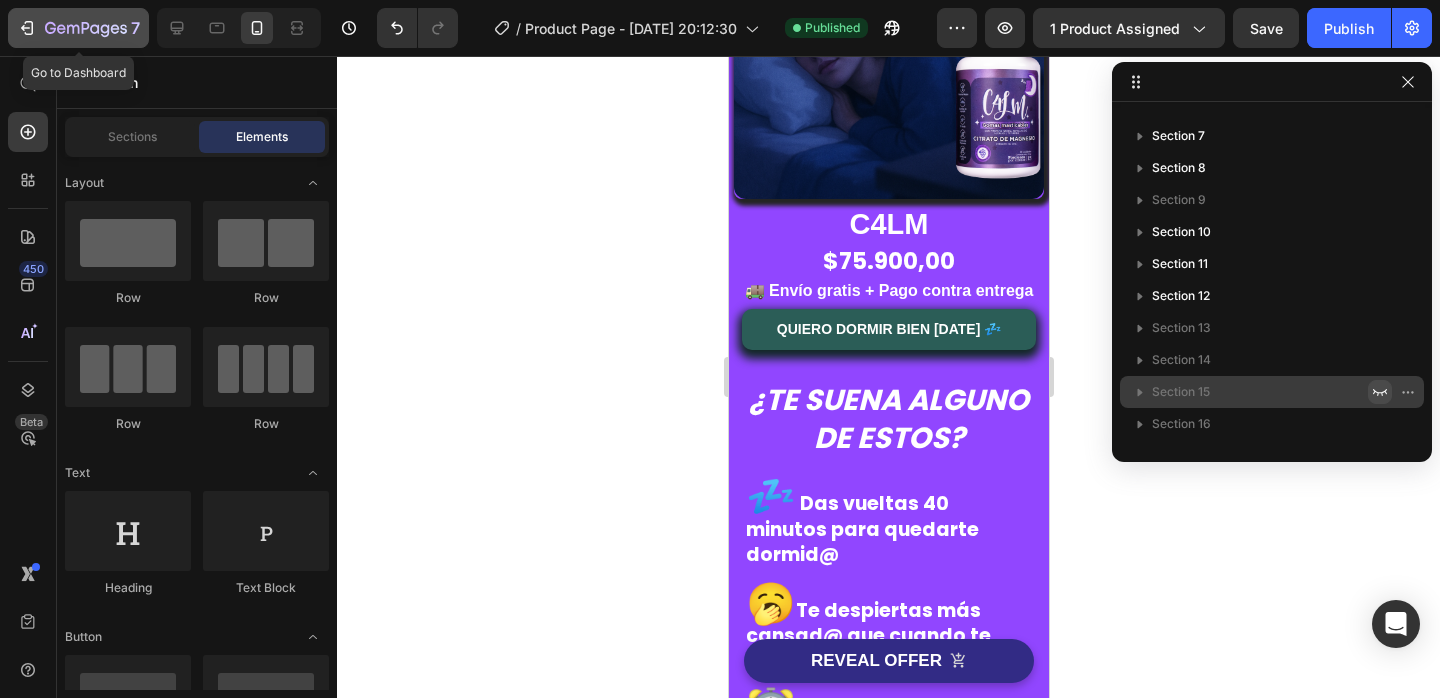 click 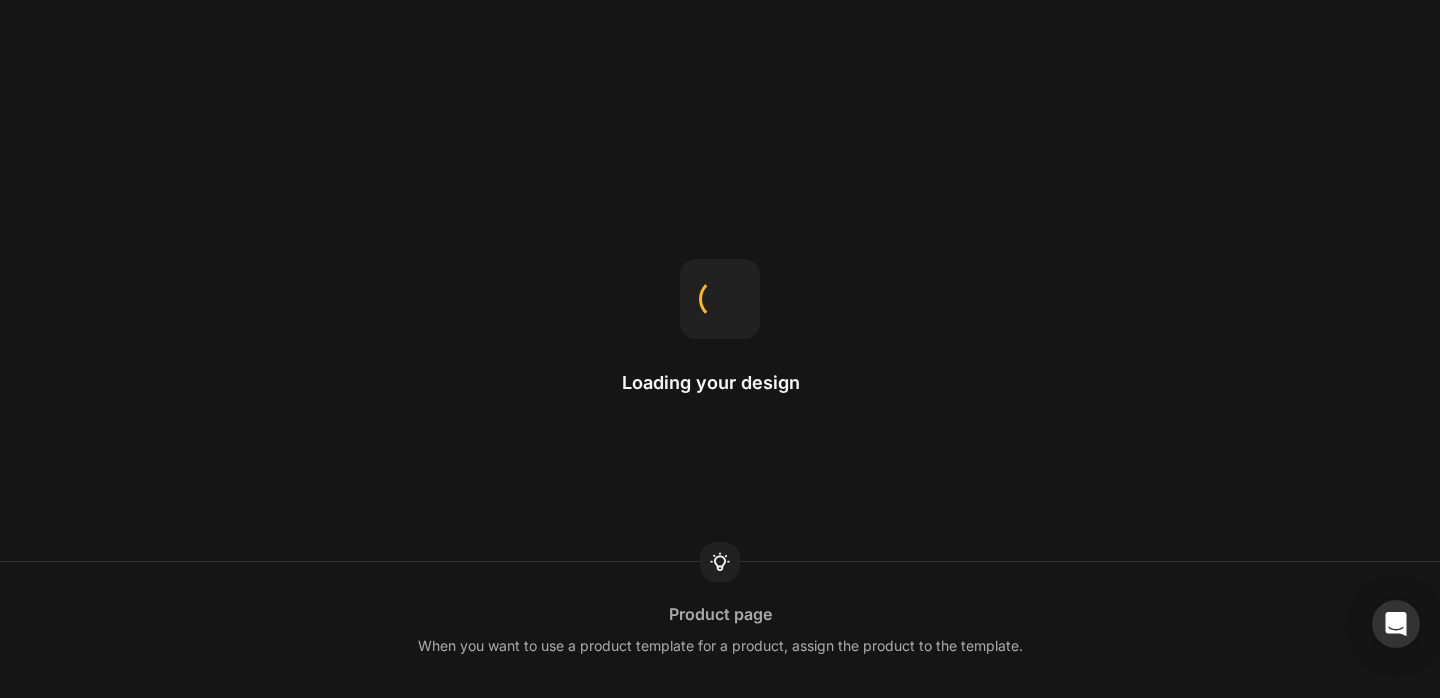 scroll, scrollTop: 0, scrollLeft: 0, axis: both 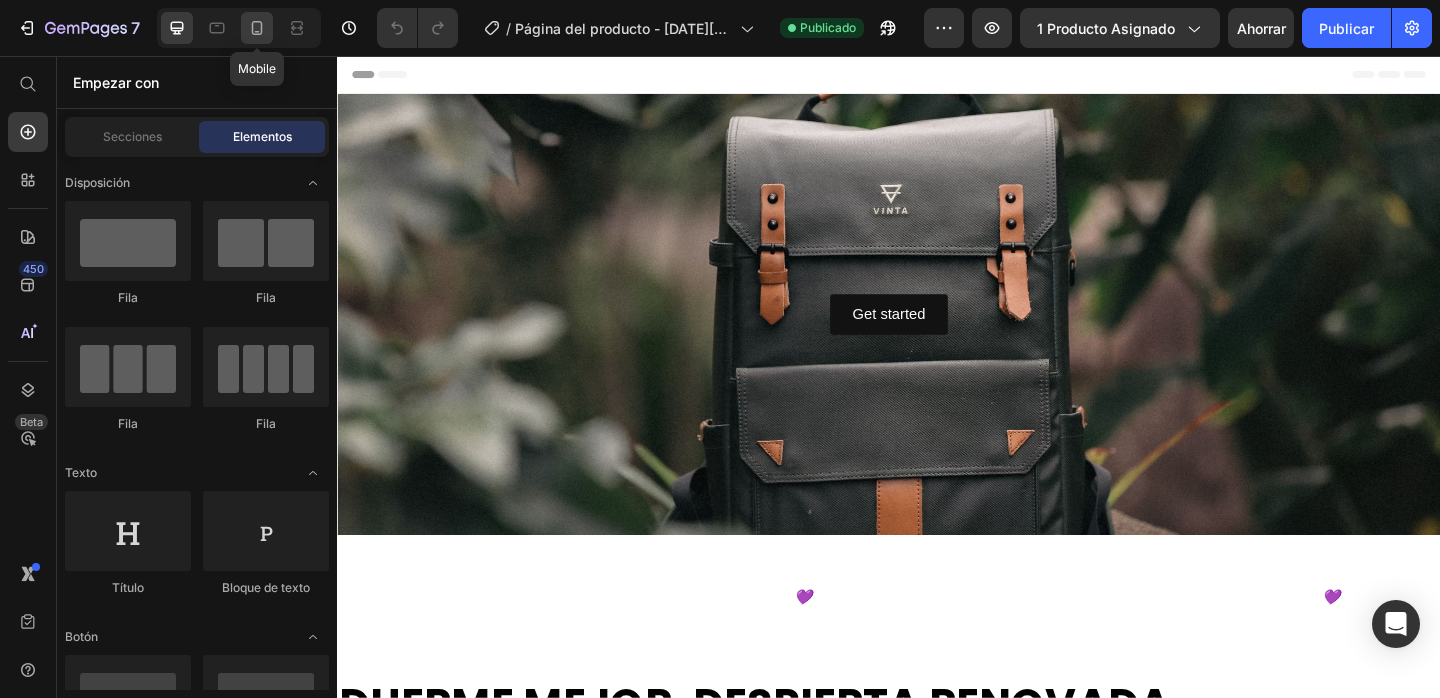 click 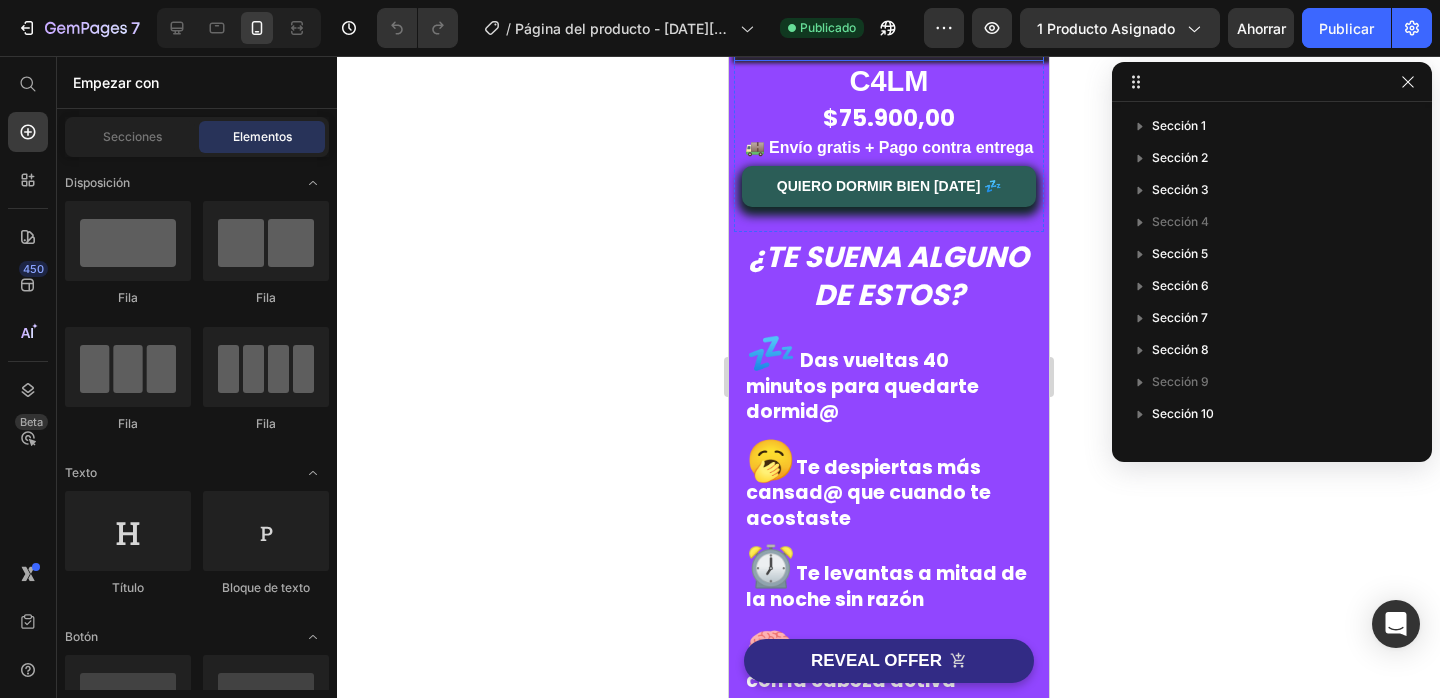 scroll, scrollTop: 317, scrollLeft: 0, axis: vertical 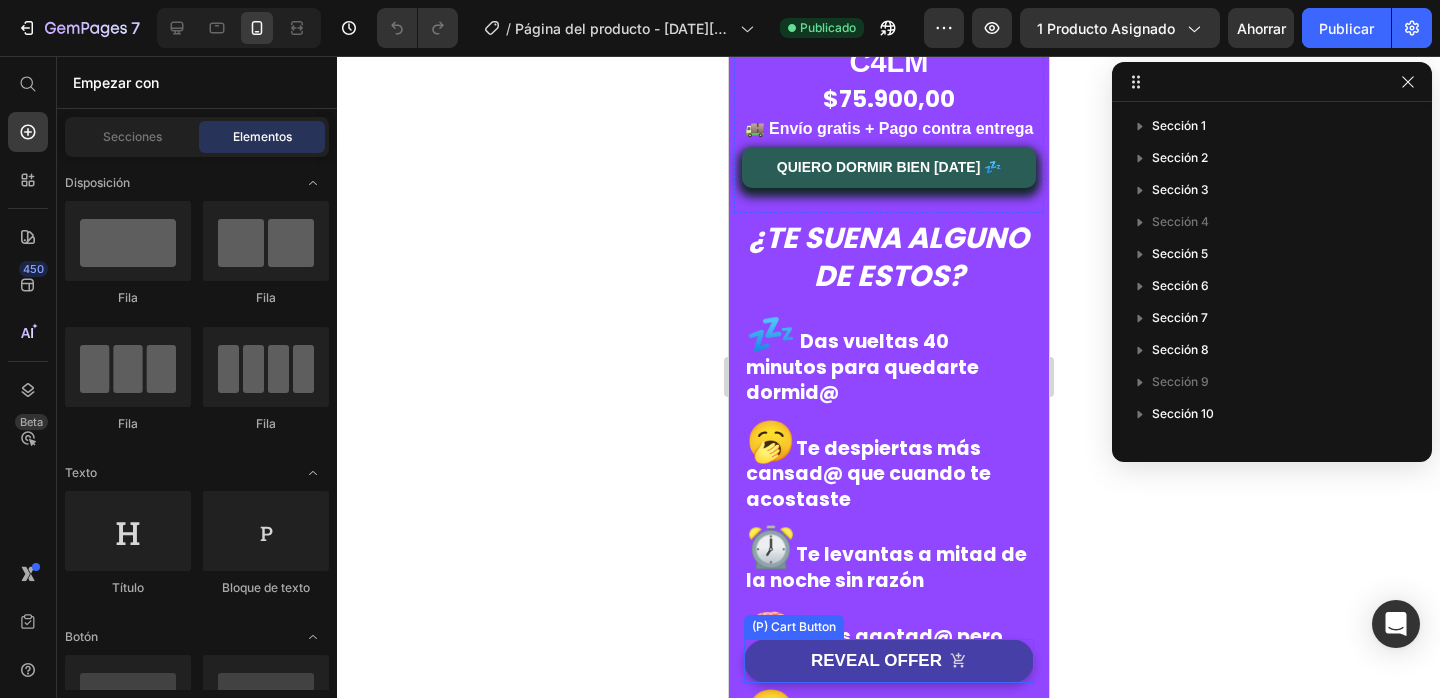 click on "REVEAL OFFER" at bounding box center (888, 661) 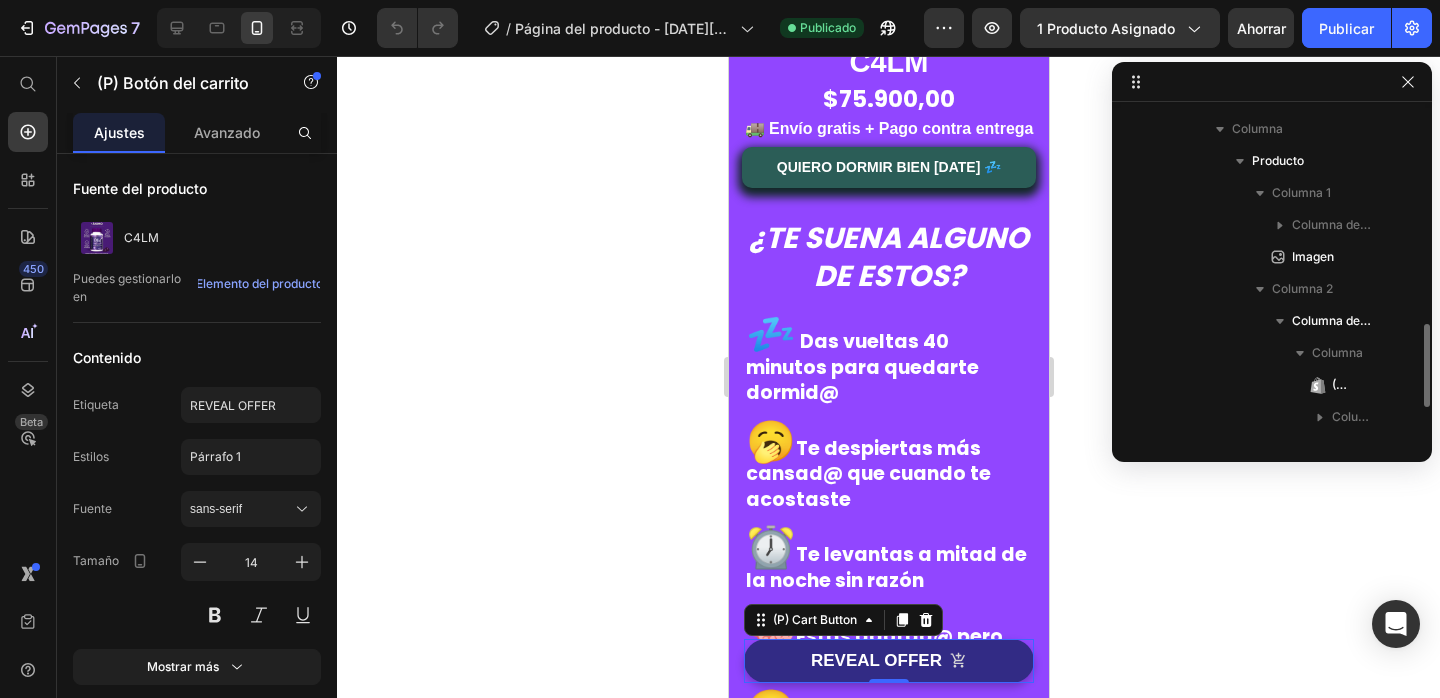 scroll, scrollTop: 410, scrollLeft: 0, axis: vertical 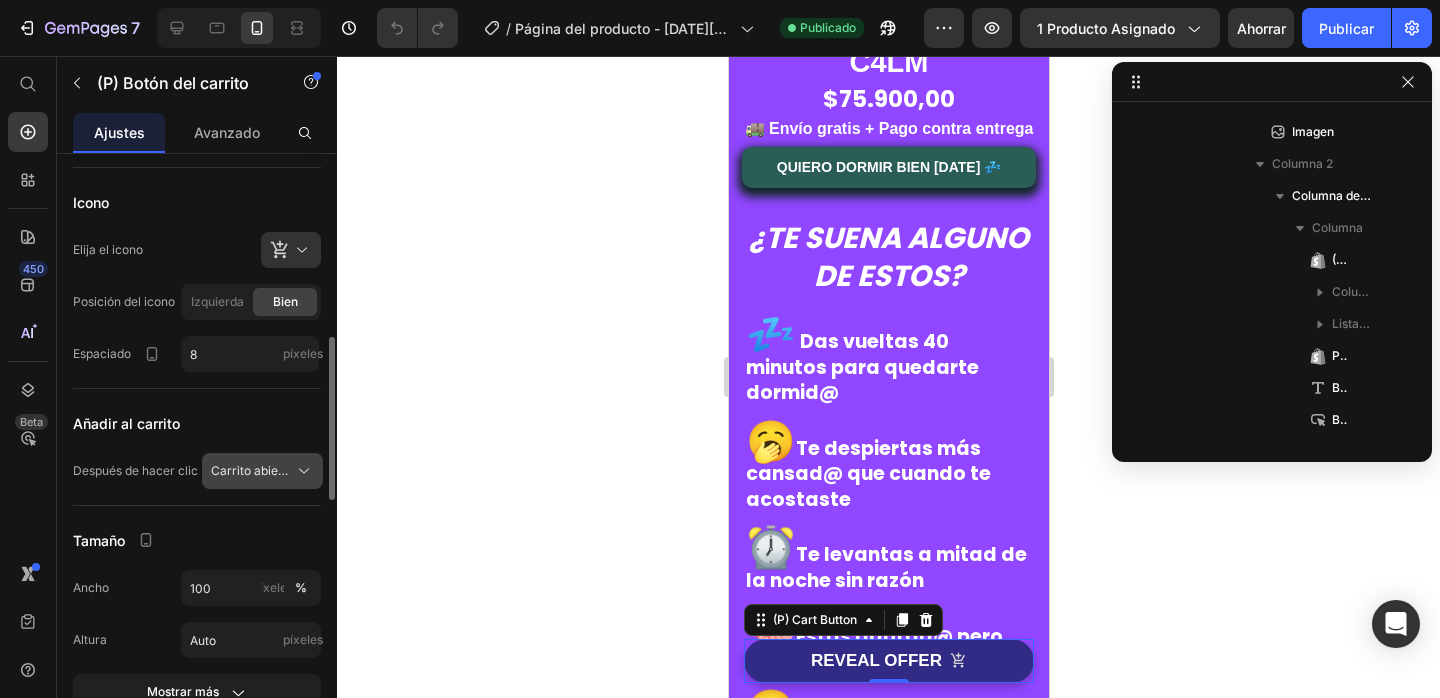 click on "Carrito abierto" at bounding box center [262, 471] 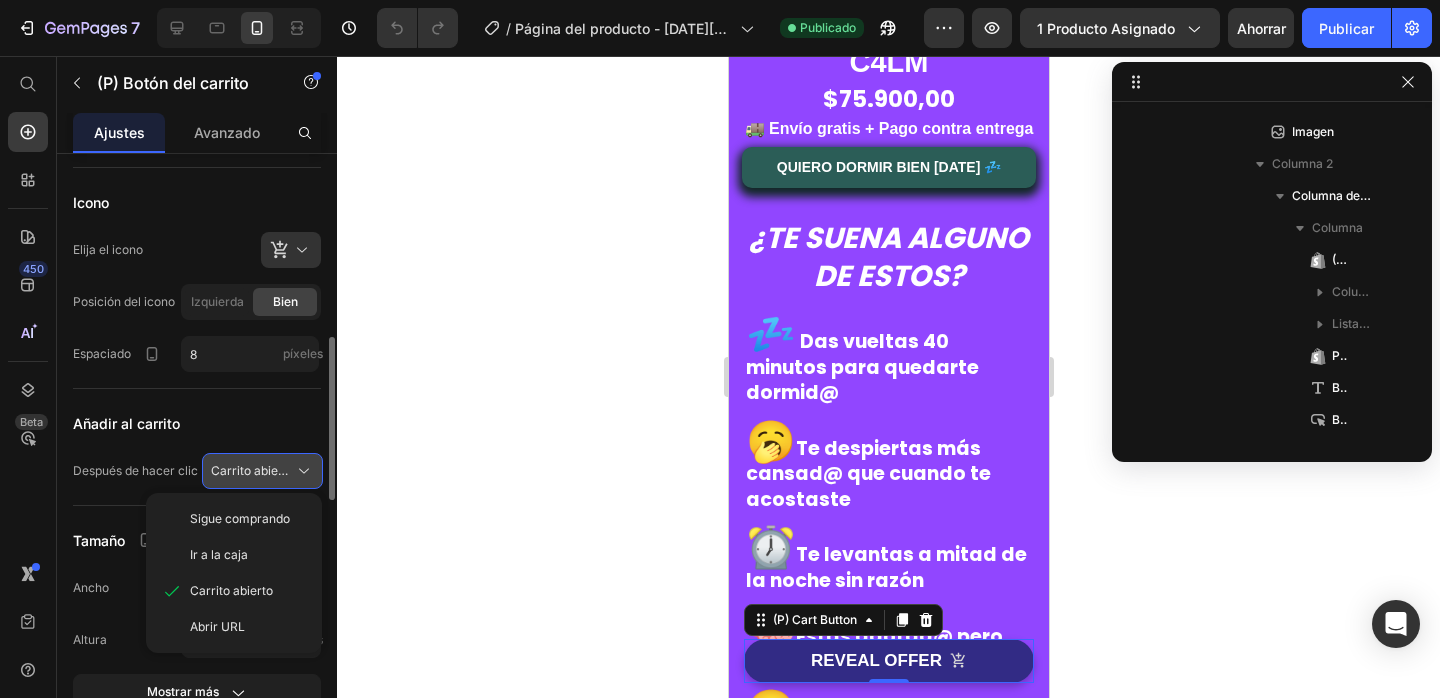 click on "Carrito abierto" at bounding box center [262, 471] 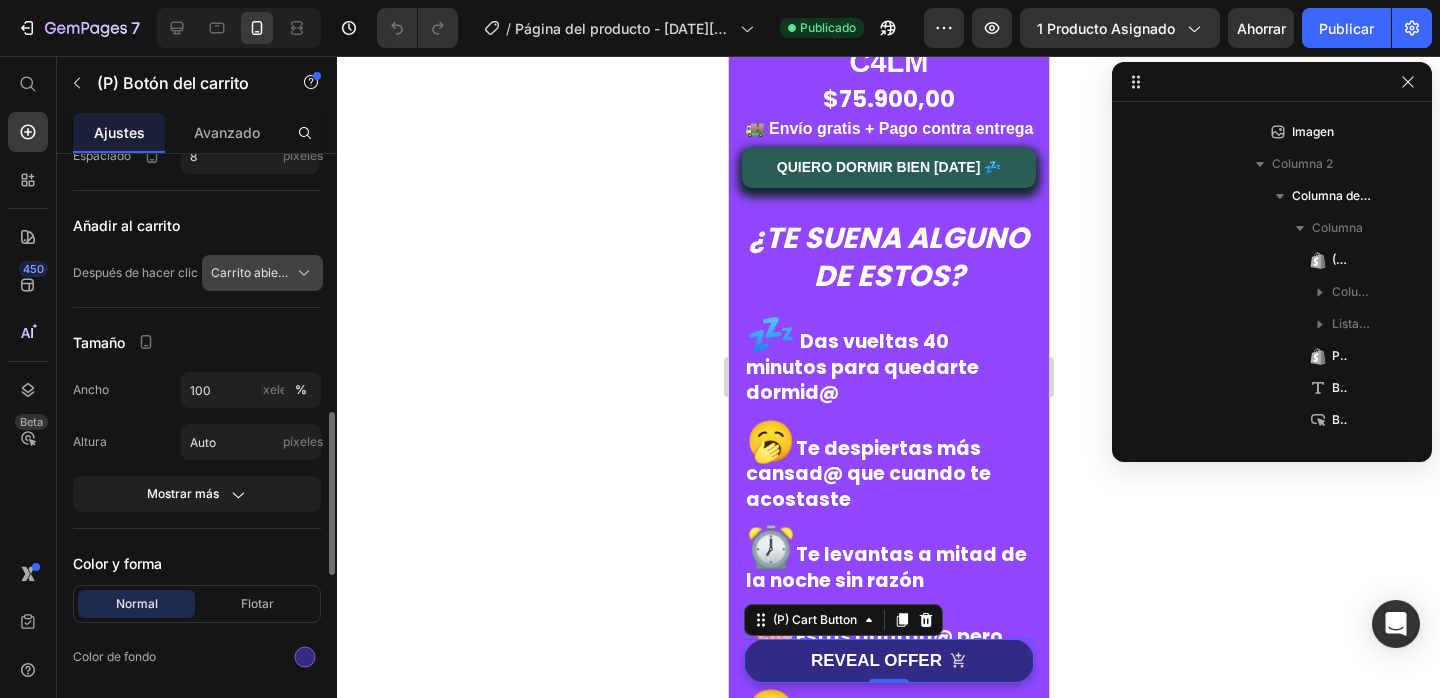 scroll, scrollTop: 886, scrollLeft: 0, axis: vertical 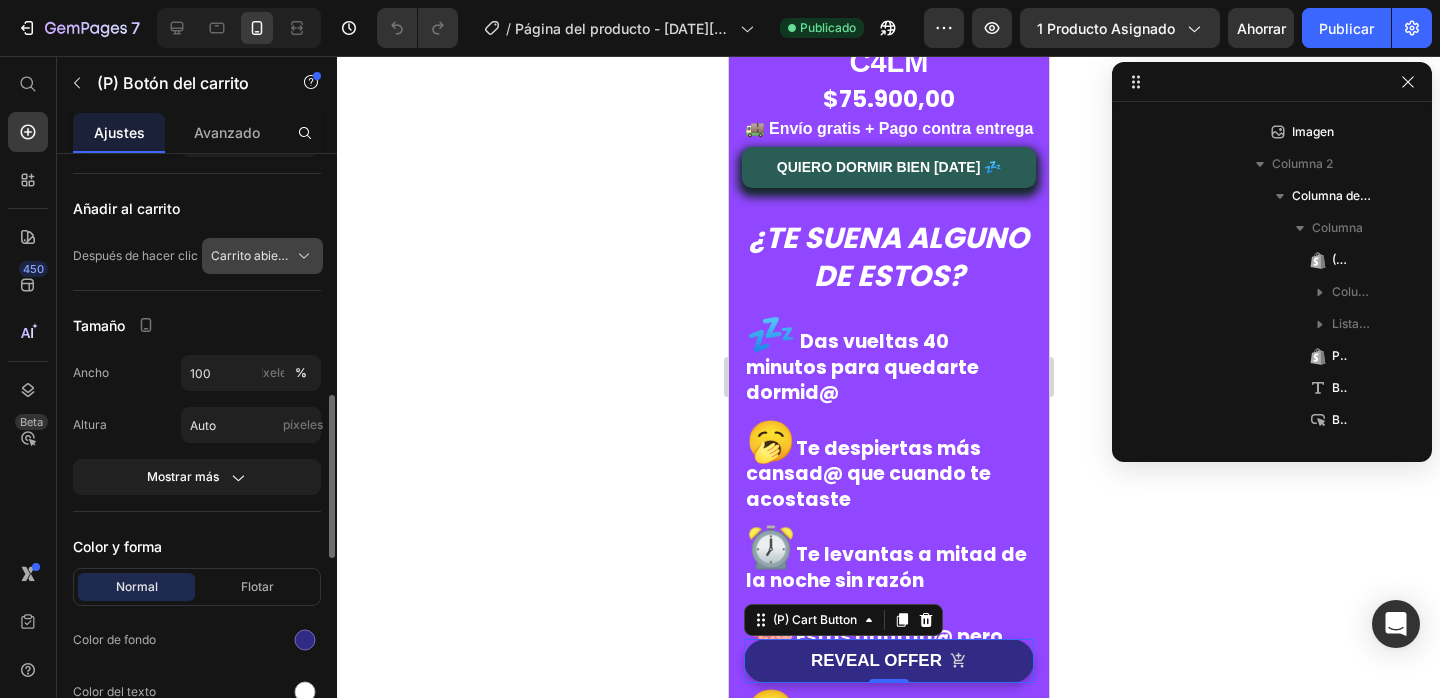 click on "Mostrar más" 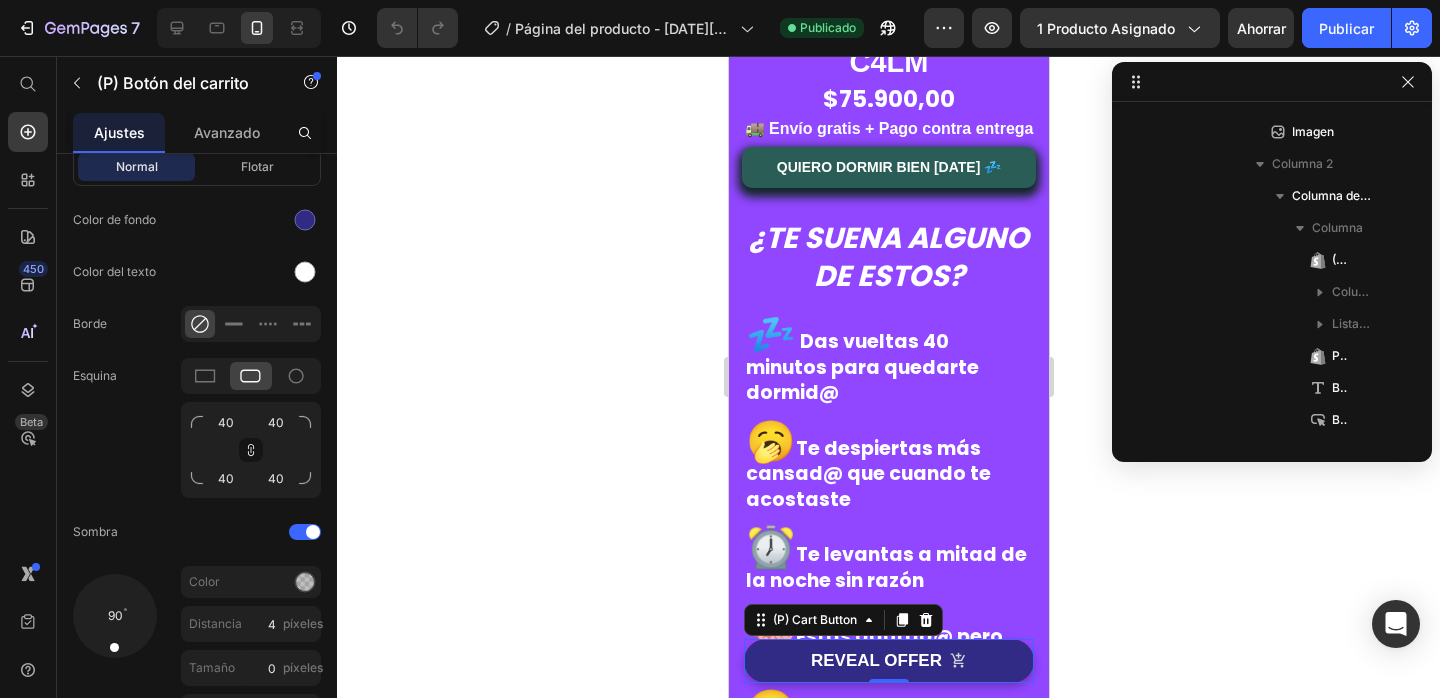 scroll, scrollTop: 1768, scrollLeft: 0, axis: vertical 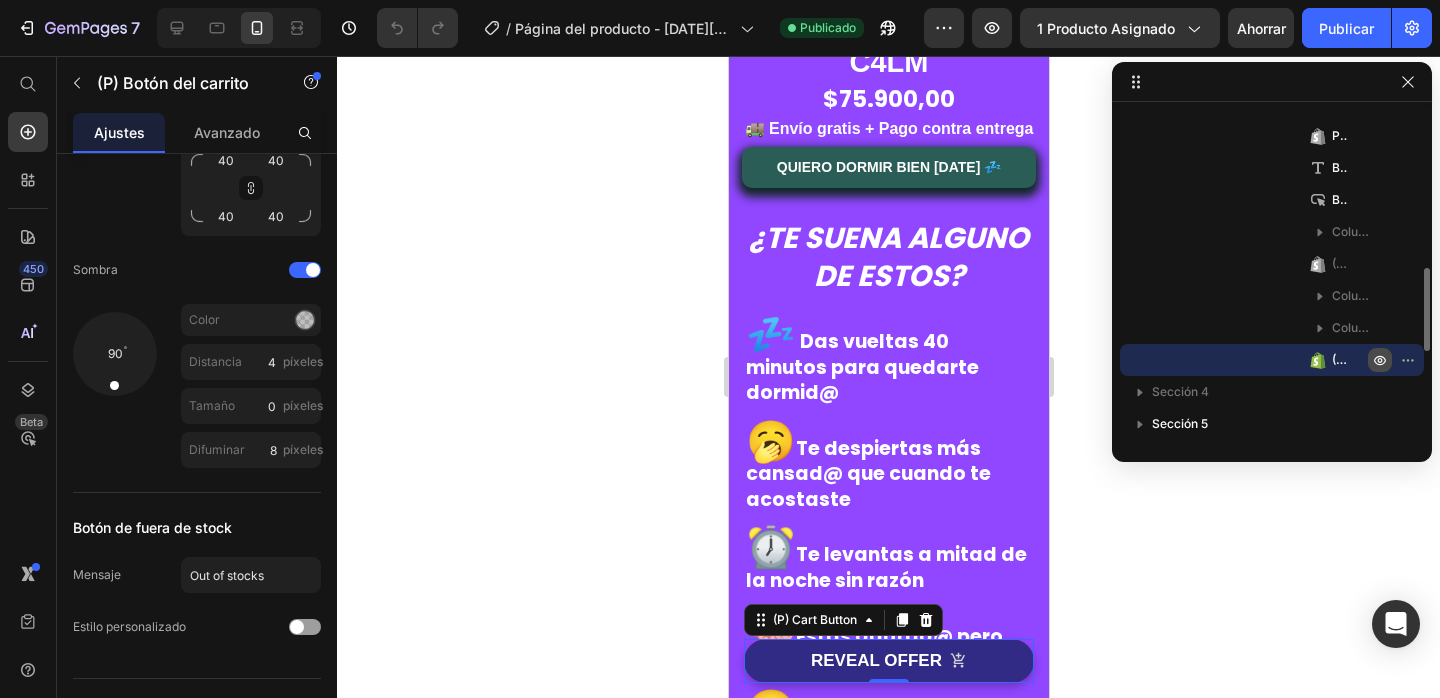 click 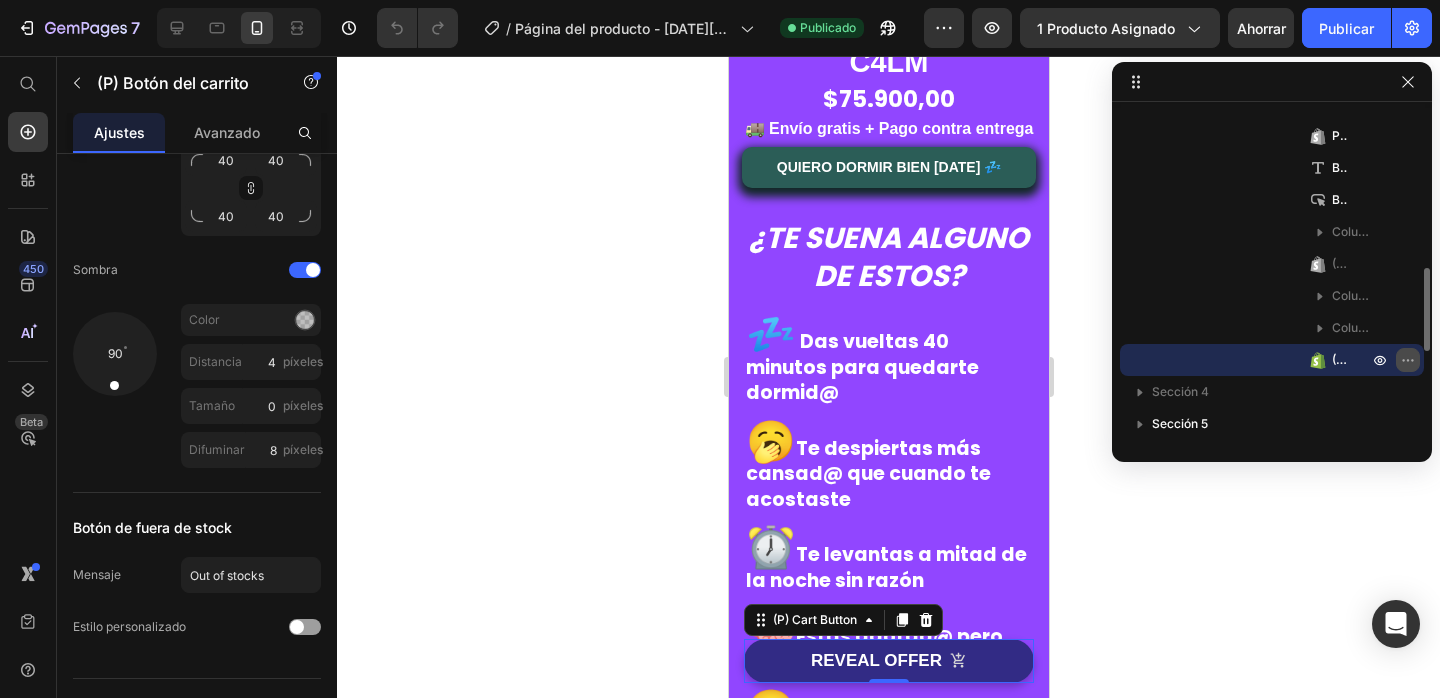 click 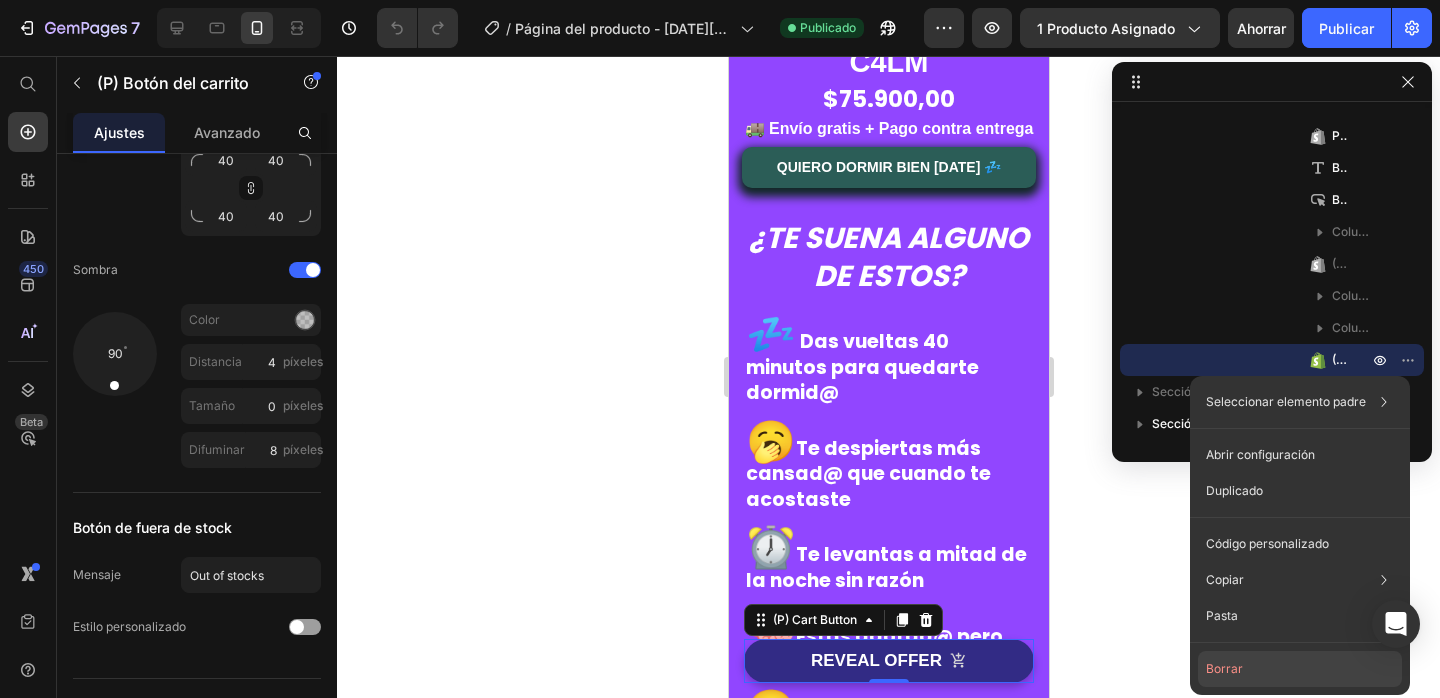 click on "Borrar" at bounding box center (1224, 668) 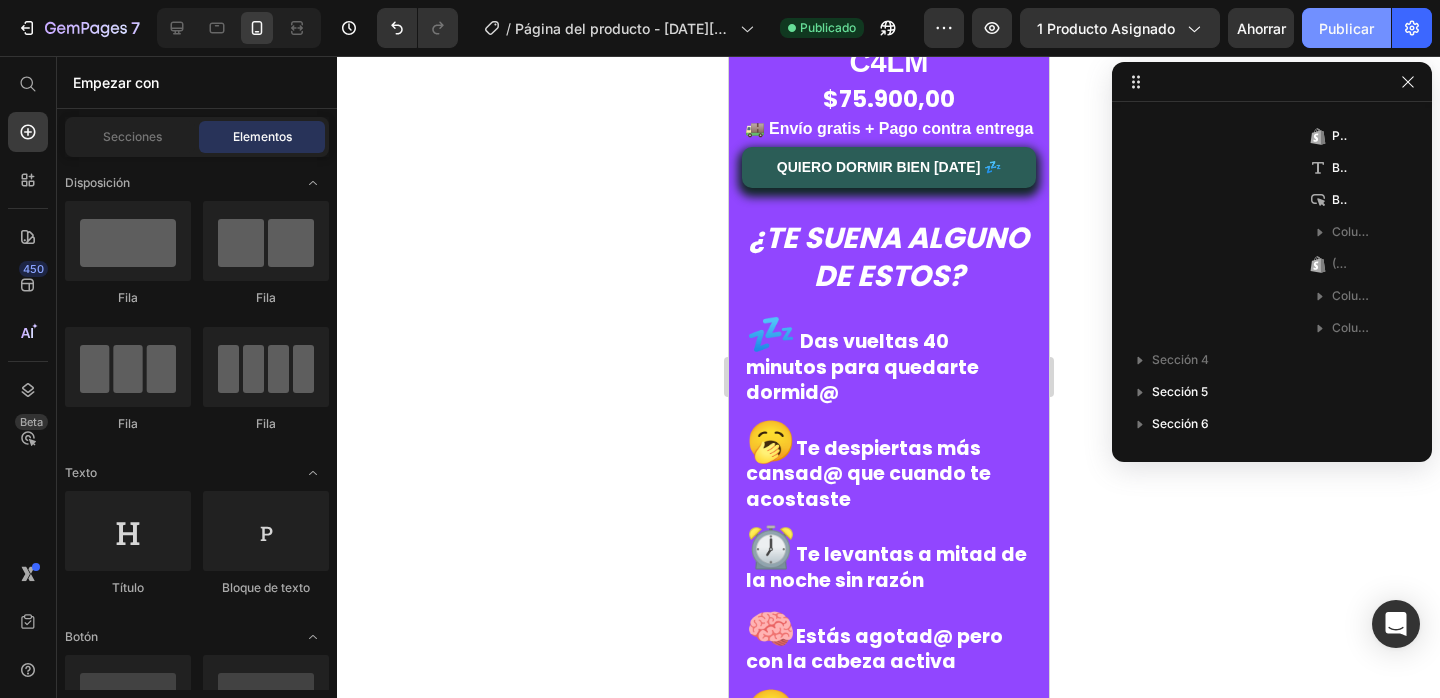 click on "Publicar" 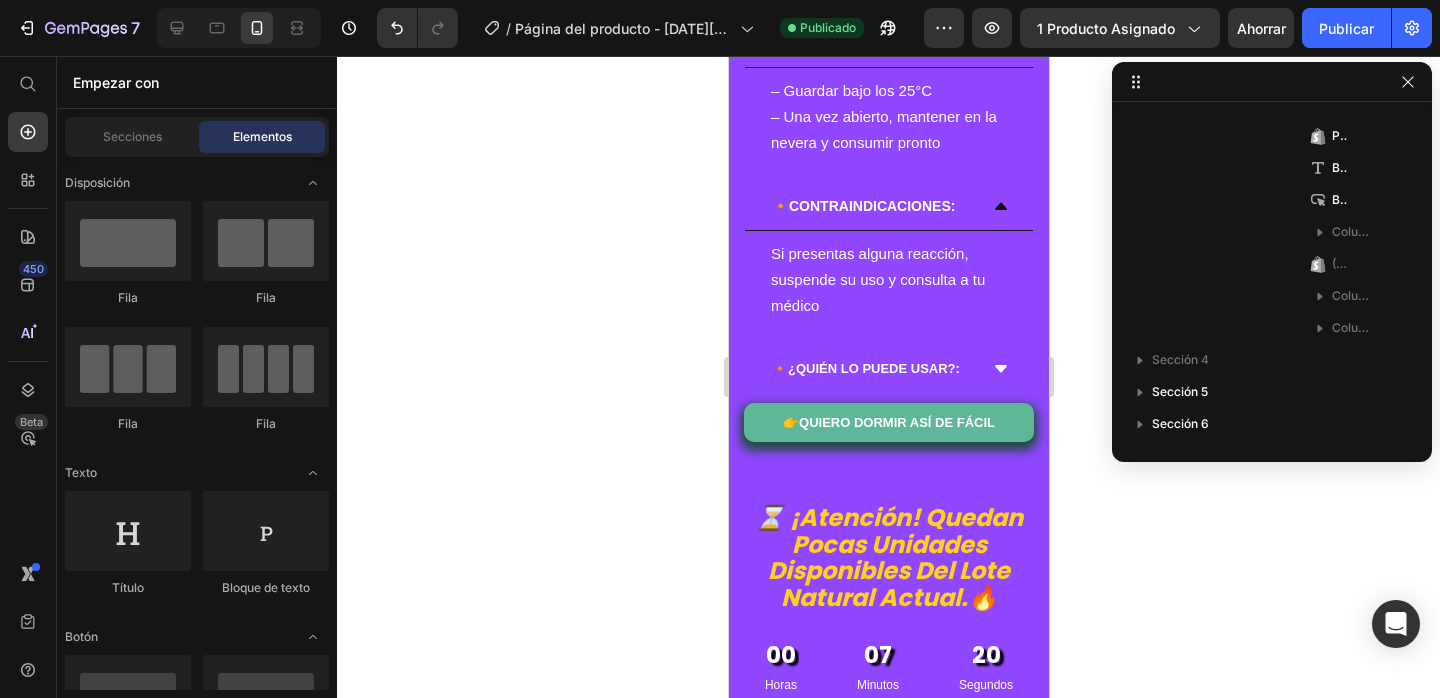 scroll, scrollTop: 3852, scrollLeft: 0, axis: vertical 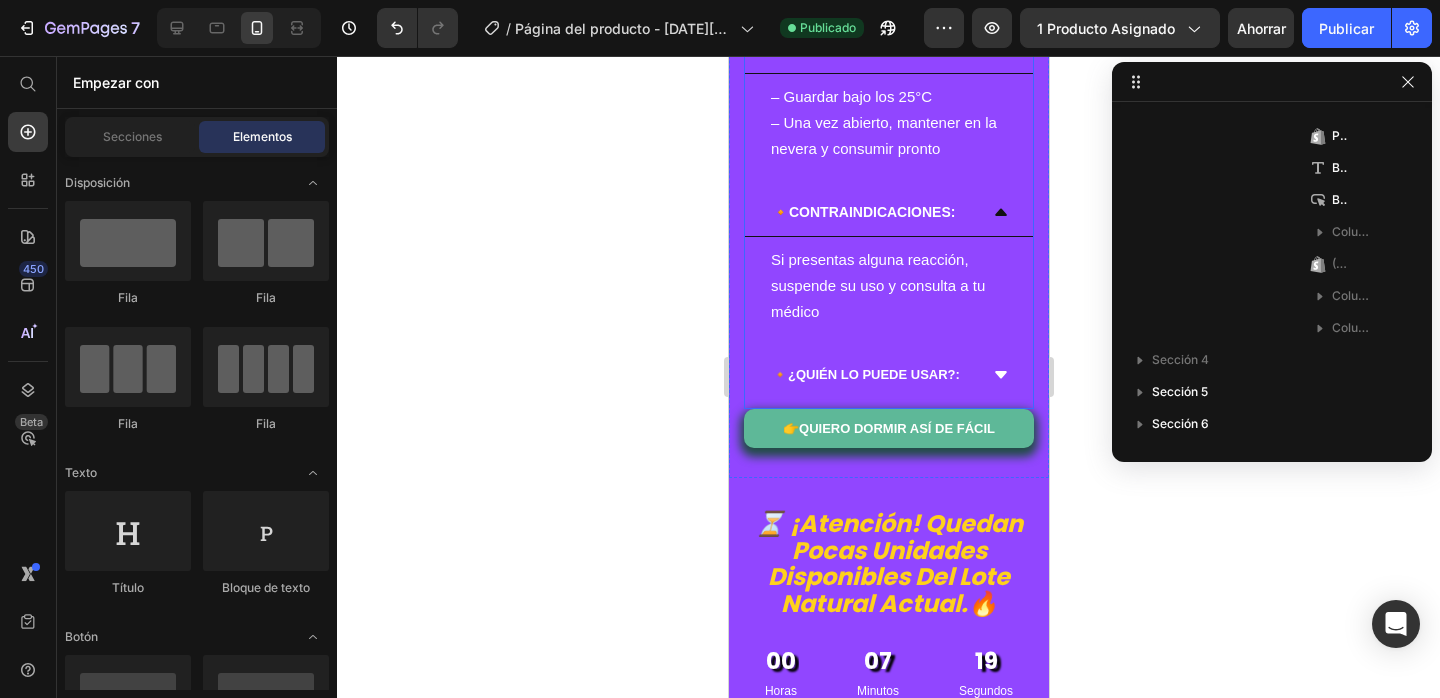 click 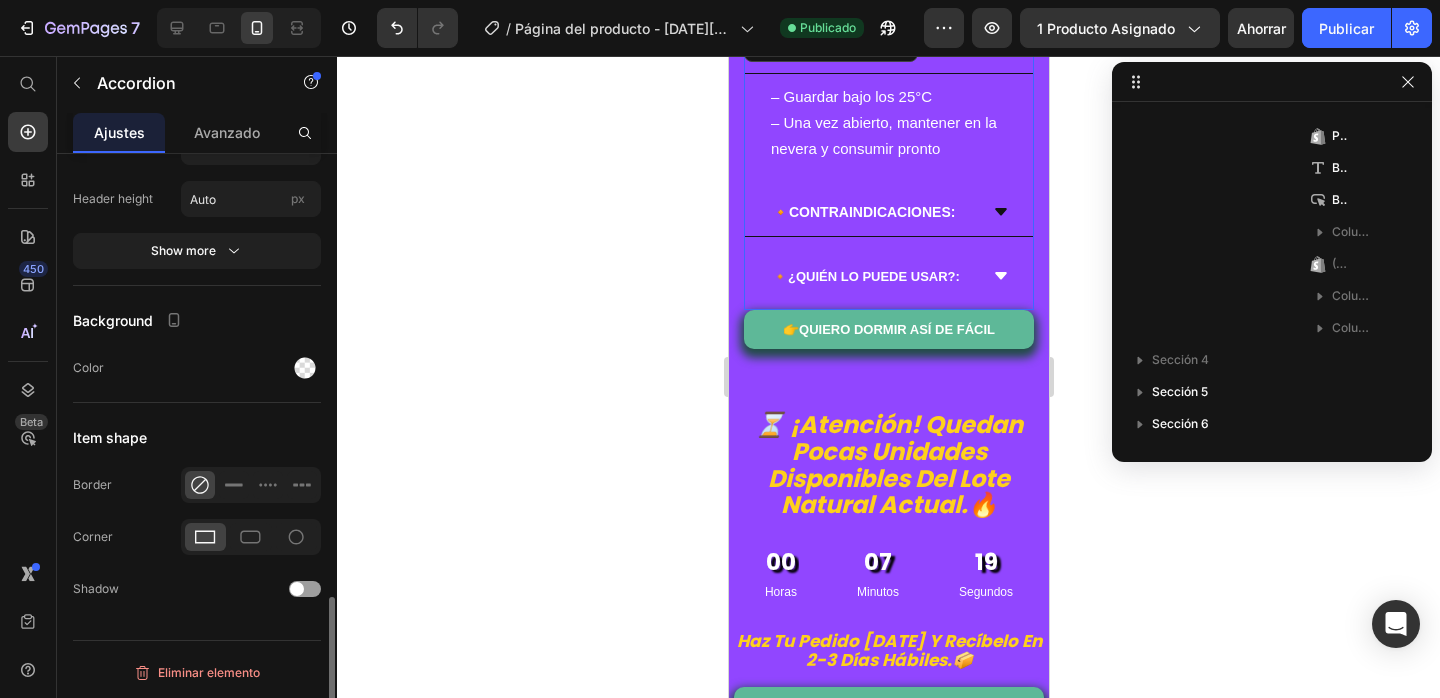 scroll, scrollTop: 3786, scrollLeft: 0, axis: vertical 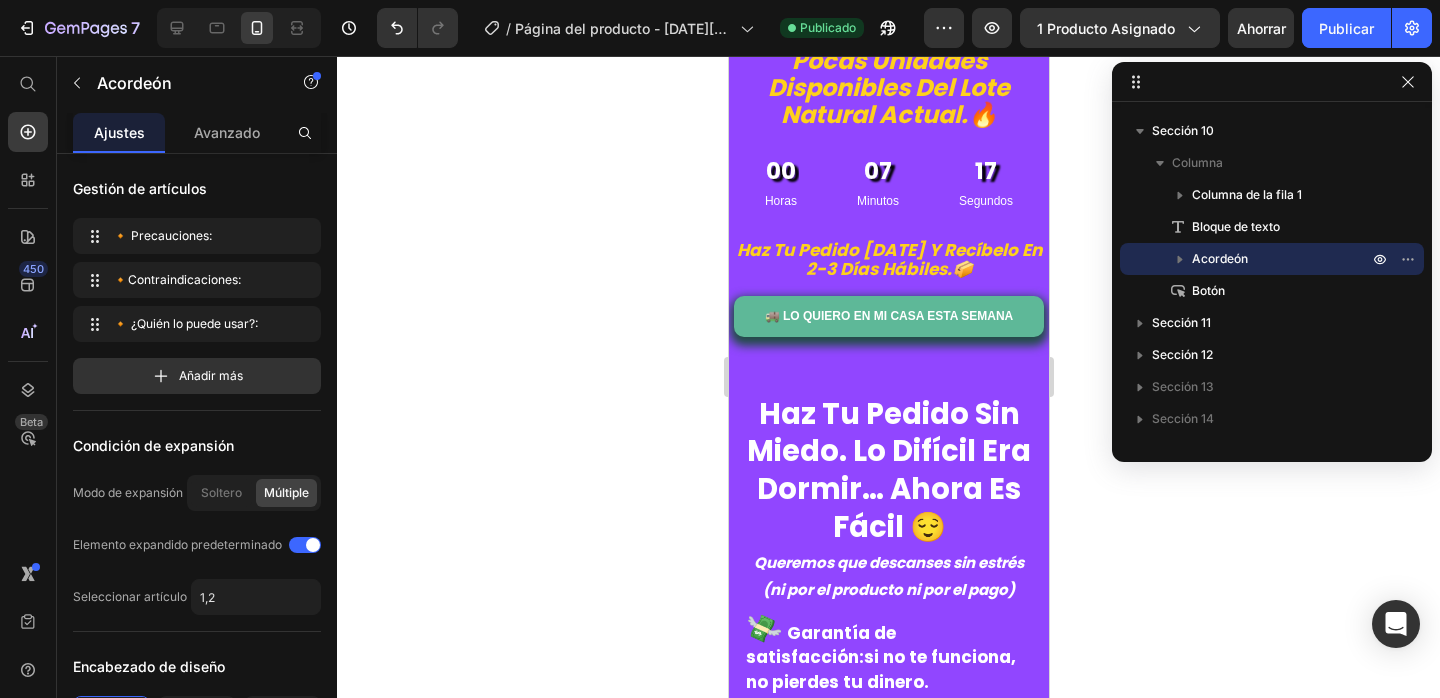 click 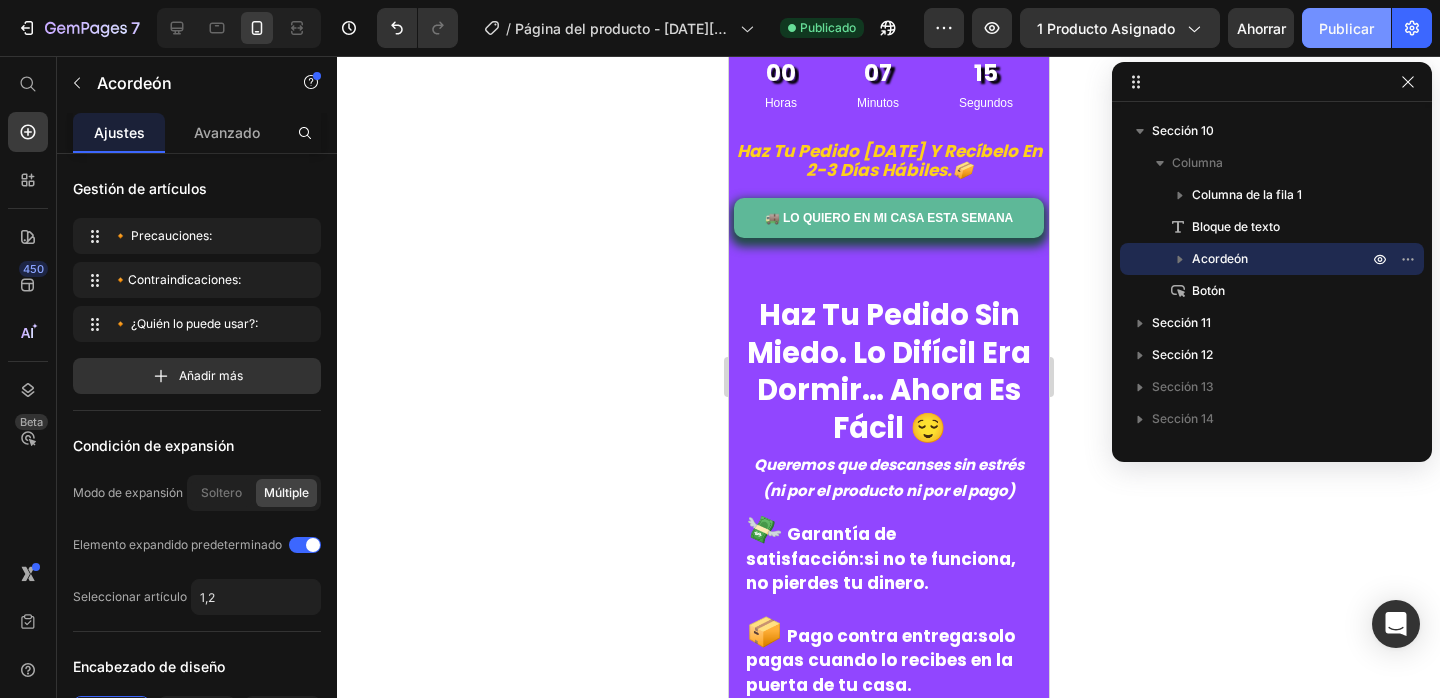 click on "Publicar" at bounding box center (1346, 28) 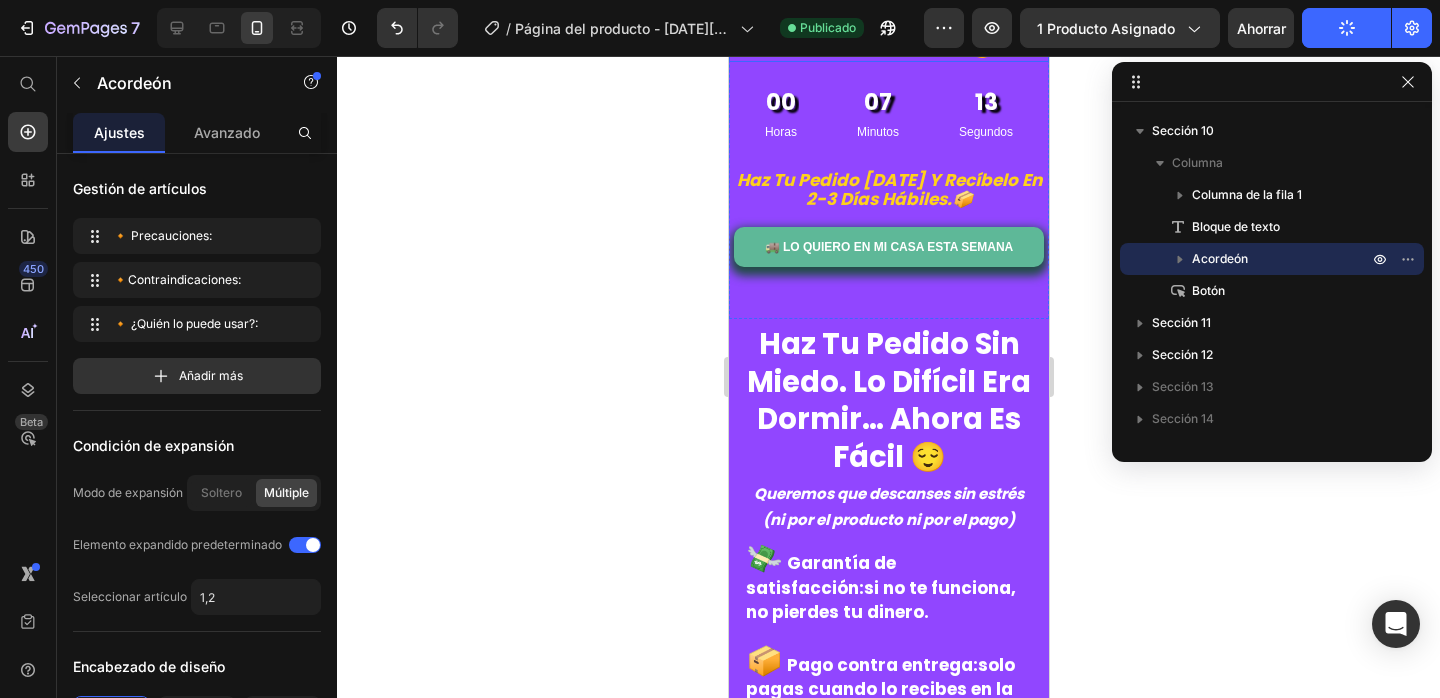 scroll, scrollTop: 3721, scrollLeft: 0, axis: vertical 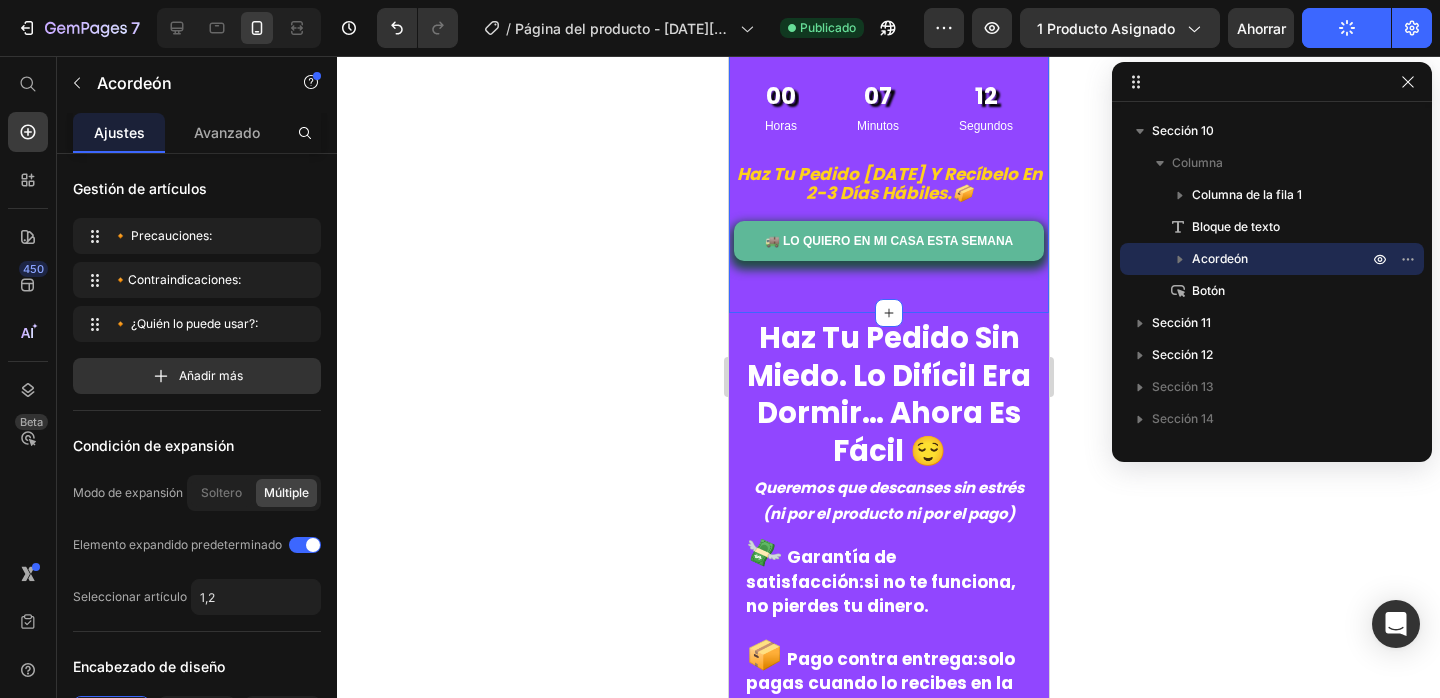 click on "⏳ ¡Atención! Quedan pocas unidades disponibles del lote natural actual.🔥 Heading 00 Horas 07 Minutos 12 Segundos Countdown Timer Haz tu pedido hoy y recíbelo en 2-3 días hábiles.📦 Heading 🚚 Lo quiero en mi casa esta semana    Button Section 11" at bounding box center (888, 113) 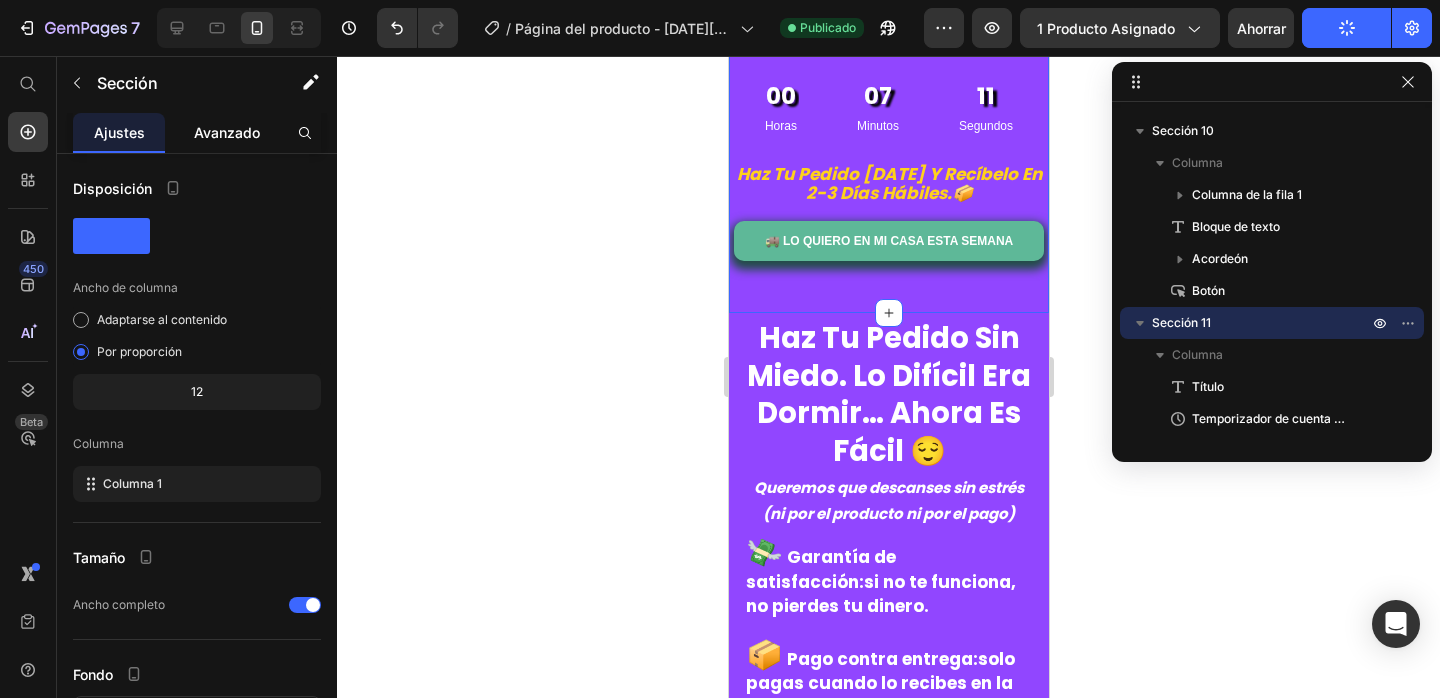 click on "Avanzado" at bounding box center [227, 132] 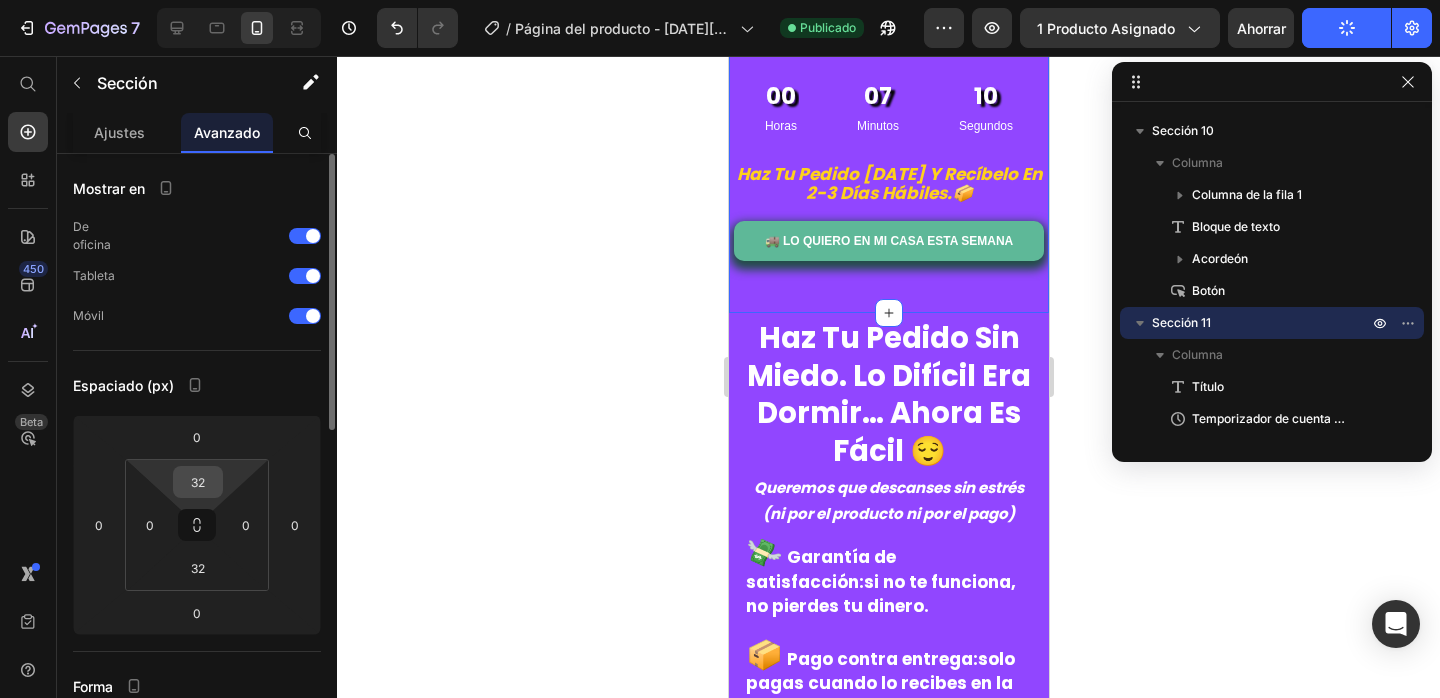 click on "32" at bounding box center (198, 482) 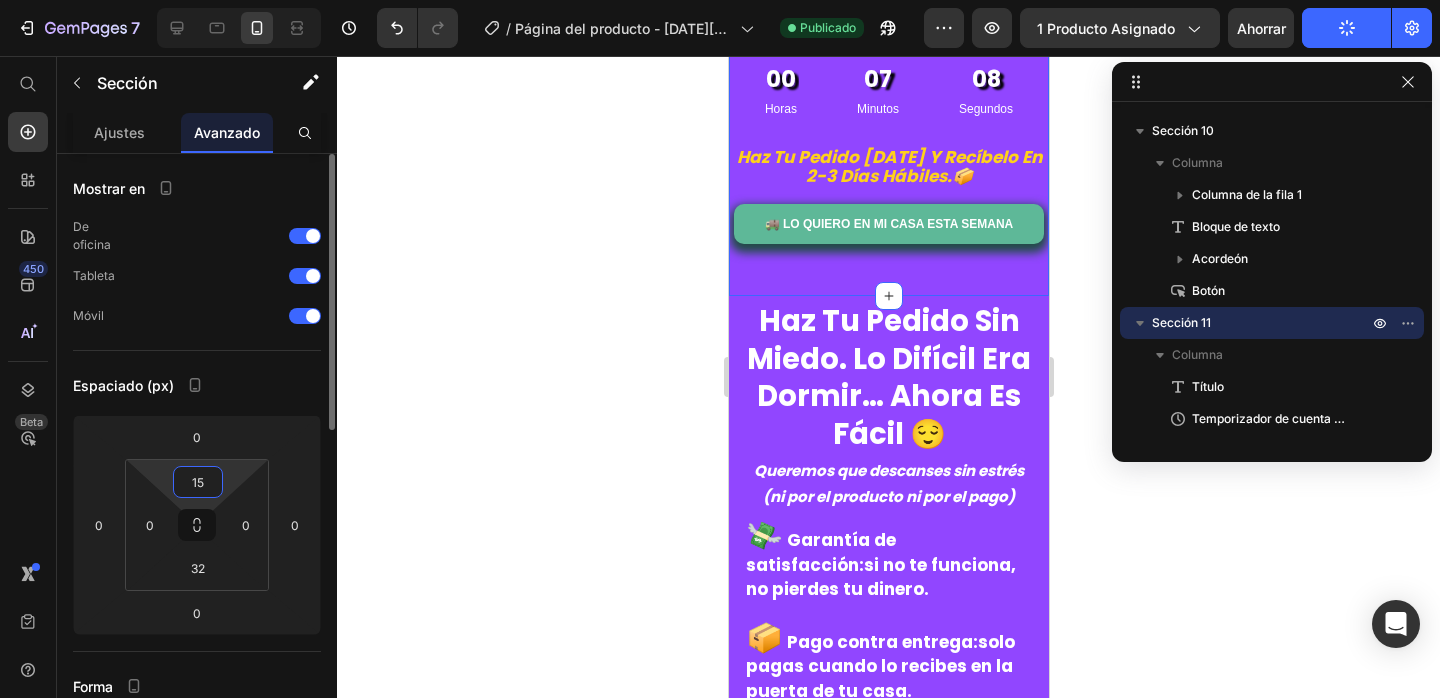 type on "15" 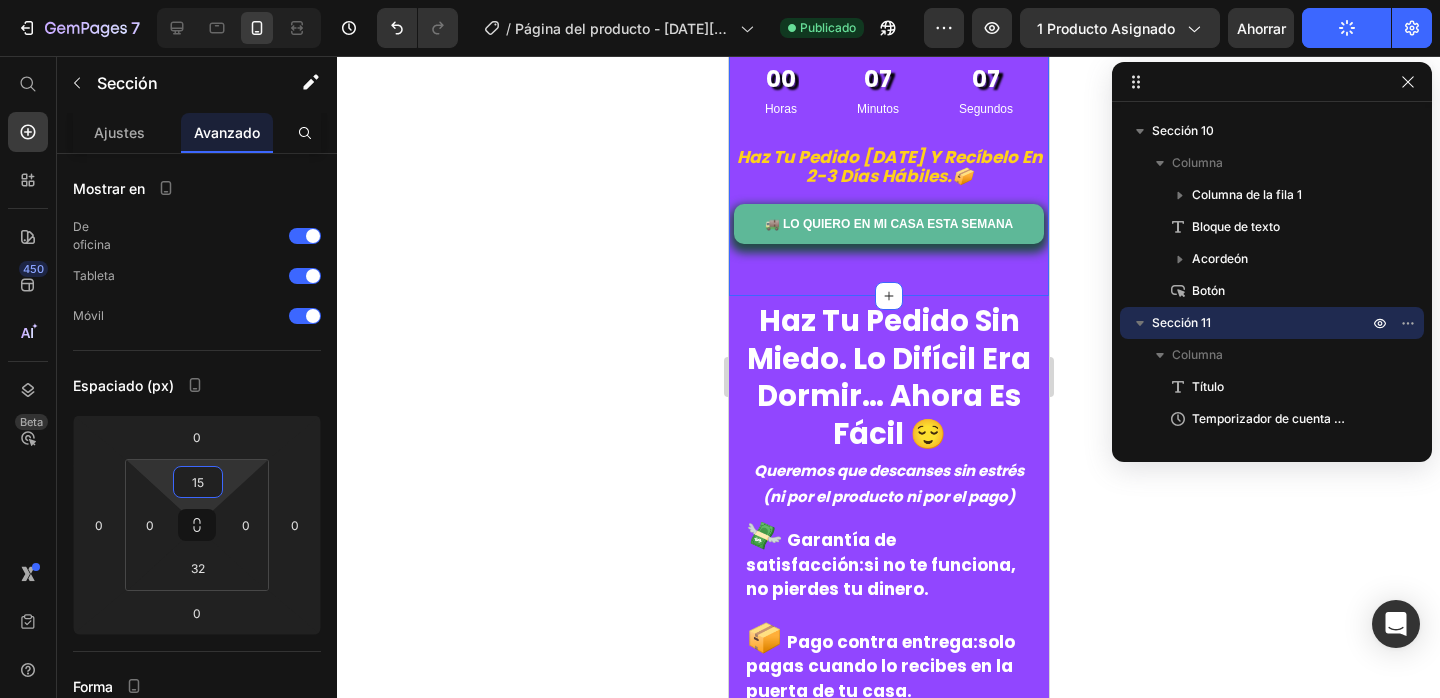 click 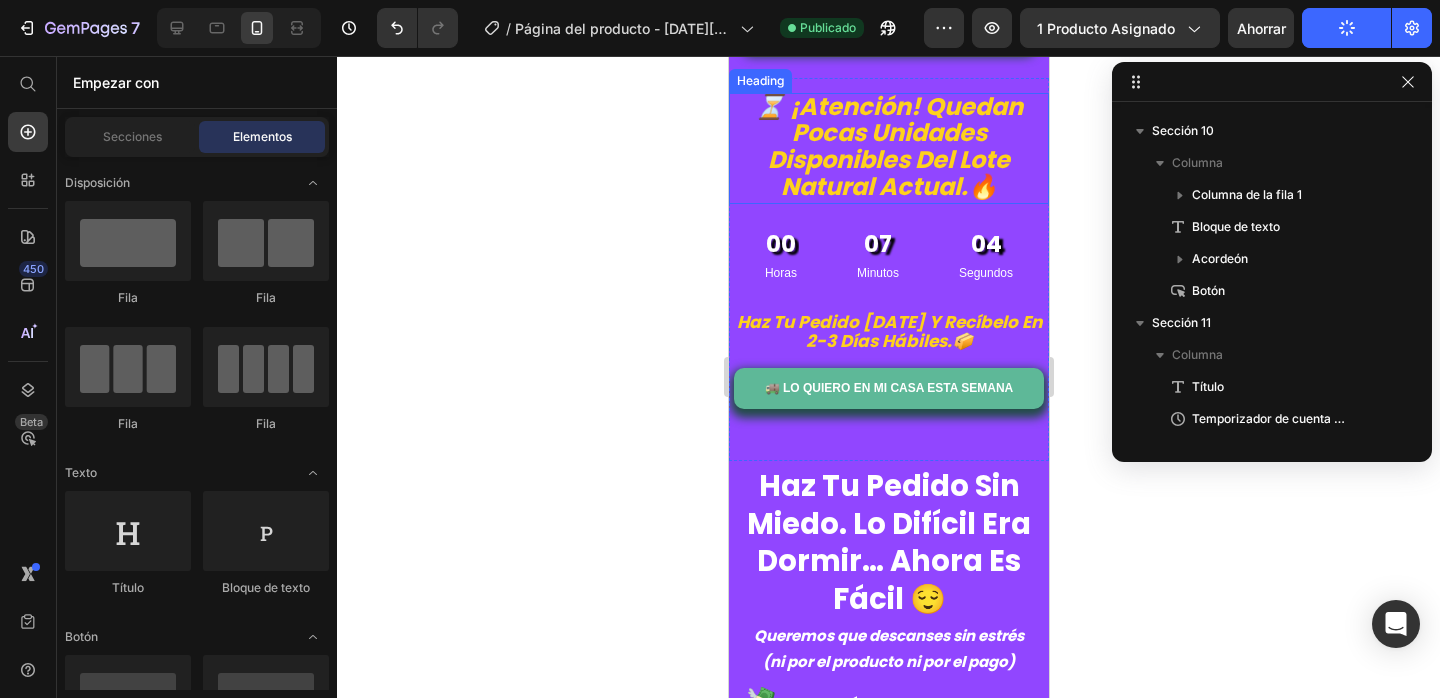 scroll, scrollTop: 4063, scrollLeft: 0, axis: vertical 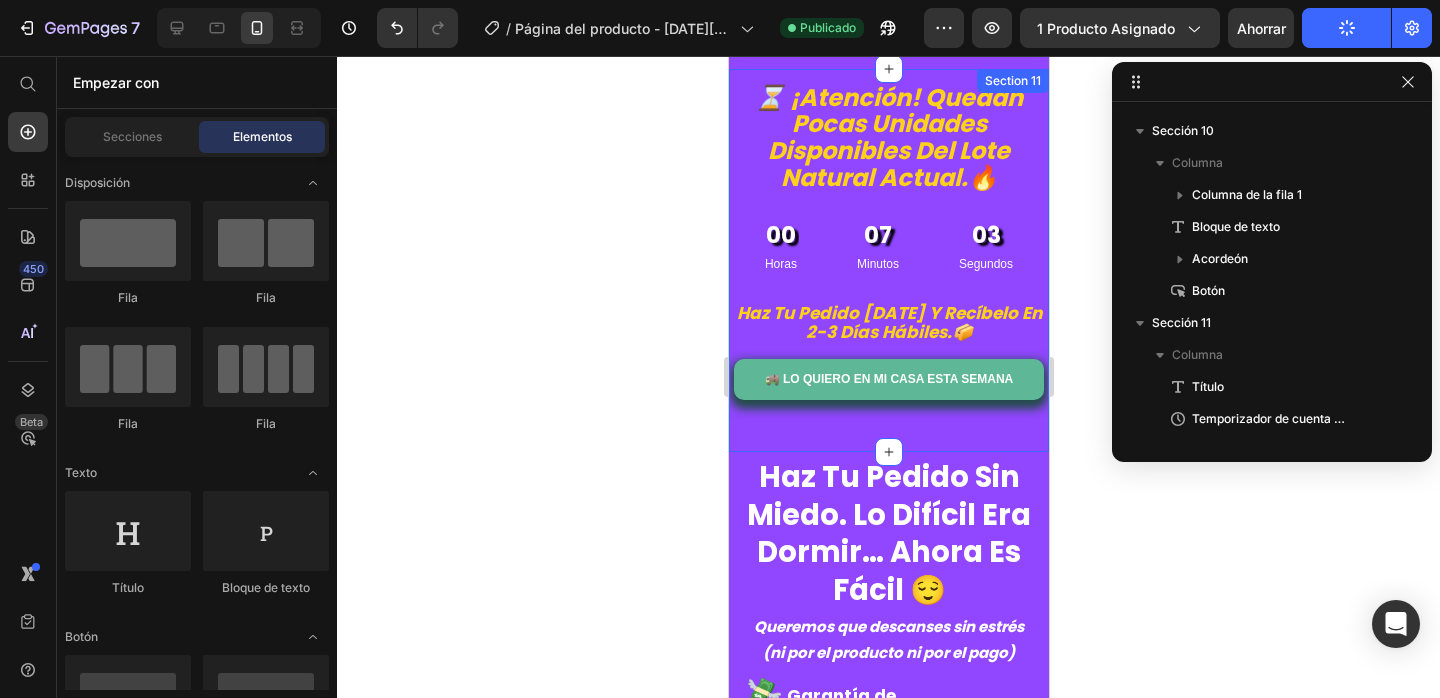 click on "⏳ ¡Atención! Quedan pocas unidades disponibles del lote natural actual.🔥 Heading 00 Horas 07 Minutos 03 Segundos Countdown Timer Haz tu pedido hoy y recíbelo en 2-3 días hábiles.📦 Heading 🚚 Lo quiero en mi casa esta semana    Button Section 11" at bounding box center [888, 260] 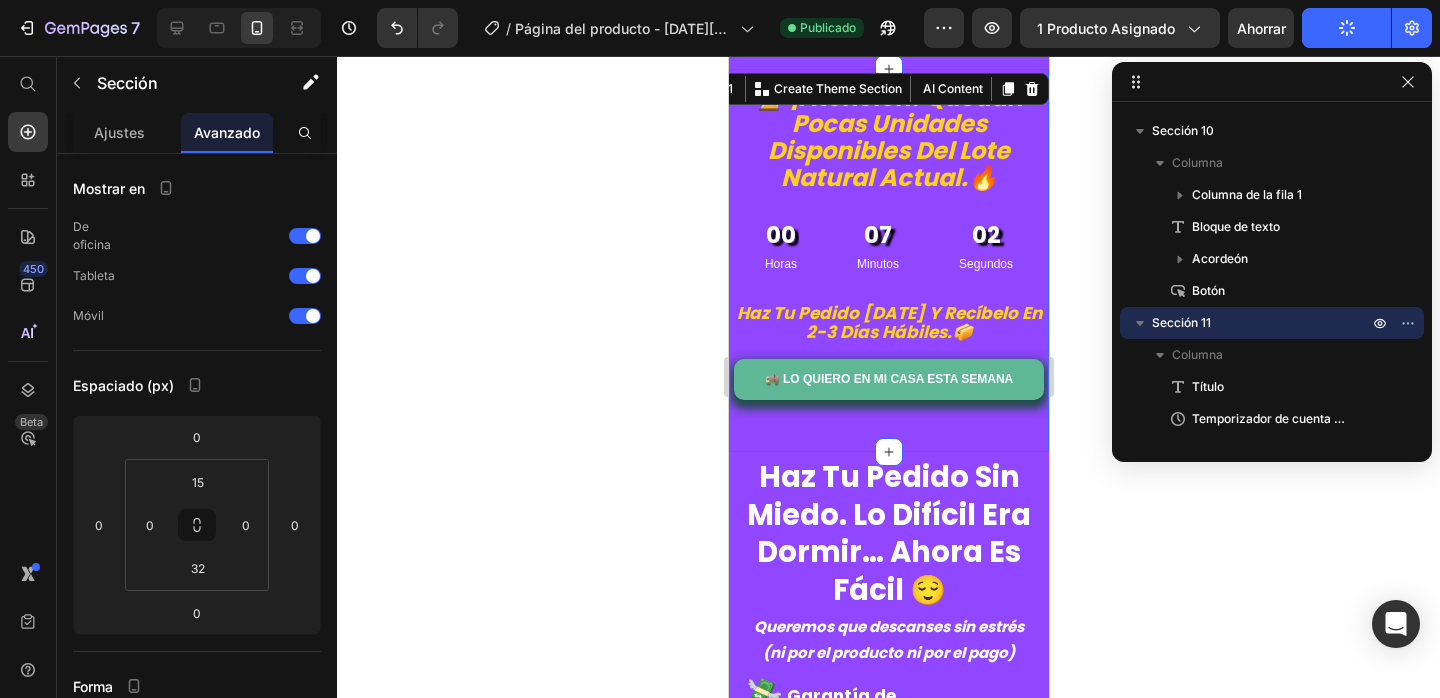click on "⏳ ¡Atención! Quedan pocas unidades disponibles del lote natural actual.🔥 Heading 00 Horas 07 Minutos 02 Segundos Countdown Timer Haz tu pedido hoy y recíbelo en 2-3 días hábiles.📦 Heading 🚚 Lo quiero en mi casa esta semana    Button Section 11   You can create reusable sections Create Theme Section AI Content Write with GemAI What would you like to describe here? Tone and Voice Persuasive Product C4LM Show more Generate" at bounding box center (888, 260) 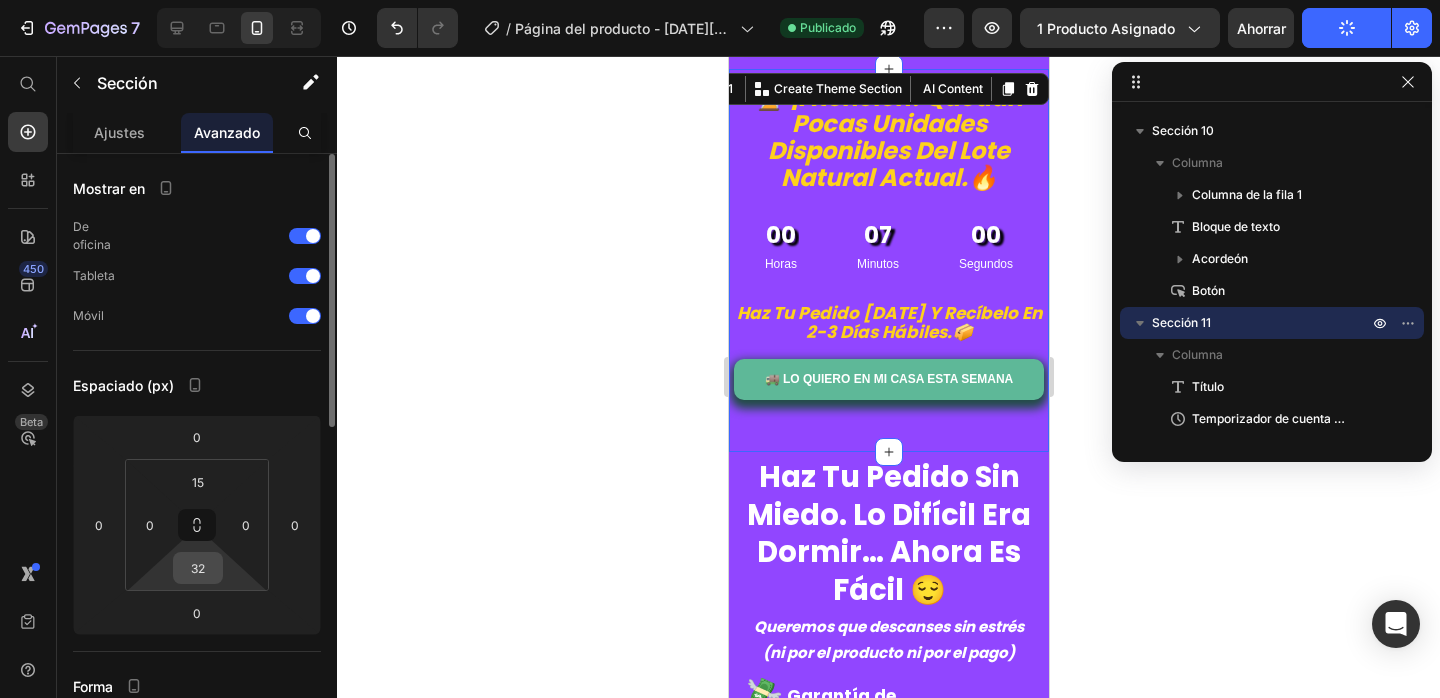 click on "32" at bounding box center [198, 568] 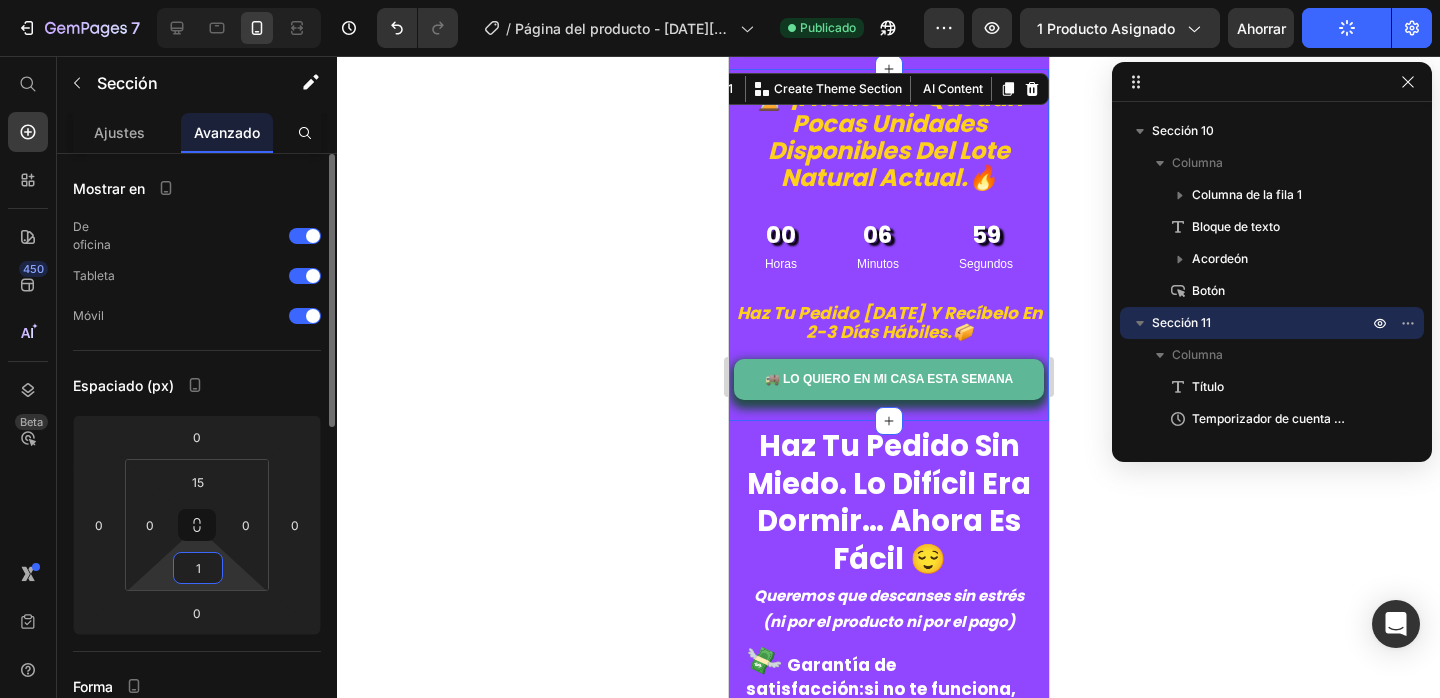 type on "15" 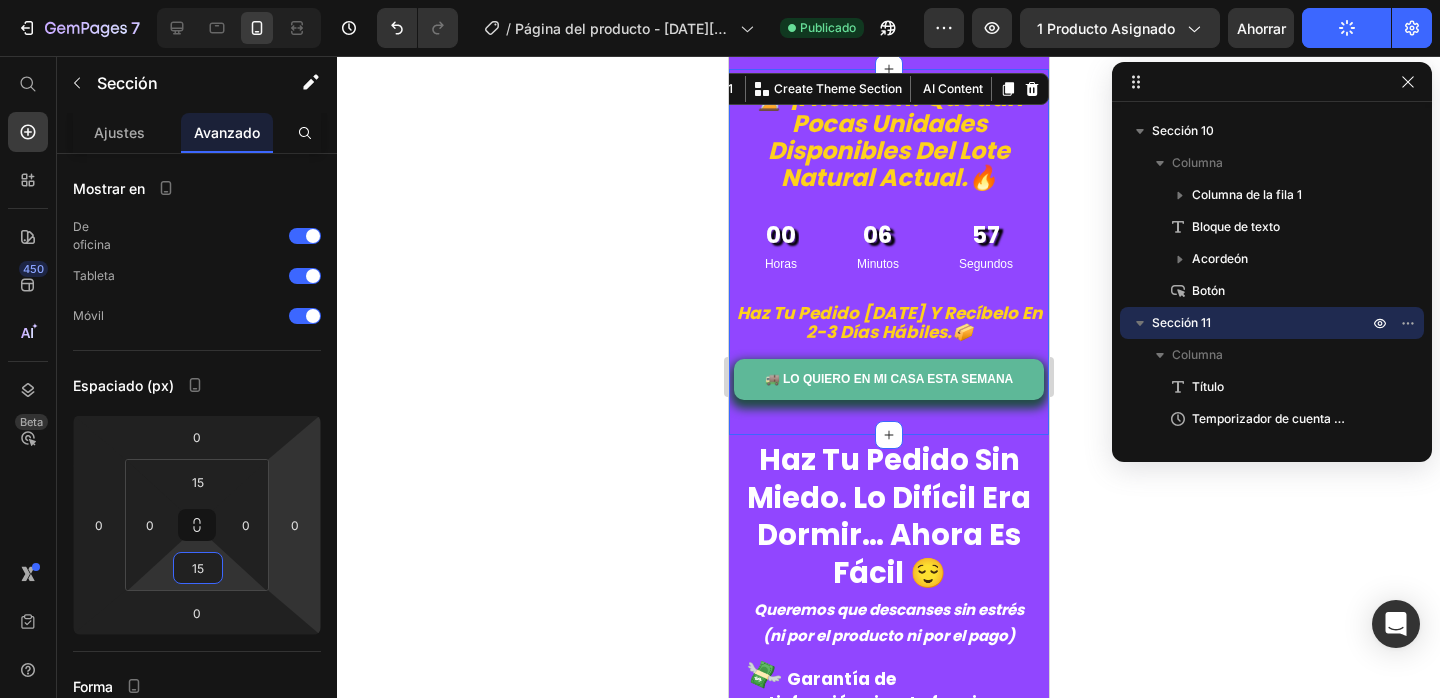 click 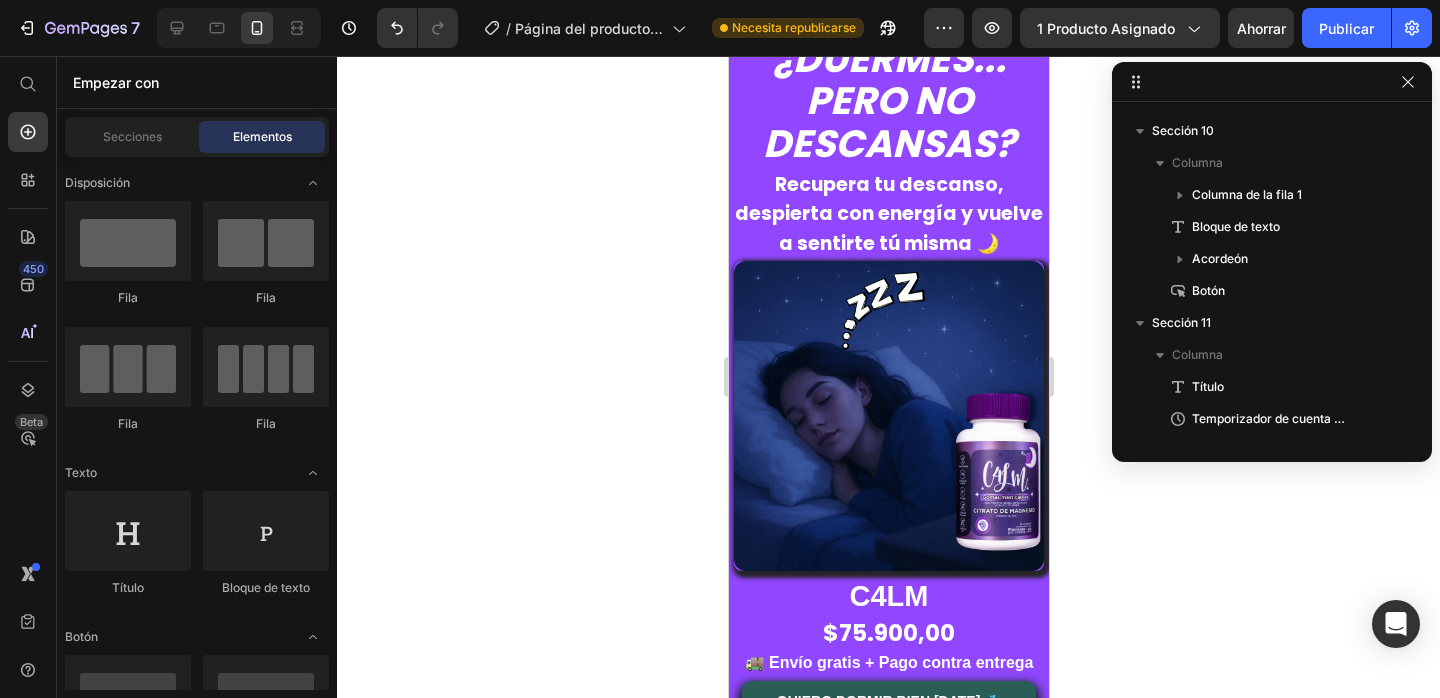 scroll, scrollTop: 0, scrollLeft: 0, axis: both 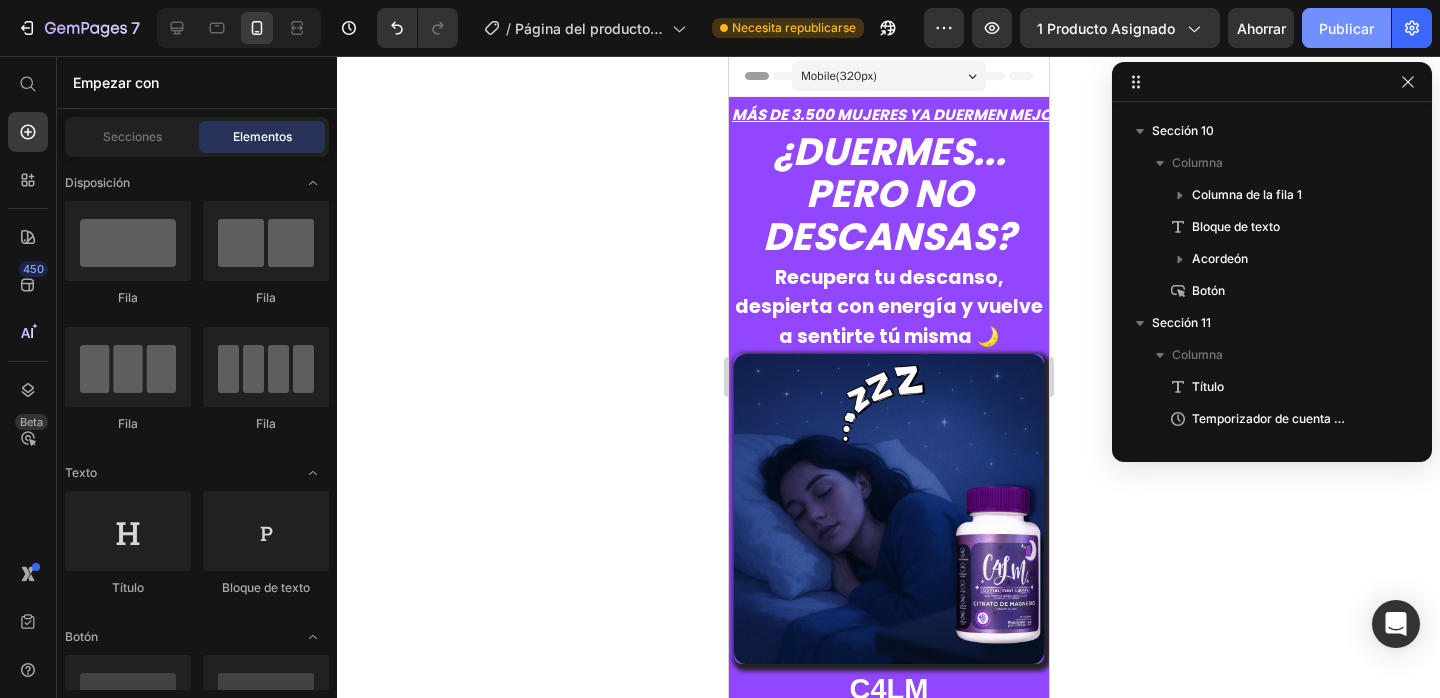 click on "Publicar" at bounding box center (1346, 28) 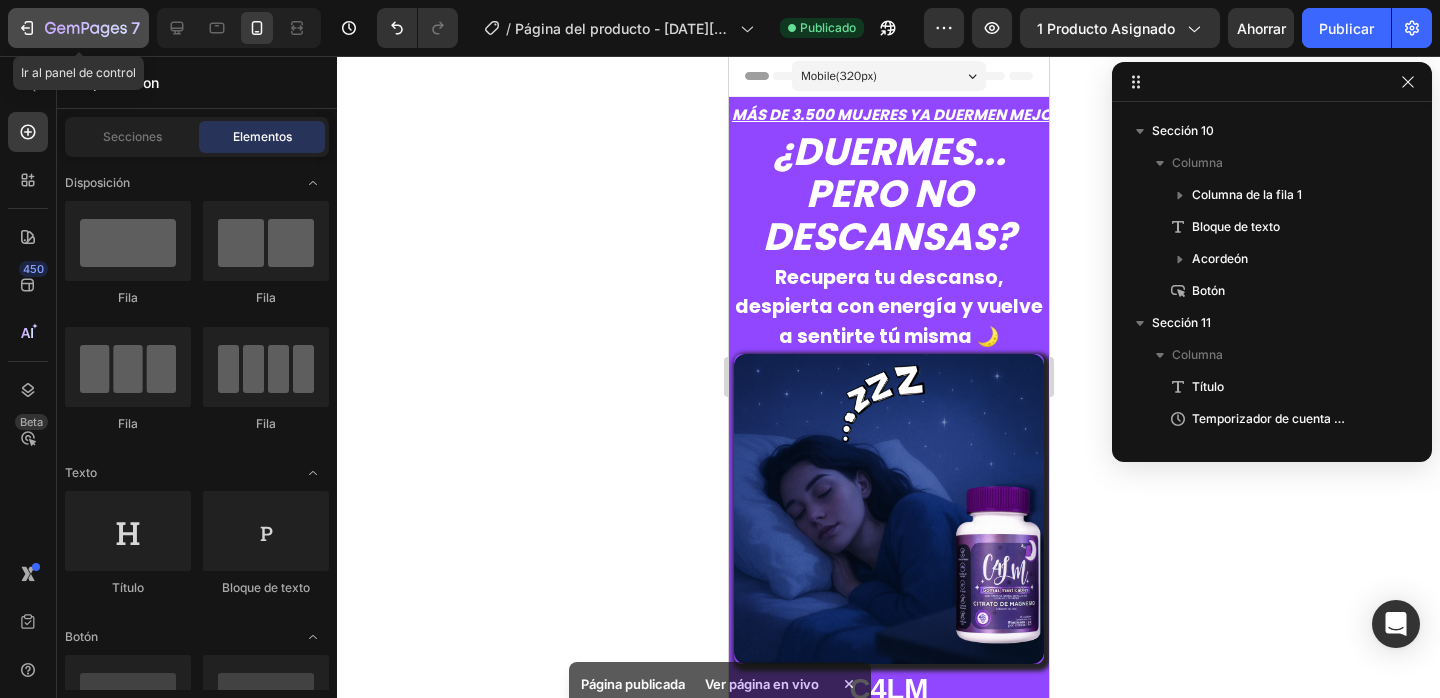click on "7" 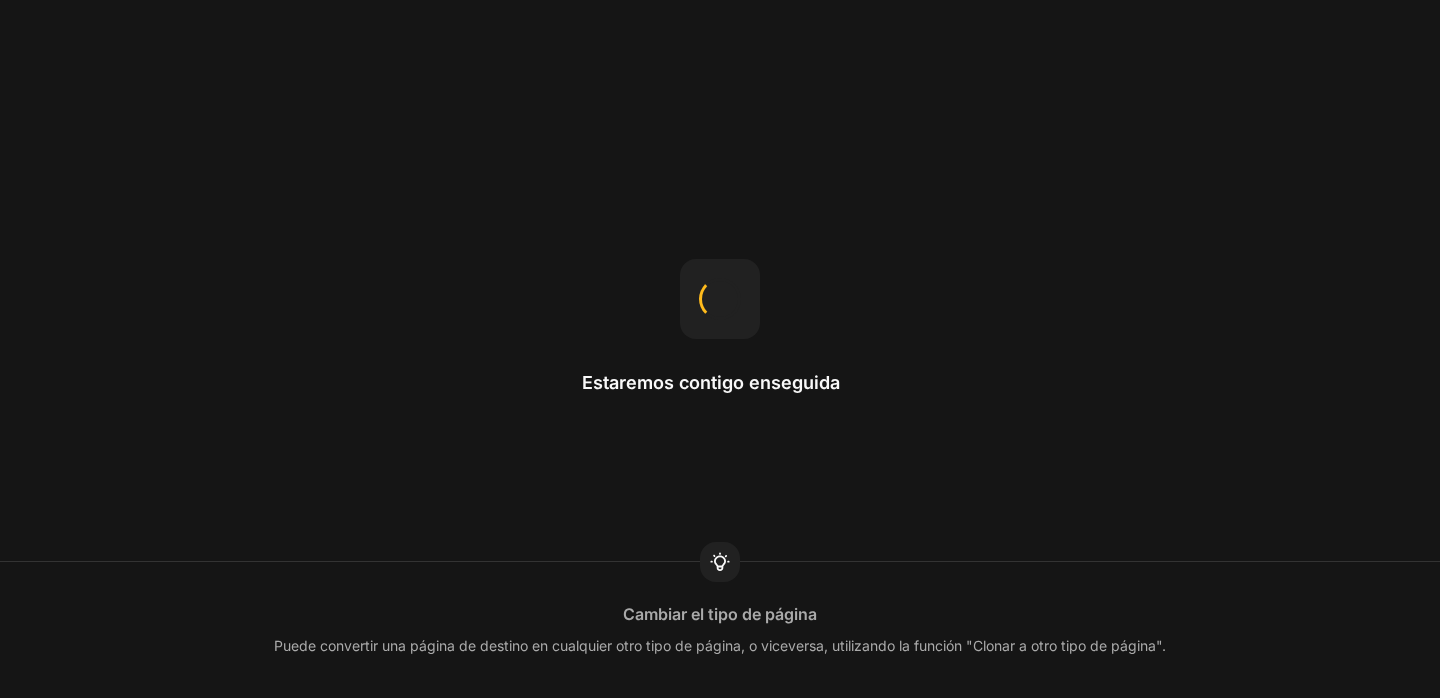 scroll, scrollTop: 0, scrollLeft: 0, axis: both 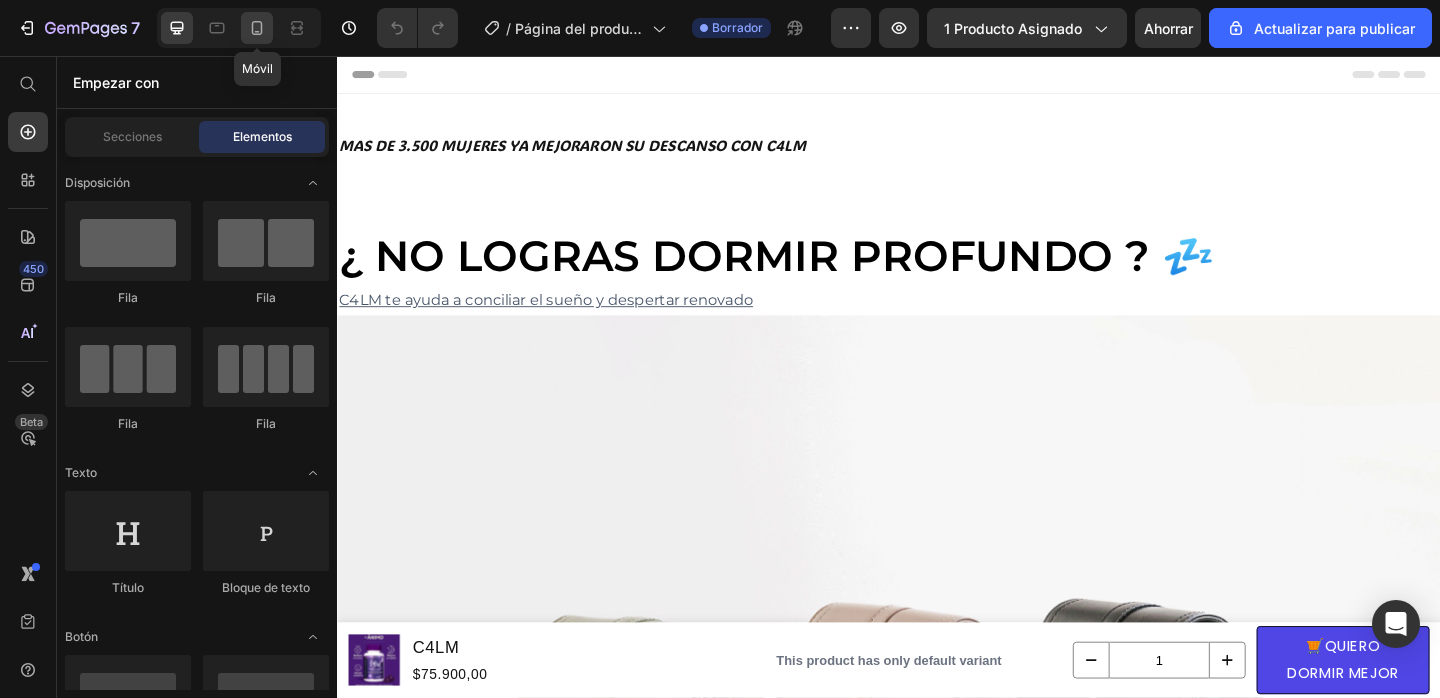 click 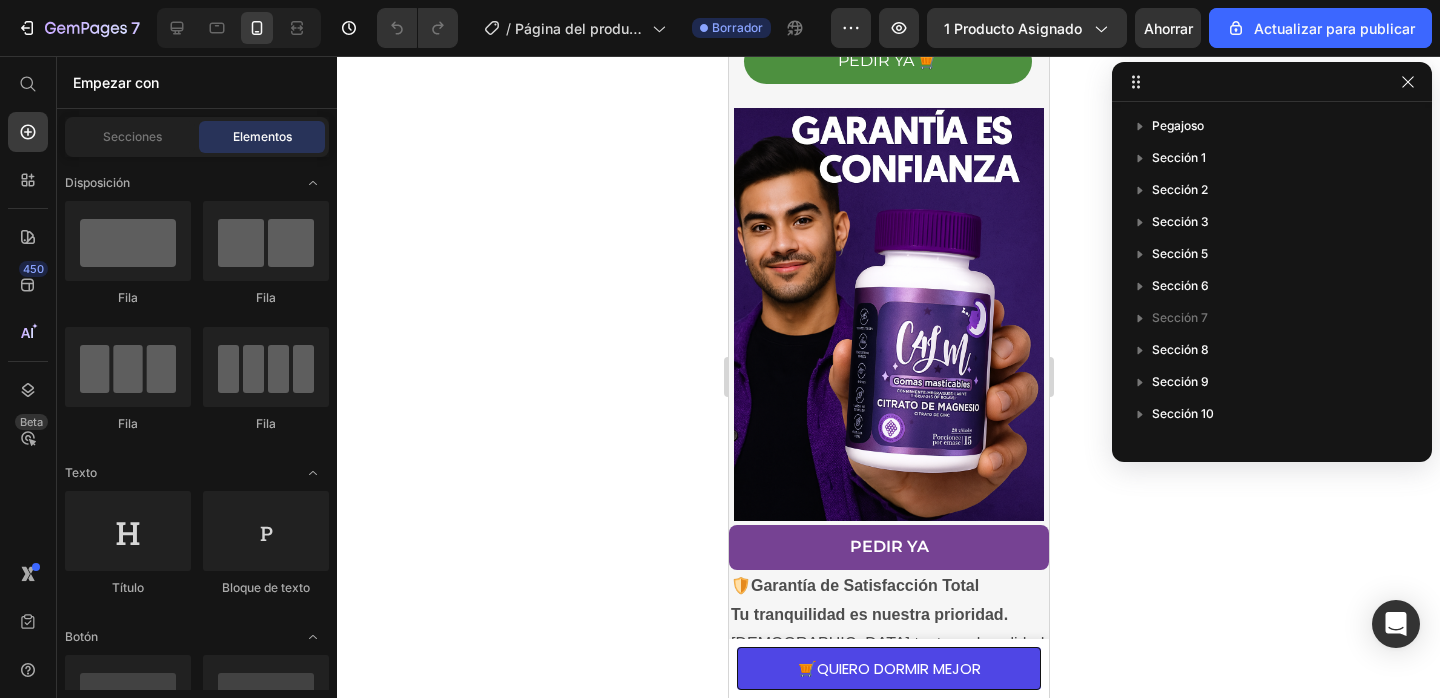 scroll, scrollTop: 2029, scrollLeft: 0, axis: vertical 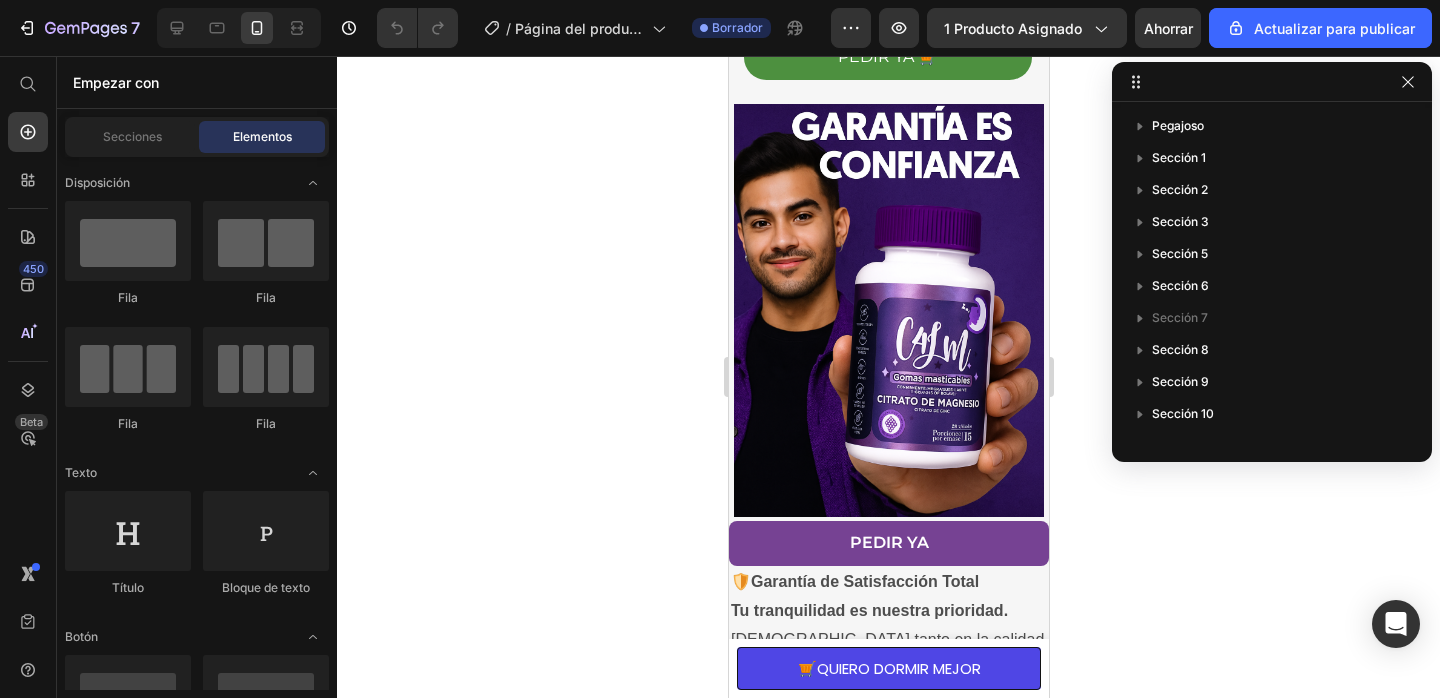 click at bounding box center (888, 310) 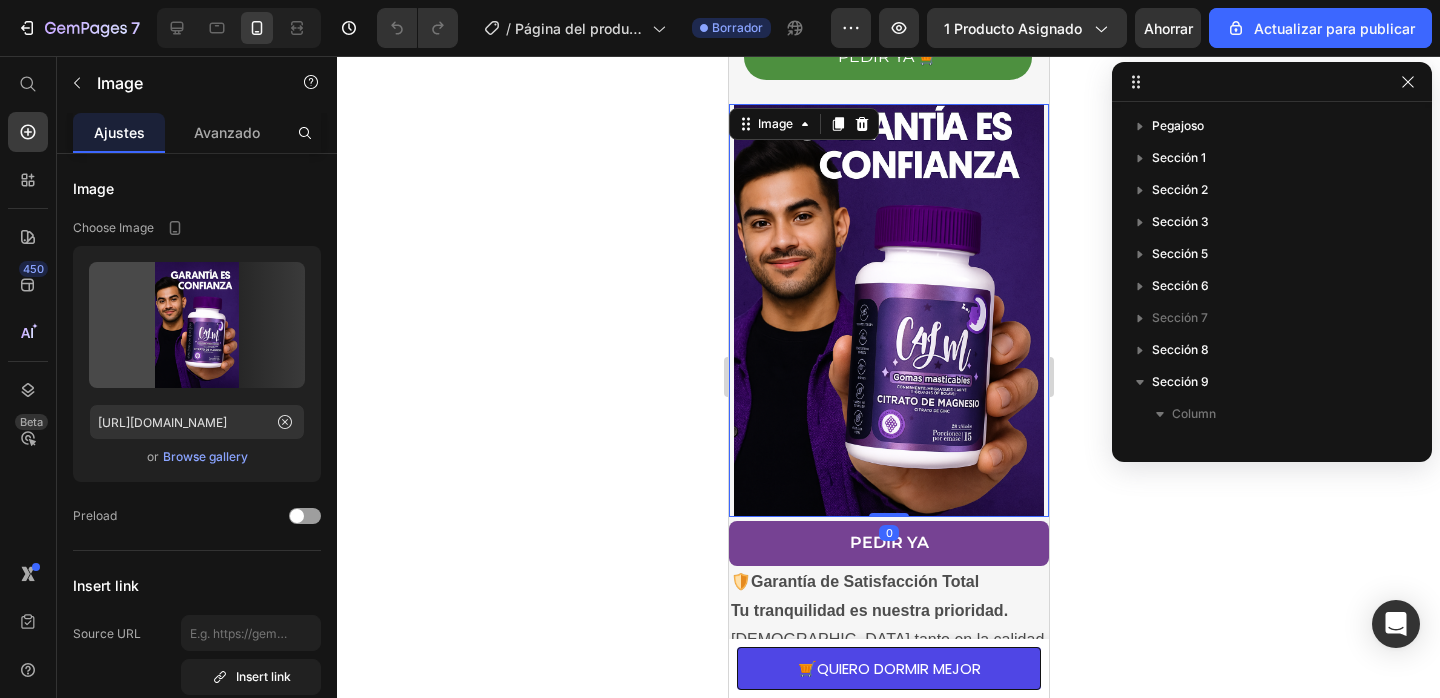 scroll, scrollTop: 214, scrollLeft: 0, axis: vertical 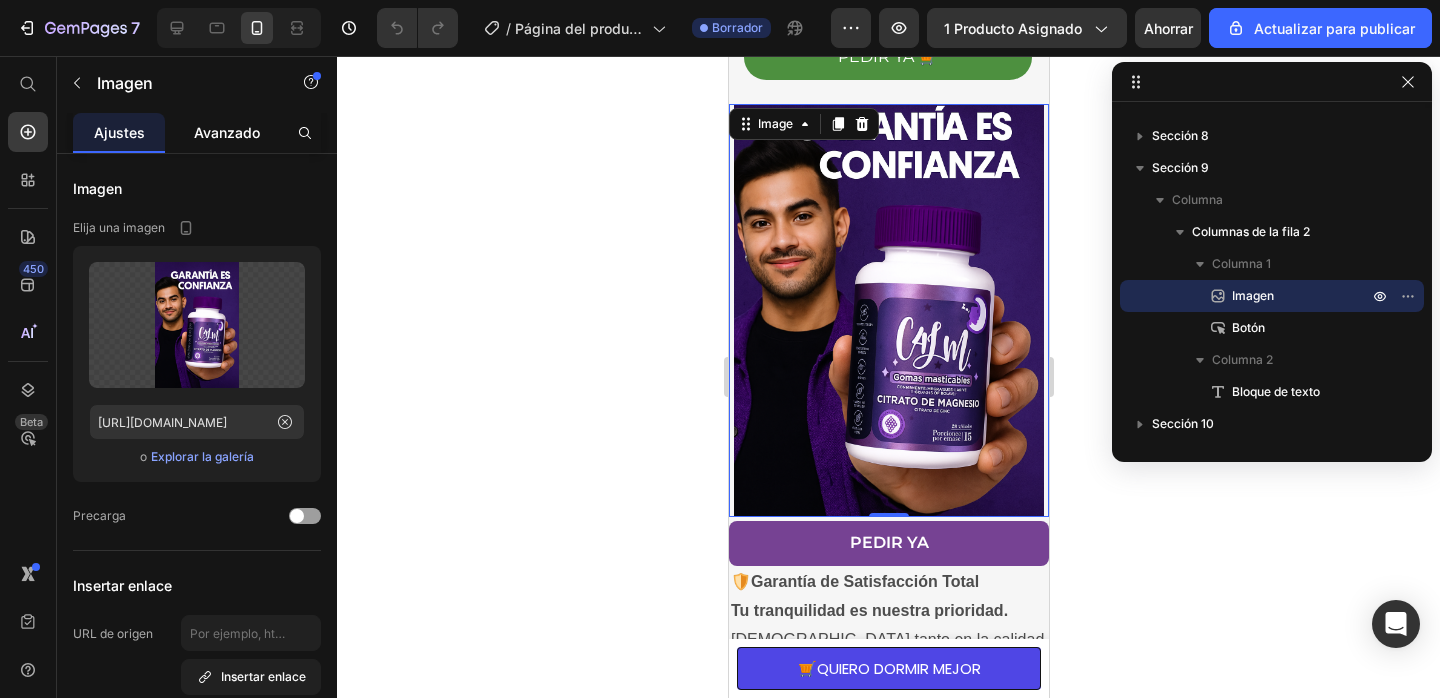 click on "Avanzado" at bounding box center [227, 132] 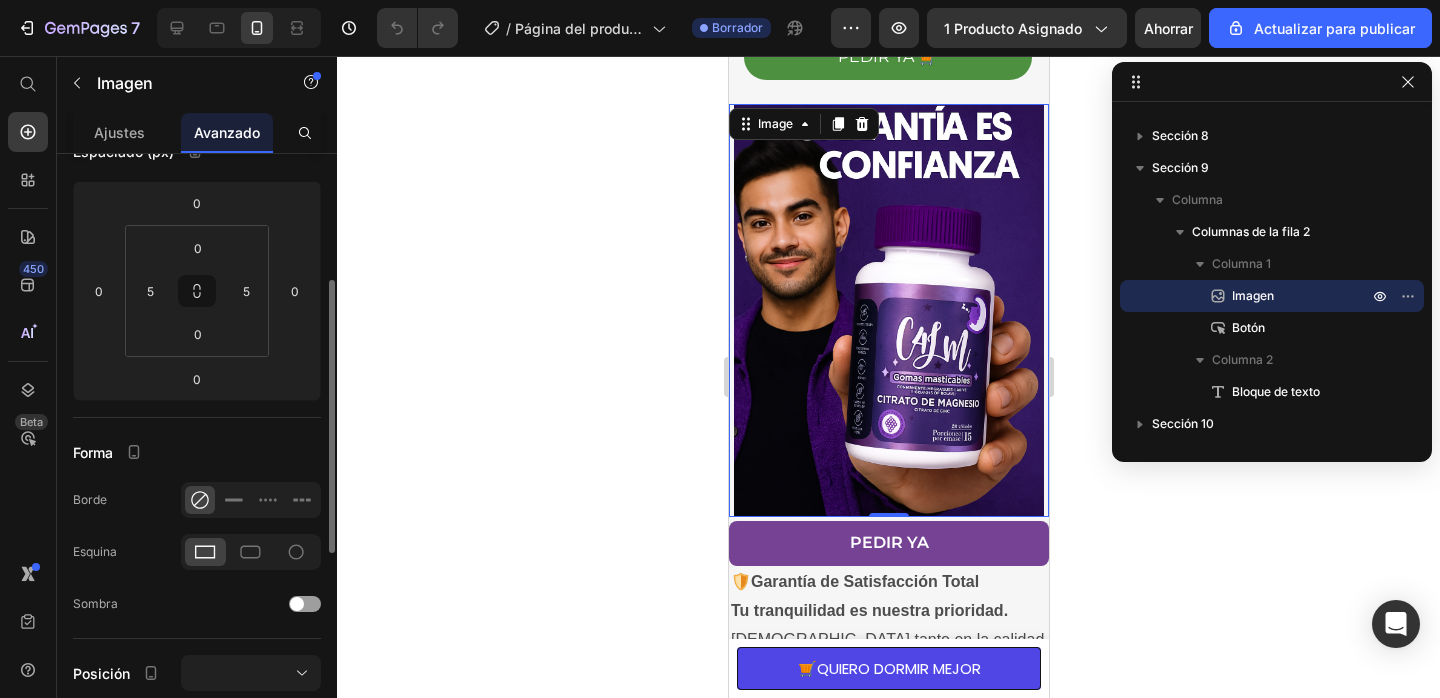 scroll, scrollTop: 271, scrollLeft: 0, axis: vertical 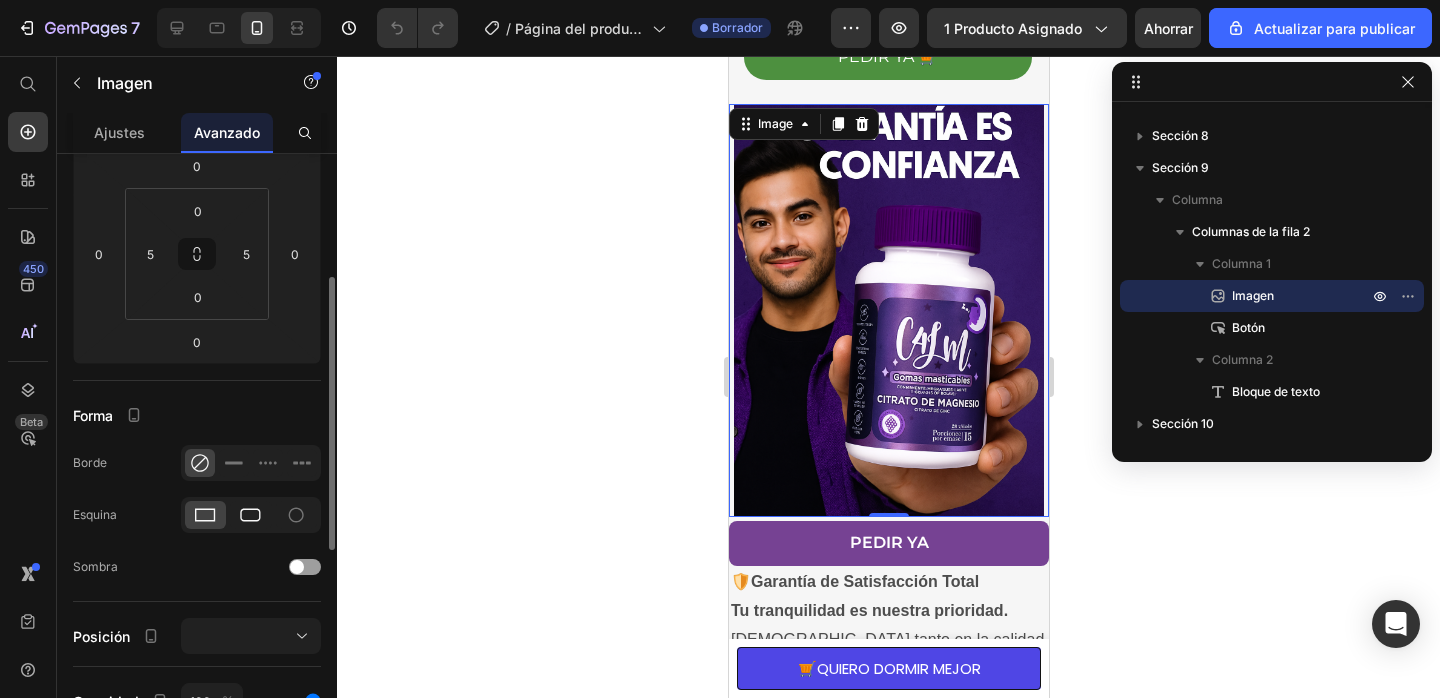 click 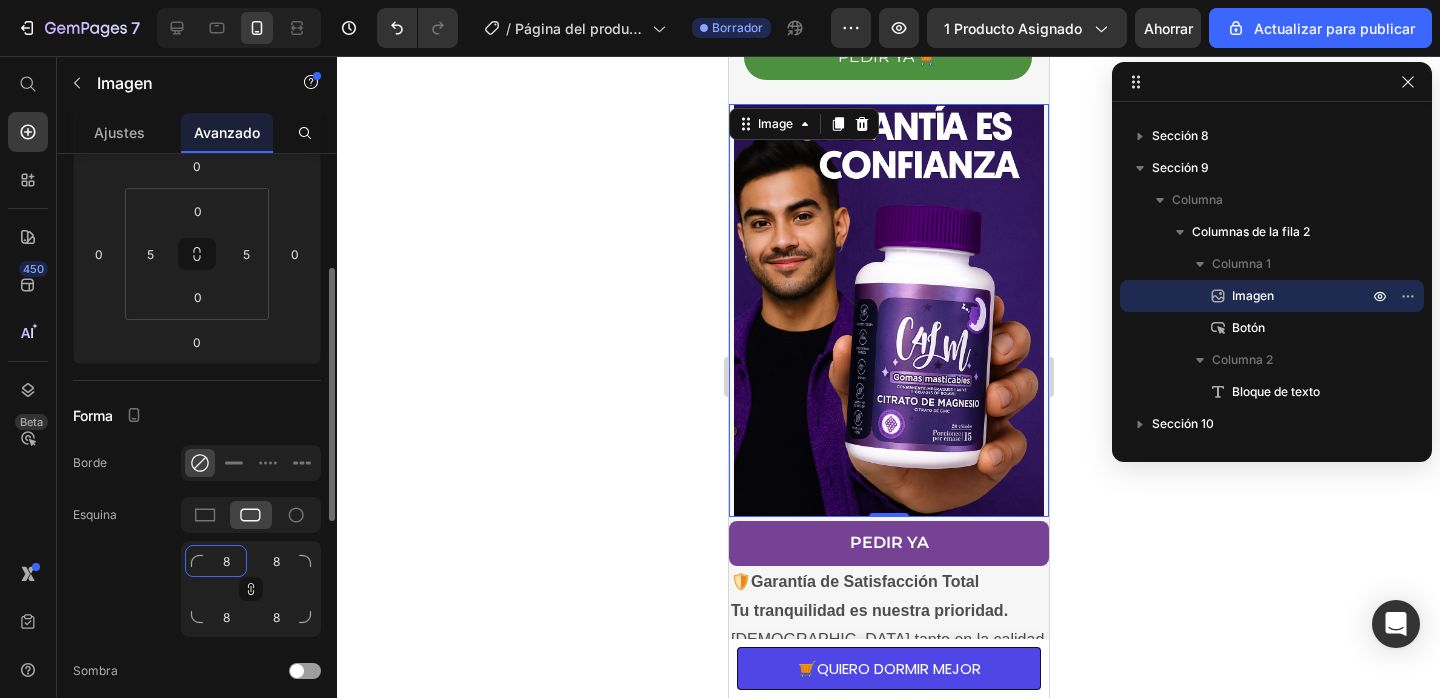 click on "8" 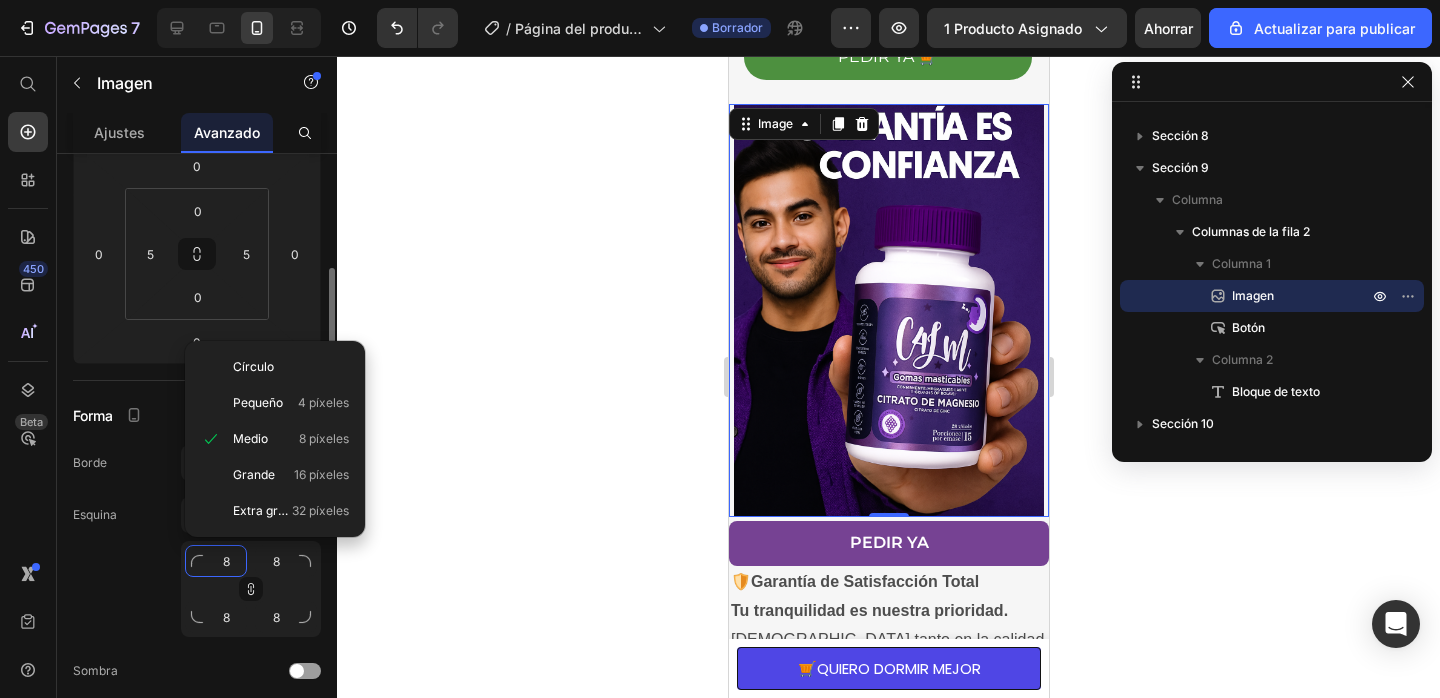 type on "1" 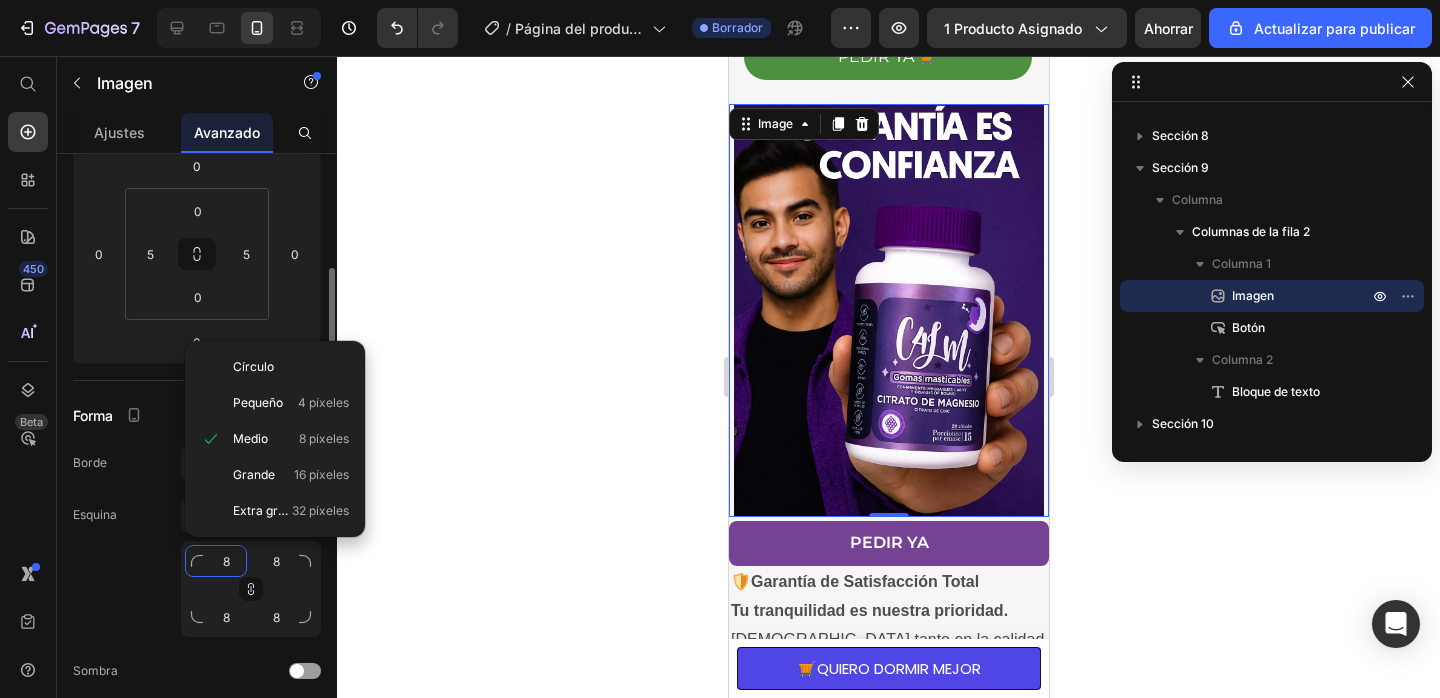 type on "1" 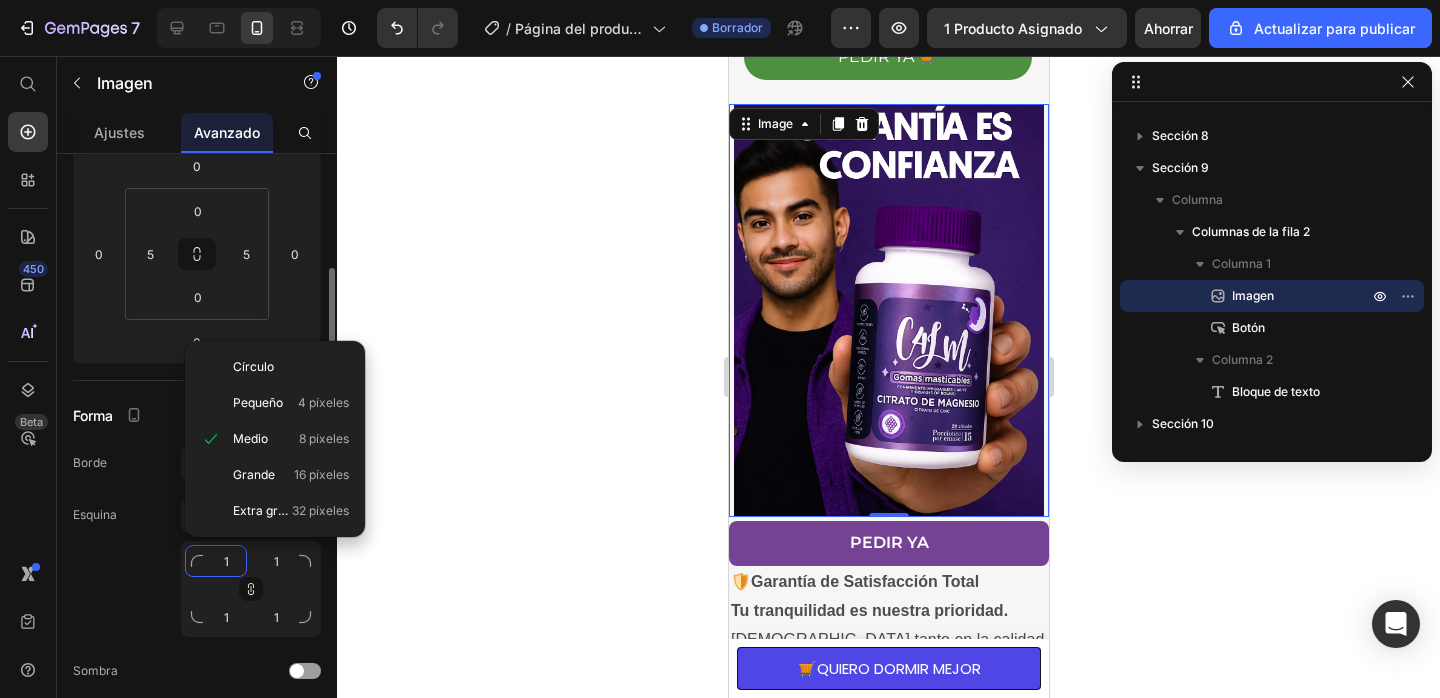 type on "10" 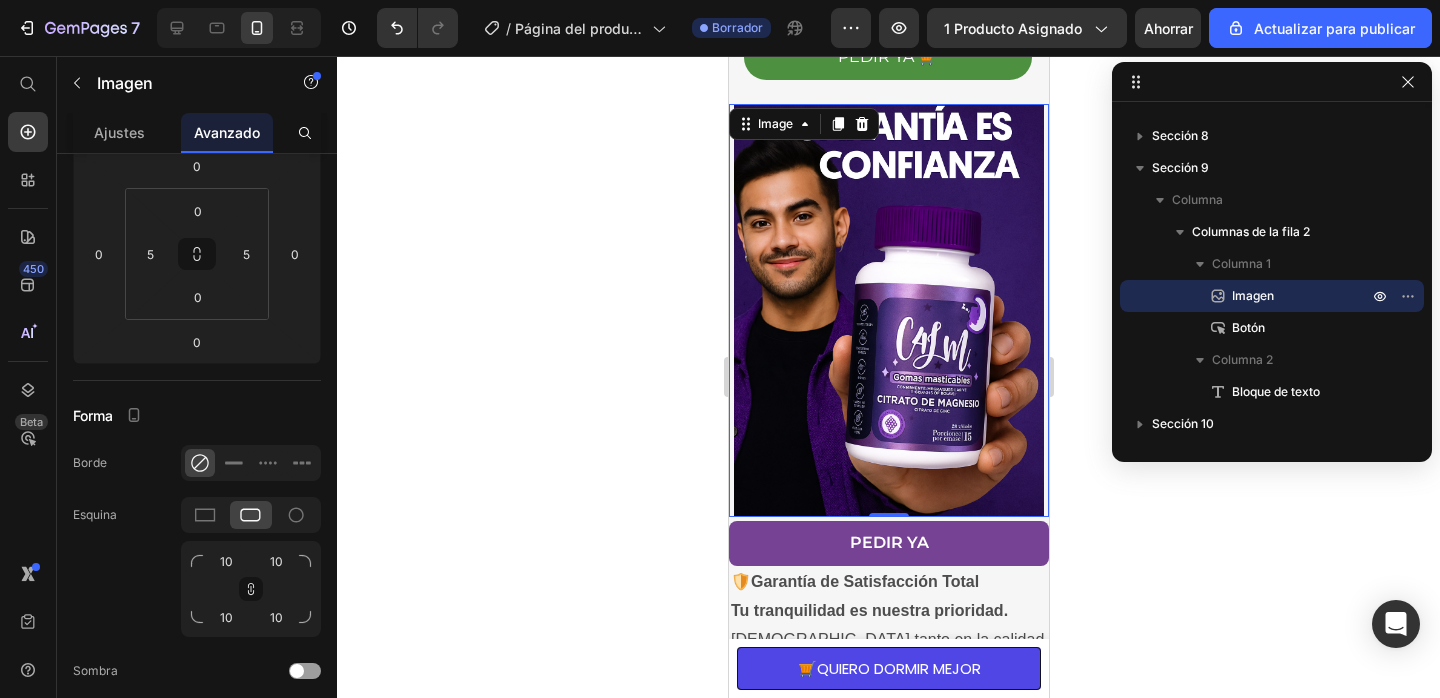 click 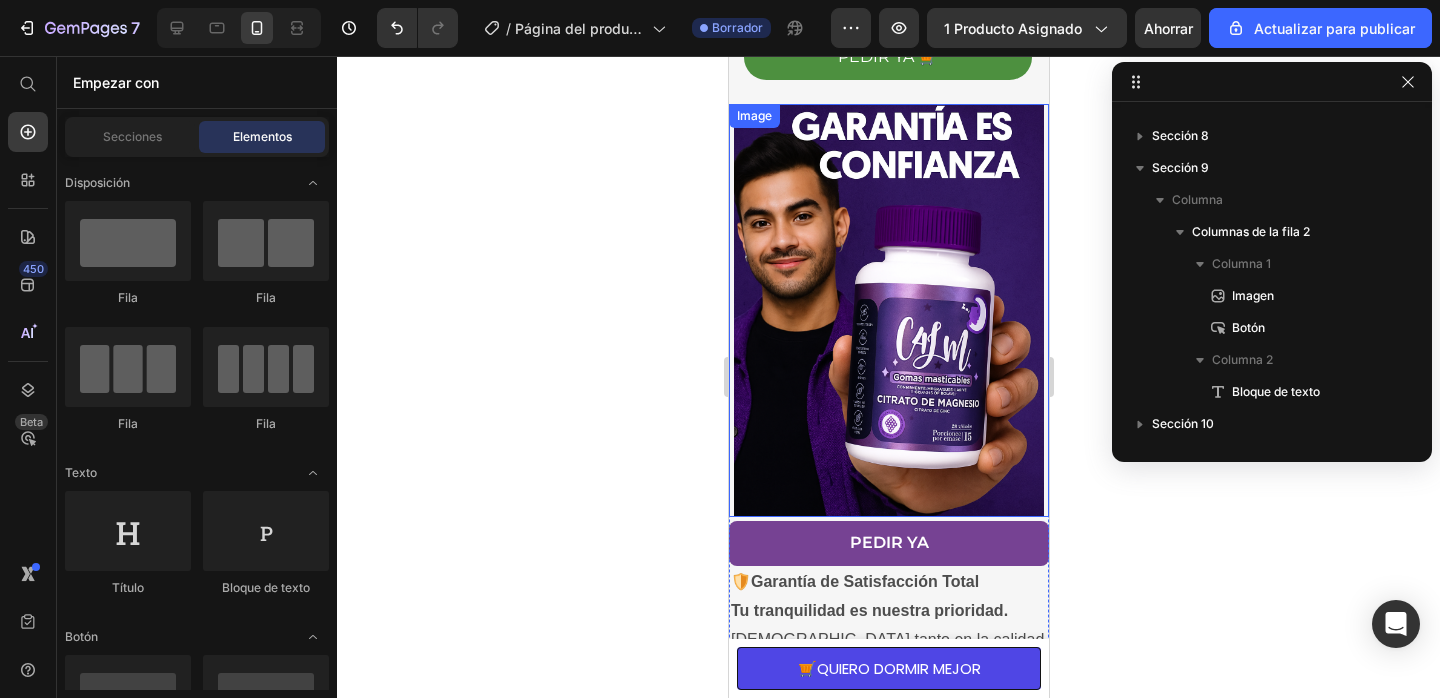 click at bounding box center [888, 310] 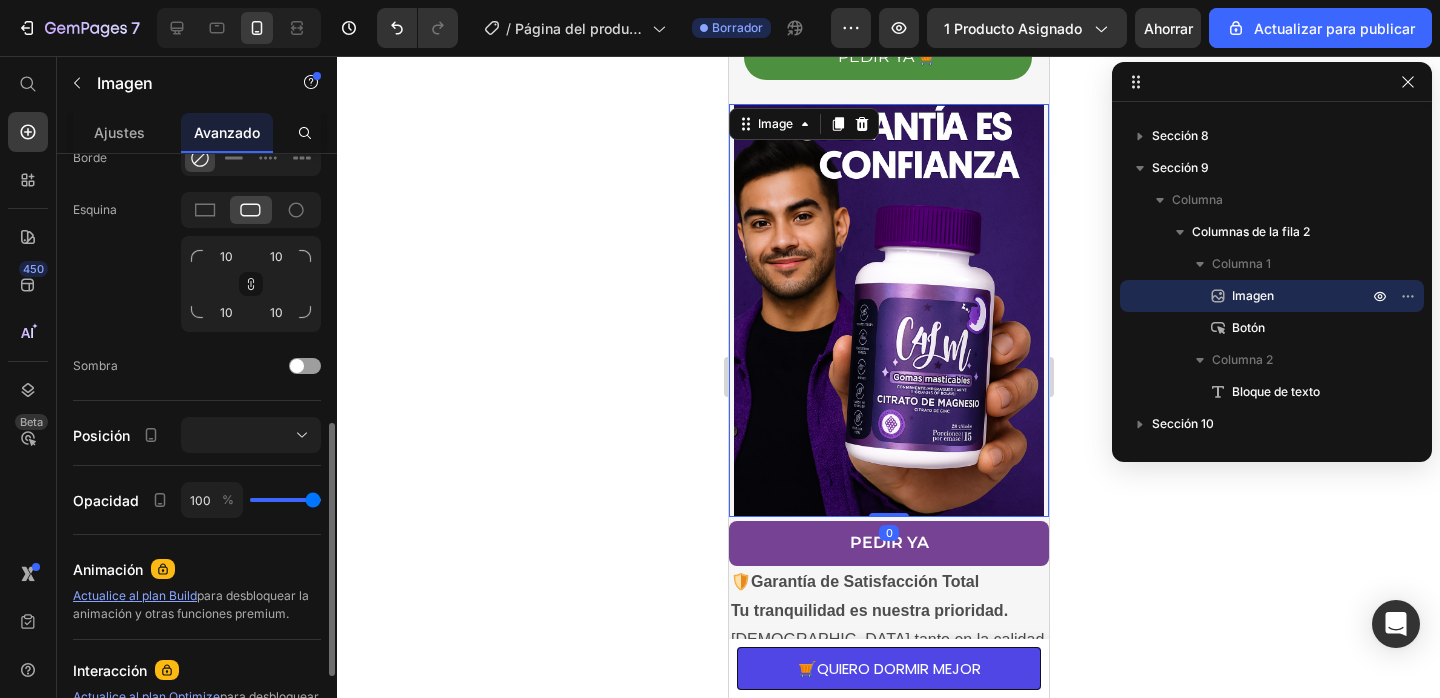 scroll, scrollTop: 595, scrollLeft: 0, axis: vertical 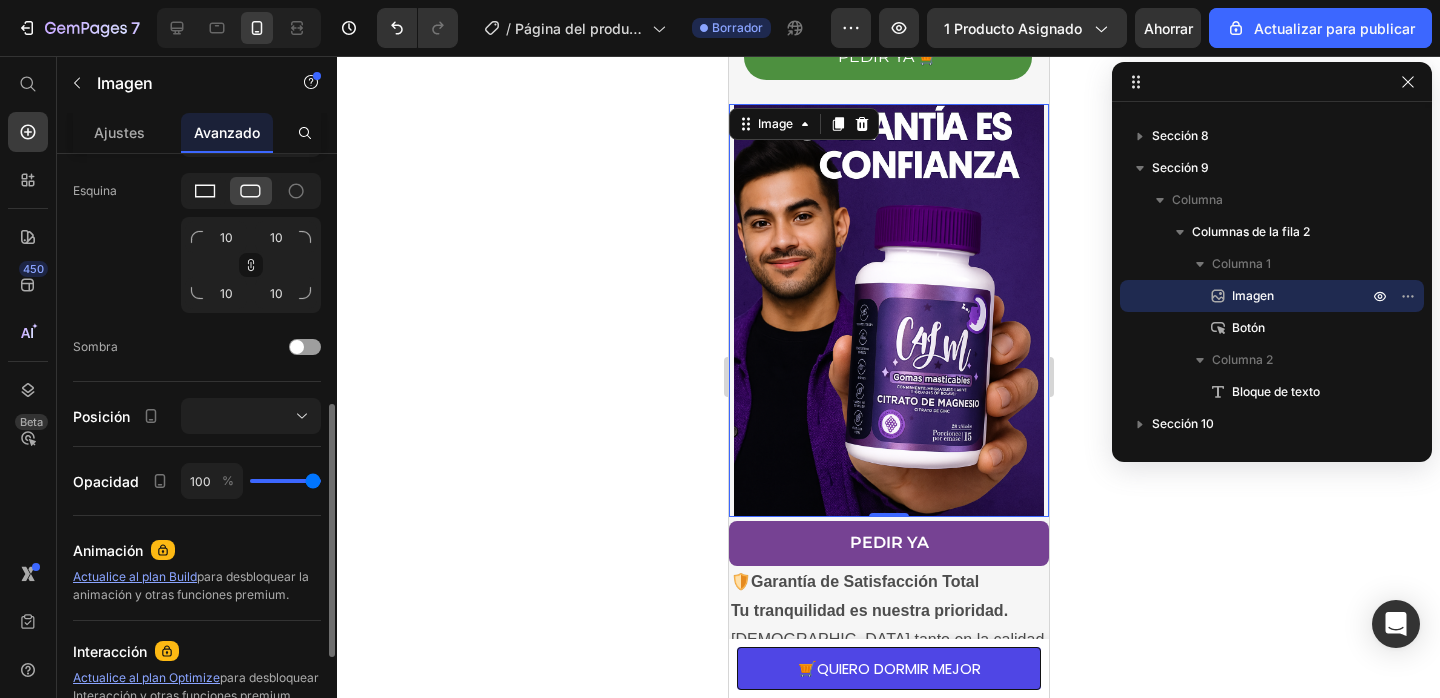 click 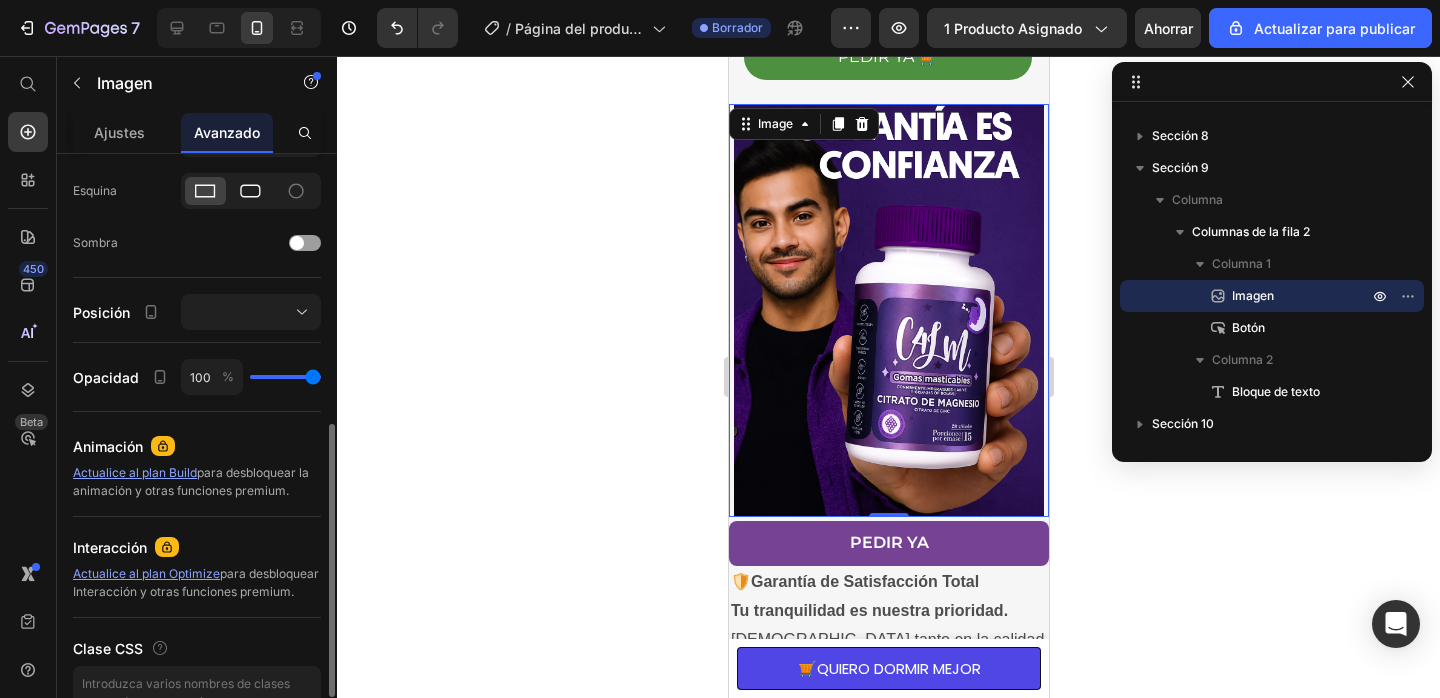 click 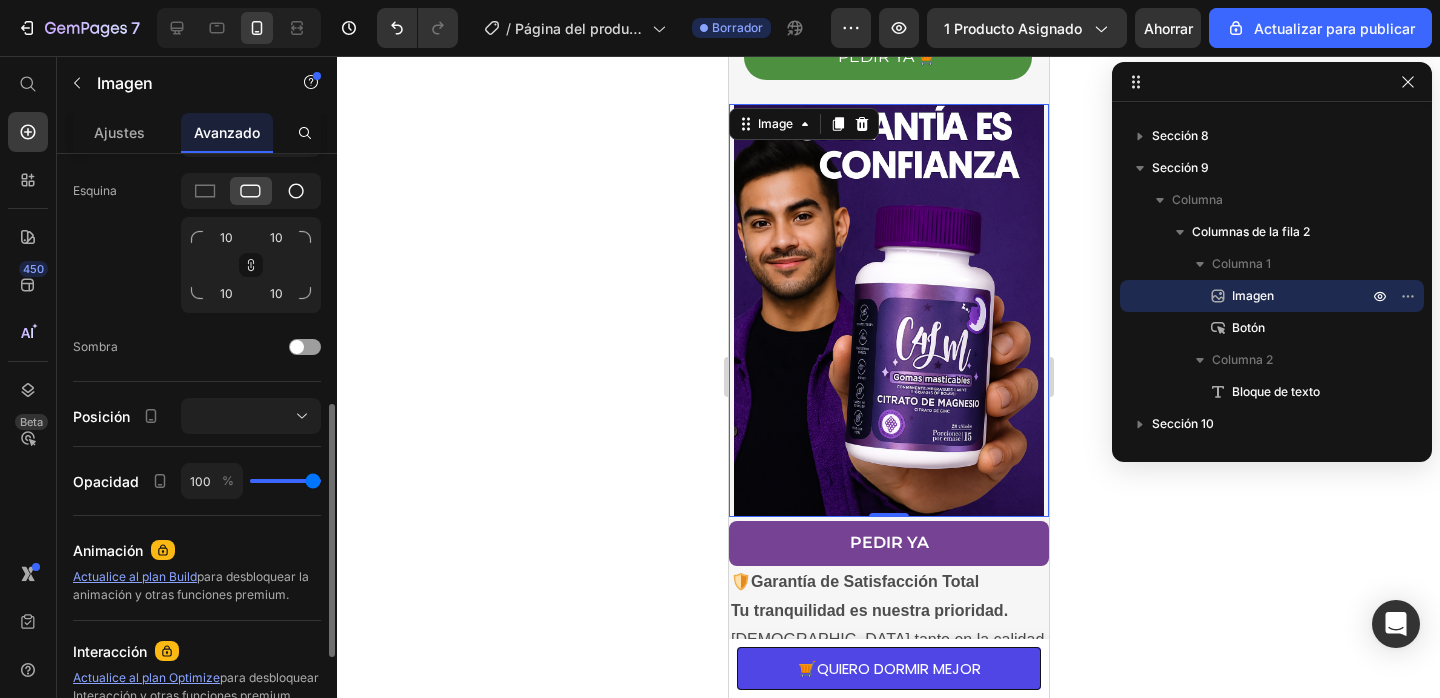 click 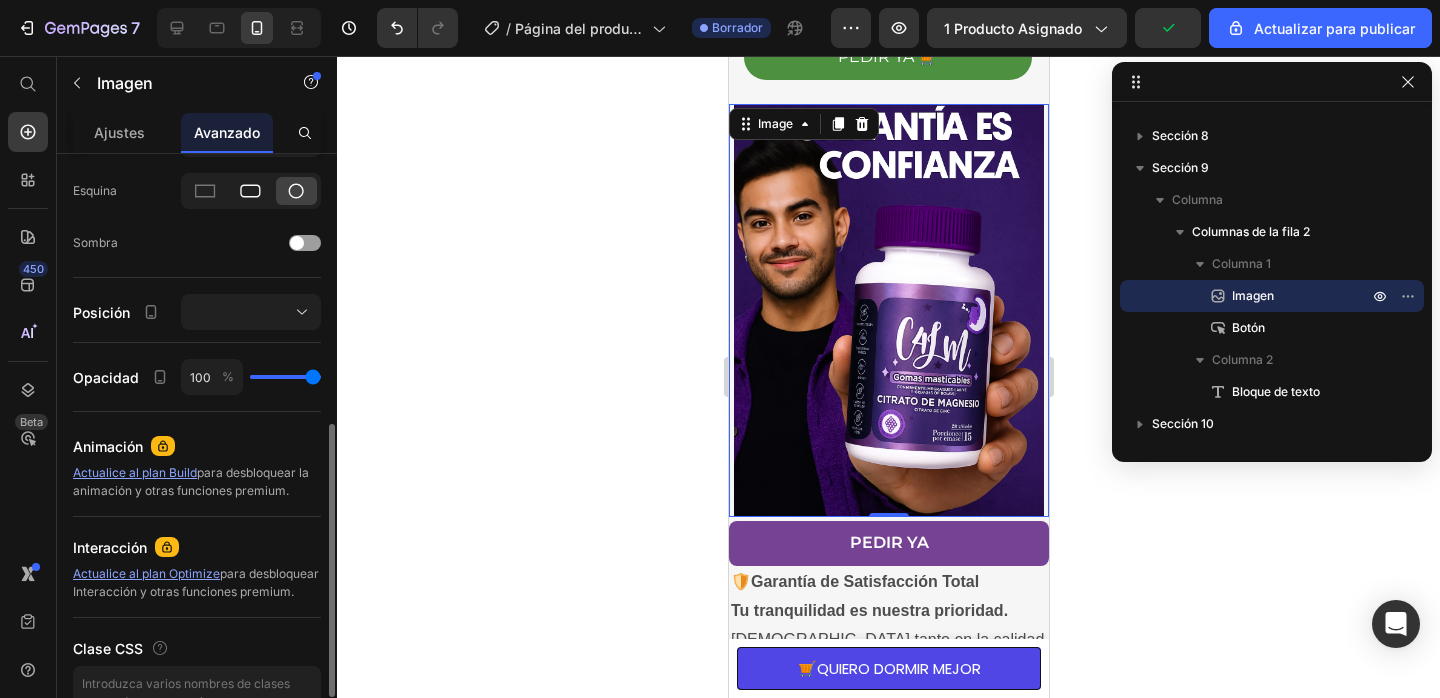 click 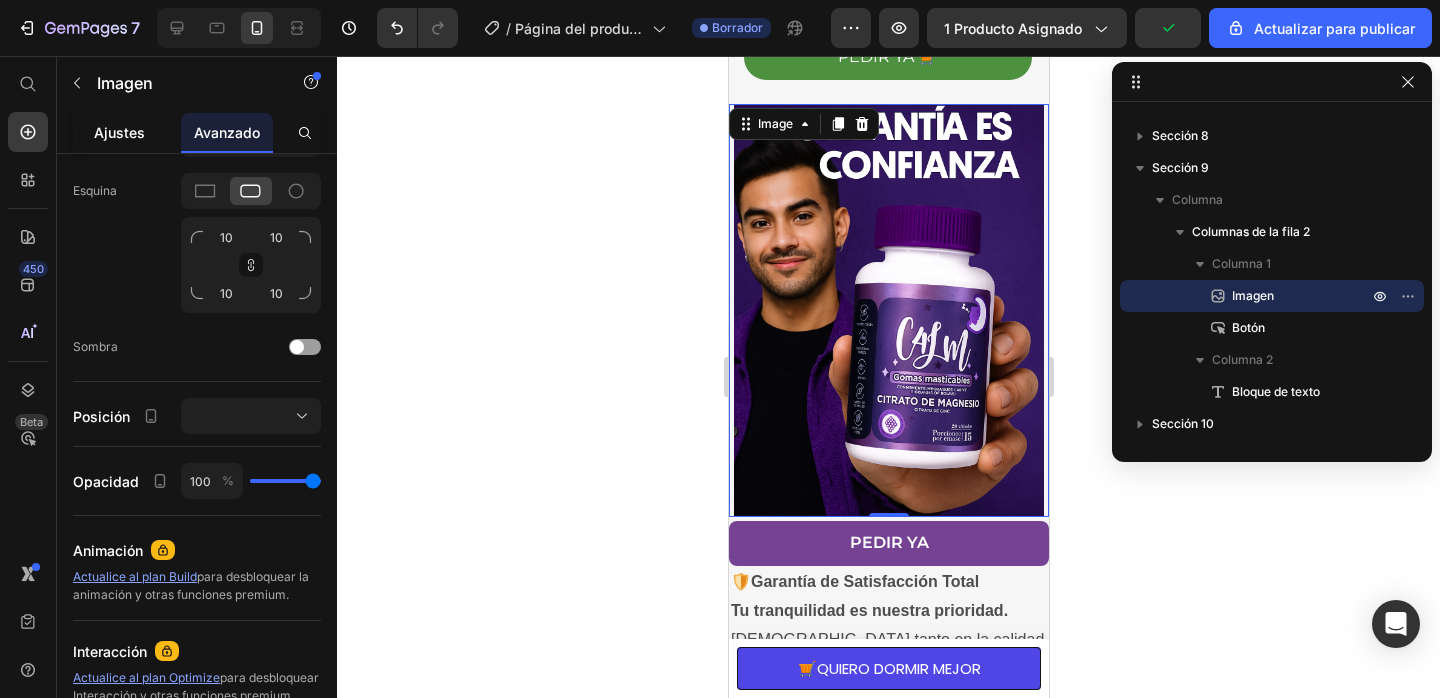 click on "Ajustes" at bounding box center [119, 132] 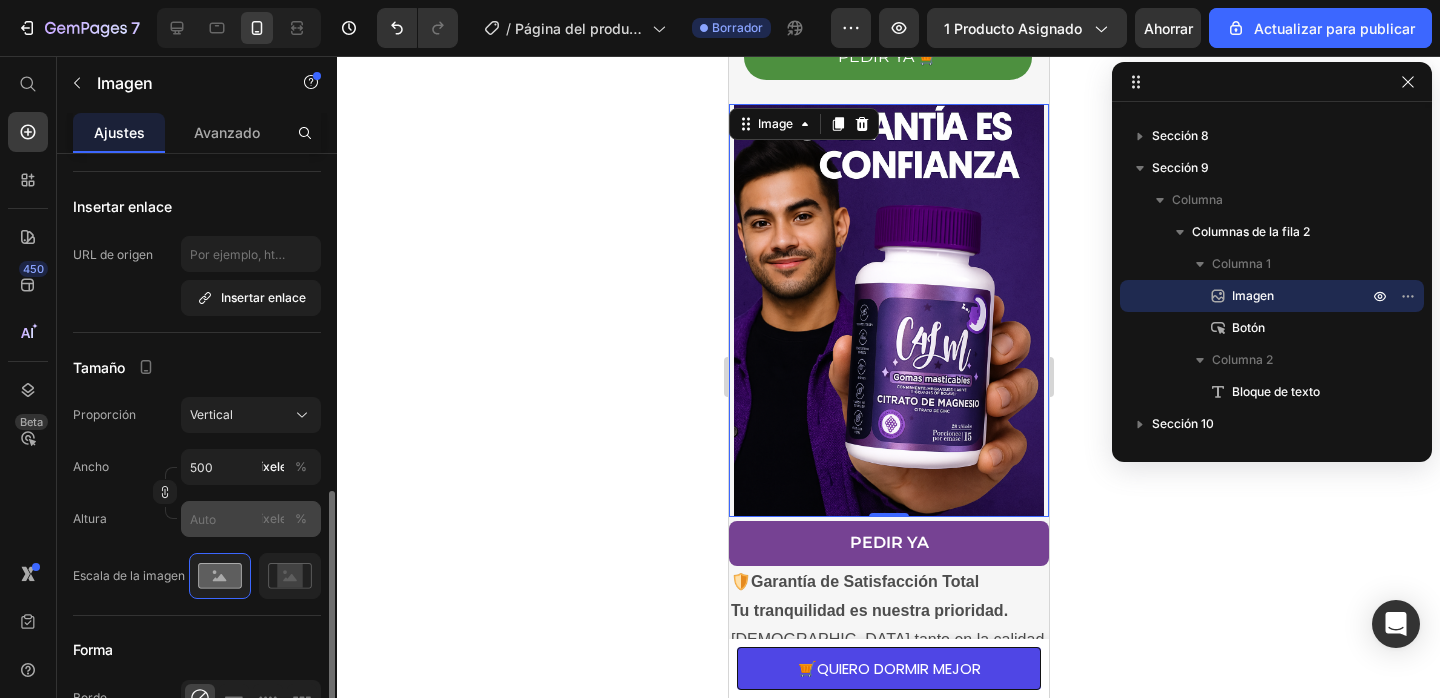 scroll, scrollTop: 540, scrollLeft: 0, axis: vertical 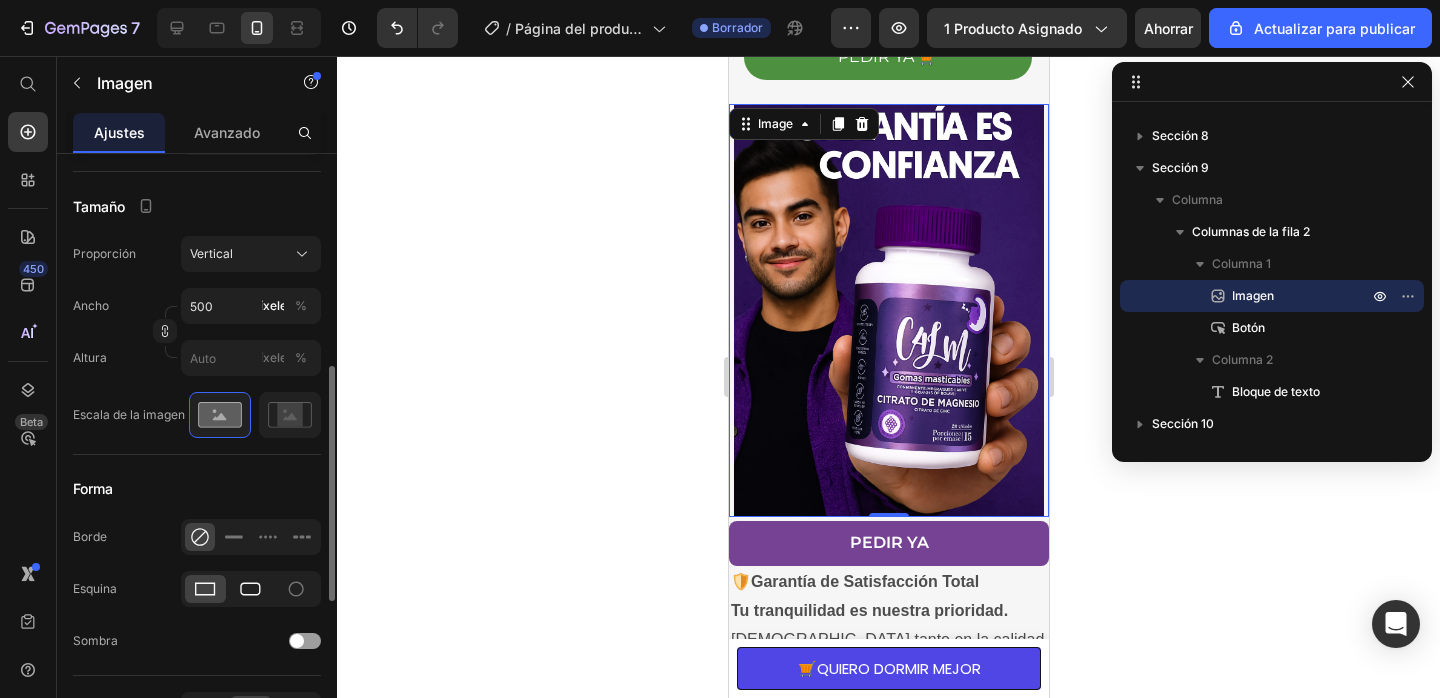 click 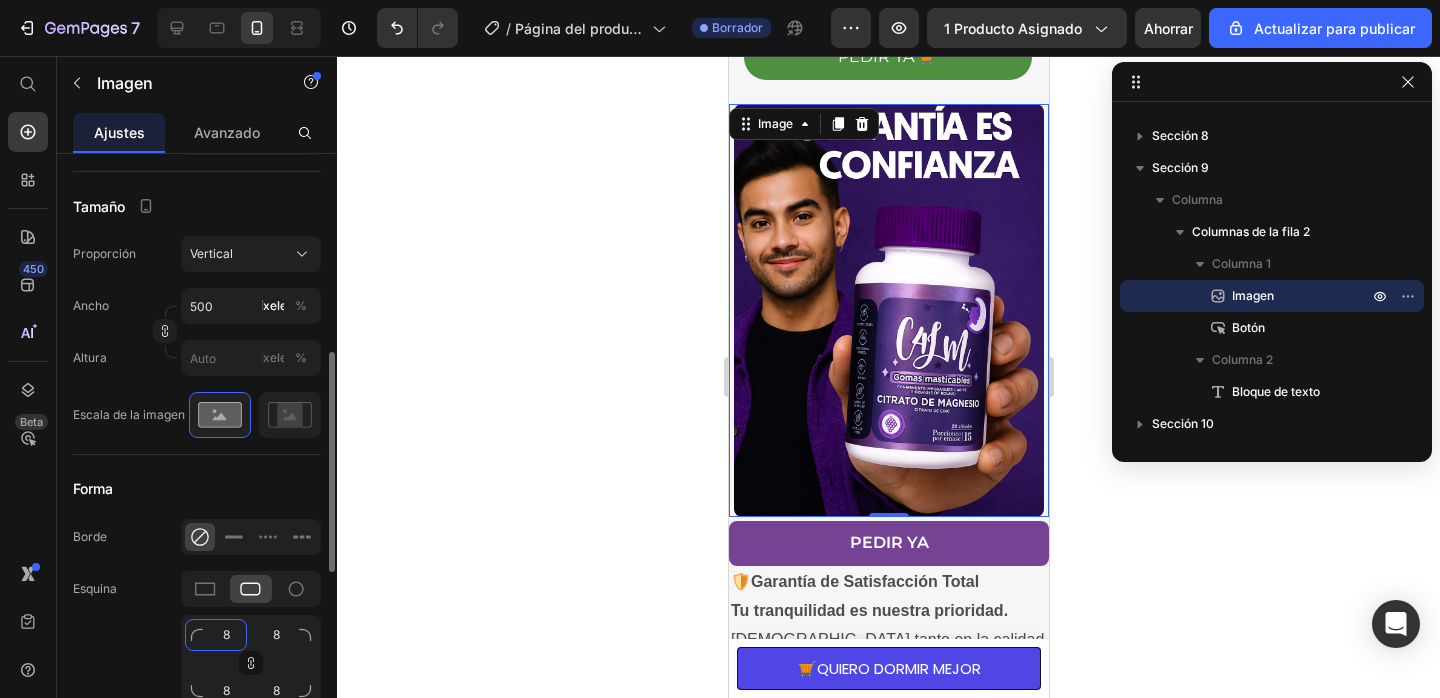 click on "8" 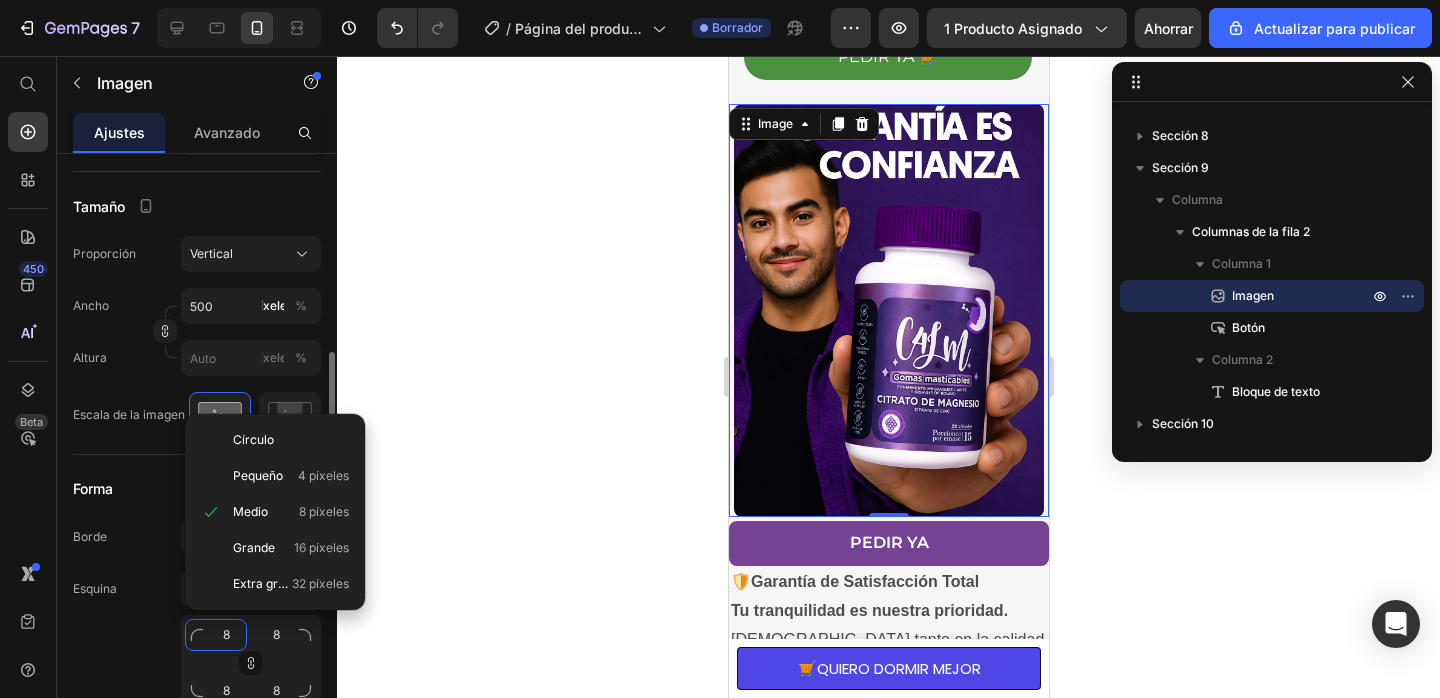type on "1" 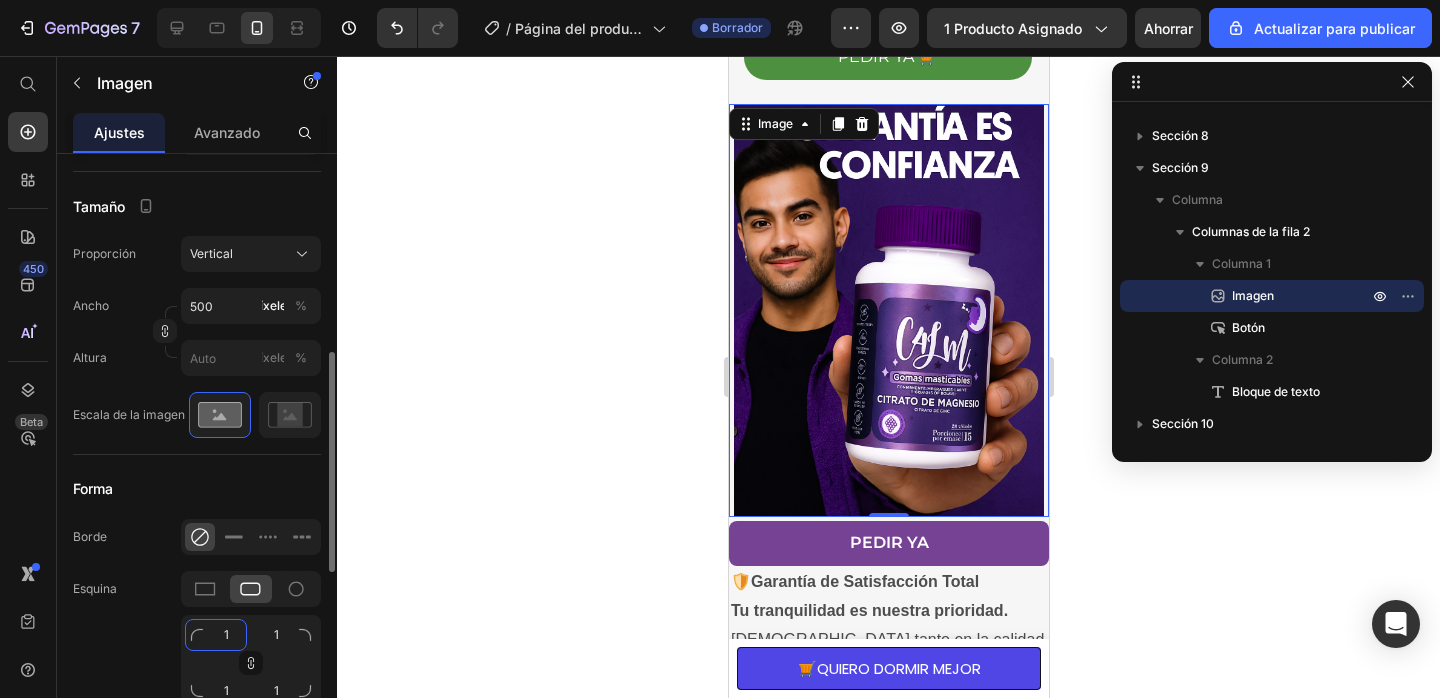 type on "10" 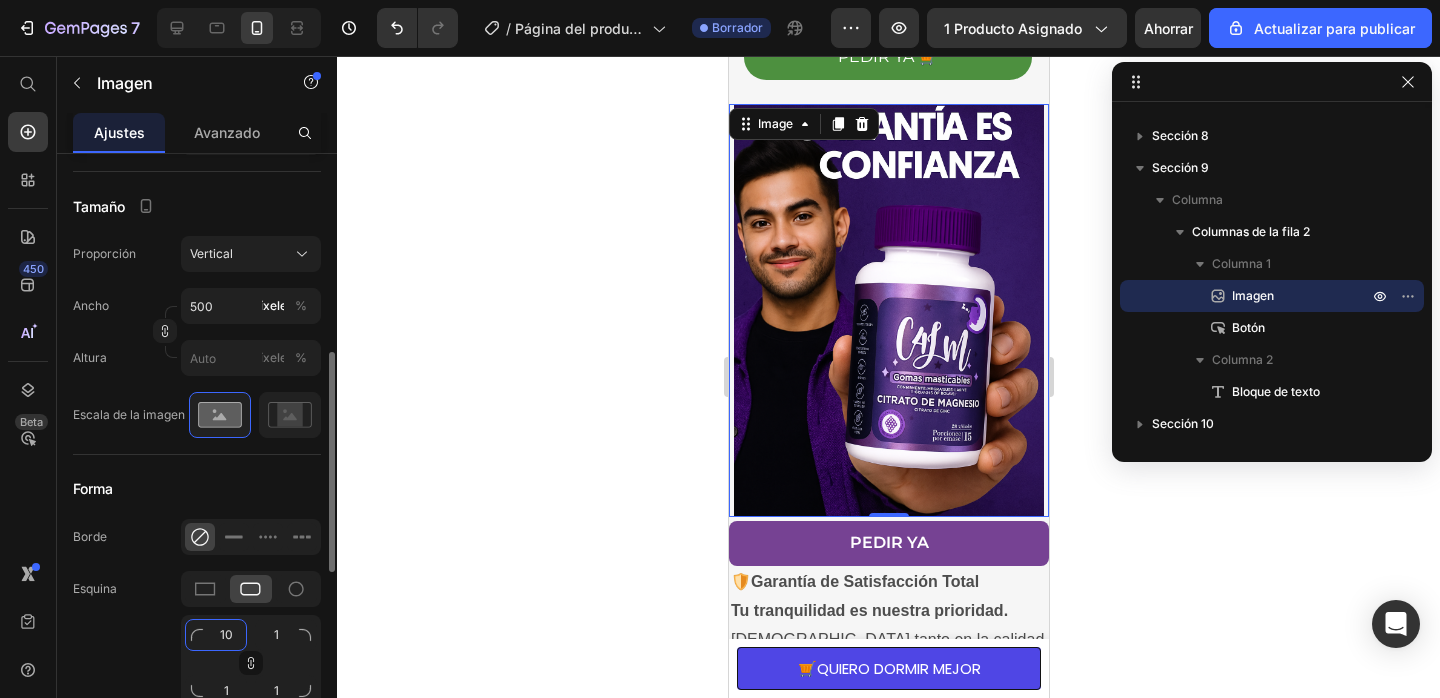 type on "10" 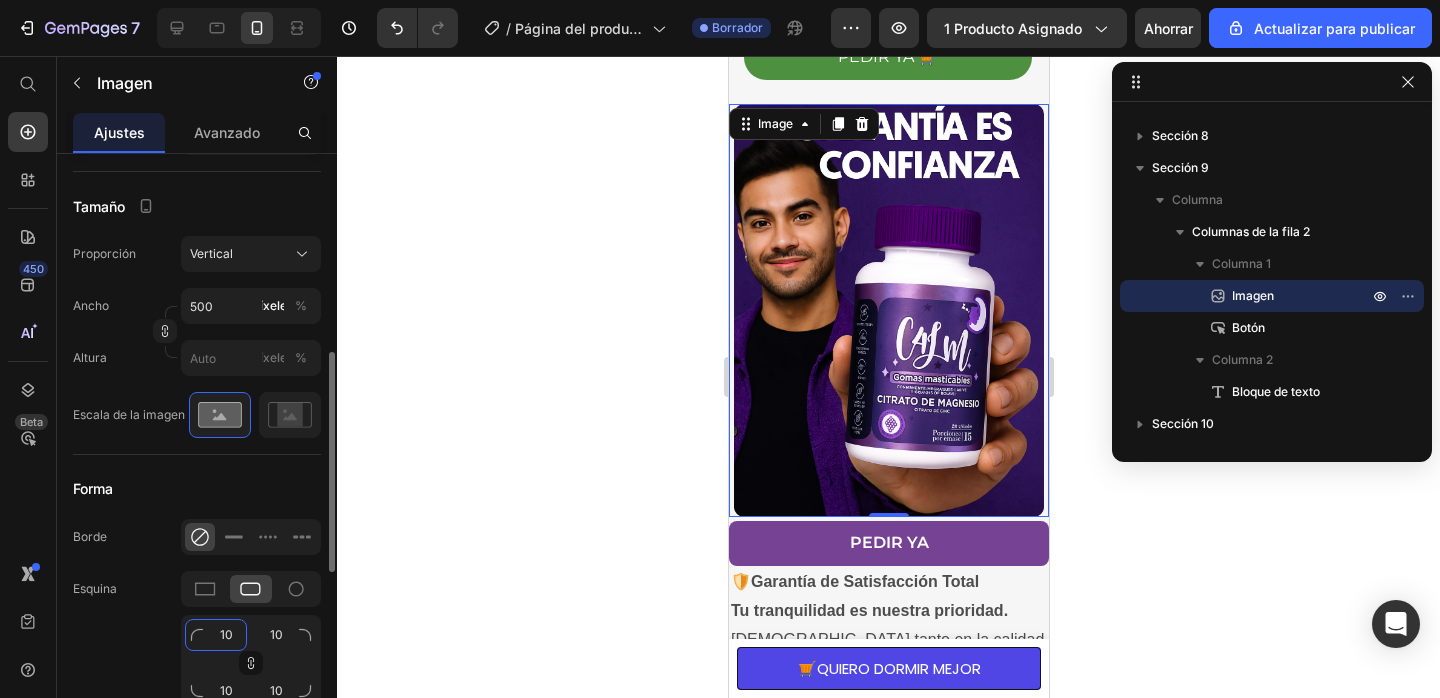 type on "10" 